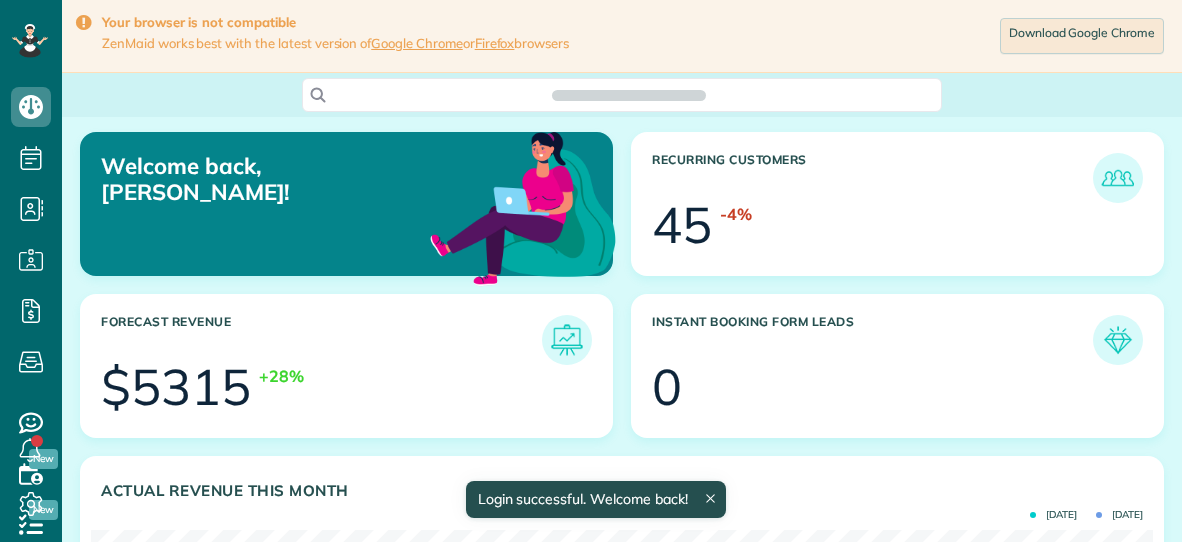scroll, scrollTop: 0, scrollLeft: 0, axis: both 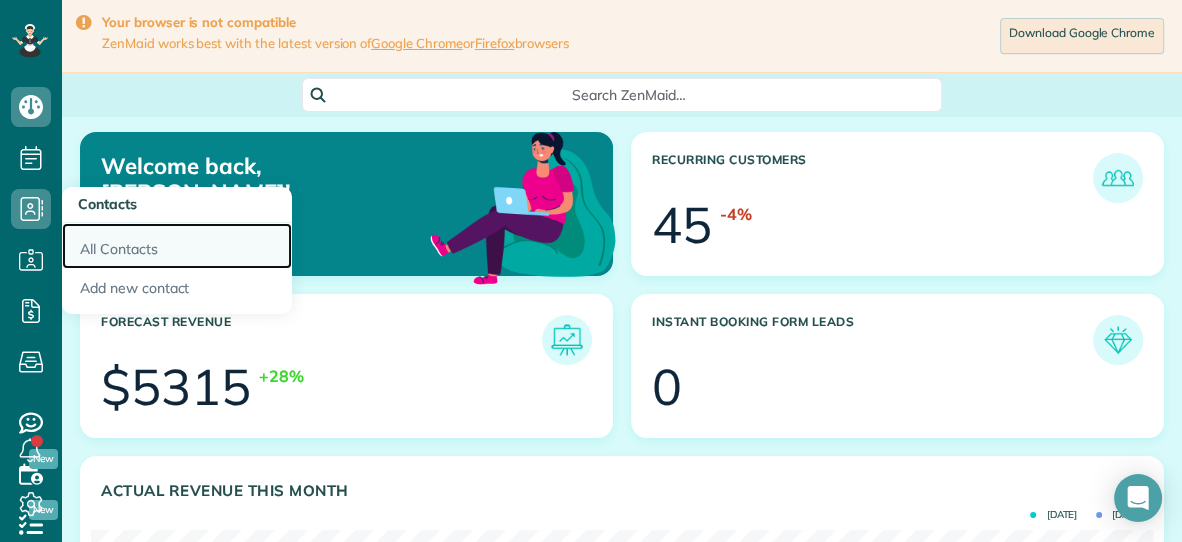 click on "All Contacts" at bounding box center (177, 246) 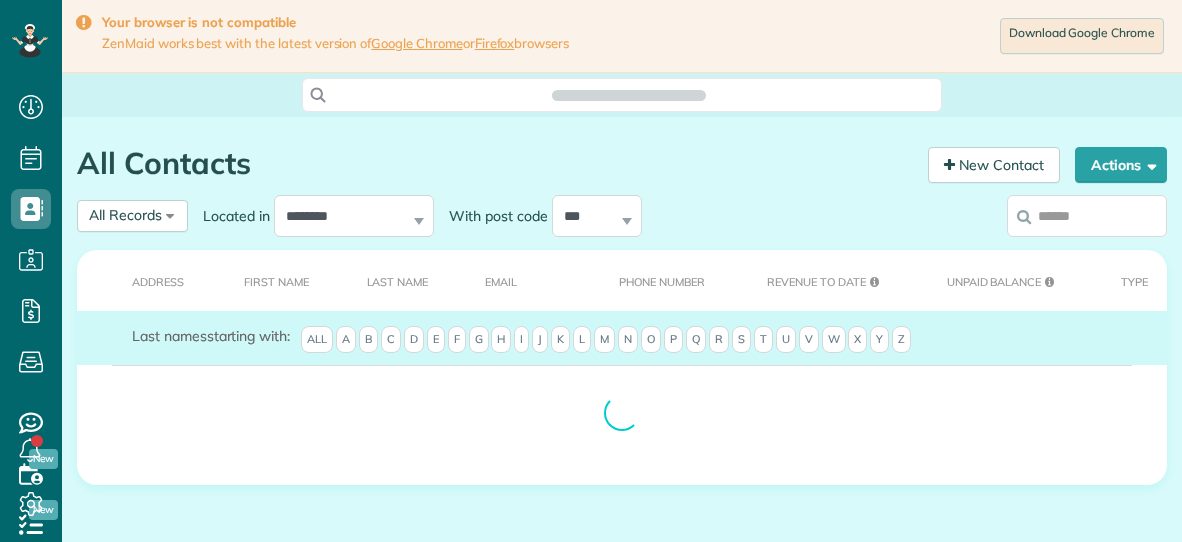 scroll, scrollTop: 0, scrollLeft: 0, axis: both 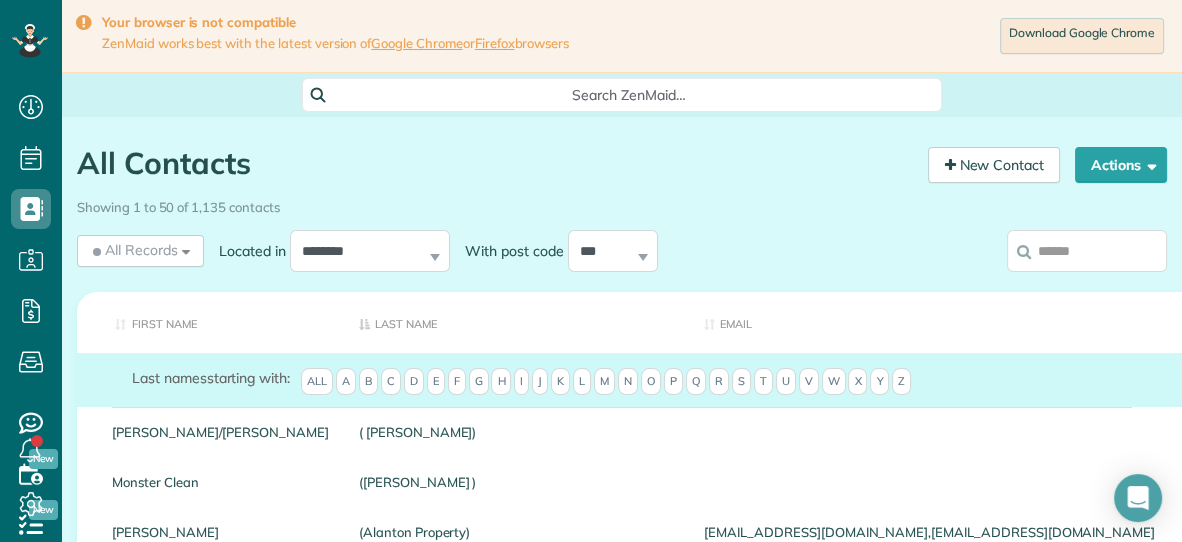 click at bounding box center (1087, 251) 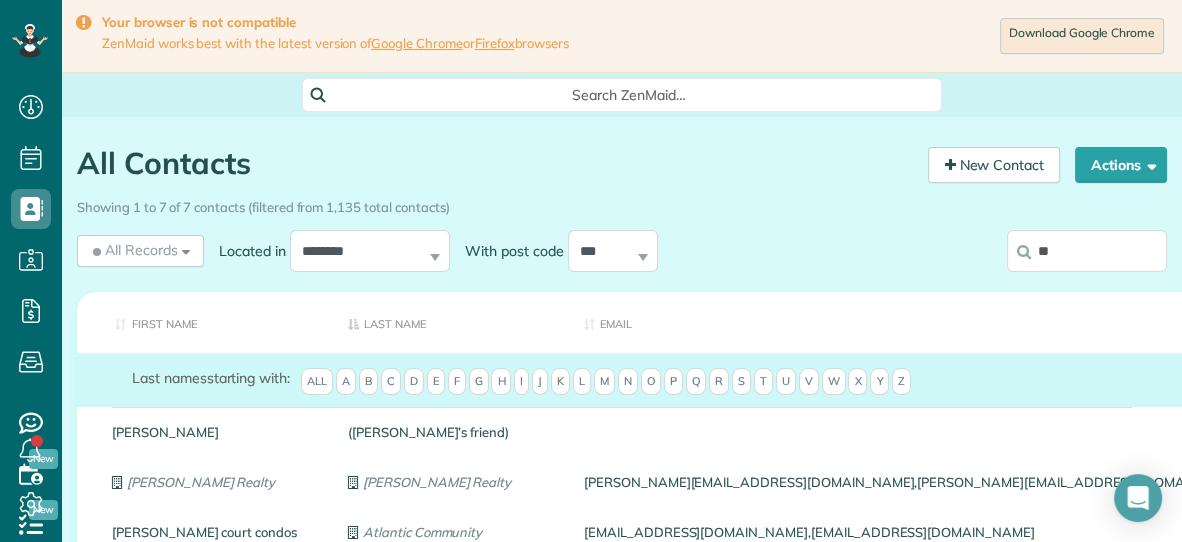 type on "*" 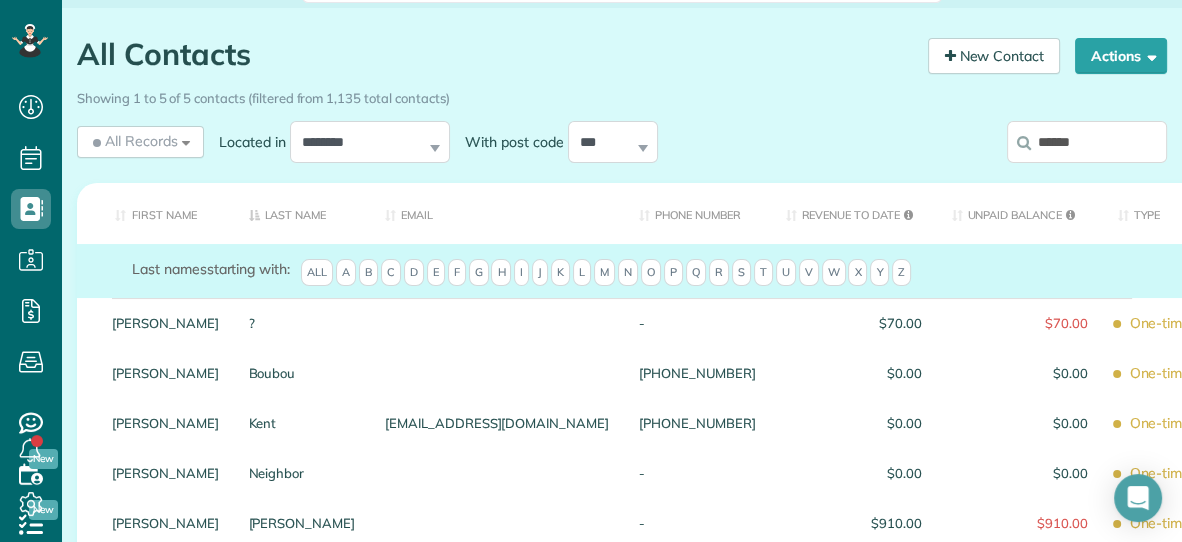 scroll, scrollTop: 114, scrollLeft: 0, axis: vertical 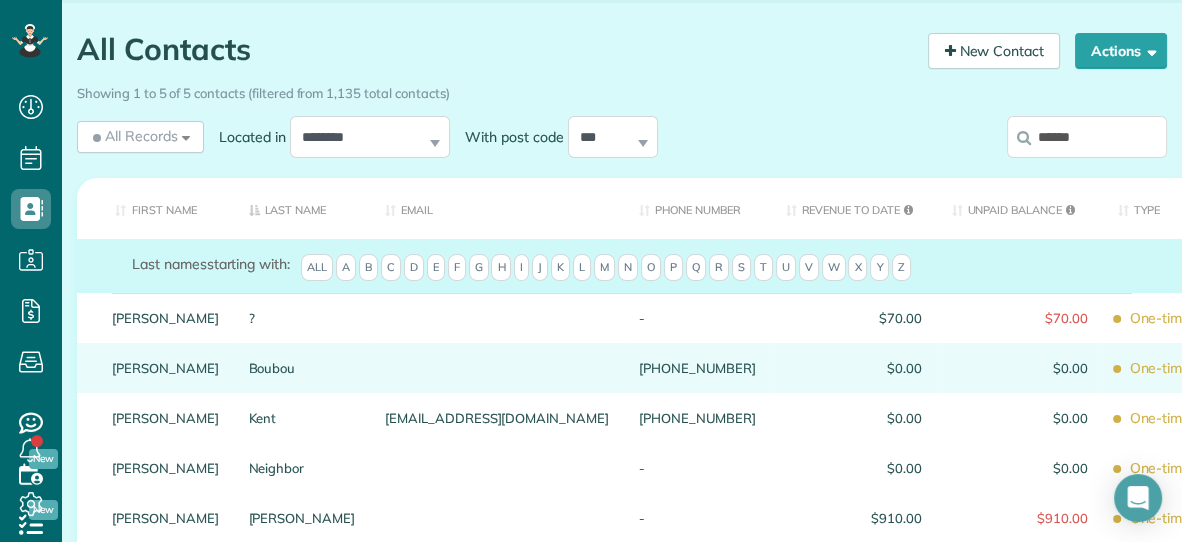 type on "******" 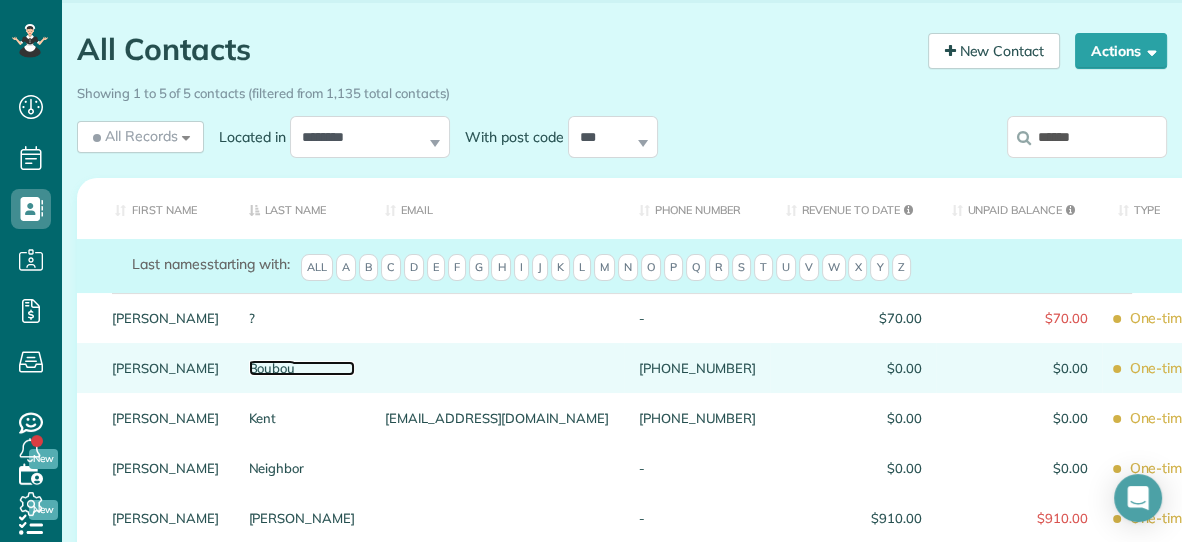 click on "Boubou" at bounding box center (302, 368) 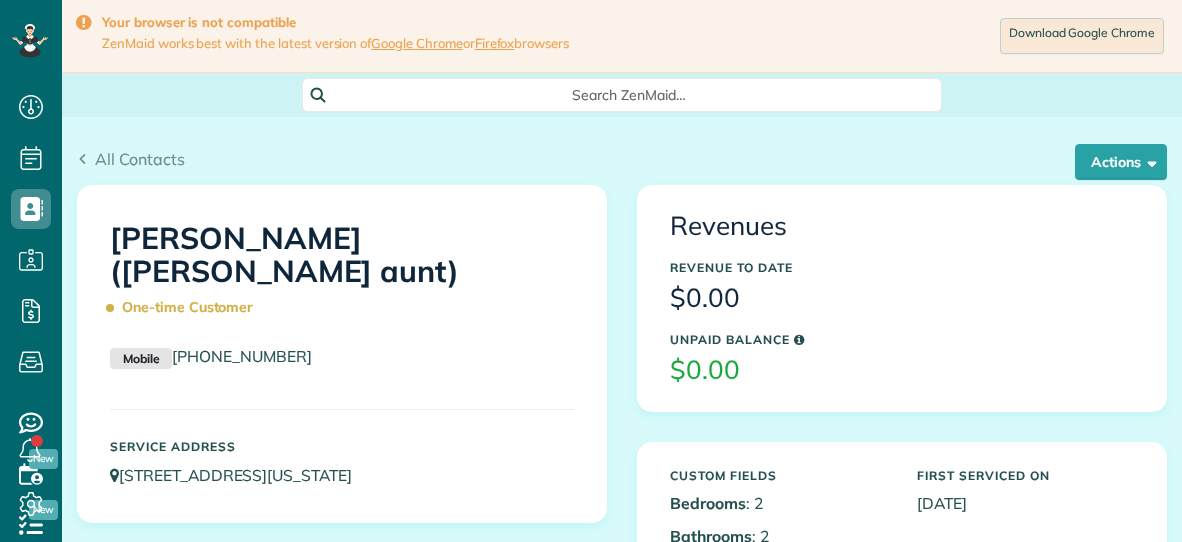 scroll, scrollTop: 0, scrollLeft: 0, axis: both 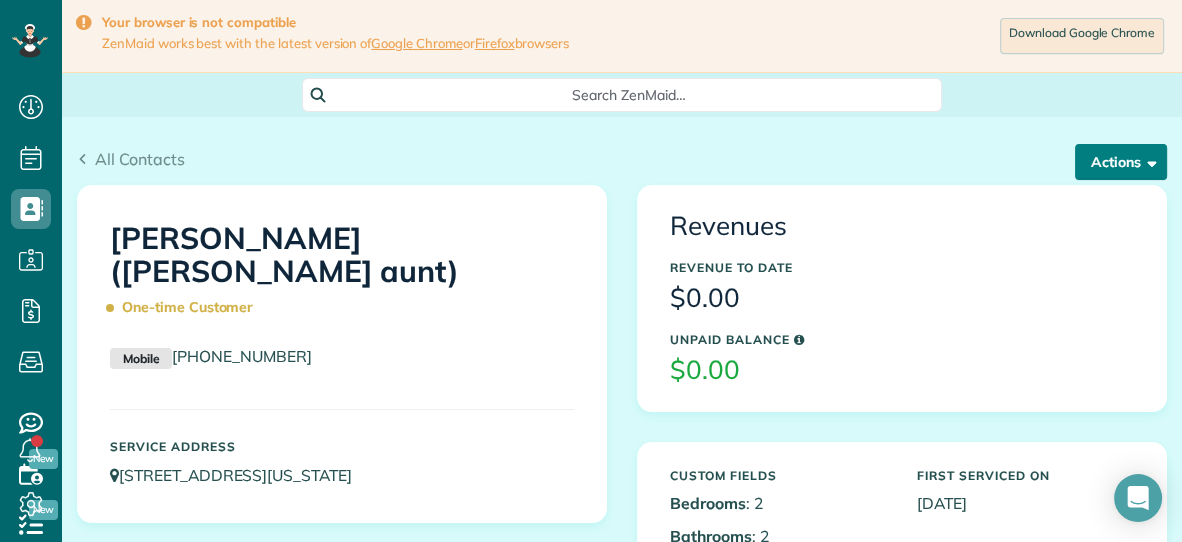 click on "Actions" at bounding box center [1121, 162] 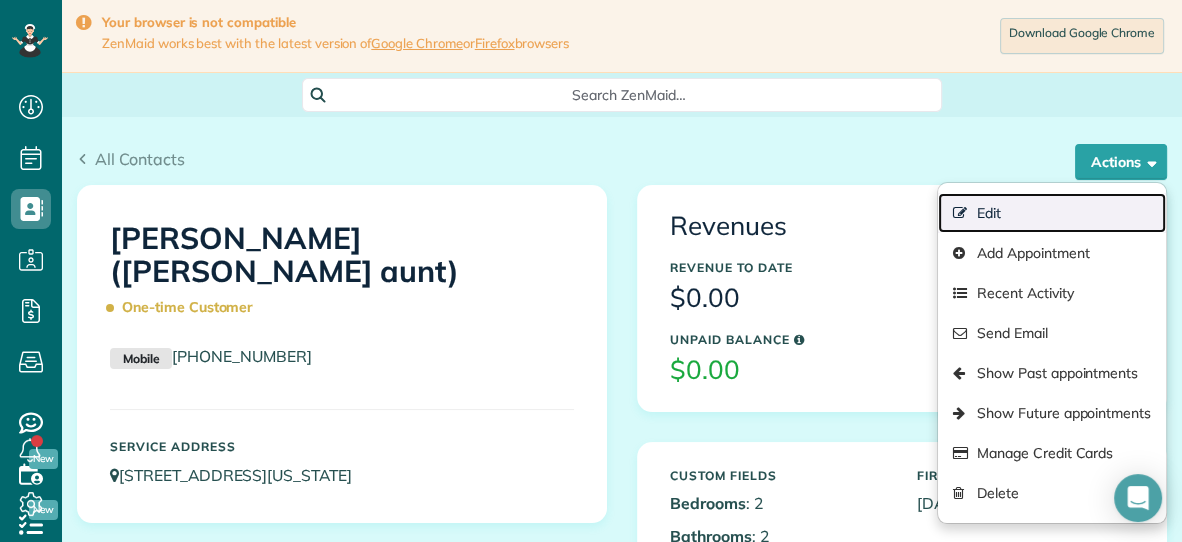 click on "Edit" at bounding box center [1052, 213] 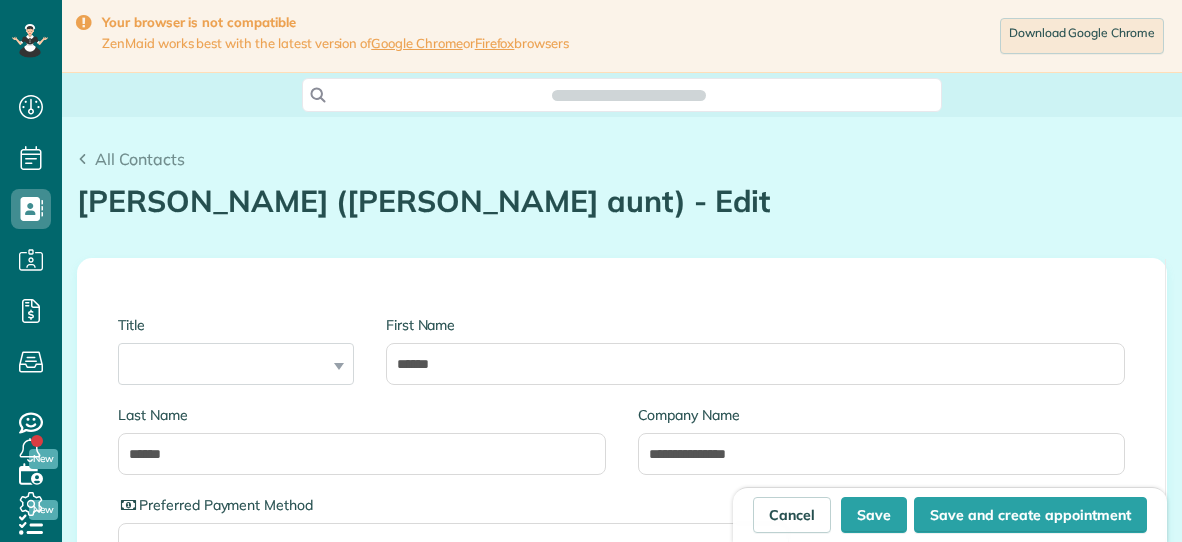 scroll, scrollTop: 0, scrollLeft: 0, axis: both 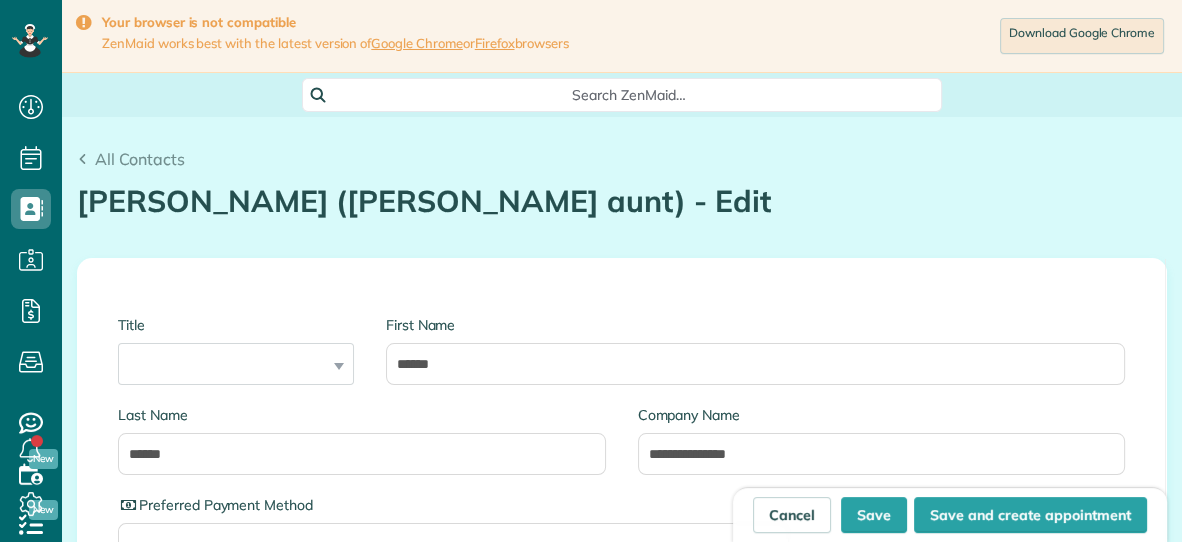 type on "**********" 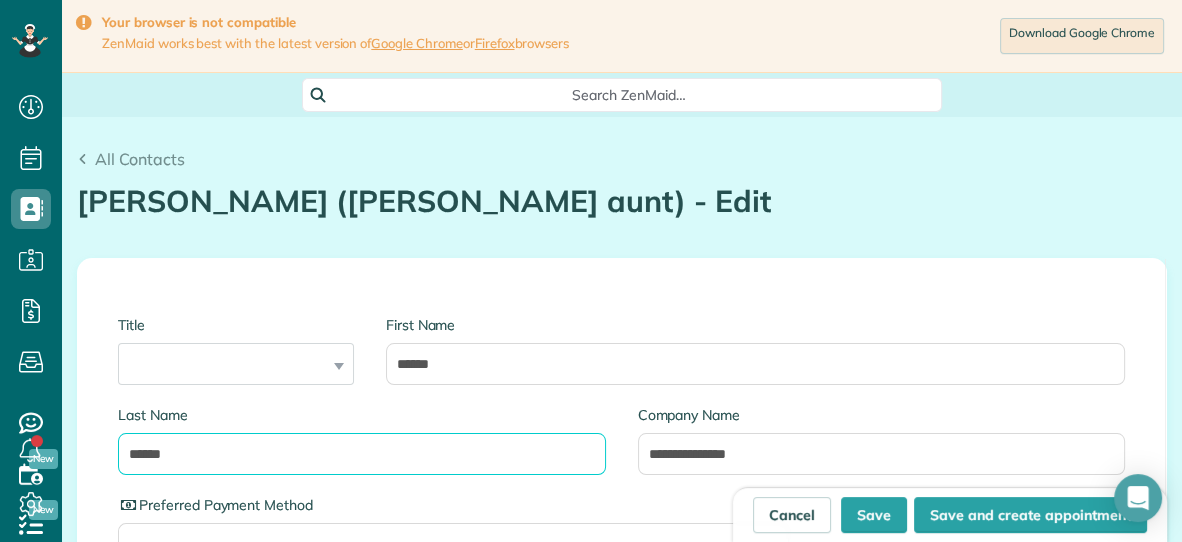 click on "******" at bounding box center (362, 454) 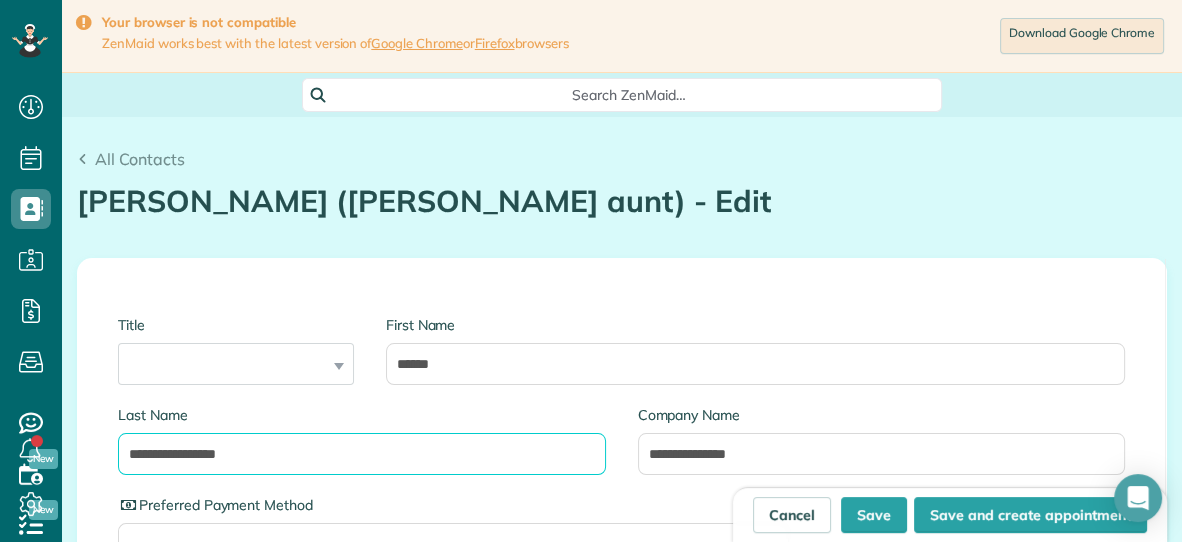 click on "**********" at bounding box center (362, 454) 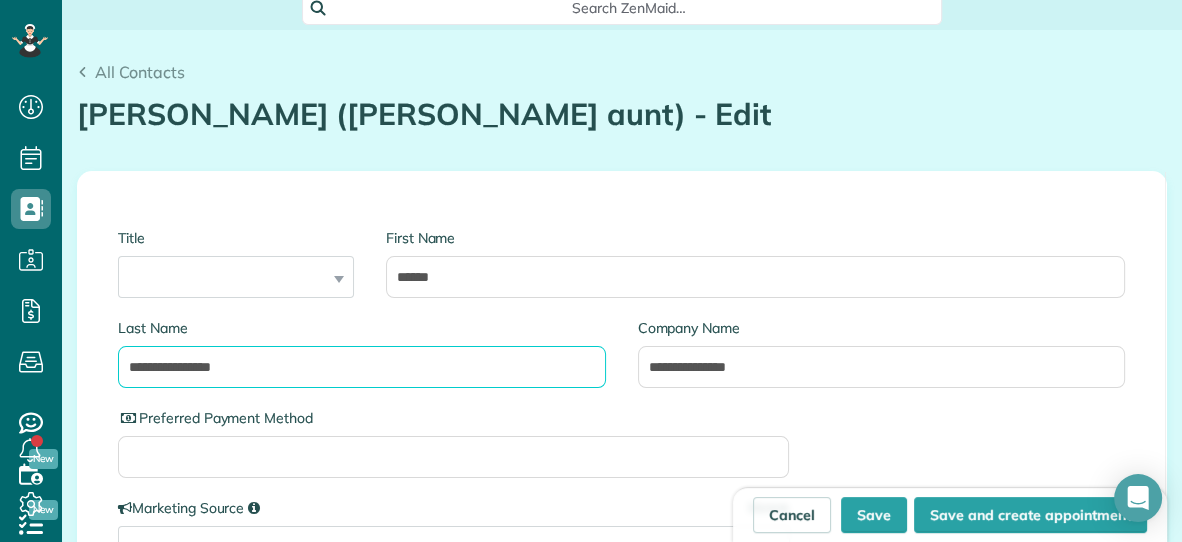 scroll, scrollTop: 98, scrollLeft: 0, axis: vertical 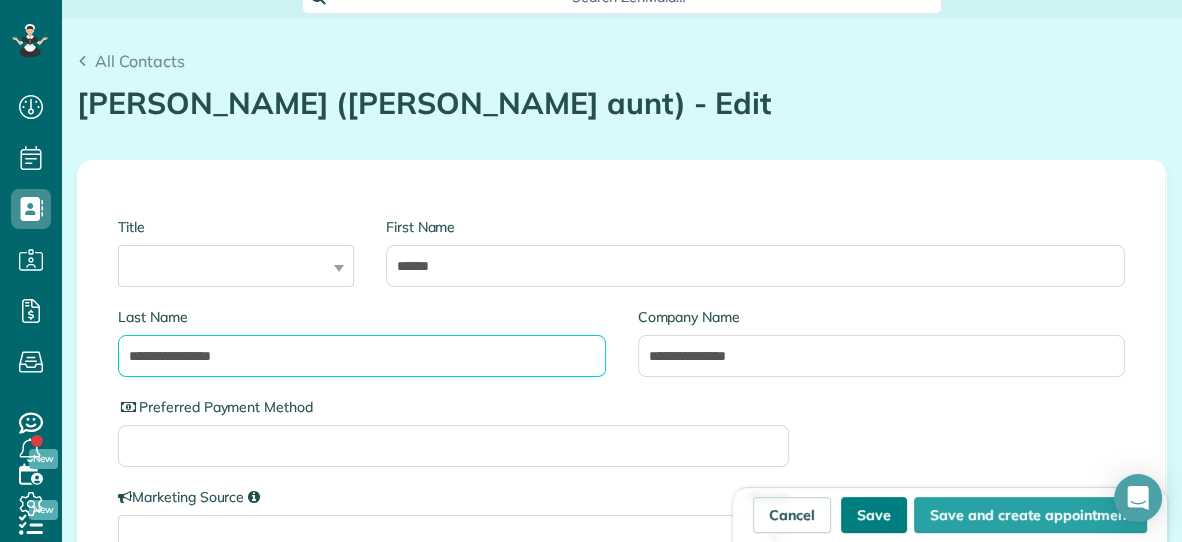 type on "**********" 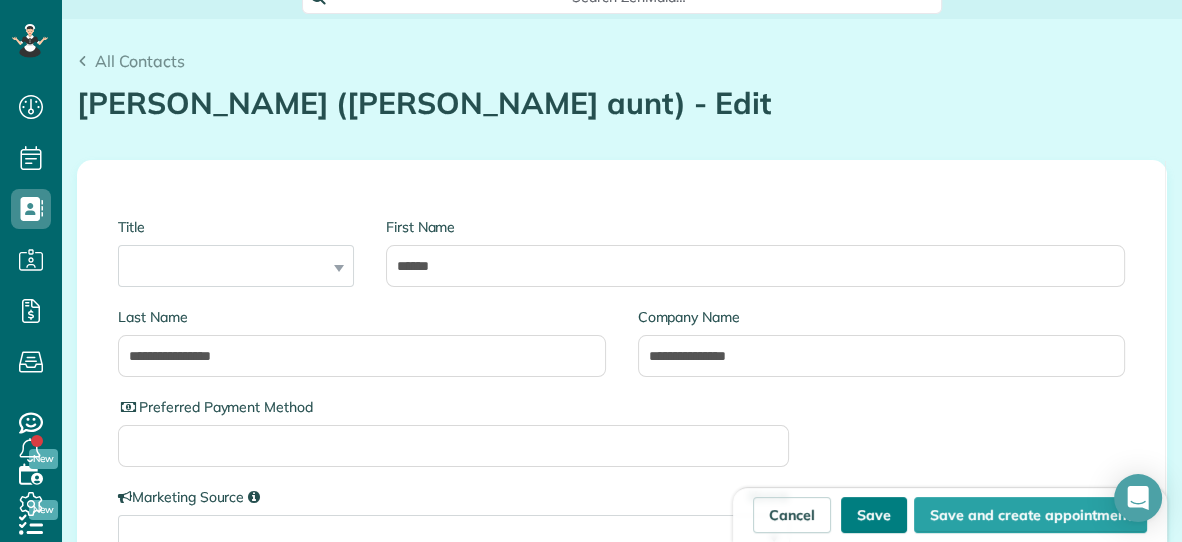 click on "Save" at bounding box center (874, 515) 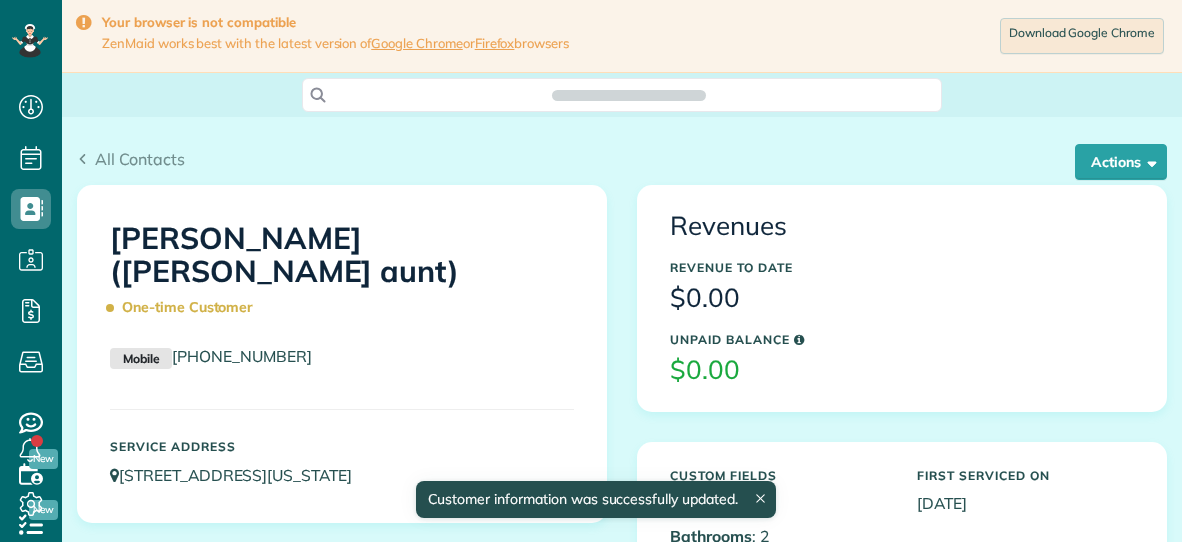 scroll, scrollTop: 0, scrollLeft: 0, axis: both 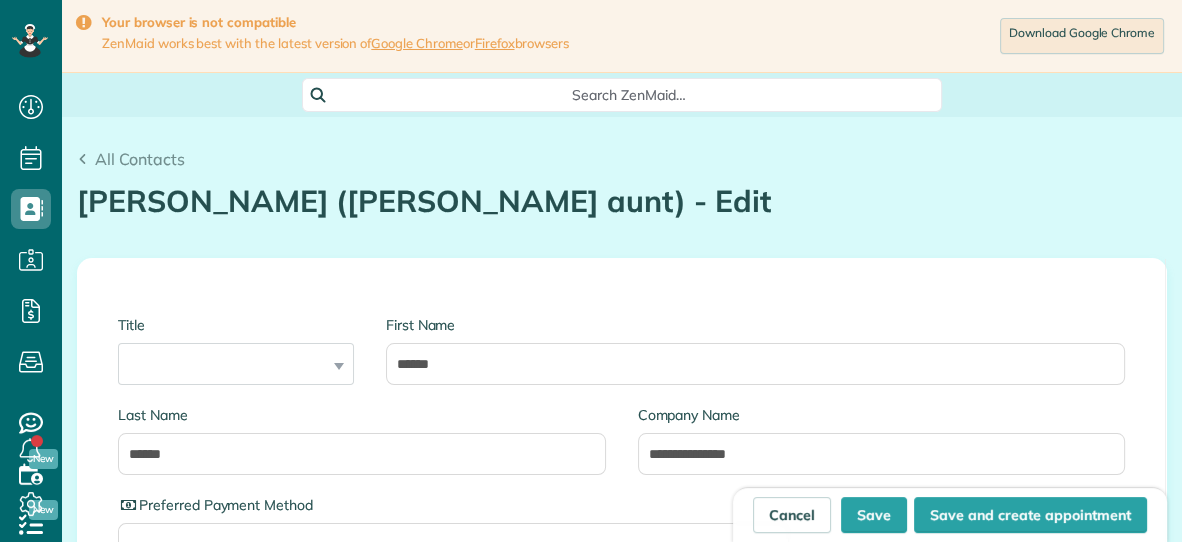 type on "**********" 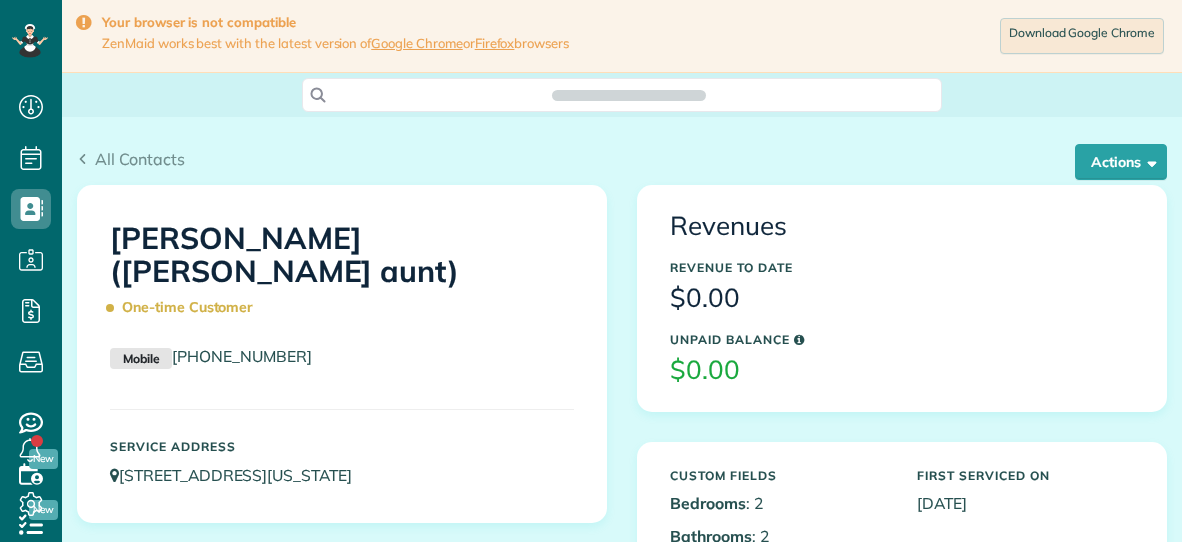 scroll, scrollTop: 0, scrollLeft: 0, axis: both 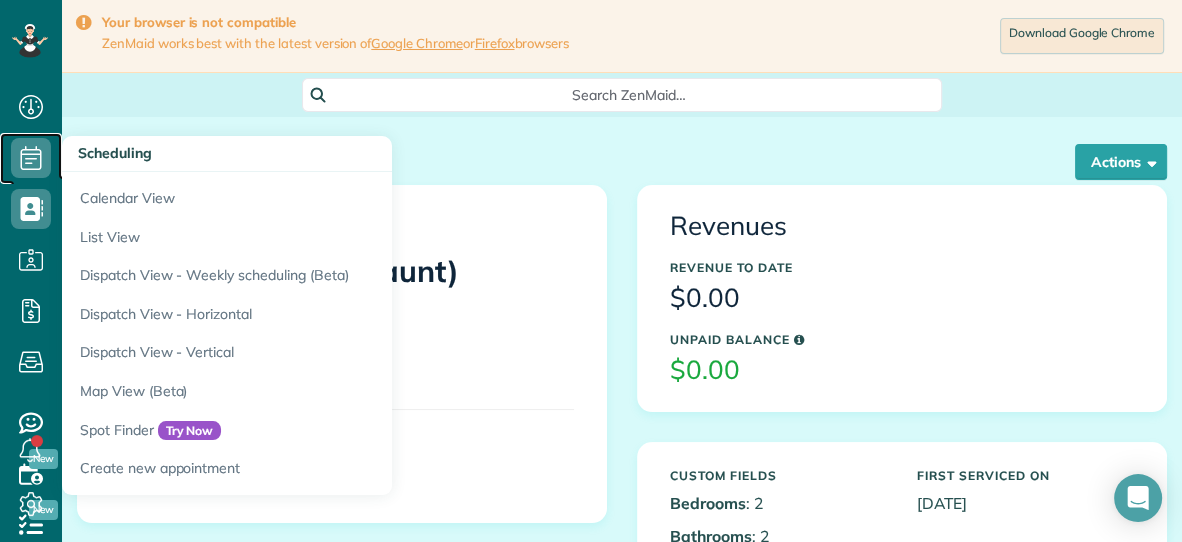 click 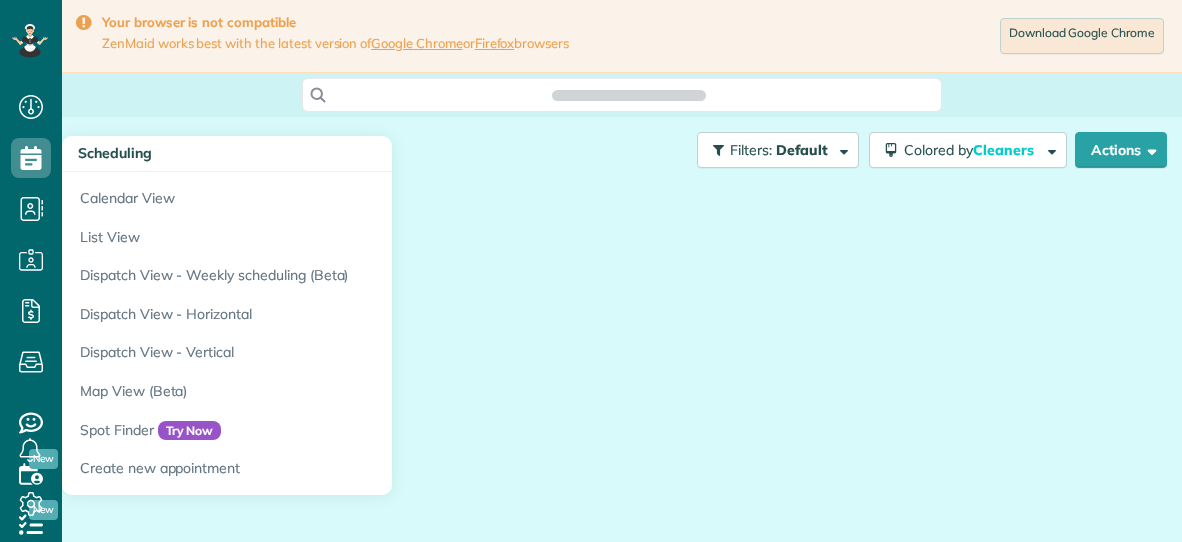 scroll, scrollTop: 0, scrollLeft: 0, axis: both 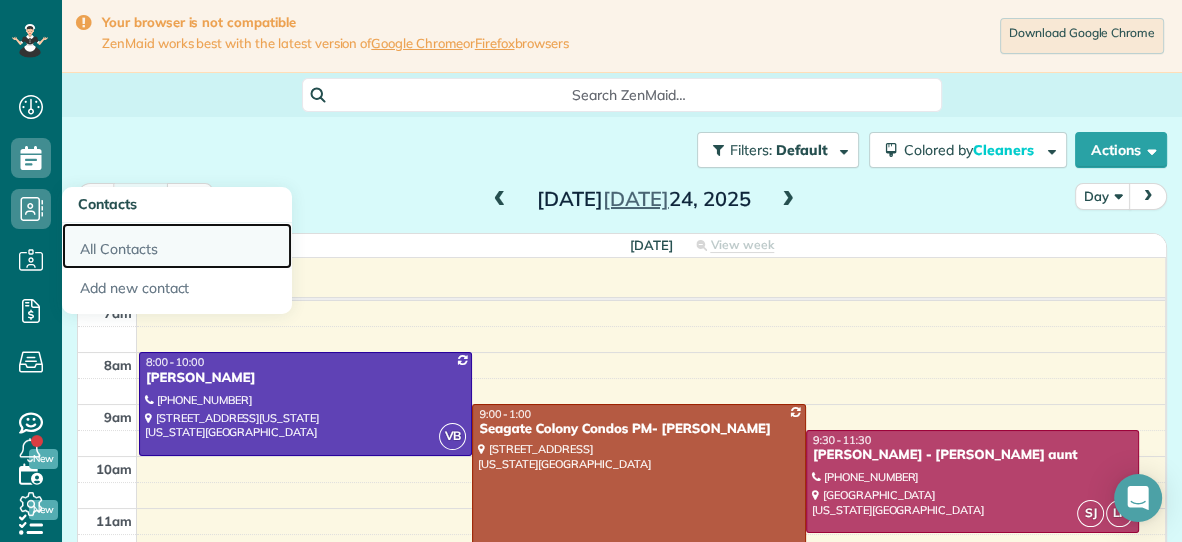 click on "All Contacts" at bounding box center [177, 246] 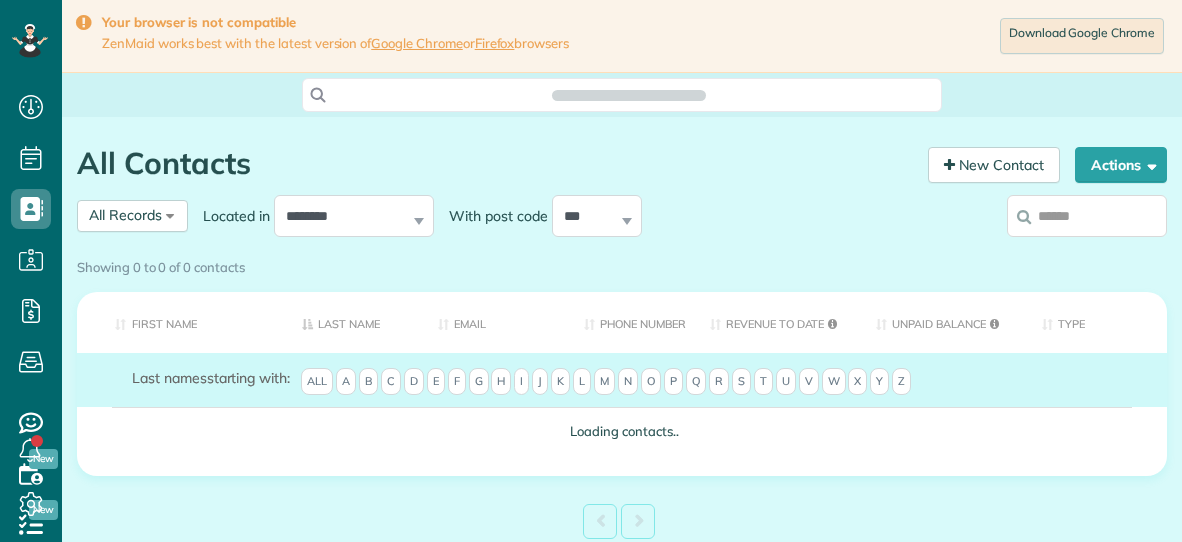 scroll, scrollTop: 0, scrollLeft: 0, axis: both 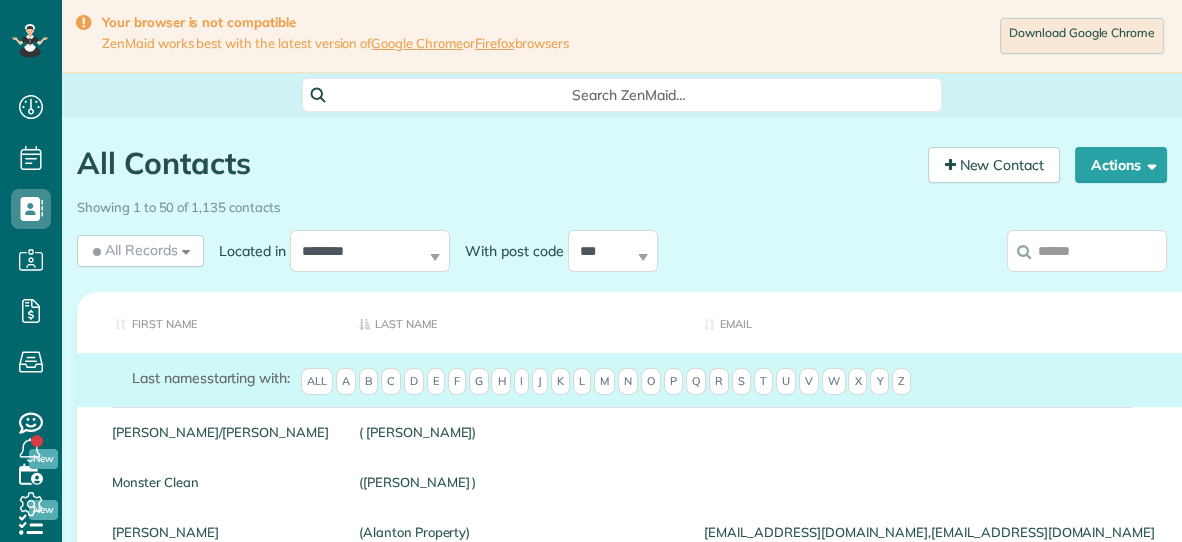 click at bounding box center [1087, 251] 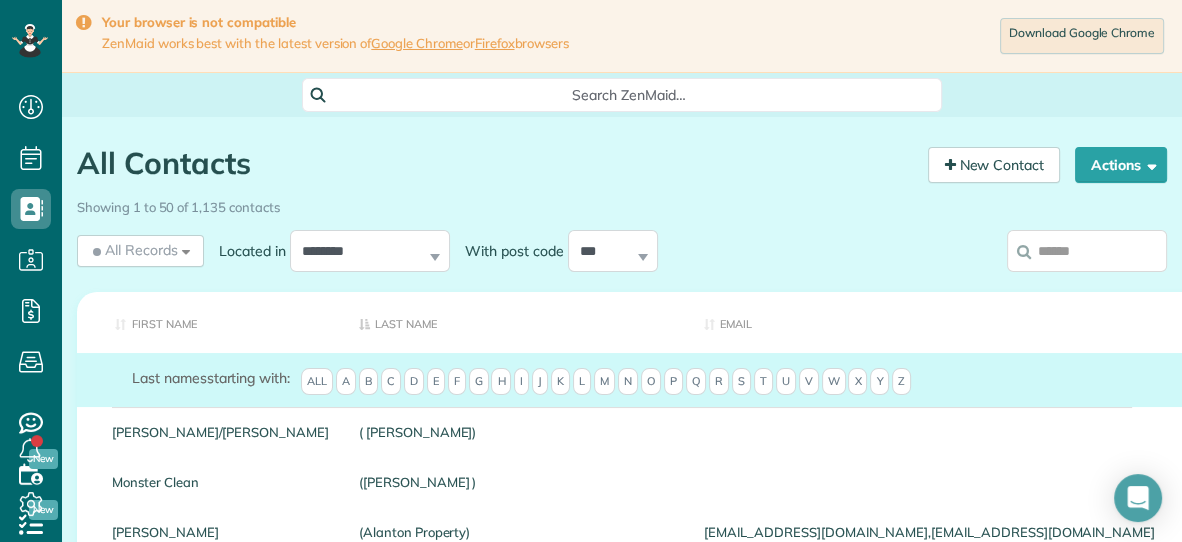click at bounding box center (1087, 251) 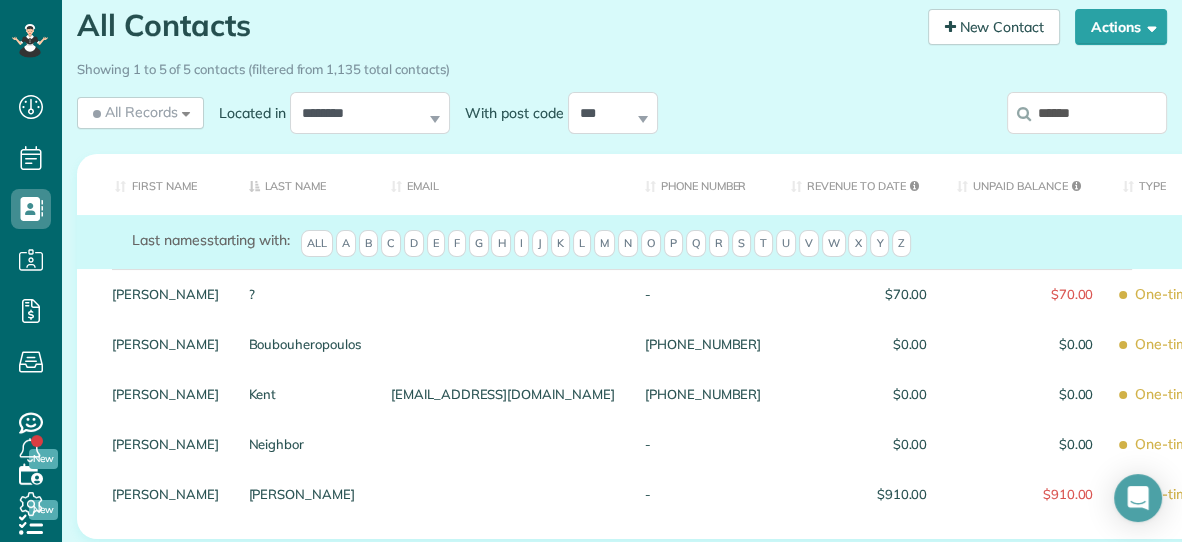 scroll, scrollTop: 139, scrollLeft: 0, axis: vertical 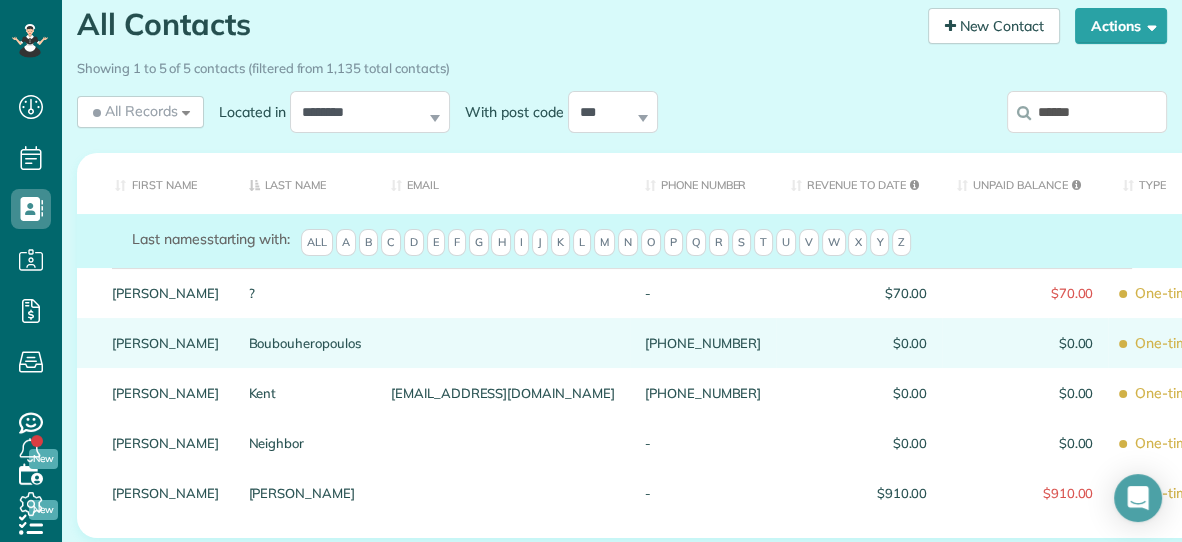 type on "******" 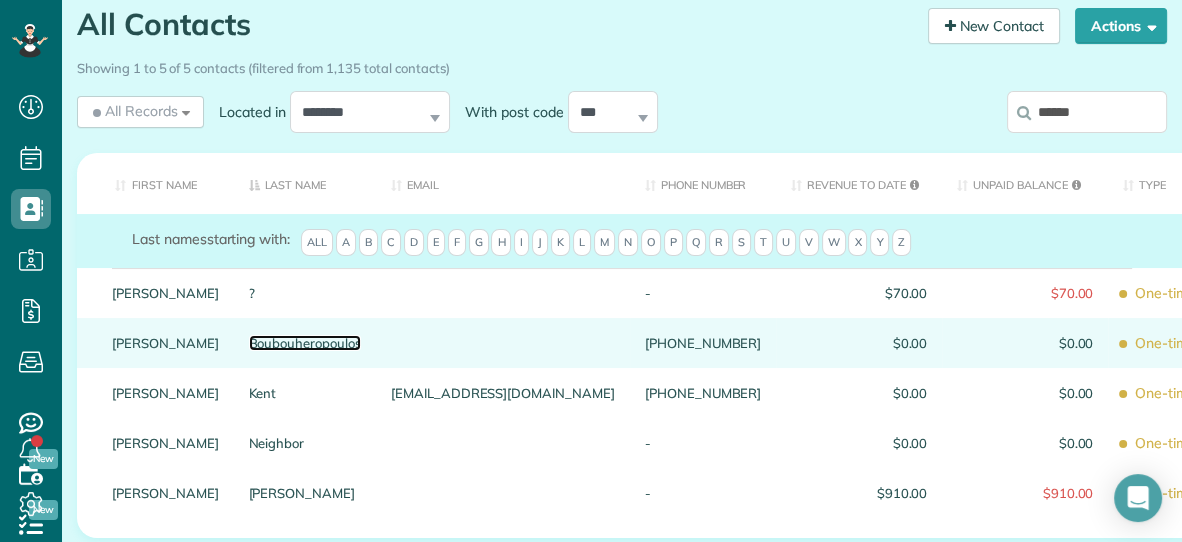click on "Boubouheropoulos" at bounding box center [305, 343] 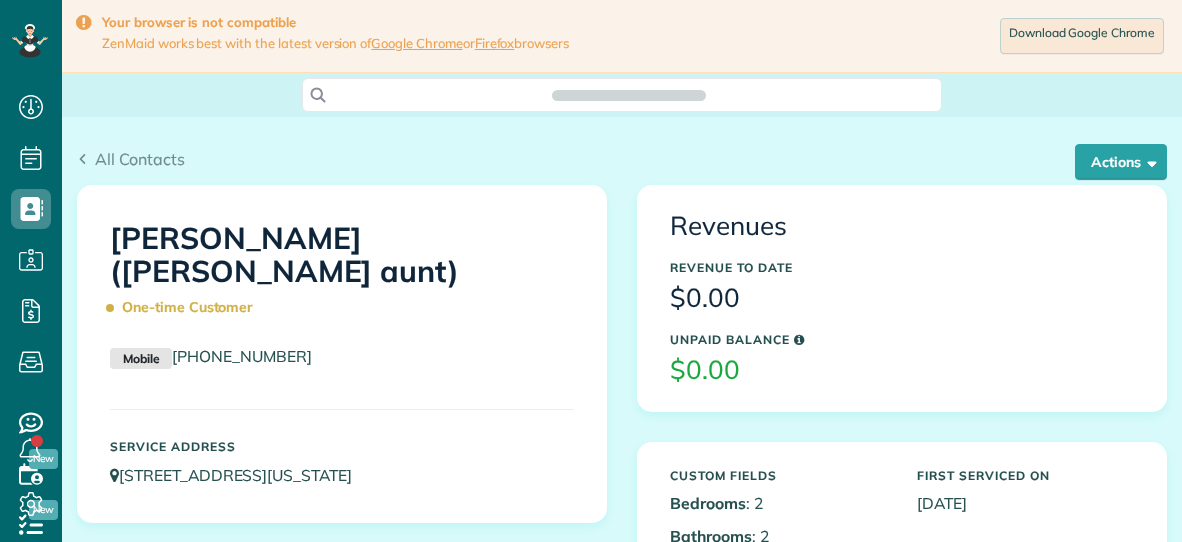 scroll, scrollTop: 0, scrollLeft: 0, axis: both 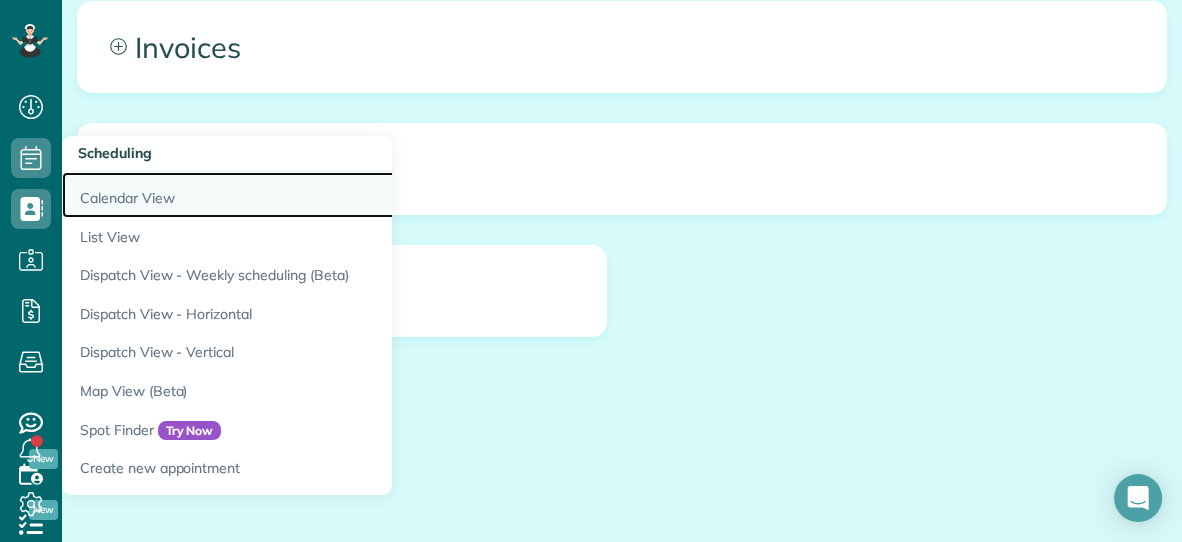 click on "Calendar View" at bounding box center [312, 195] 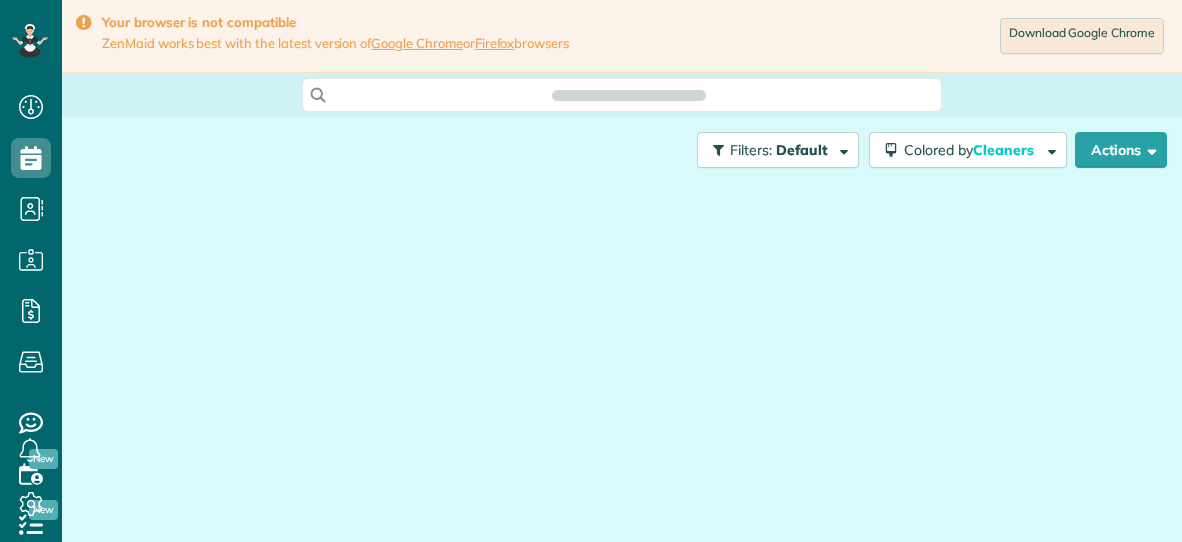 scroll, scrollTop: 0, scrollLeft: 0, axis: both 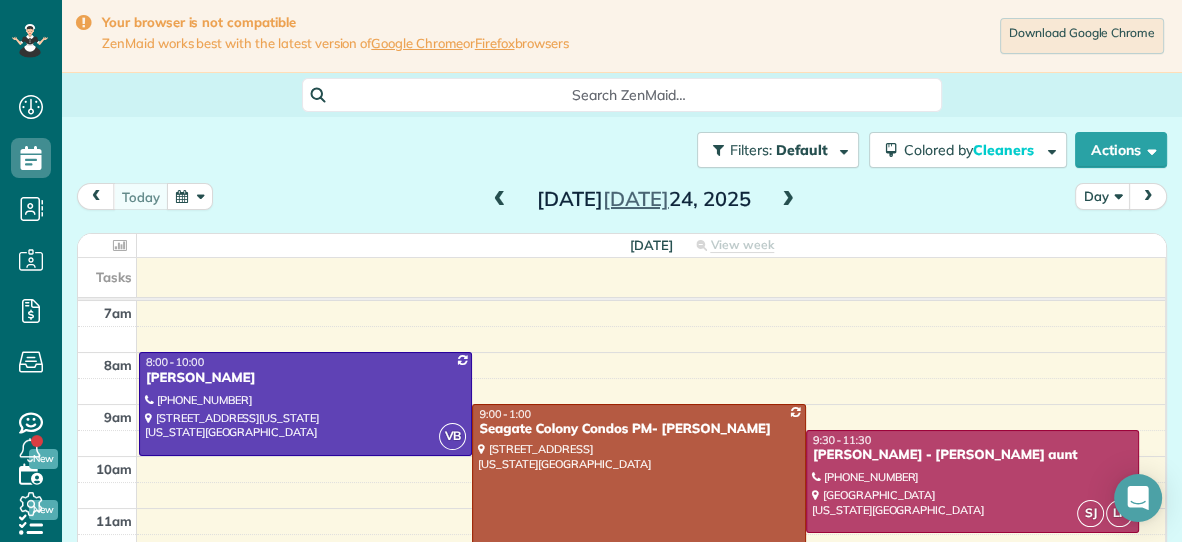 click at bounding box center (788, 200) 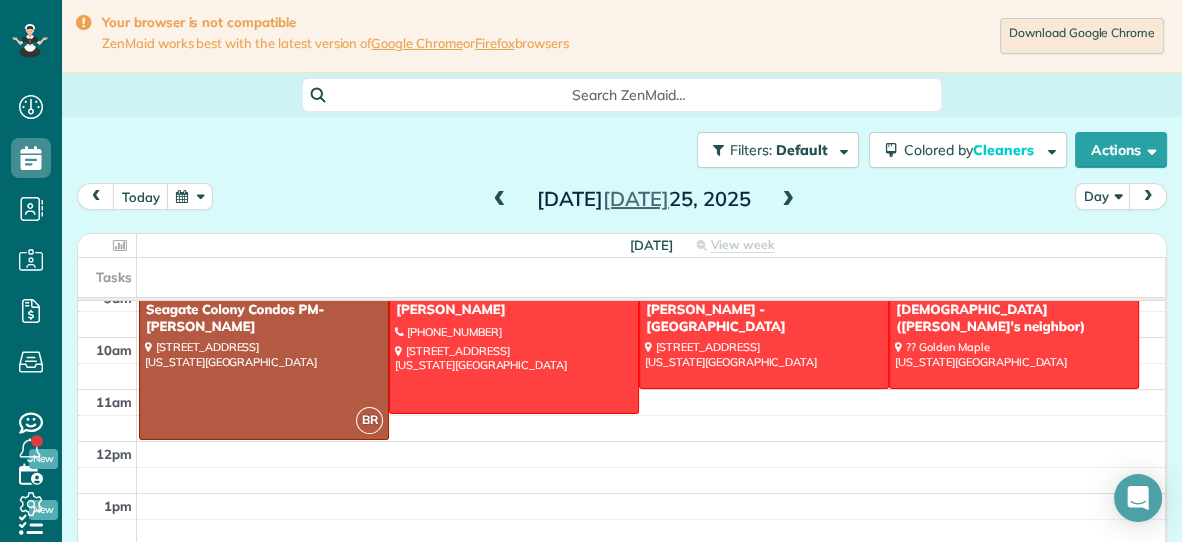 scroll, scrollTop: 121, scrollLeft: 0, axis: vertical 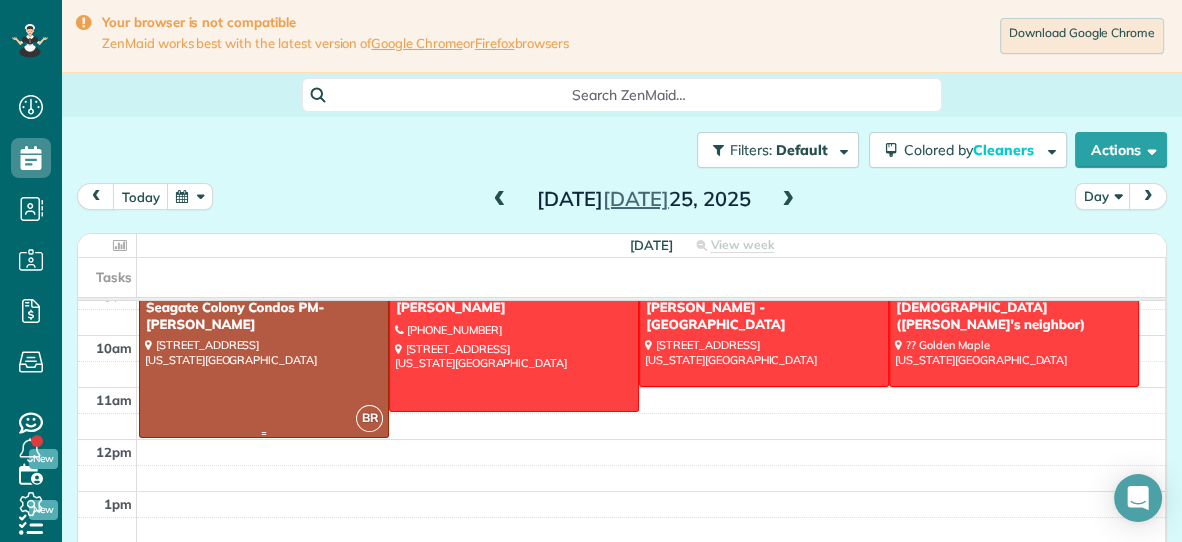 click at bounding box center [264, 360] 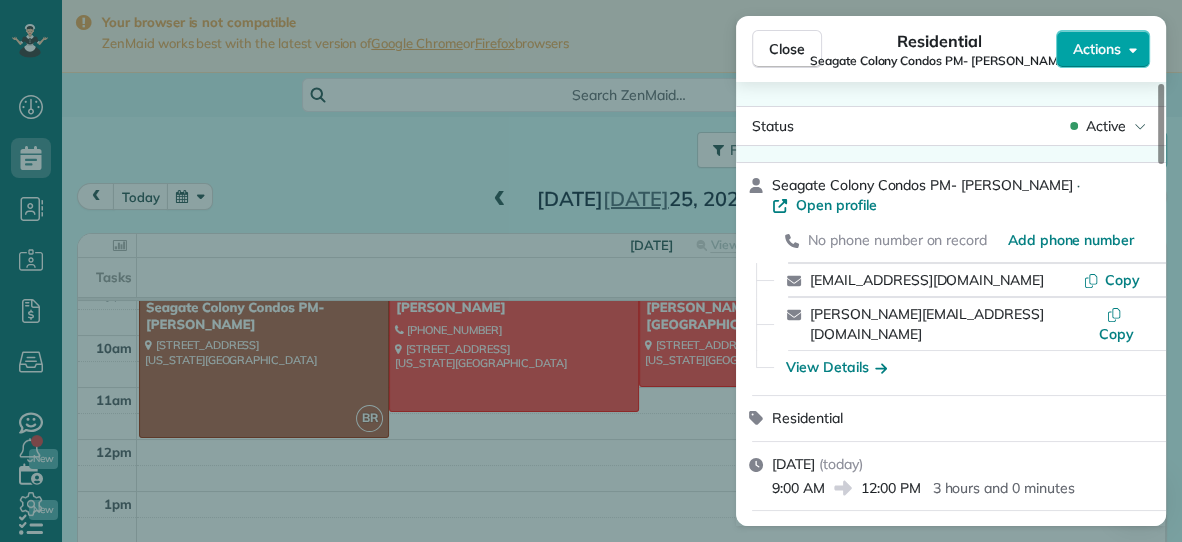 click on "Actions" at bounding box center (1097, 49) 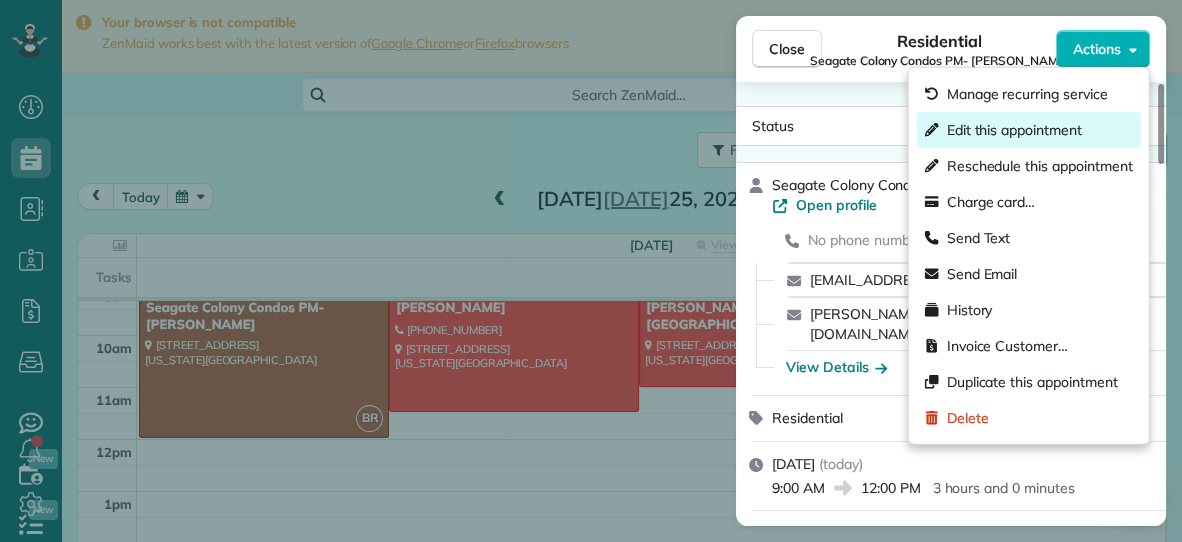 click on "Edit this appointment" at bounding box center [1014, 130] 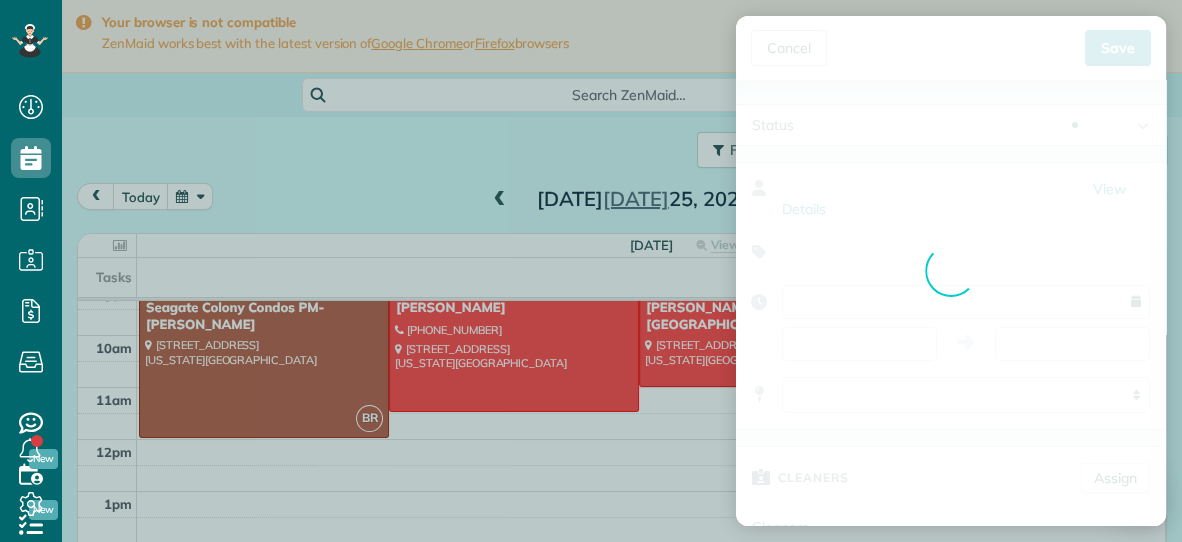 type on "**********" 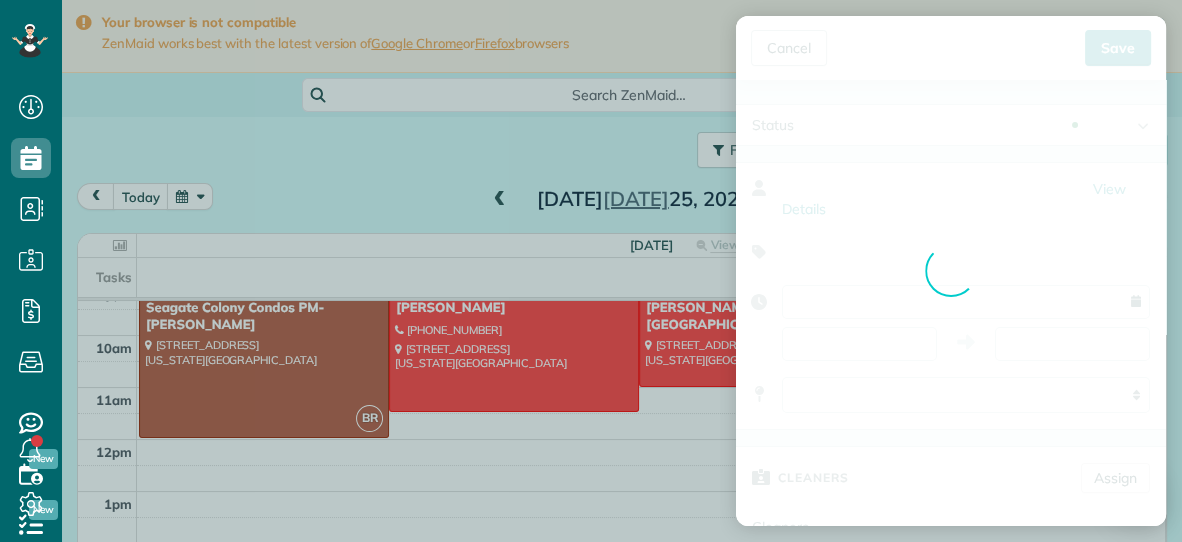 type on "*****" 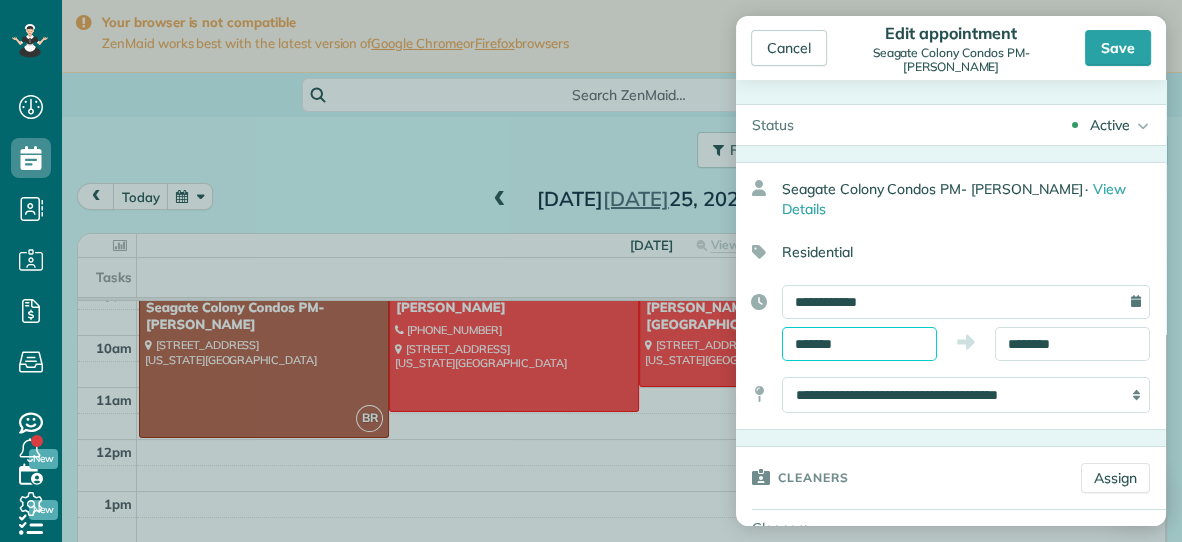 click on "*******" at bounding box center [859, 344] 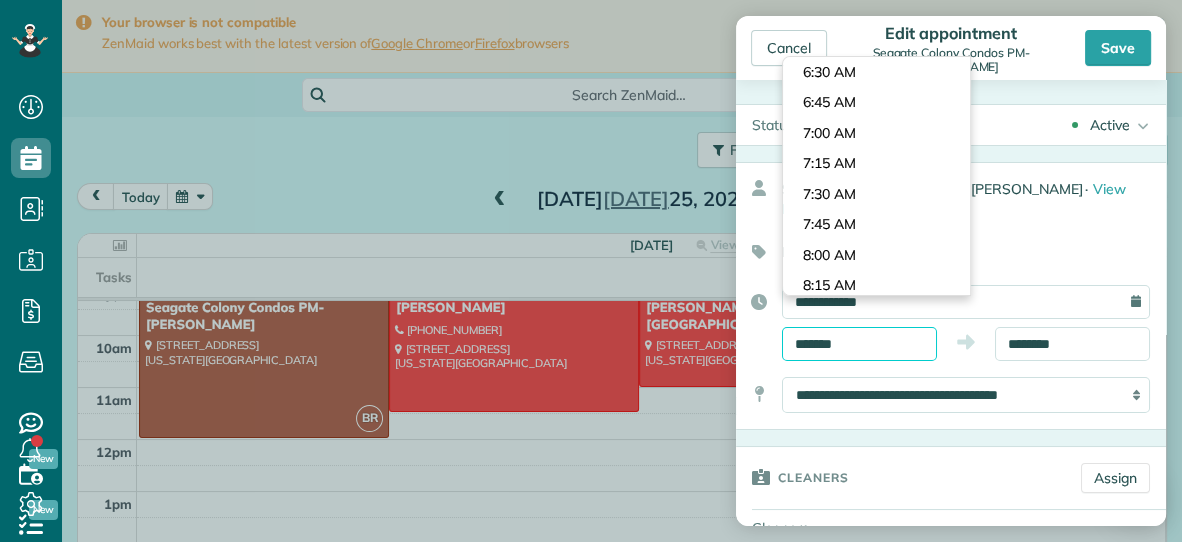 scroll, scrollTop: 762, scrollLeft: 0, axis: vertical 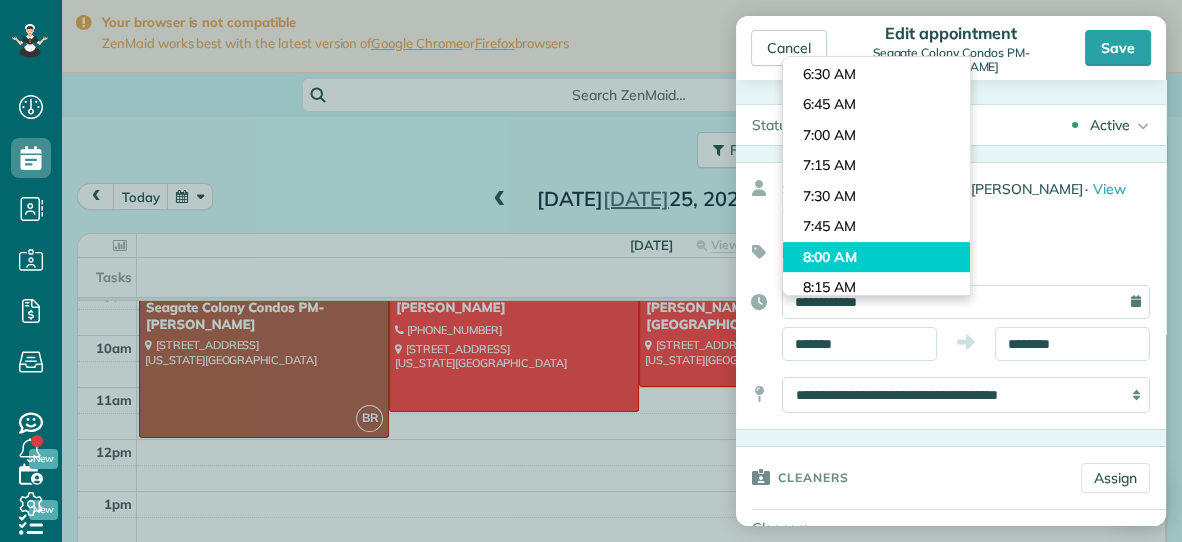 click on "Dashboard
Scheduling
Calendar View
List View
Dispatch View - Weekly scheduling (Beta)" at bounding box center [591, 271] 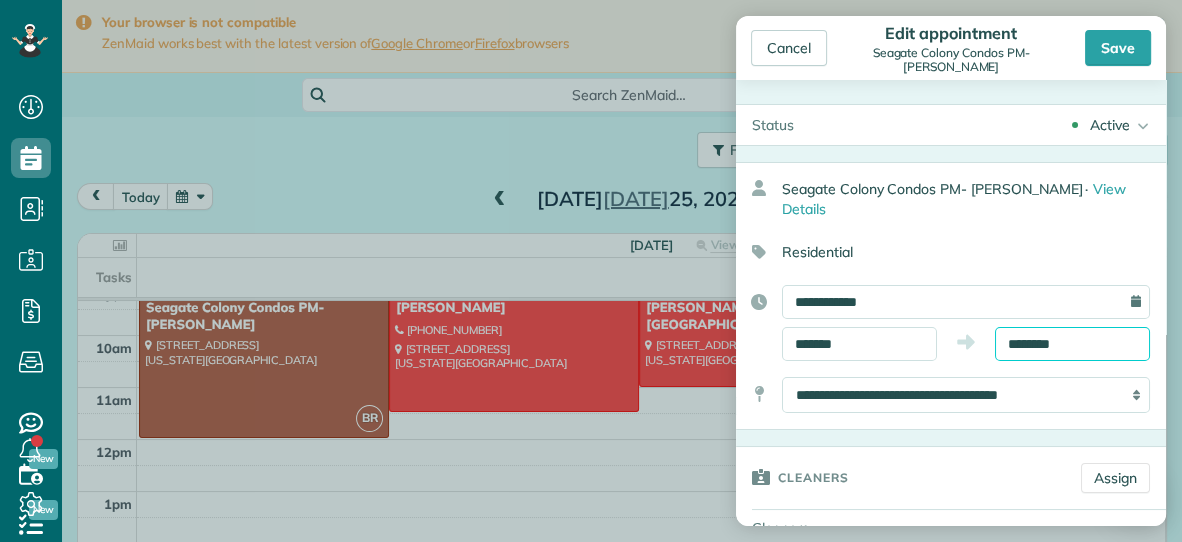 click on "********" at bounding box center [1072, 344] 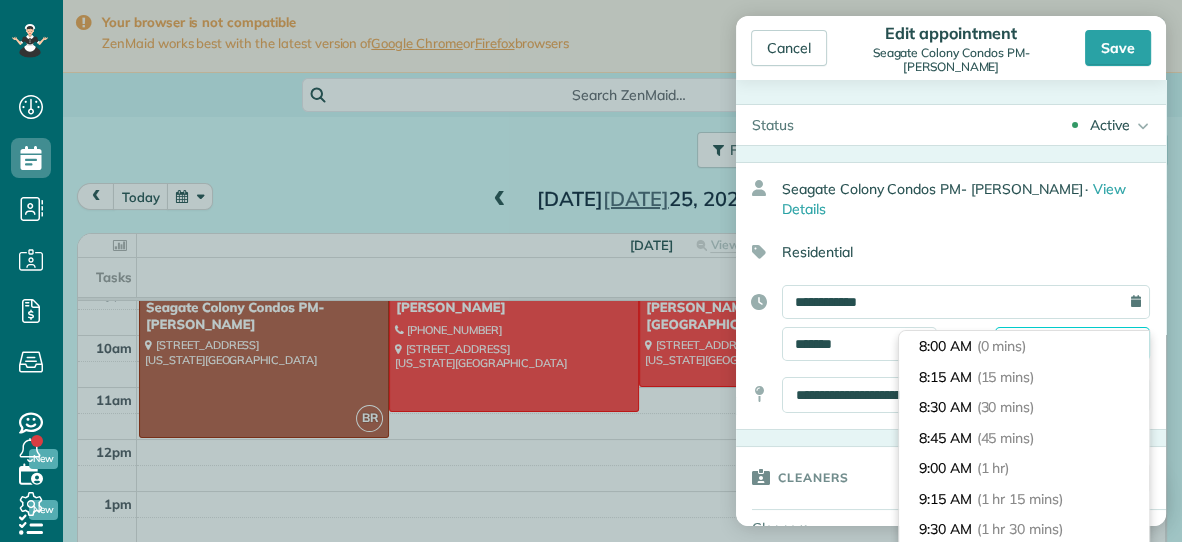 scroll, scrollTop: 456, scrollLeft: 0, axis: vertical 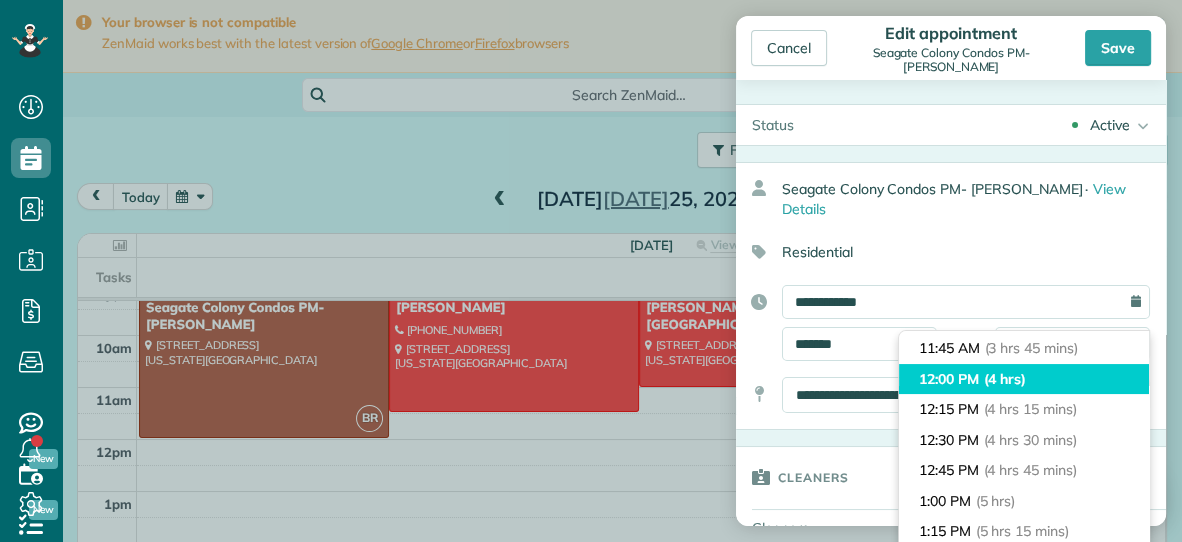 click on "(4 hrs)" at bounding box center [1005, 379] 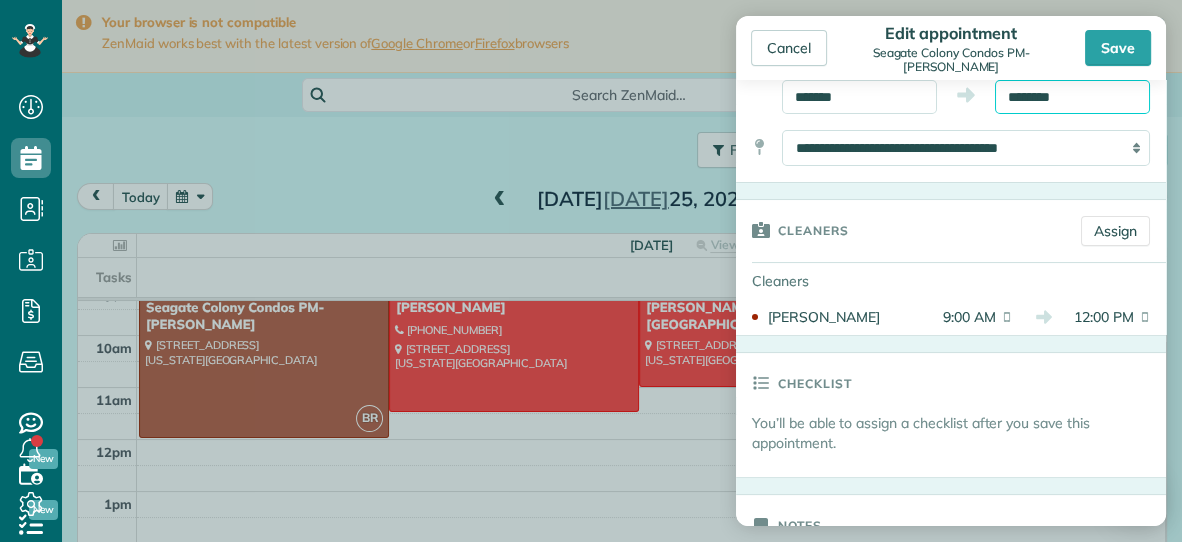 scroll, scrollTop: 245, scrollLeft: 0, axis: vertical 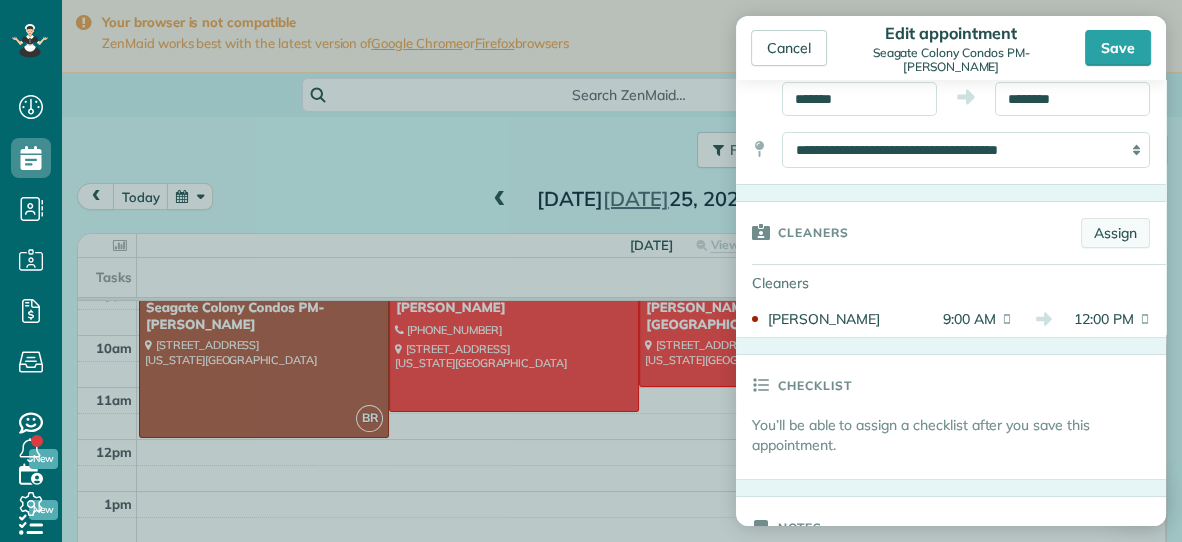 click on "Assign" at bounding box center [1115, 233] 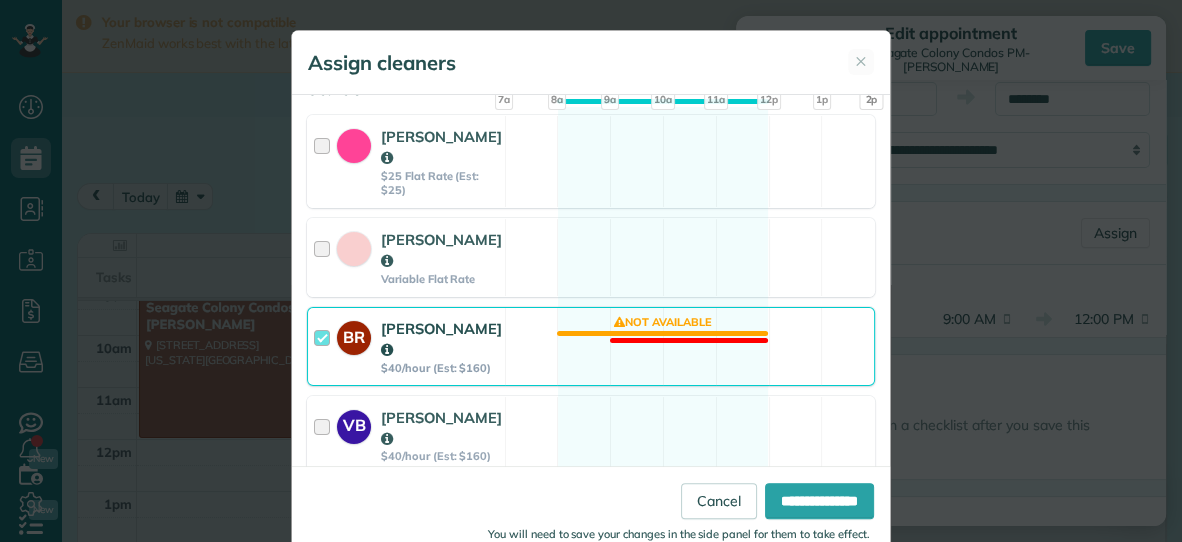 scroll, scrollTop: 256, scrollLeft: 0, axis: vertical 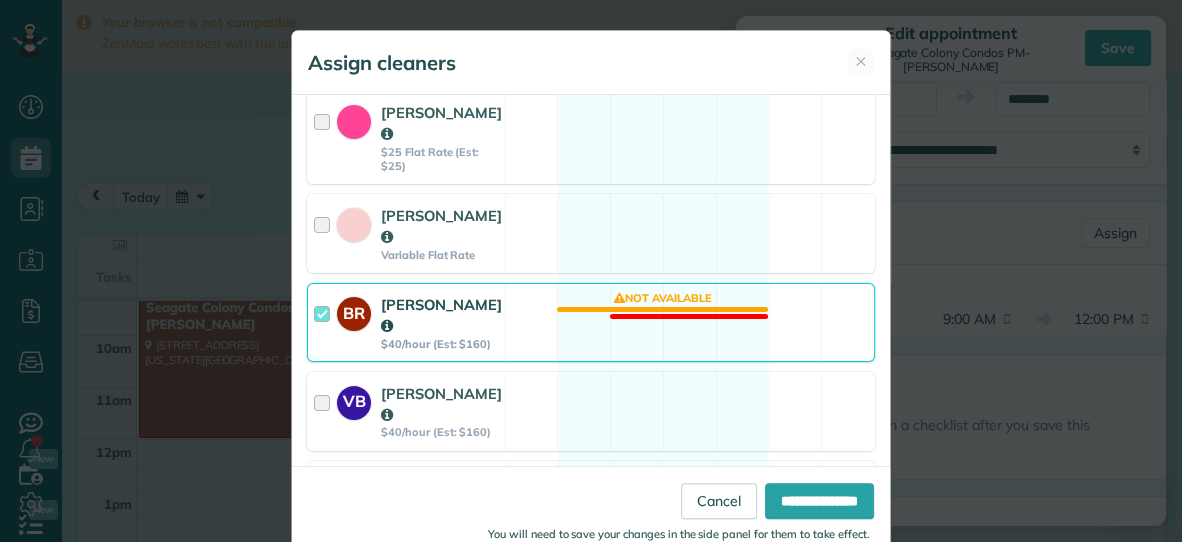 click on "BR
Becky Ramsay
$40/hour (Est: $160)
Not available" at bounding box center [591, 322] 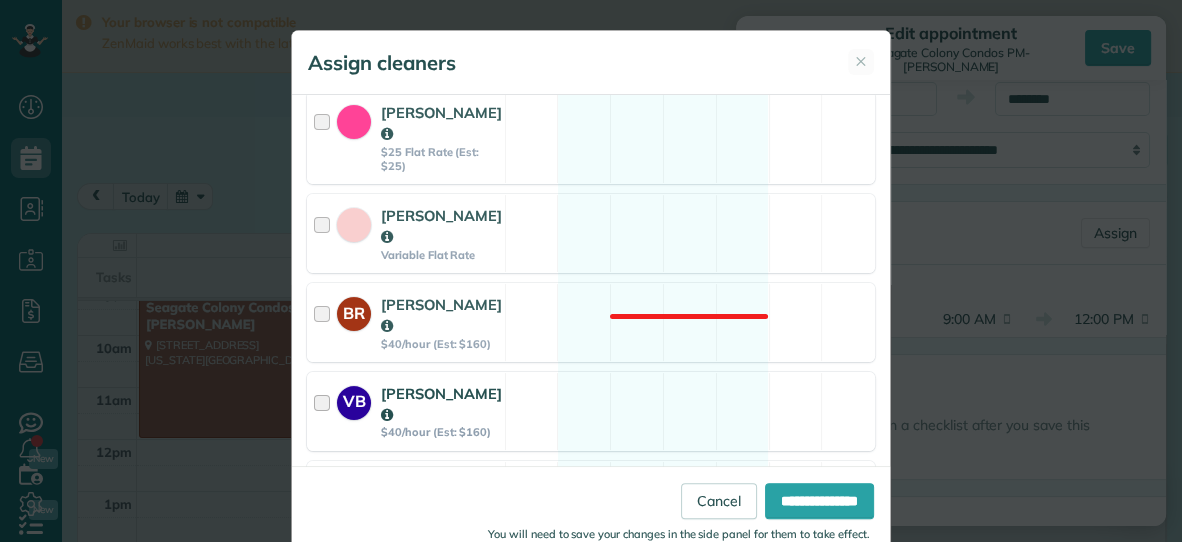 click on "VB
Vanessa Beason
$40/hour (Est: $160)
Available" at bounding box center [591, 411] 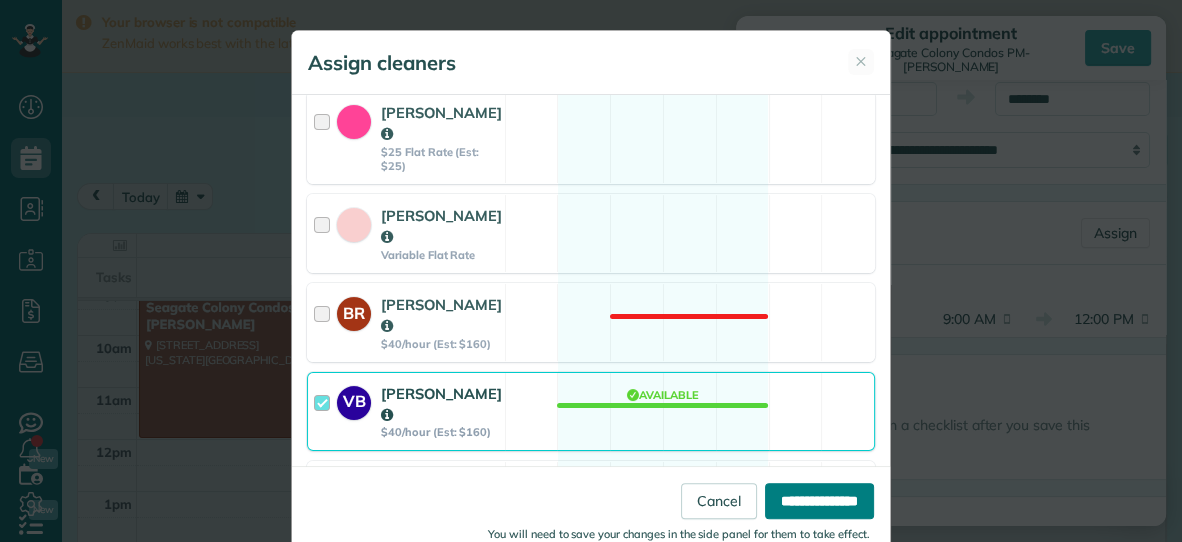 click on "**********" at bounding box center (819, 501) 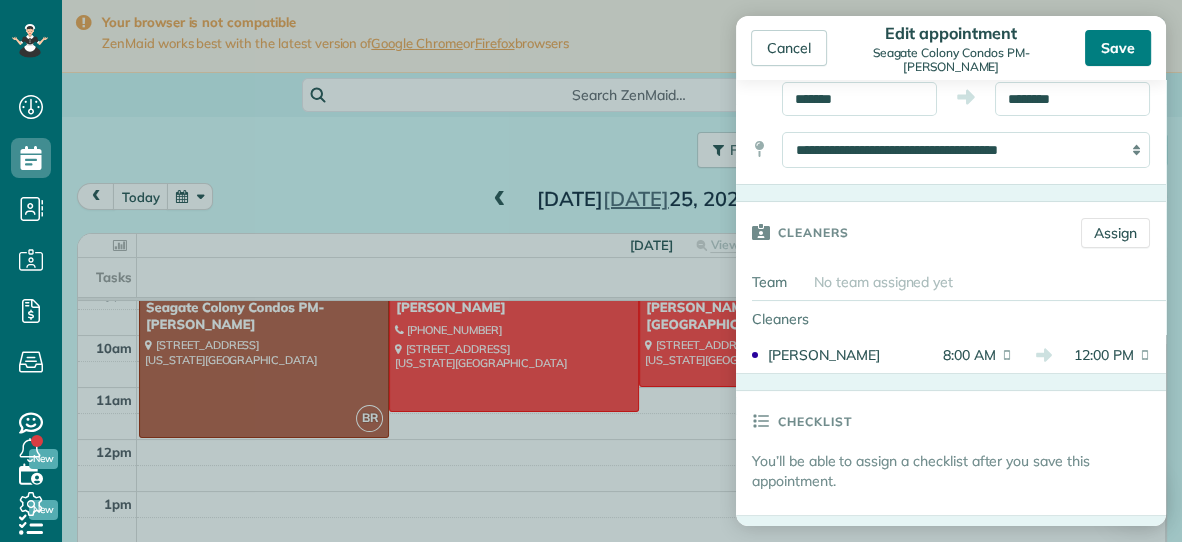 click on "Save" at bounding box center (1118, 48) 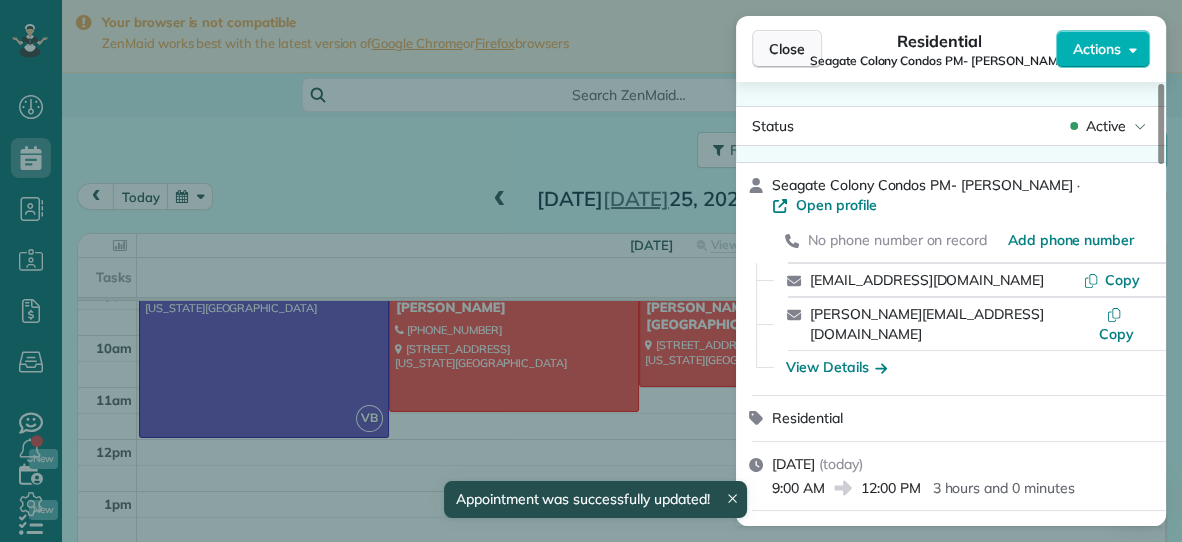 click on "Close" at bounding box center [787, 49] 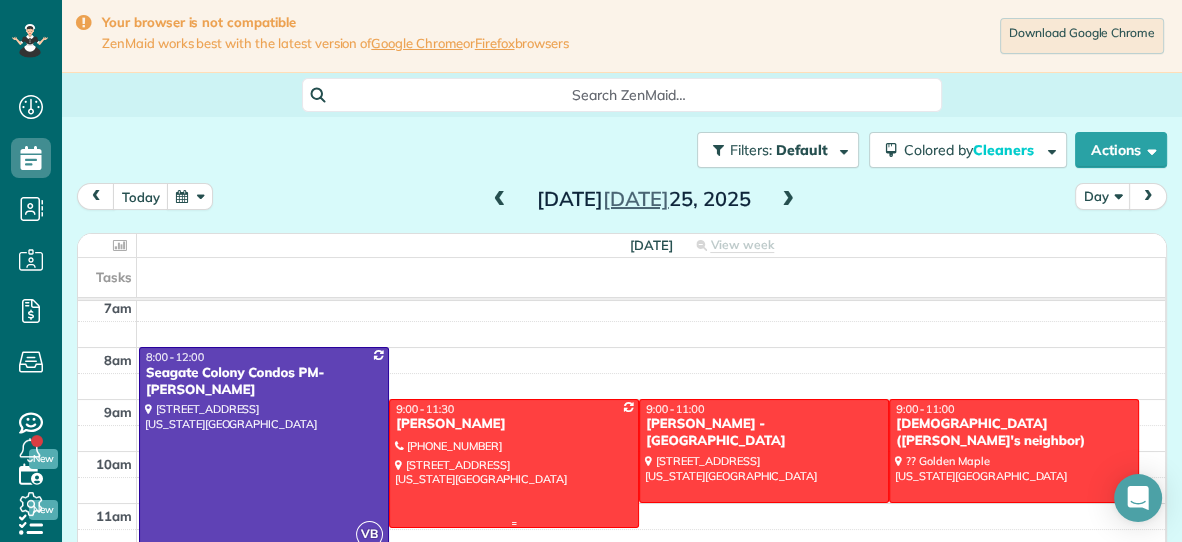 scroll, scrollTop: 3, scrollLeft: 0, axis: vertical 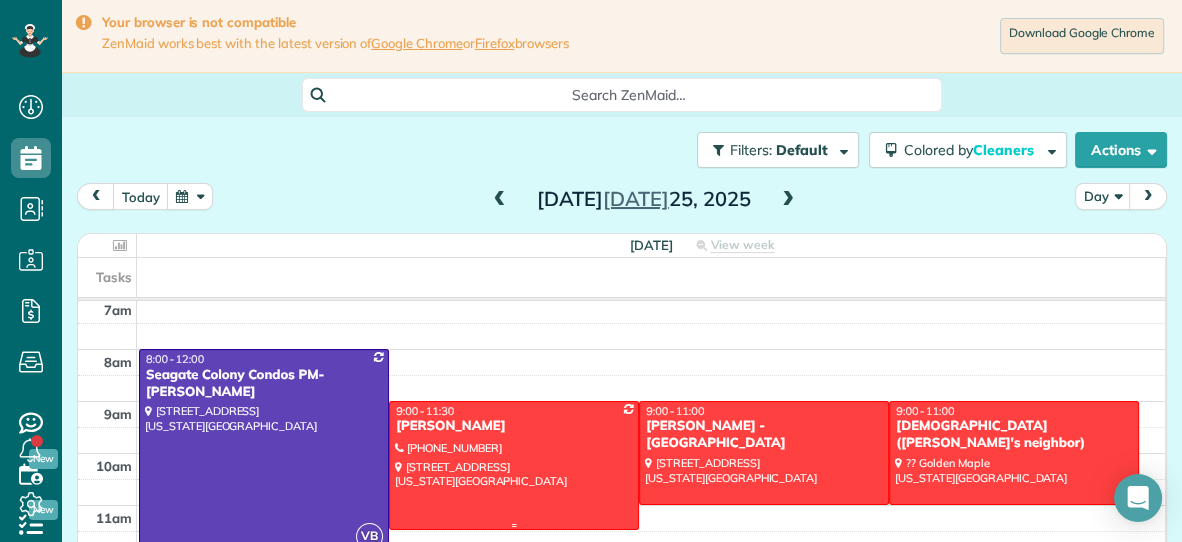 click at bounding box center [514, 465] 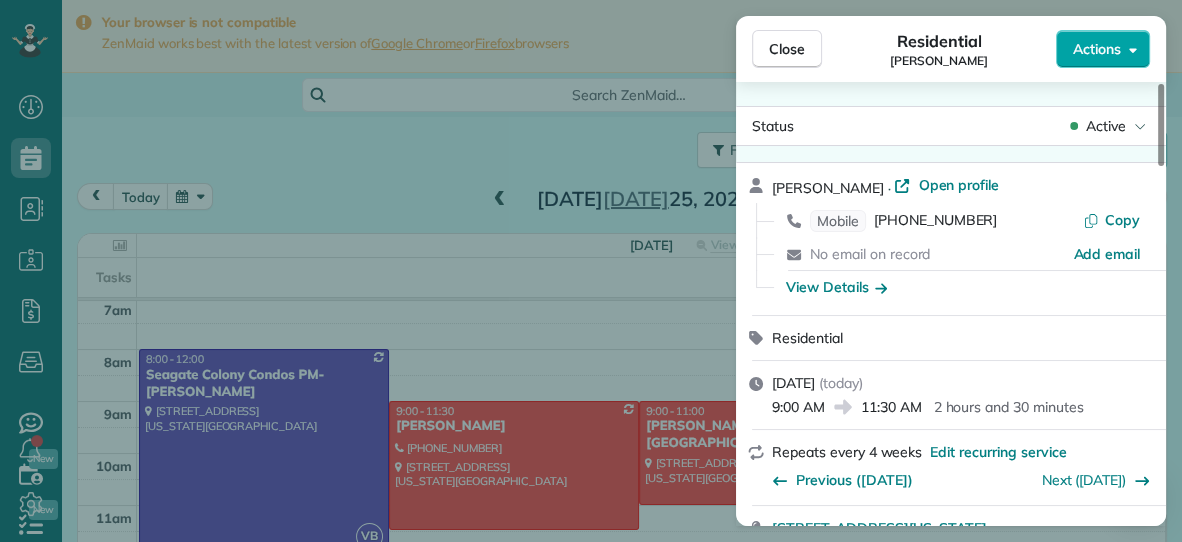 click on "Actions" at bounding box center (1097, 49) 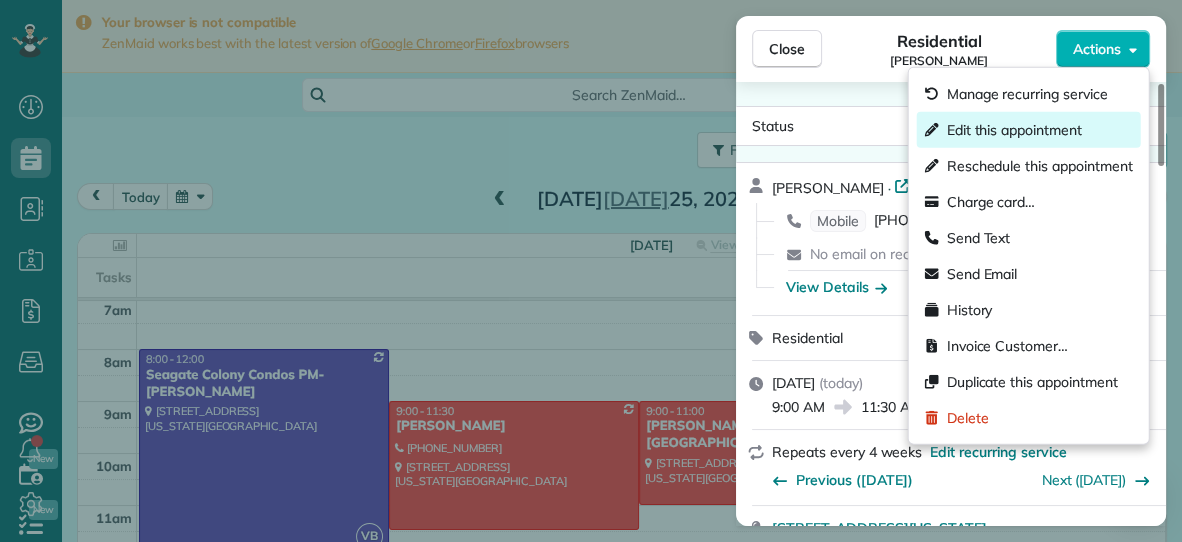 click on "Edit this appointment" at bounding box center [1014, 130] 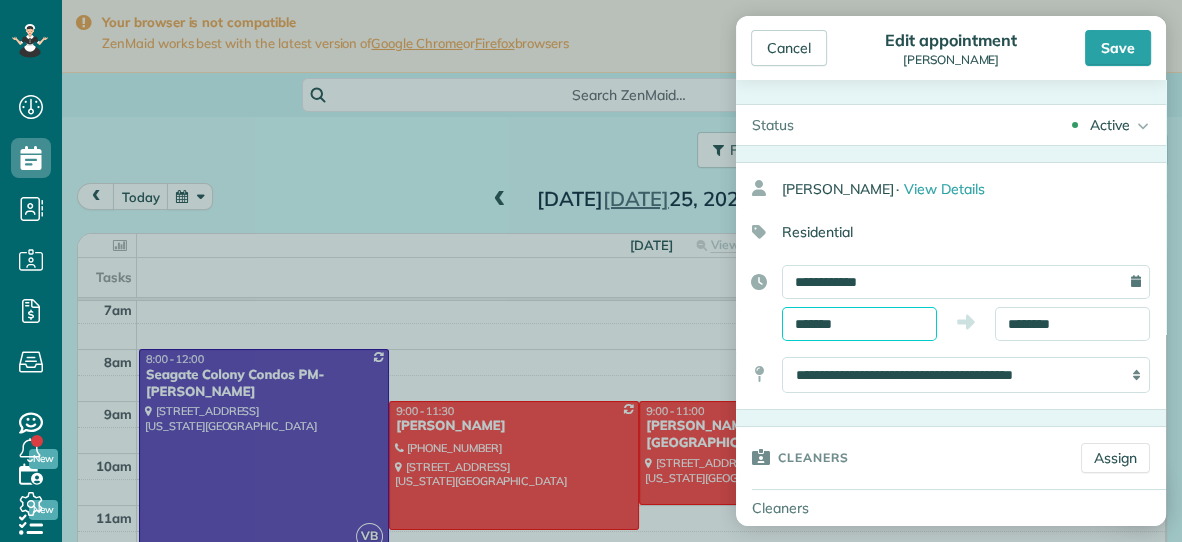 click on "*******" at bounding box center (859, 324) 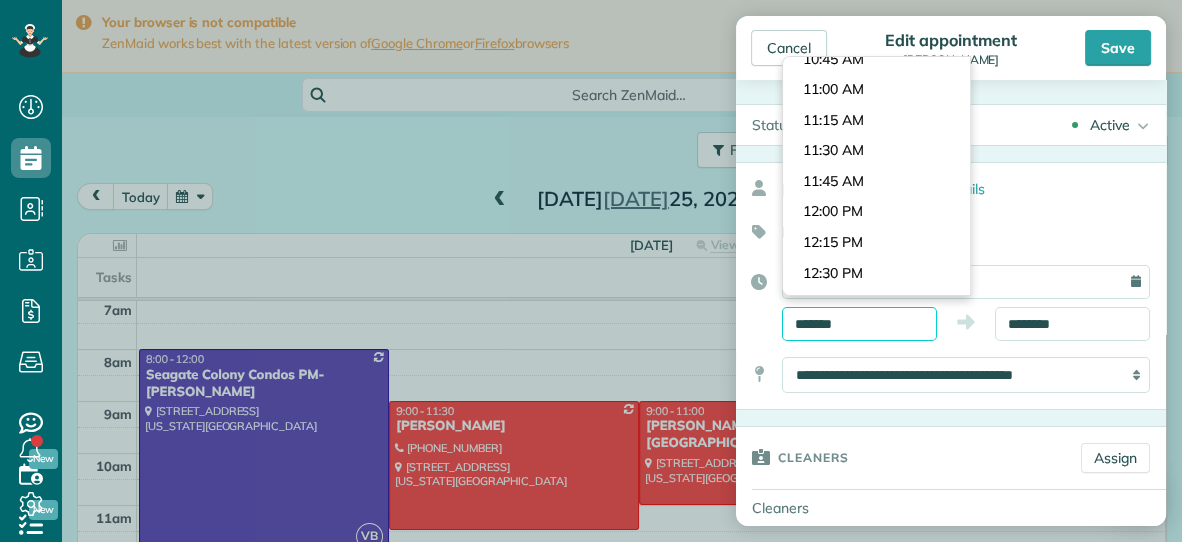 scroll, scrollTop: 1302, scrollLeft: 0, axis: vertical 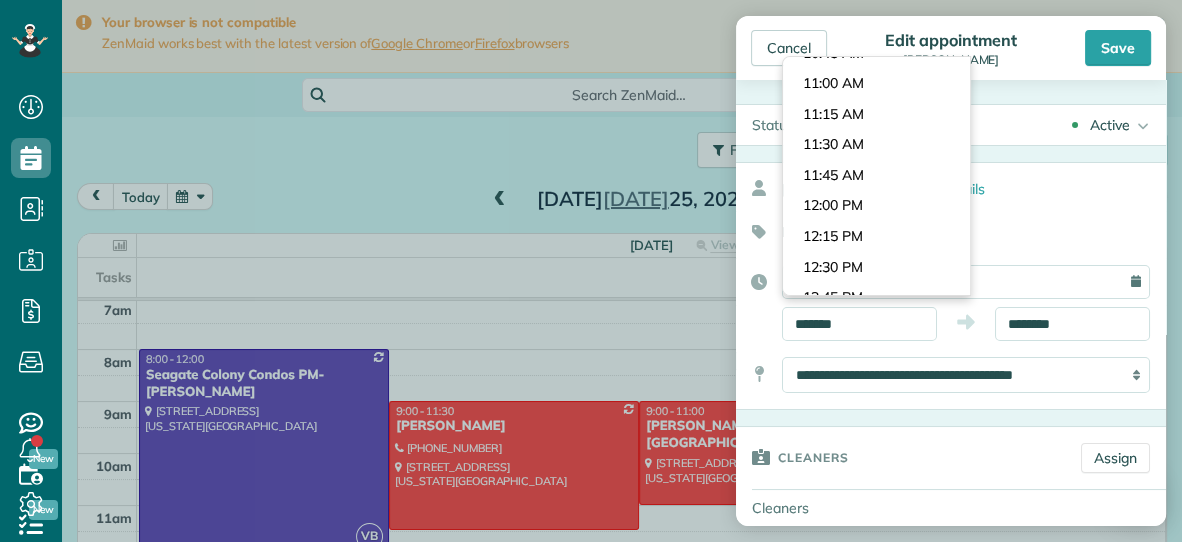 click on "Dashboard
Scheduling
Calendar View
List View
Dispatch View - Weekly scheduling (Beta)" at bounding box center (591, 271) 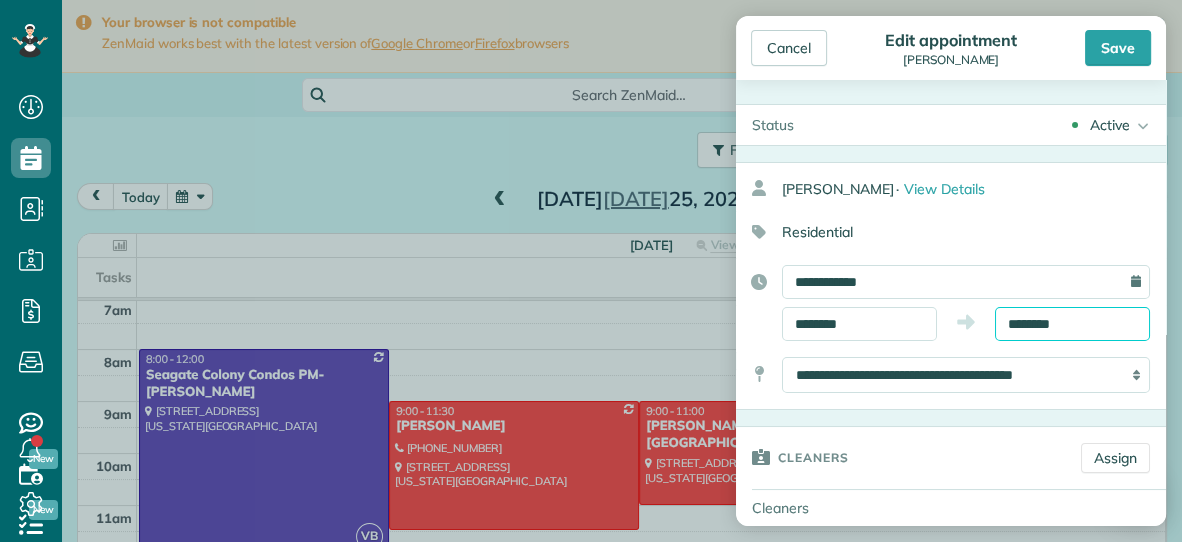 click on "********" at bounding box center [1072, 324] 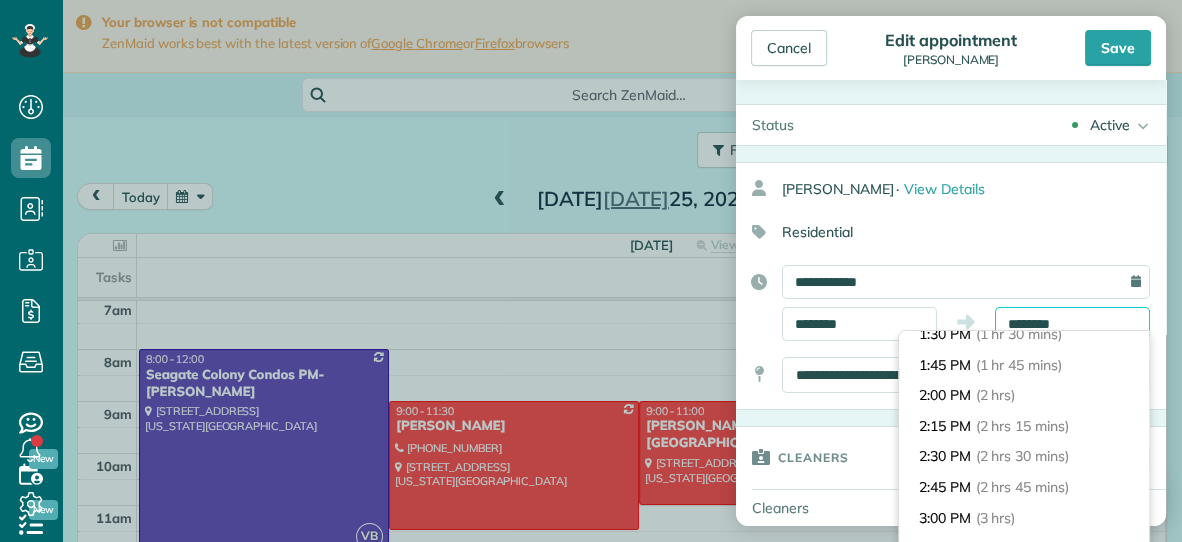 scroll, scrollTop: 198, scrollLeft: 0, axis: vertical 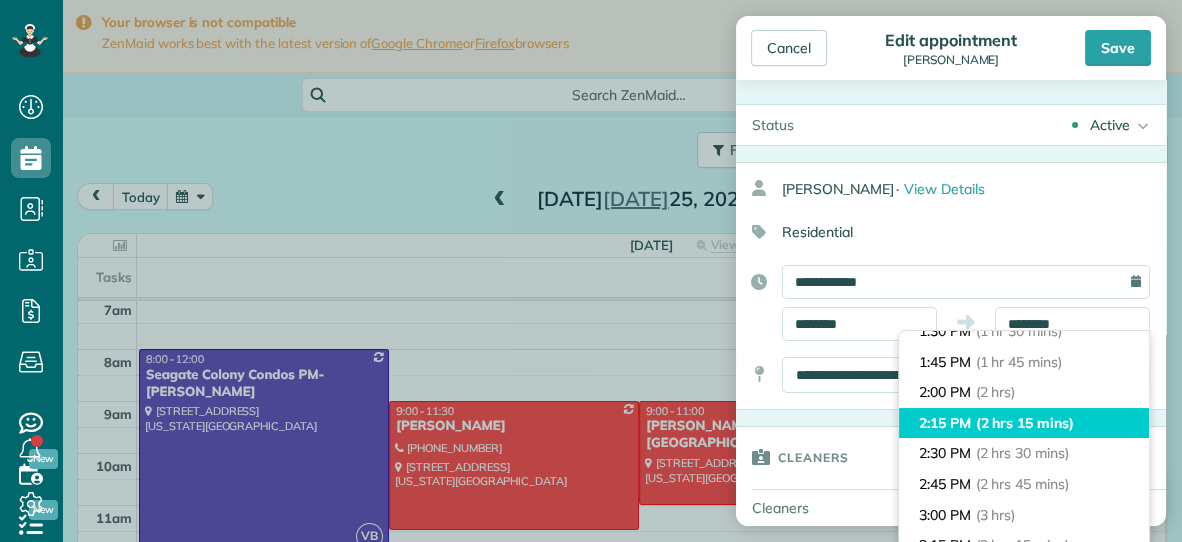 click on "2:15 PM  (2 hrs 15 mins)" at bounding box center (1024, 423) 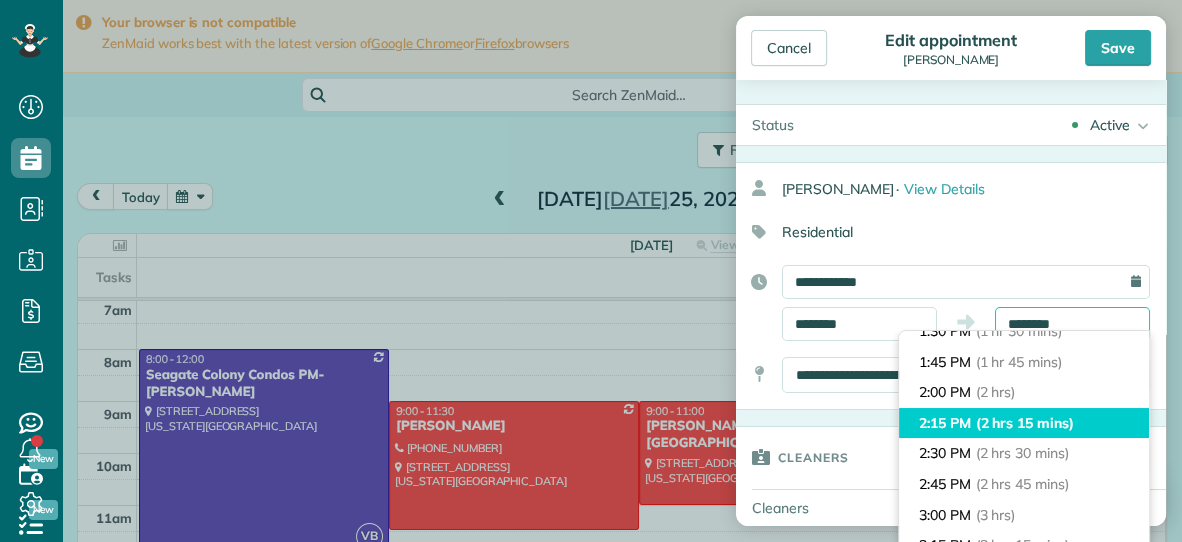 type on "*******" 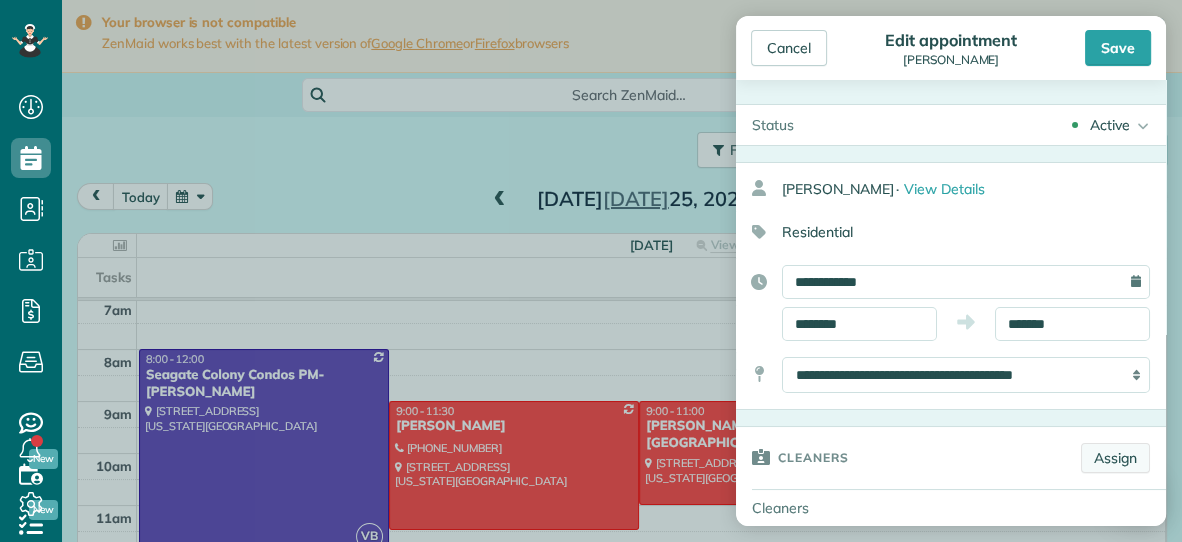 click on "Assign" at bounding box center (1115, 458) 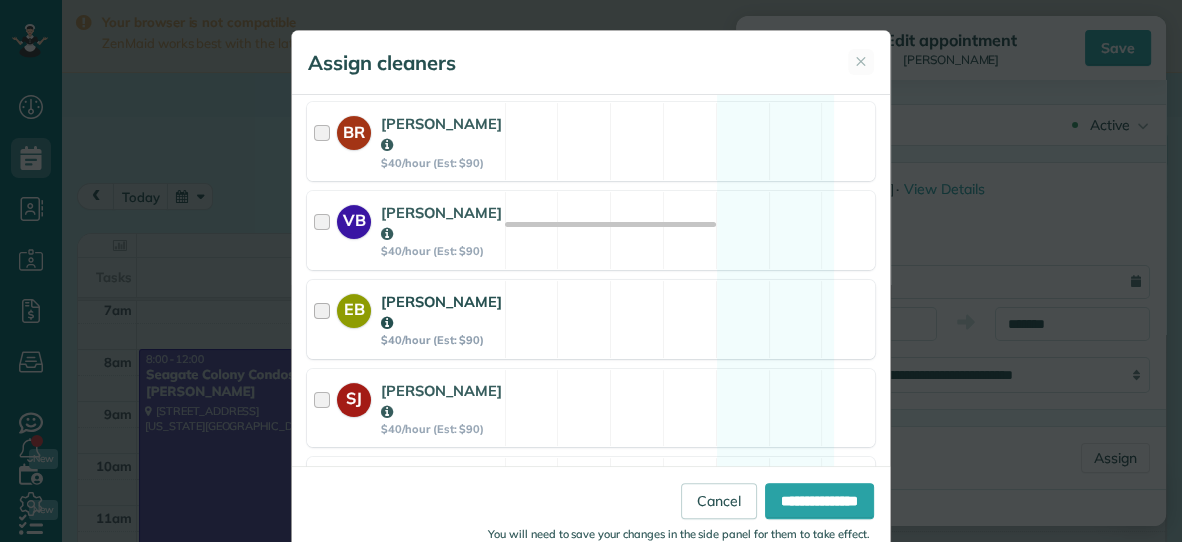 scroll, scrollTop: 470, scrollLeft: 0, axis: vertical 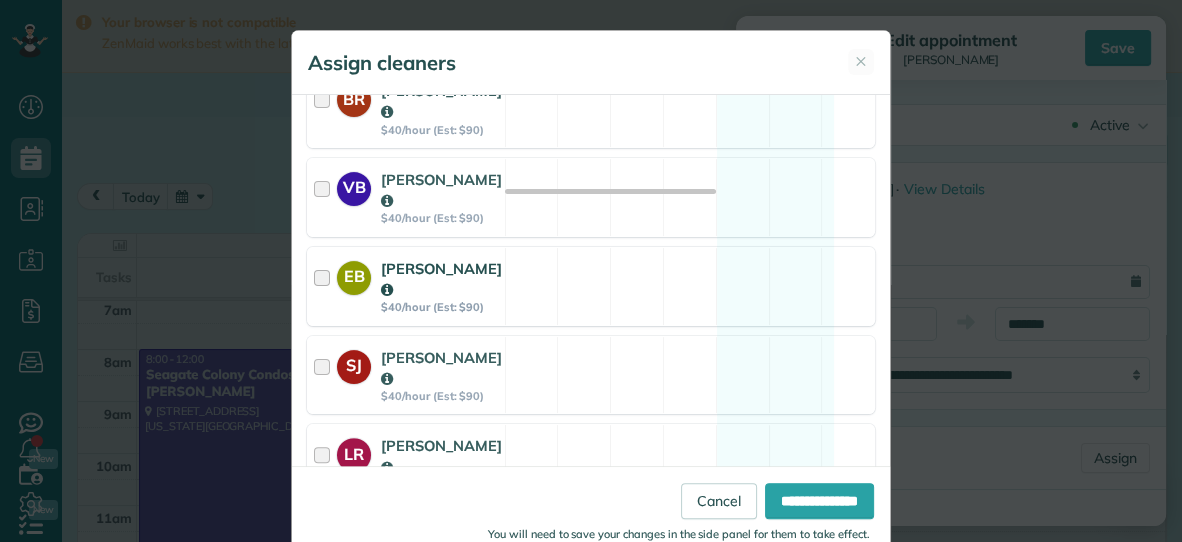click on "LR
Lisa Ross
$40/hour (Est: $90)
Available" at bounding box center (591, 463) 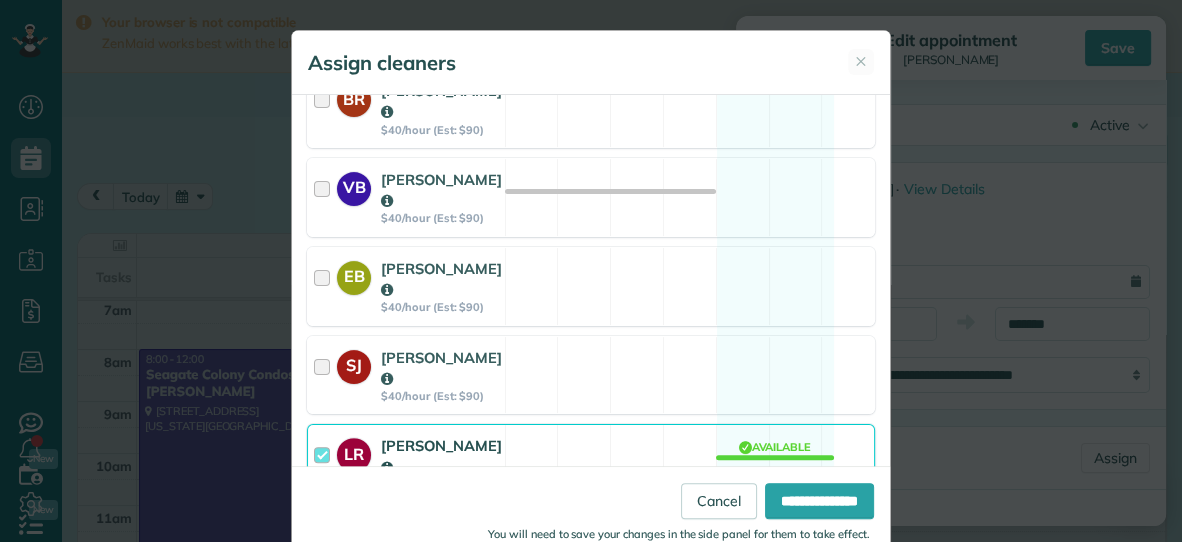 click on "LR
Lisa Ross
$40/hour (Est: $90)
Available" at bounding box center [591, 463] 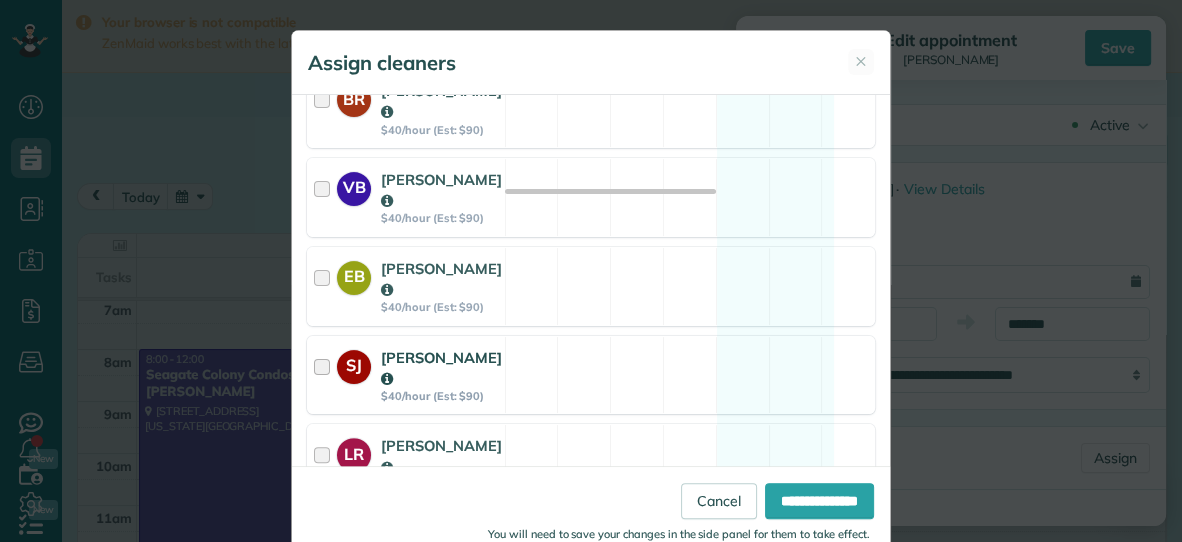 click on "SJ
Savannah Jessup
$40/hour (Est: $90)
Available" at bounding box center (591, 375) 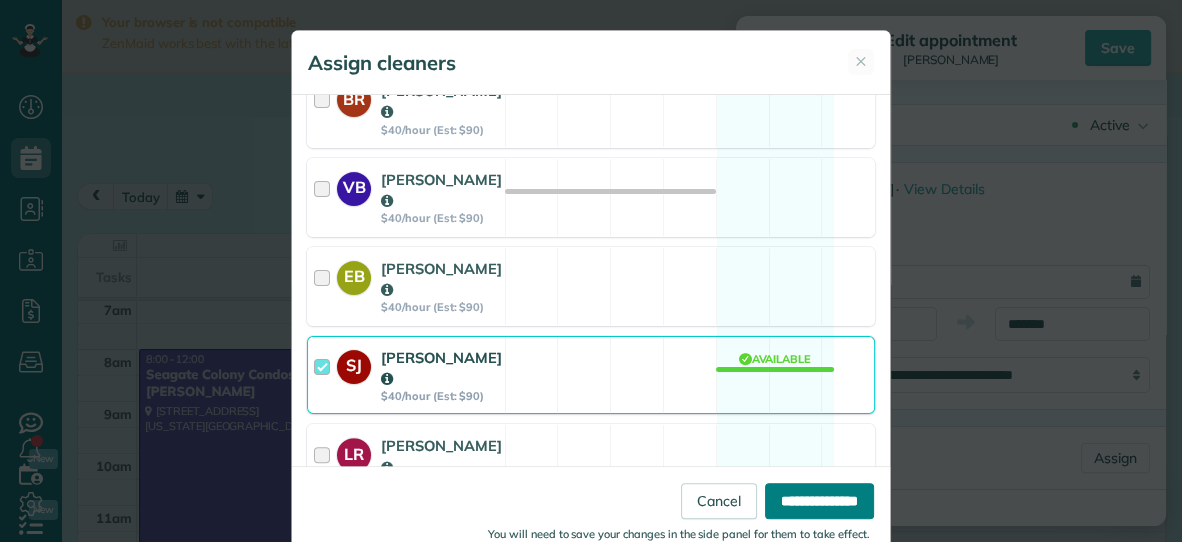 click on "**********" at bounding box center [819, 501] 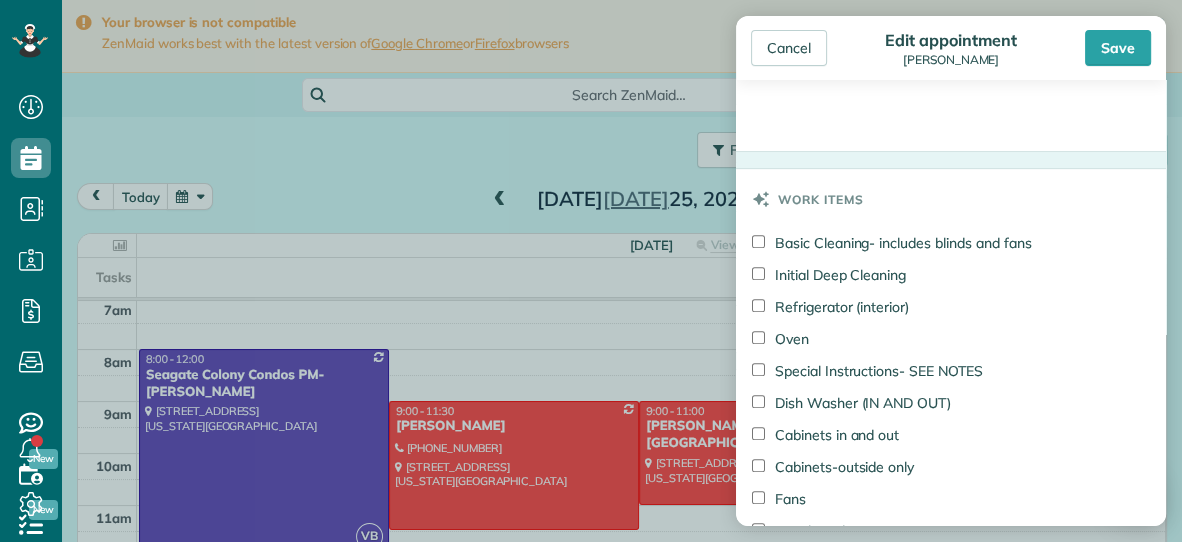 scroll, scrollTop: 842, scrollLeft: 0, axis: vertical 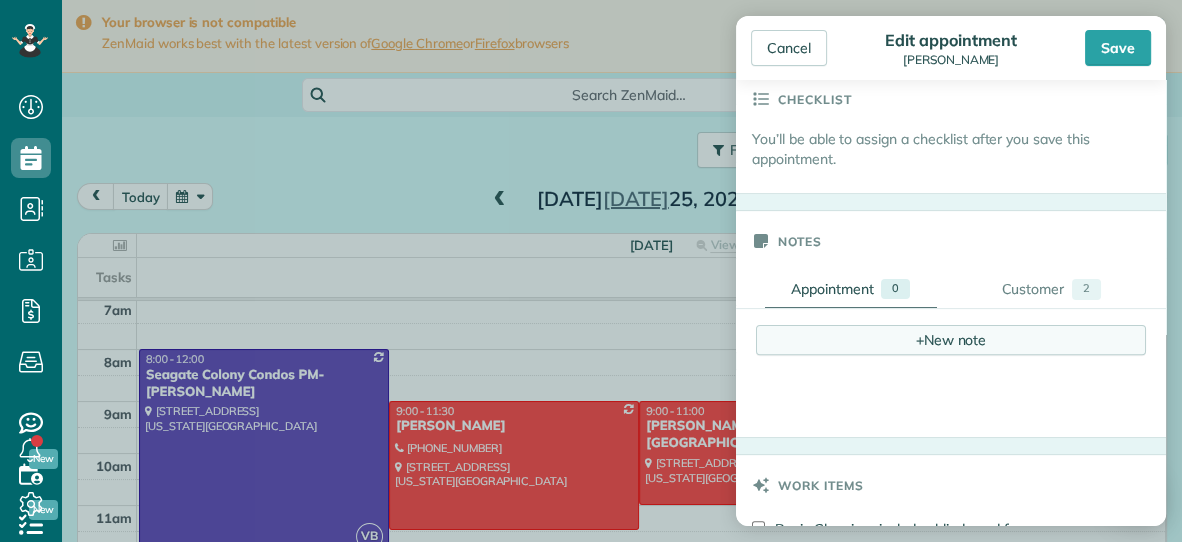click on "+
New note" at bounding box center [951, 340] 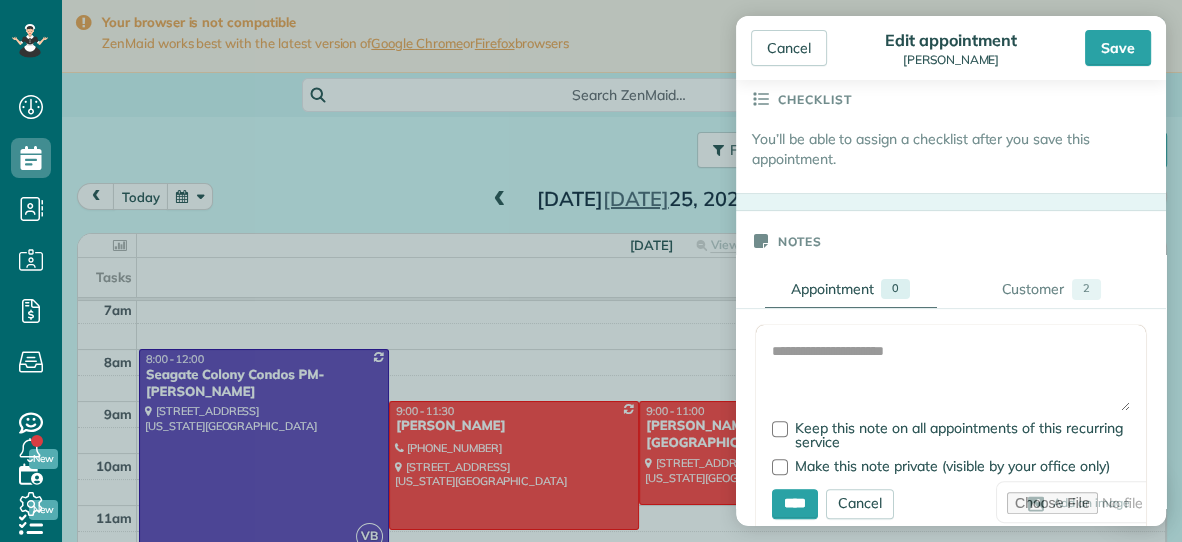 click on "Add Image
Keep this note on all appointments of this recurring service
Make this note private (visible by your office only)
****
Cancel
Add an image" at bounding box center [951, 430] 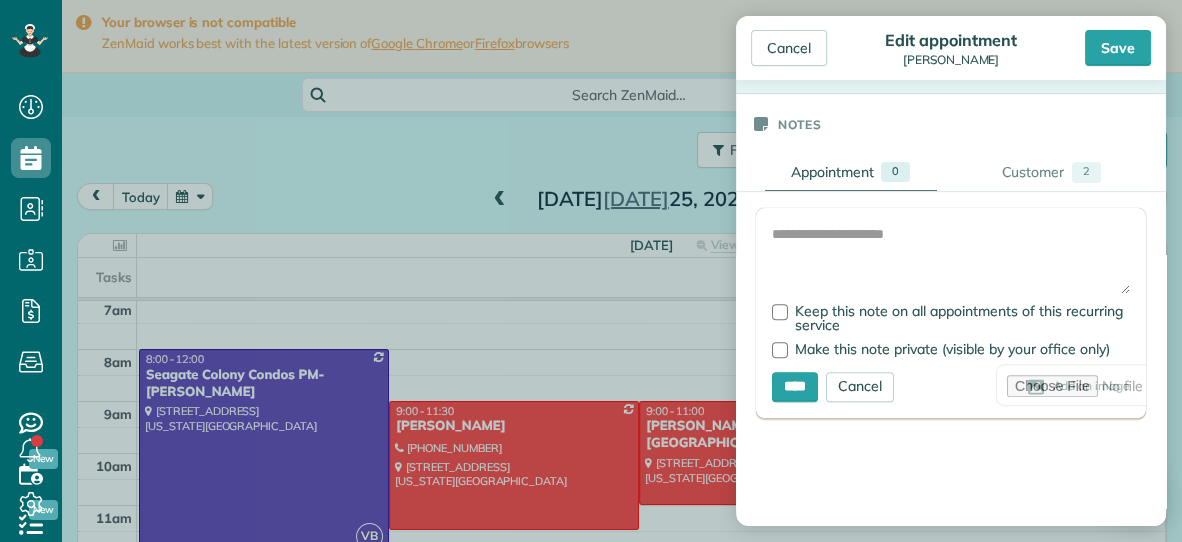 scroll, scrollTop: 661, scrollLeft: 0, axis: vertical 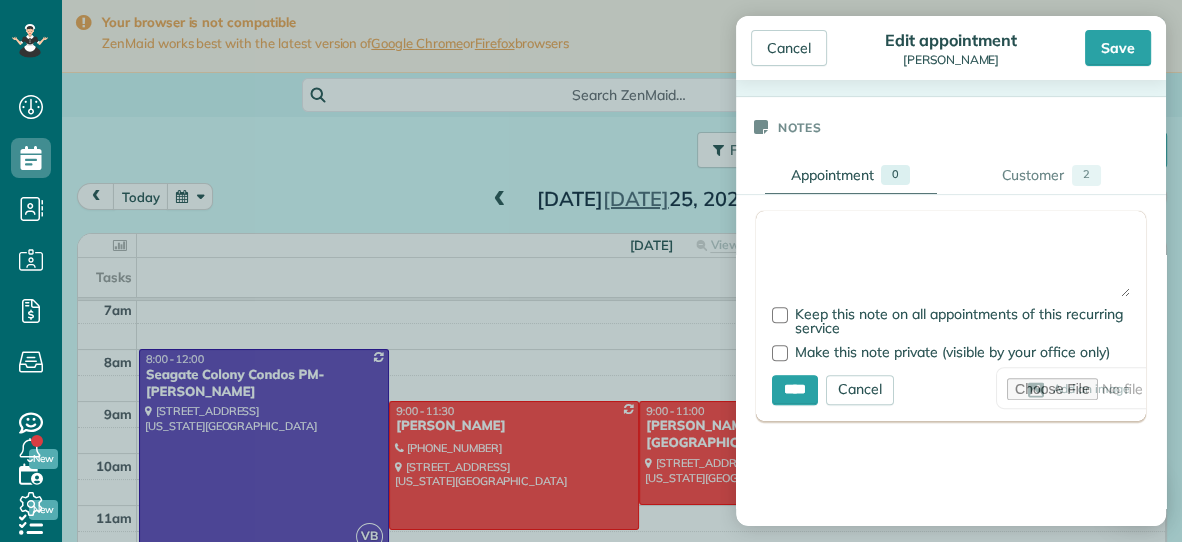 click at bounding box center (951, 262) 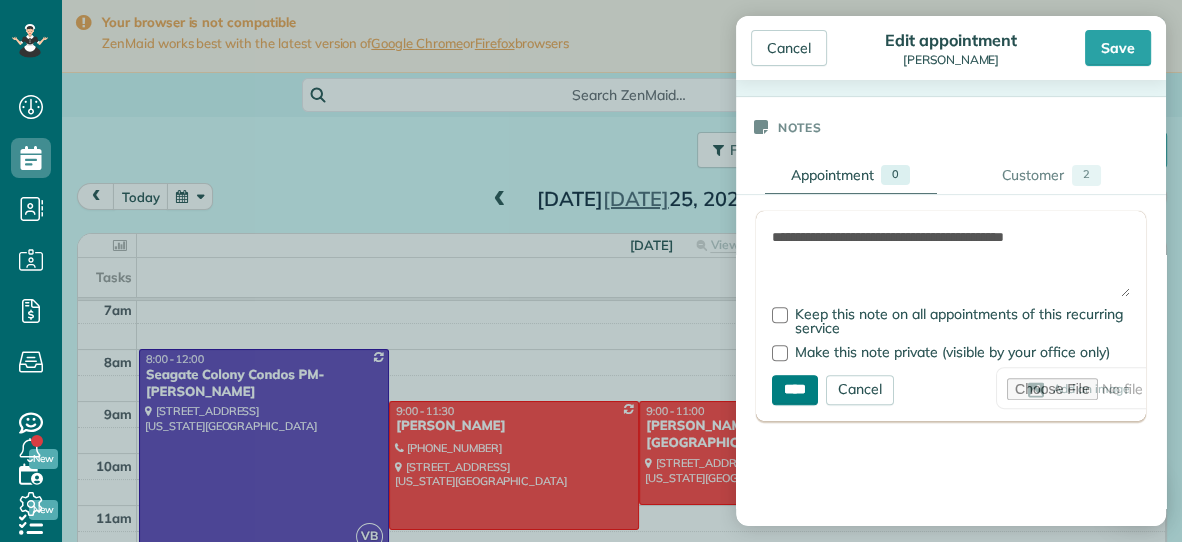 type on "**********" 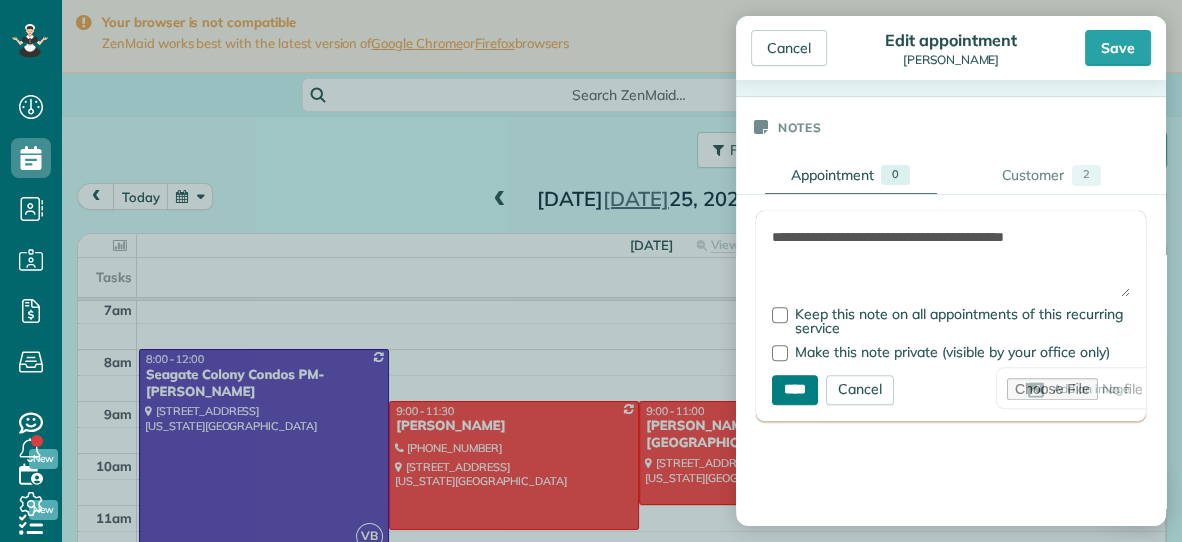 click on "****" at bounding box center [795, 390] 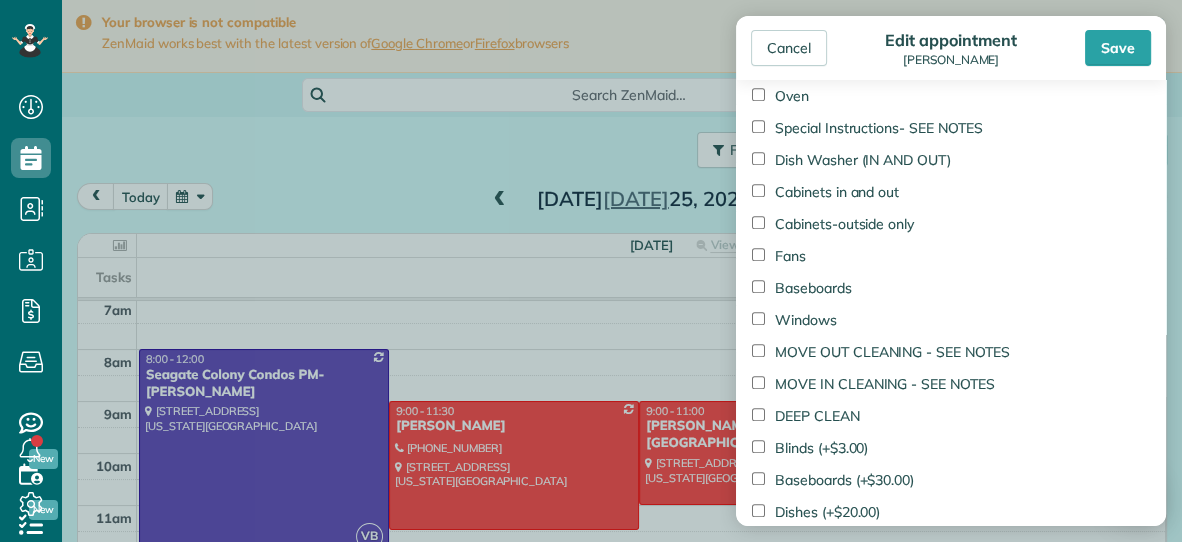 scroll, scrollTop: 1210, scrollLeft: 0, axis: vertical 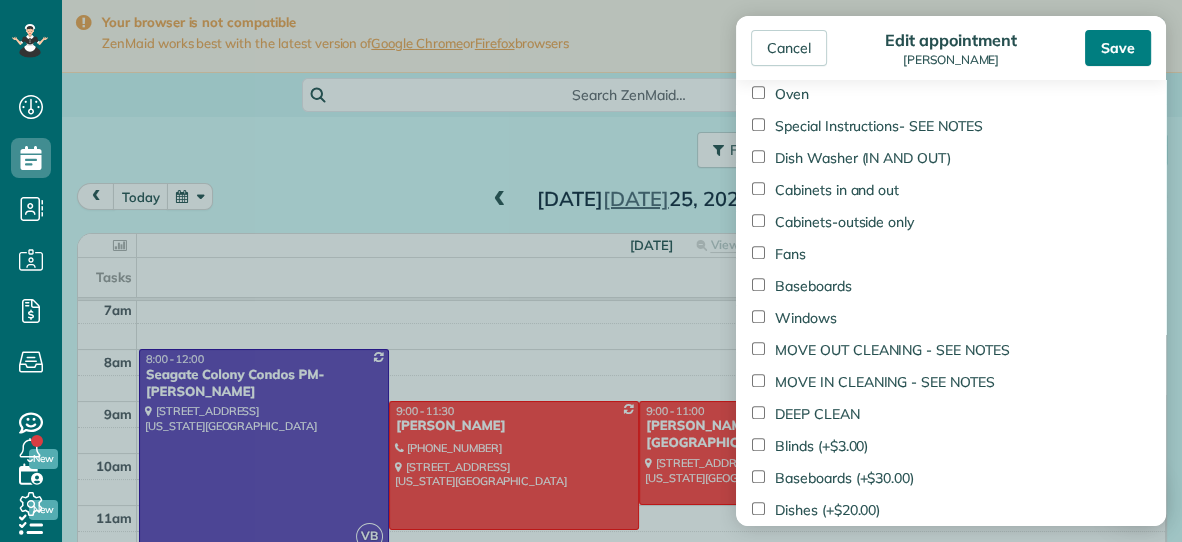 click on "Save" at bounding box center (1118, 48) 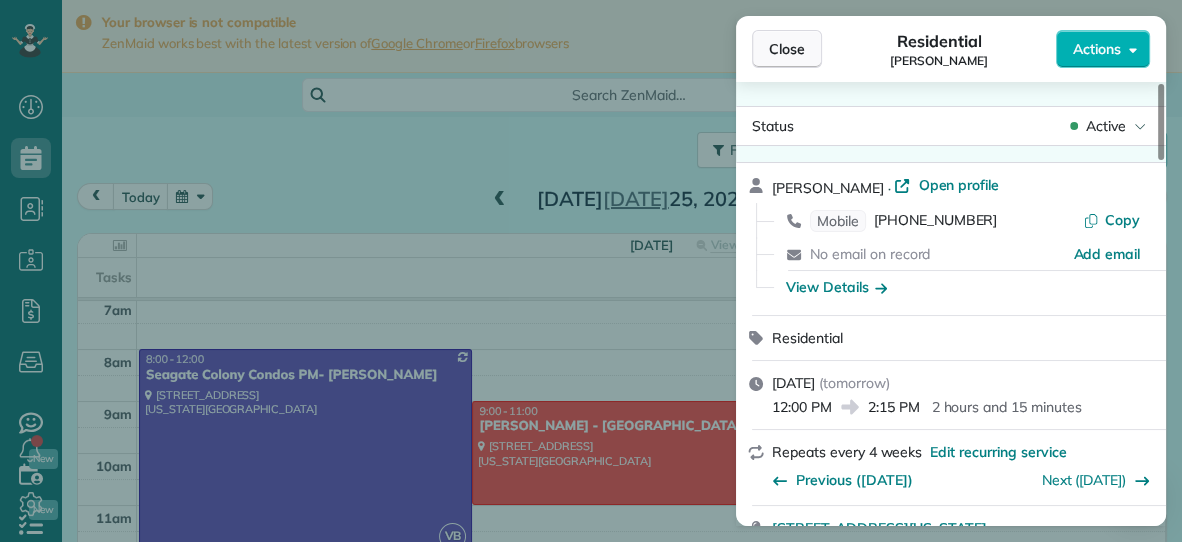 click on "Close" at bounding box center (787, 49) 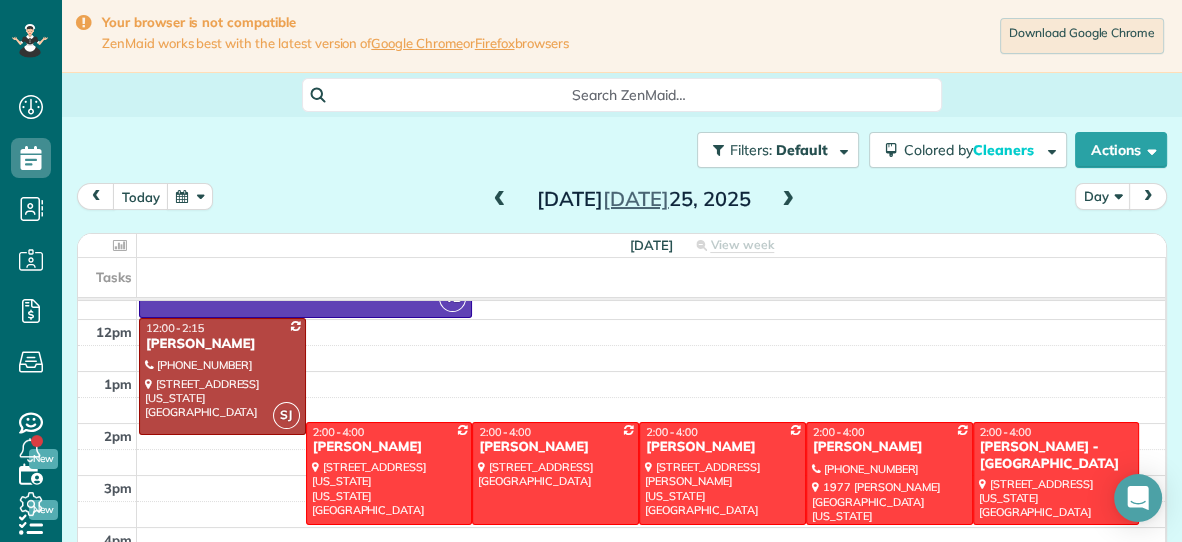 scroll, scrollTop: 247, scrollLeft: 0, axis: vertical 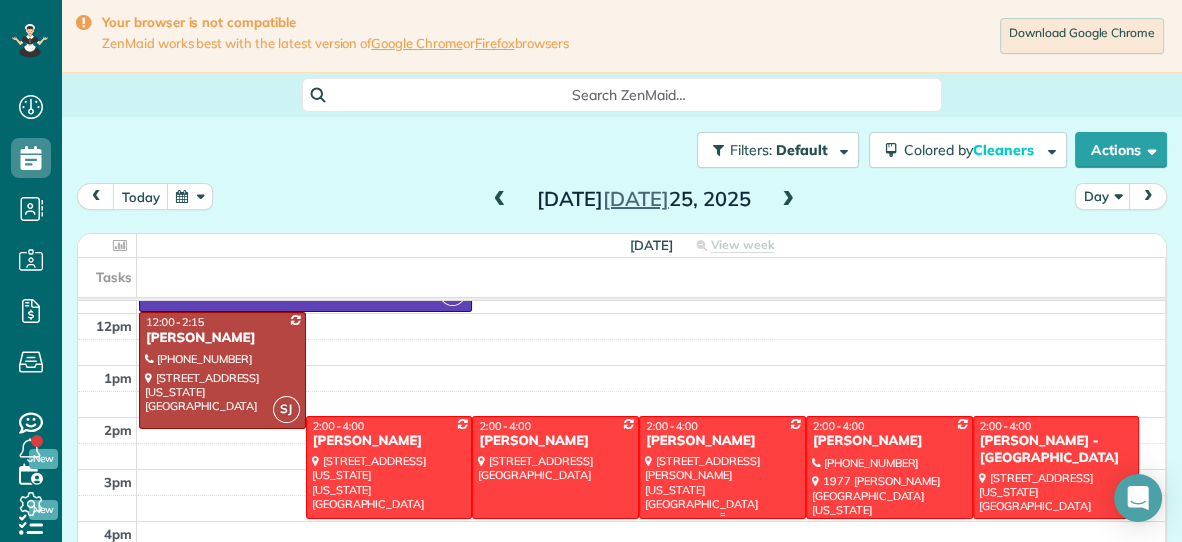 click on "[PERSON_NAME]" at bounding box center [722, 441] 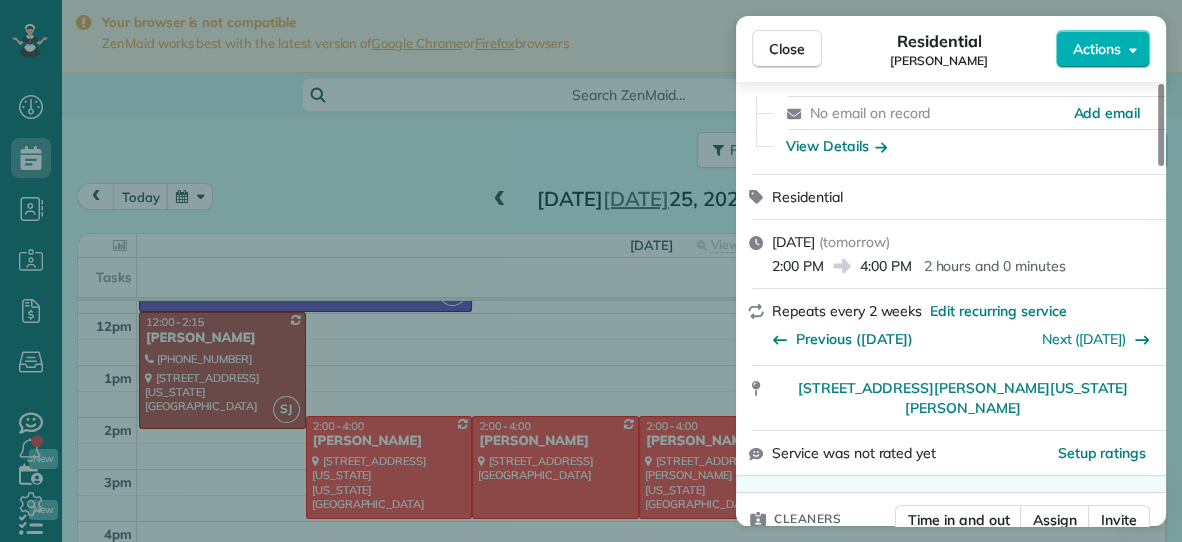 scroll, scrollTop: 291, scrollLeft: 0, axis: vertical 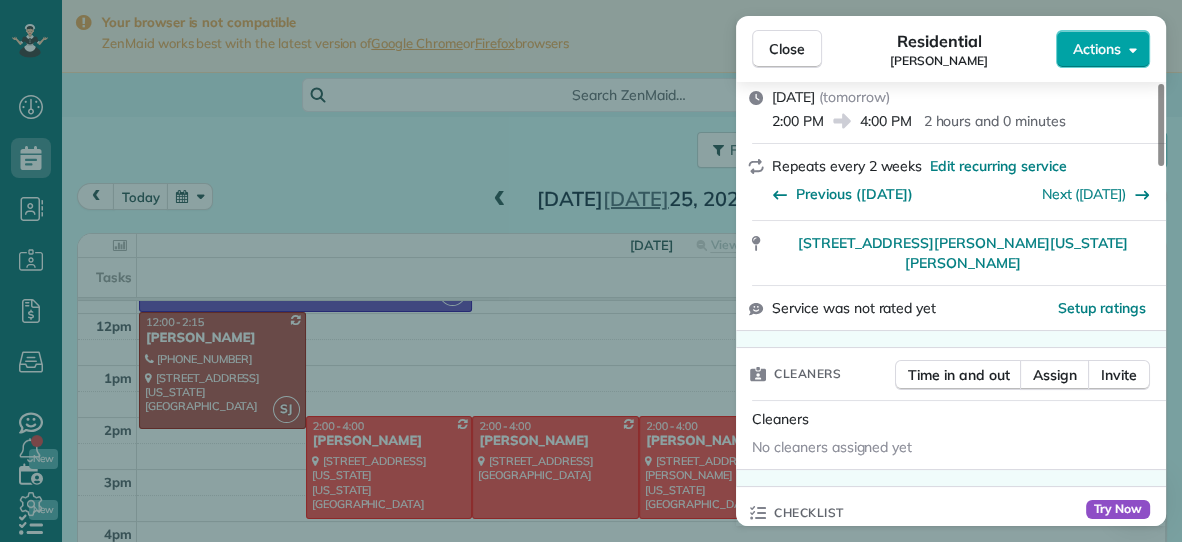 click on "Actions" at bounding box center (1097, 49) 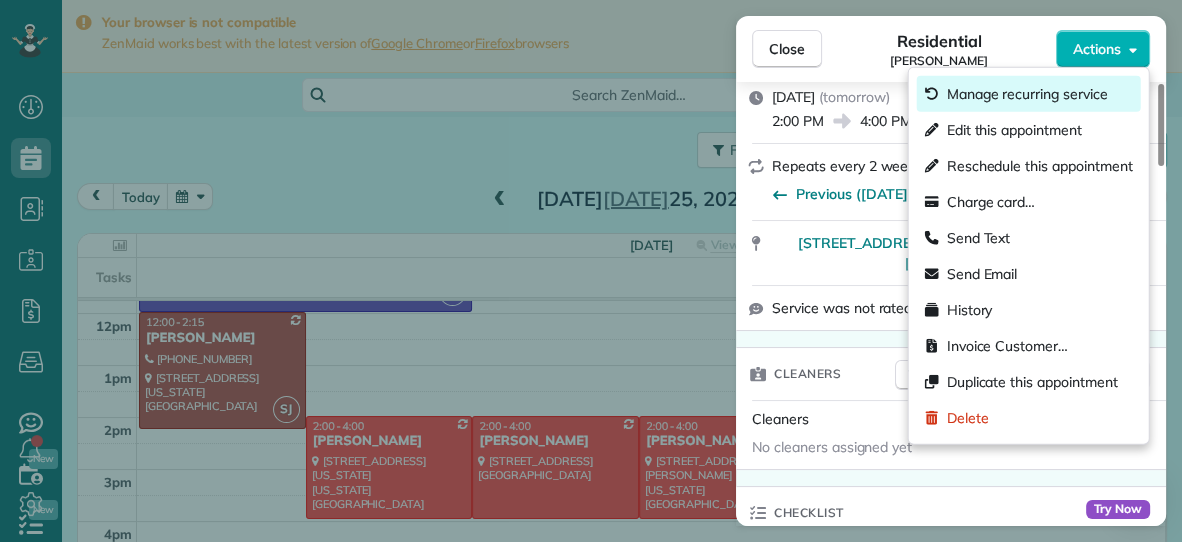 click on "Manage recurring service" at bounding box center [1027, 94] 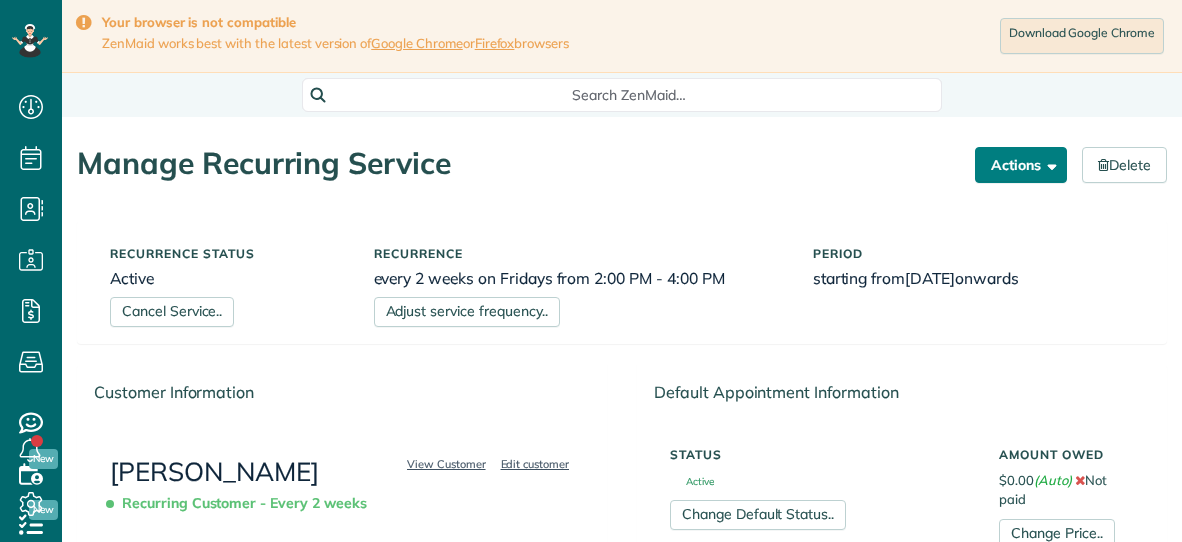scroll, scrollTop: 0, scrollLeft: 0, axis: both 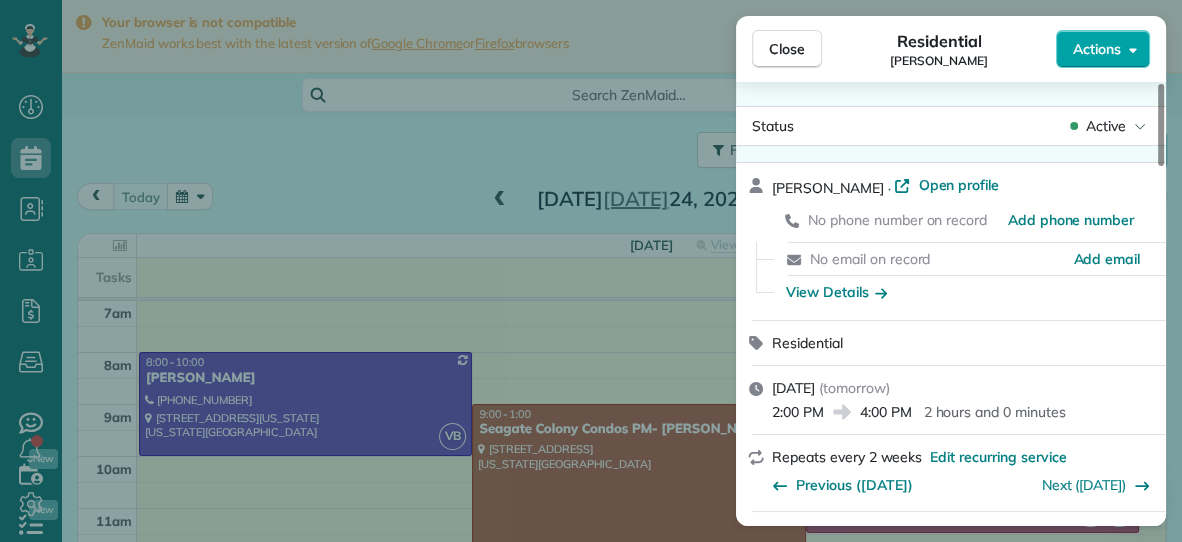 click on "Actions" at bounding box center (1097, 49) 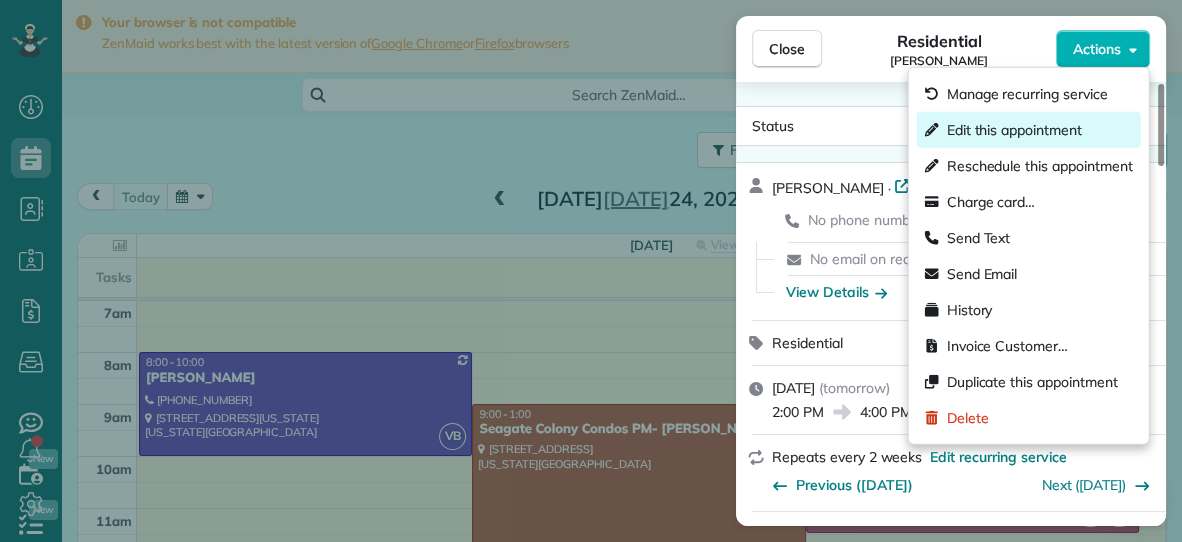 click on "Edit this appointment" at bounding box center [1014, 130] 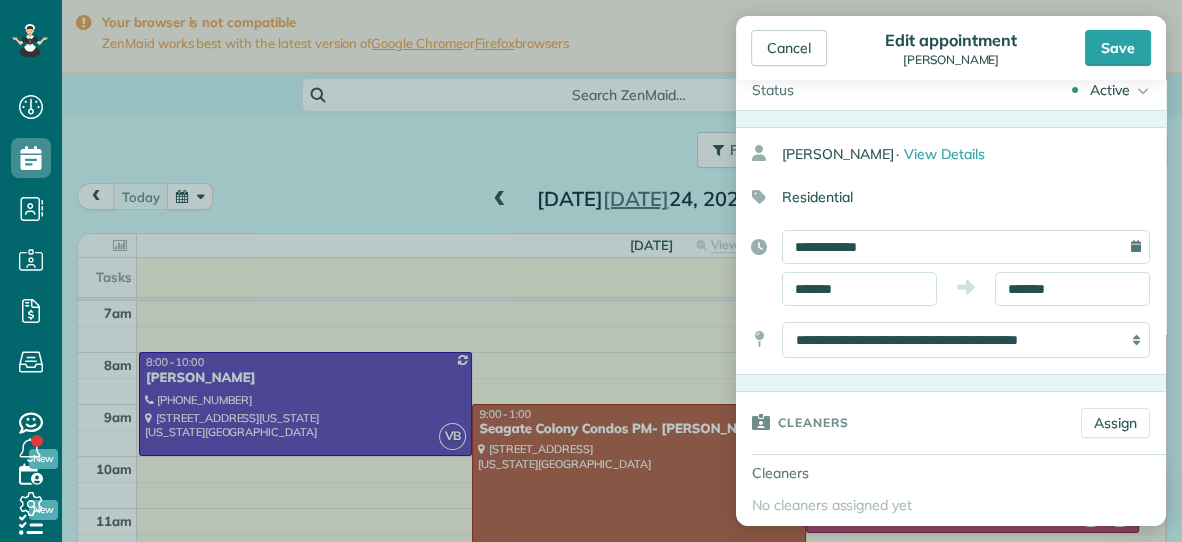 scroll, scrollTop: 37, scrollLeft: 0, axis: vertical 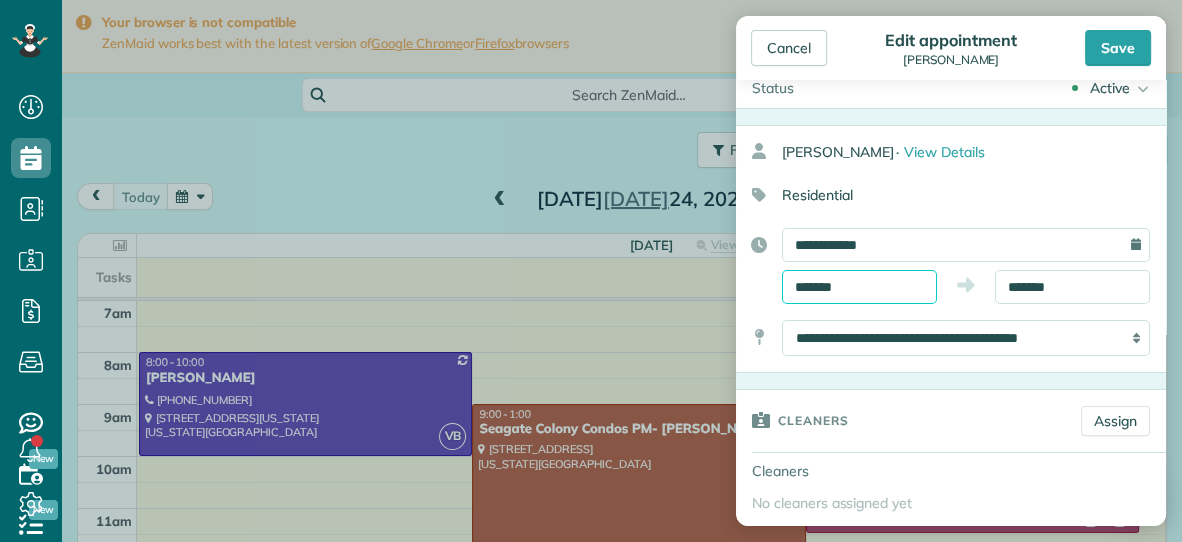 click on "*******" at bounding box center (859, 287) 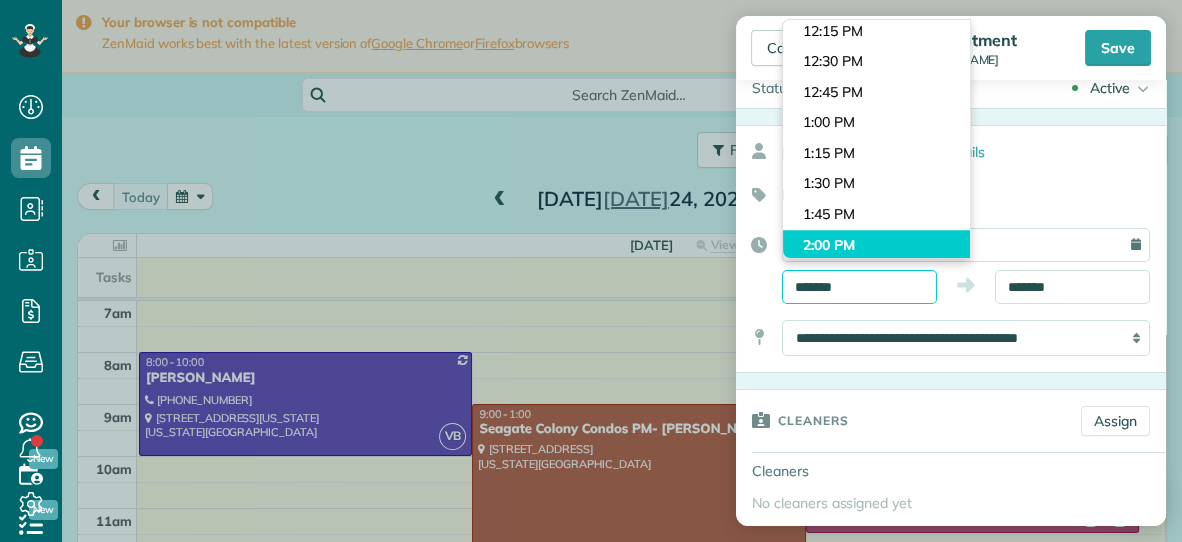 scroll, scrollTop: 1469, scrollLeft: 0, axis: vertical 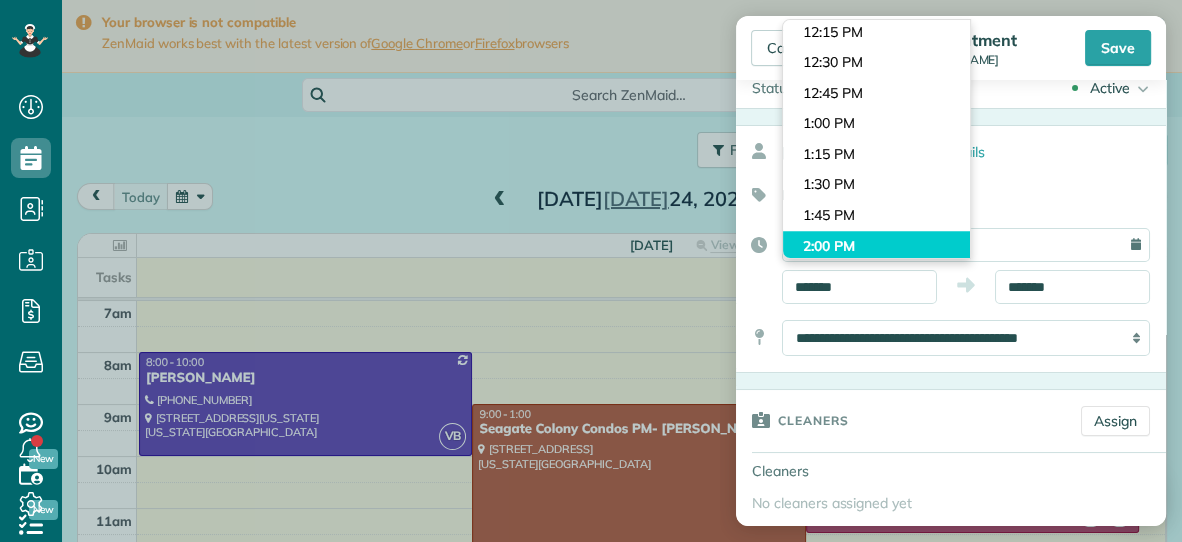 click on "Dashboard
Scheduling
Calendar View
List View
Dispatch View - Weekly scheduling (Beta)" at bounding box center (591, 271) 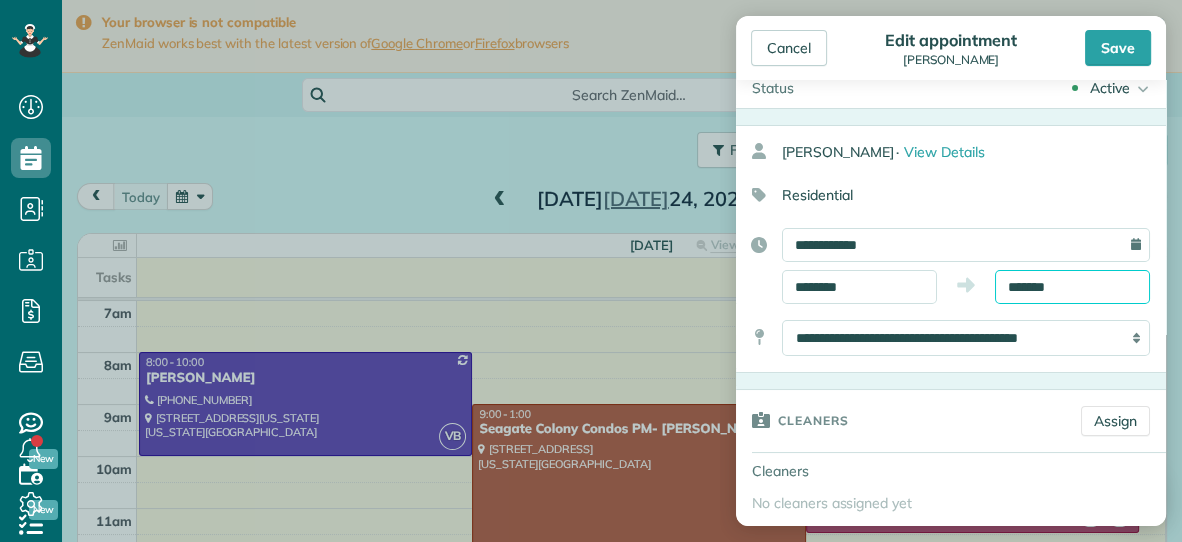 click on "*******" at bounding box center (1072, 287) 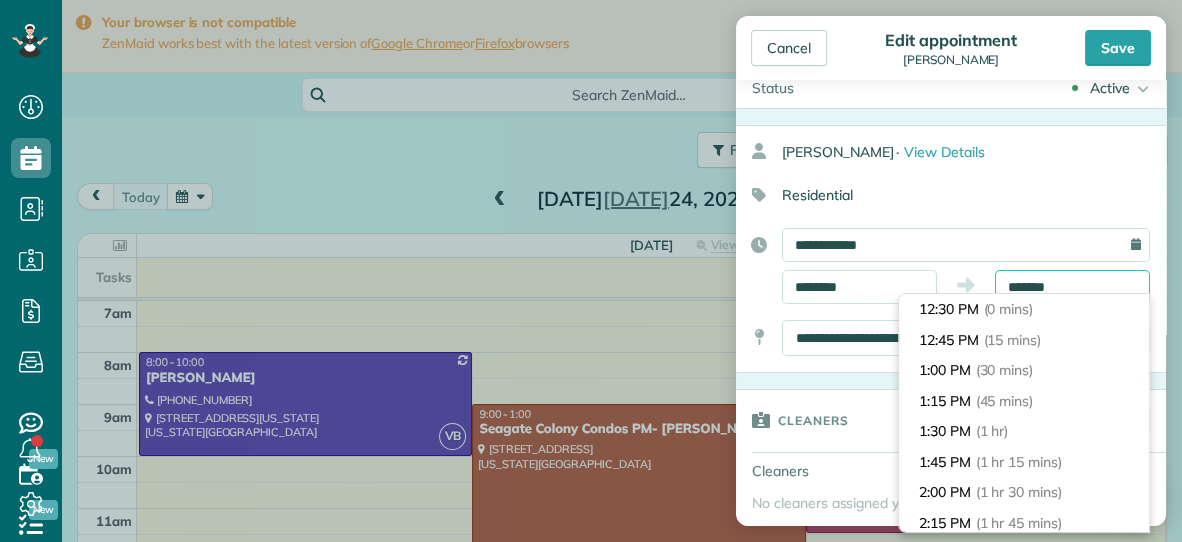 scroll, scrollTop: 396, scrollLeft: 0, axis: vertical 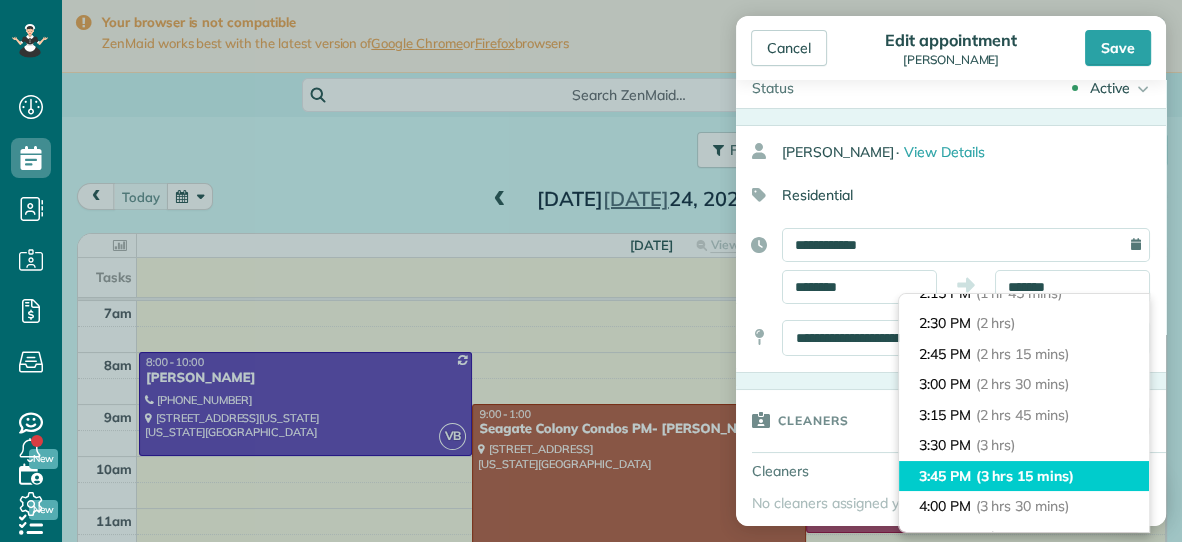 click on "2:30 PM  (2 hrs)" at bounding box center (1024, 323) 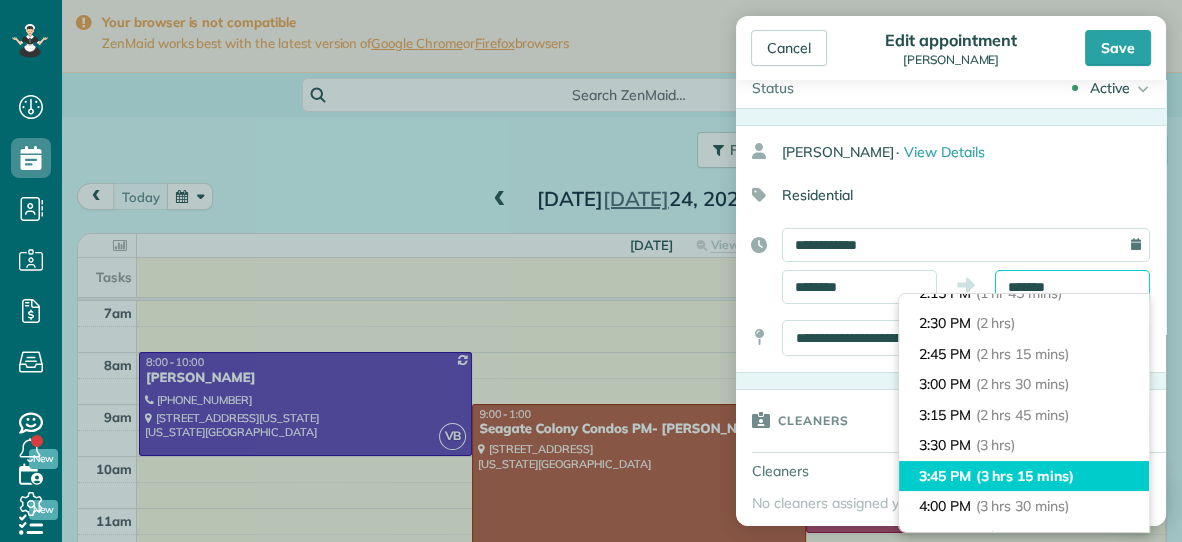 type on "*******" 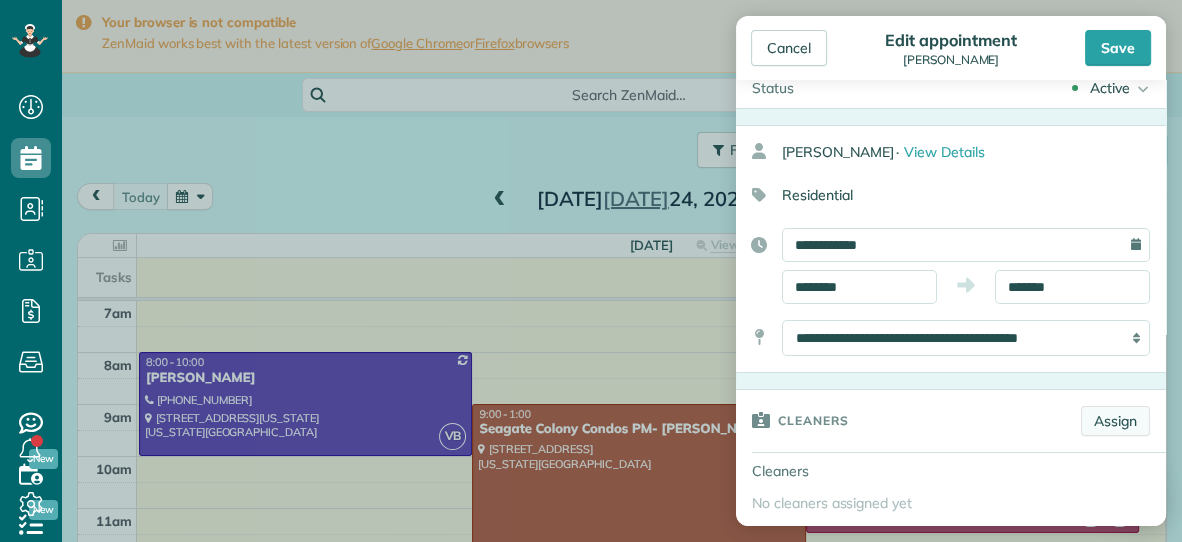 click on "Assign" at bounding box center (1115, 421) 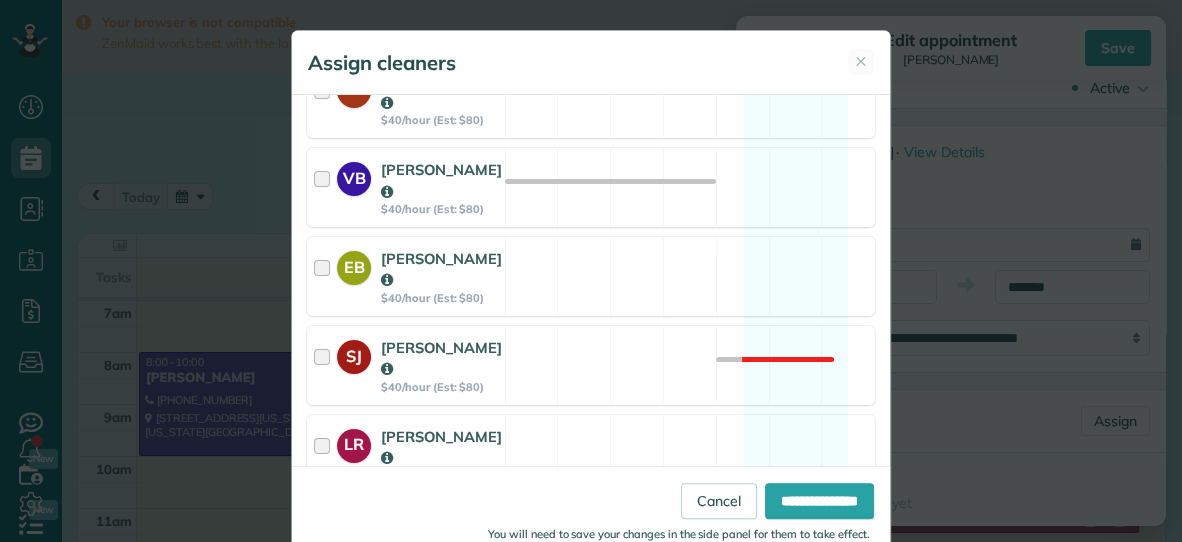 scroll, scrollTop: 503, scrollLeft: 0, axis: vertical 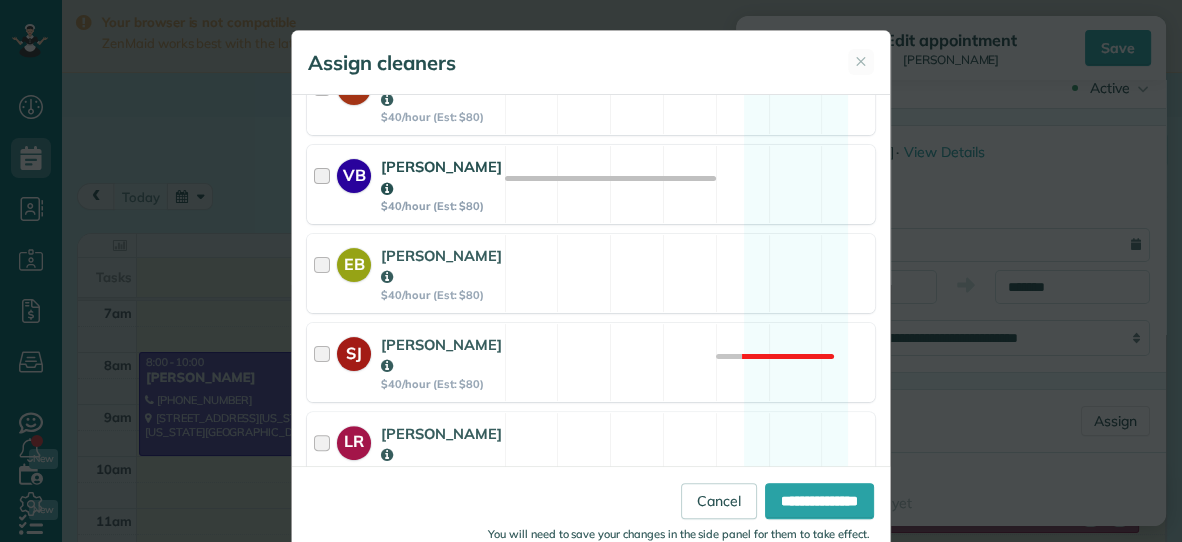 click on "VB
Vanessa Beason
$40/hour (Est: $80)
Available" at bounding box center [591, 184] 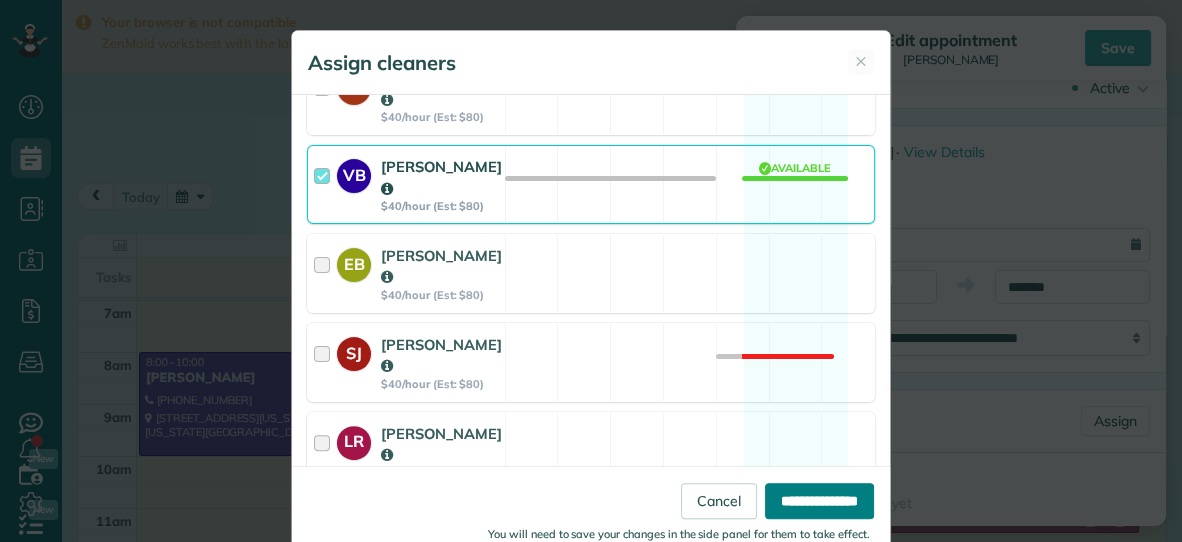 click on "**********" at bounding box center (819, 501) 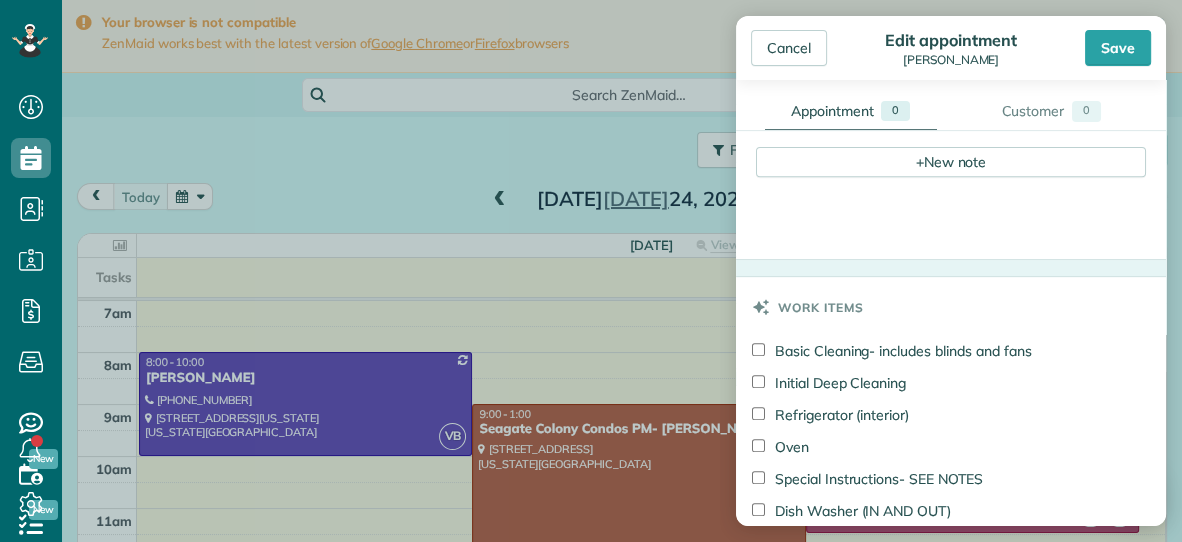 scroll, scrollTop: 728, scrollLeft: 0, axis: vertical 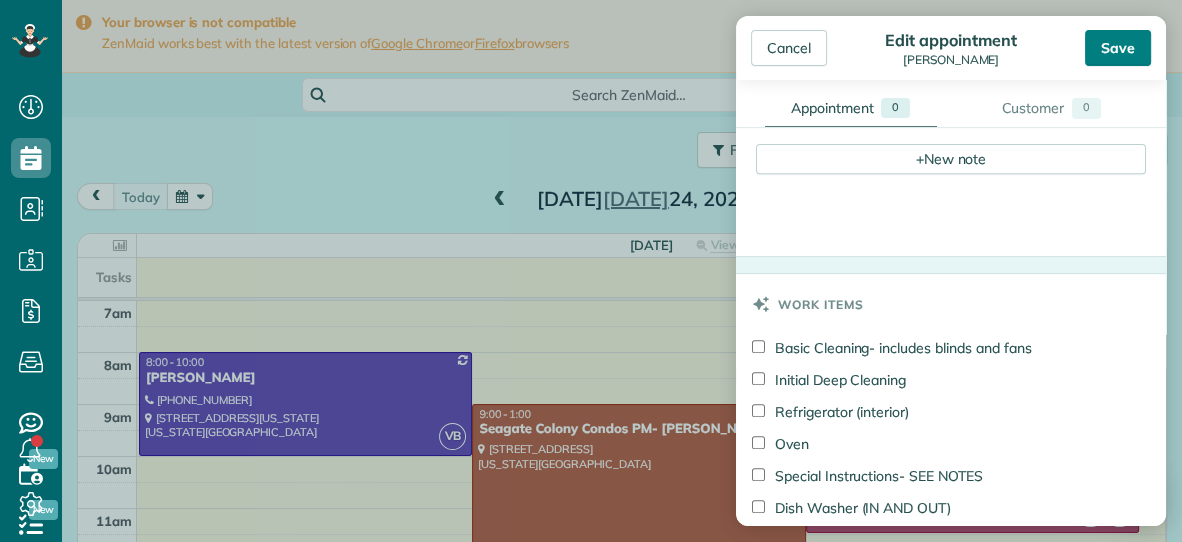 click on "Save" at bounding box center (1118, 48) 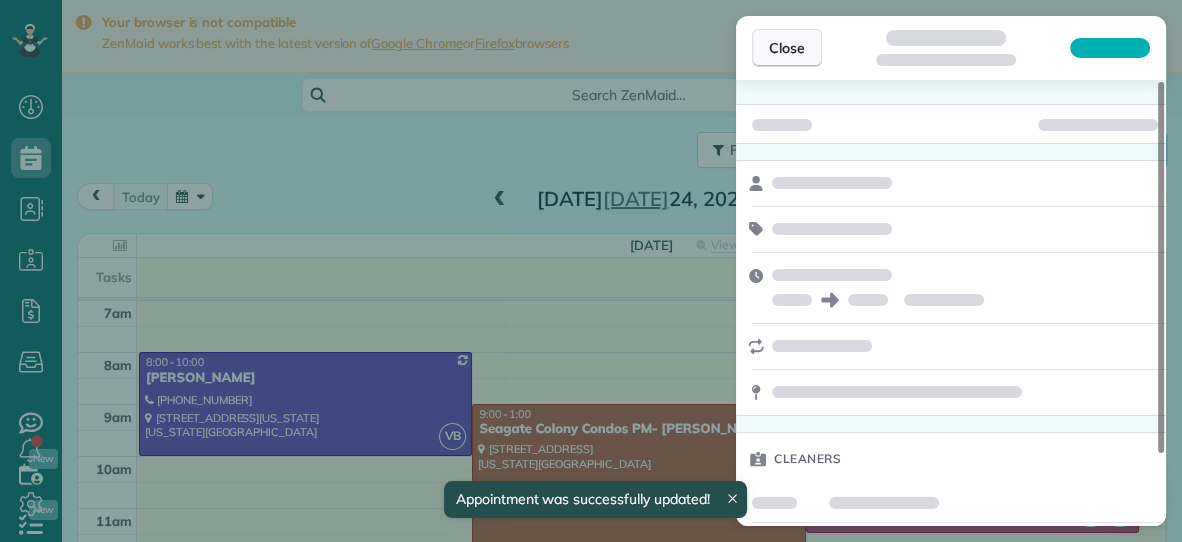 click on "Close" at bounding box center [787, 48] 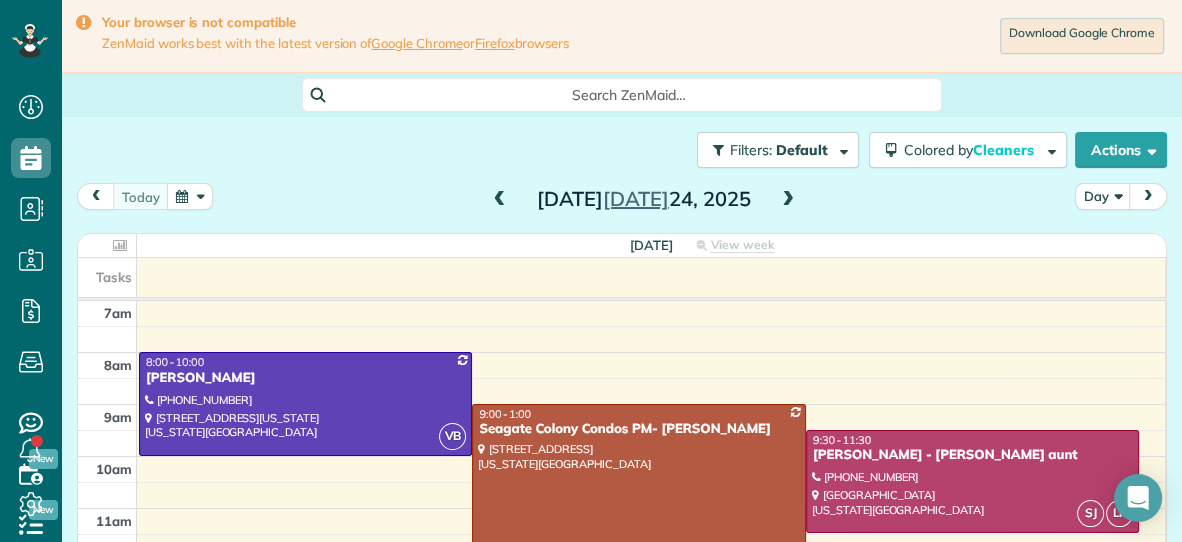 click at bounding box center [788, 200] 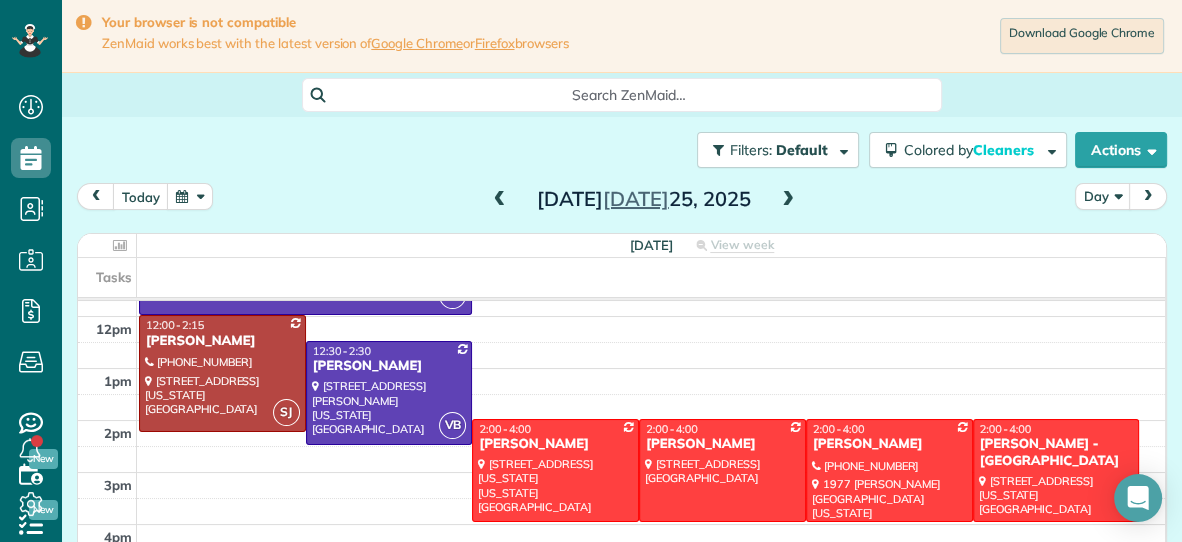 scroll, scrollTop: 247, scrollLeft: 0, axis: vertical 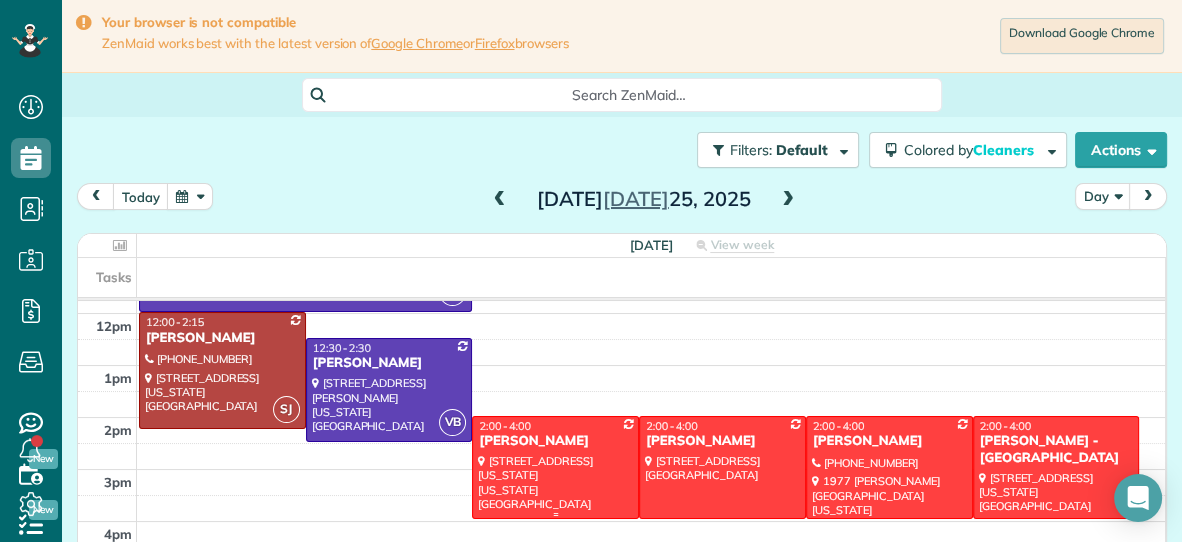 click at bounding box center (555, 467) 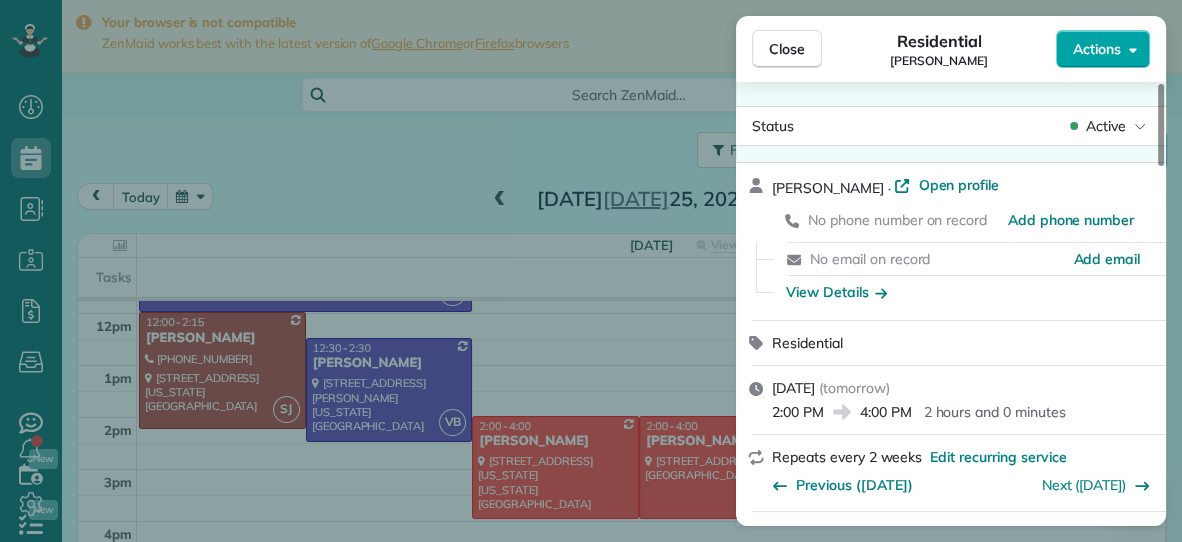 click on "Actions" at bounding box center [1097, 49] 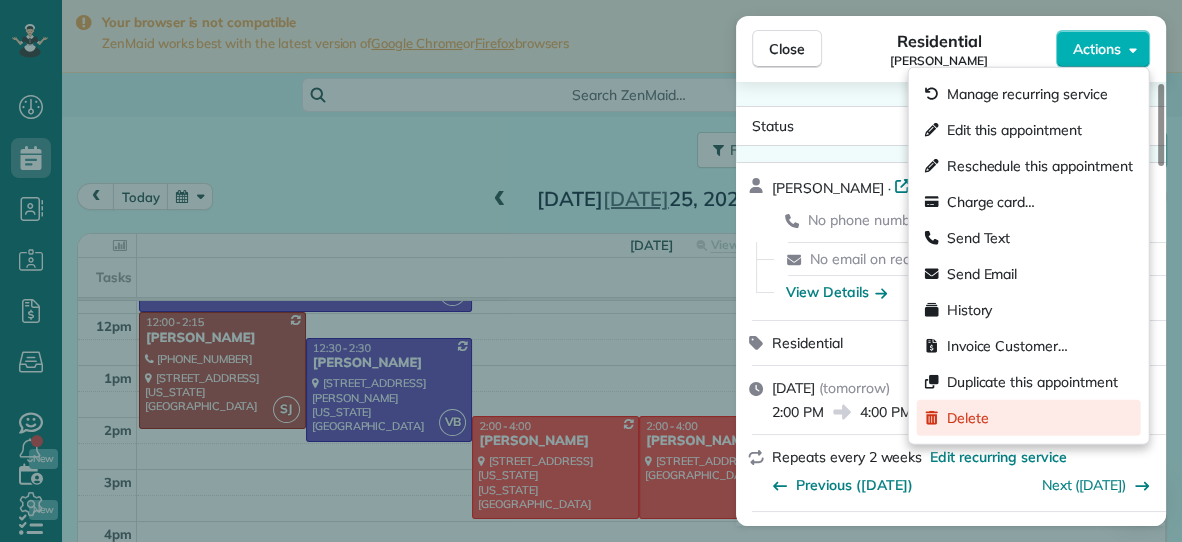 click on "Delete" at bounding box center [968, 418] 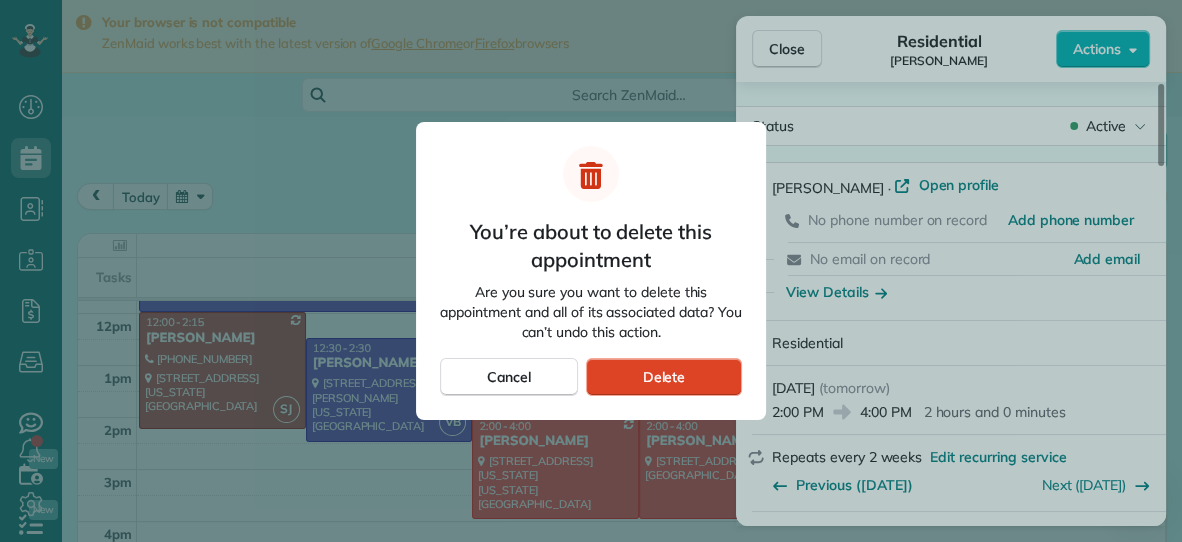 click on "Delete" at bounding box center (664, 377) 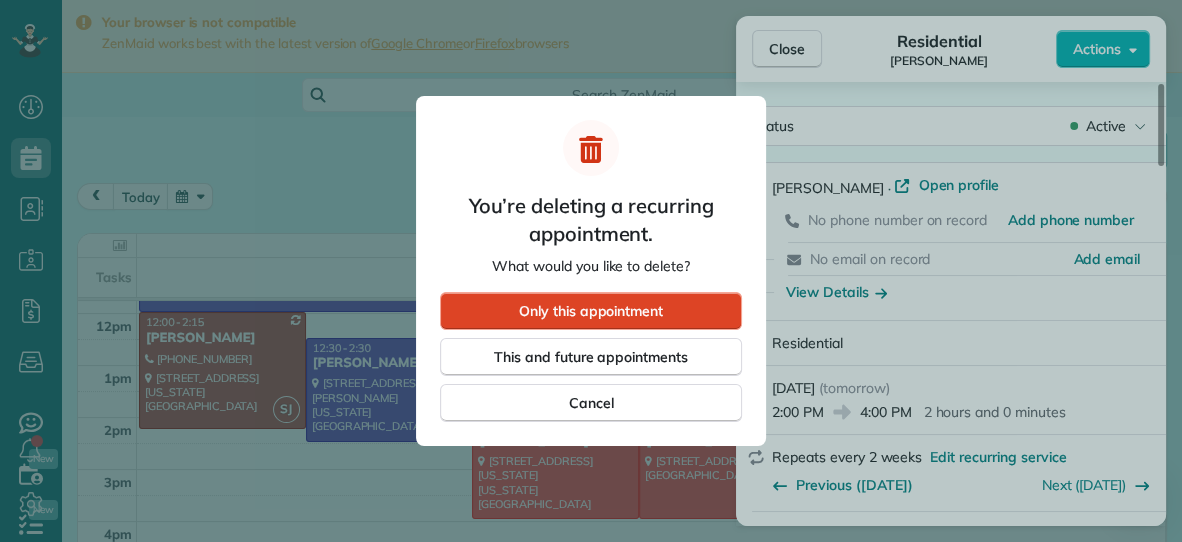 click on "Only this appointment" at bounding box center (591, 311) 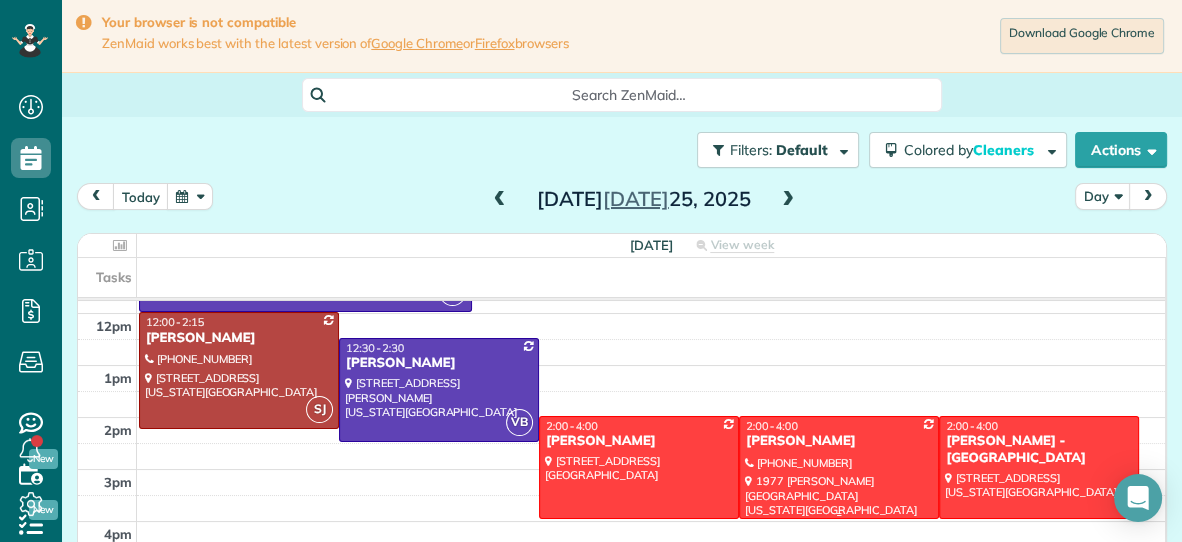 click at bounding box center [839, 467] 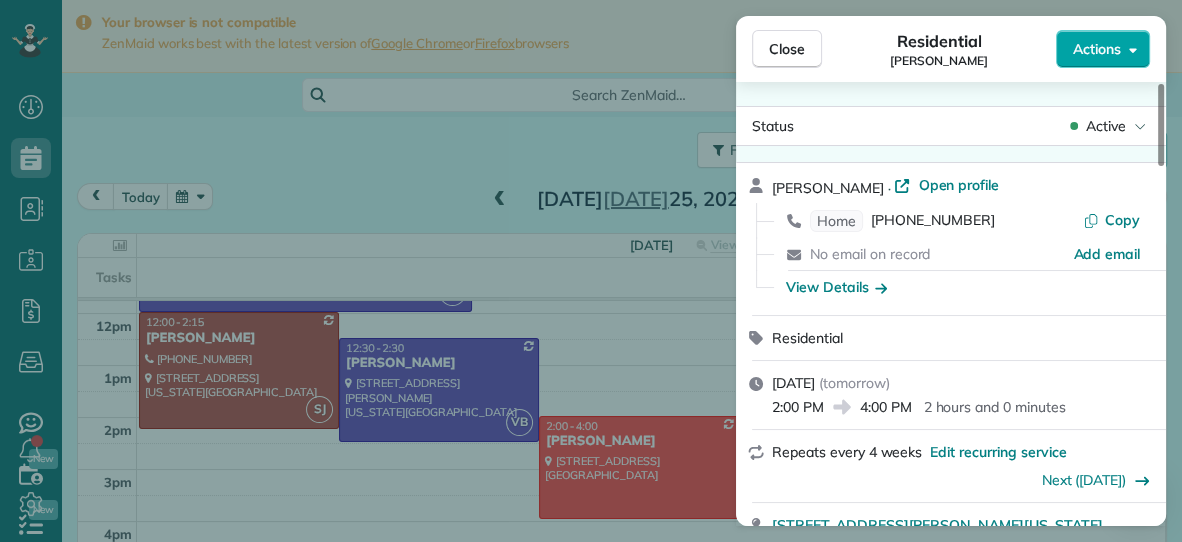 click on "Actions" at bounding box center (1097, 49) 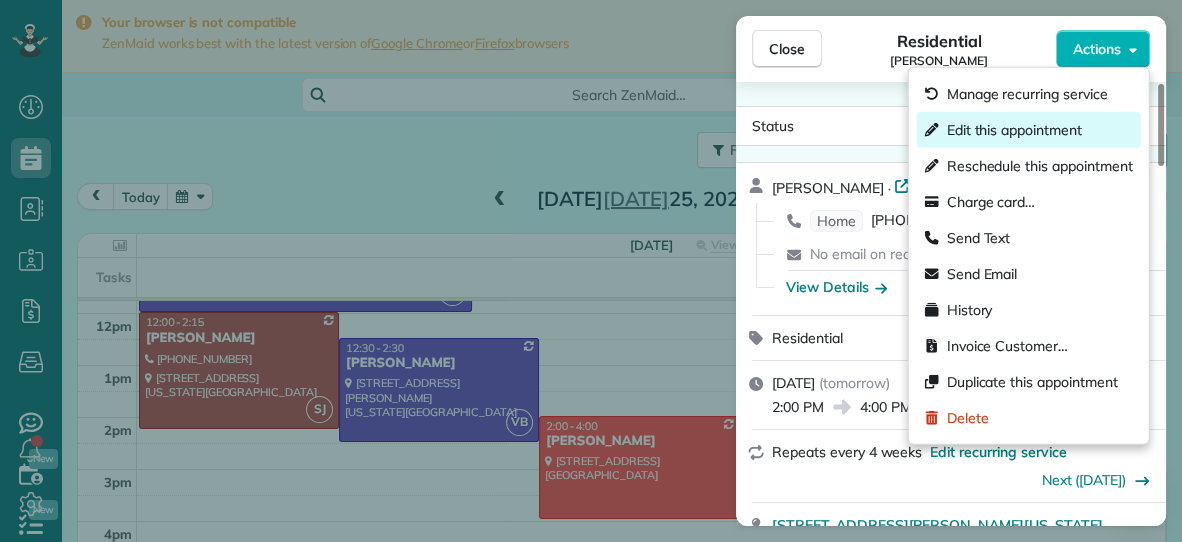 click on "Edit this appointment" at bounding box center (1014, 130) 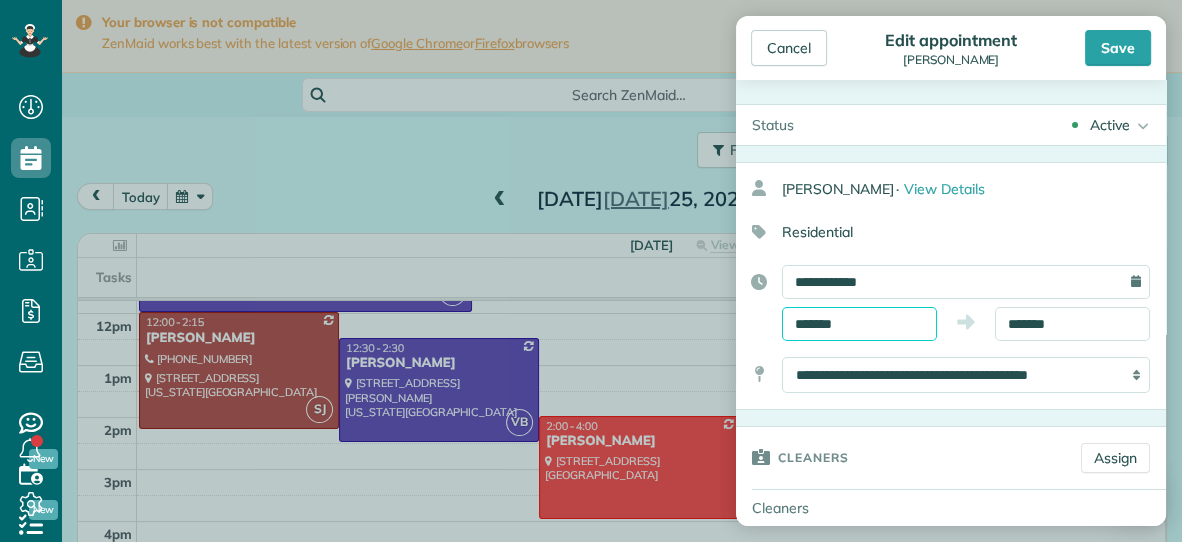 click on "*******" at bounding box center [859, 324] 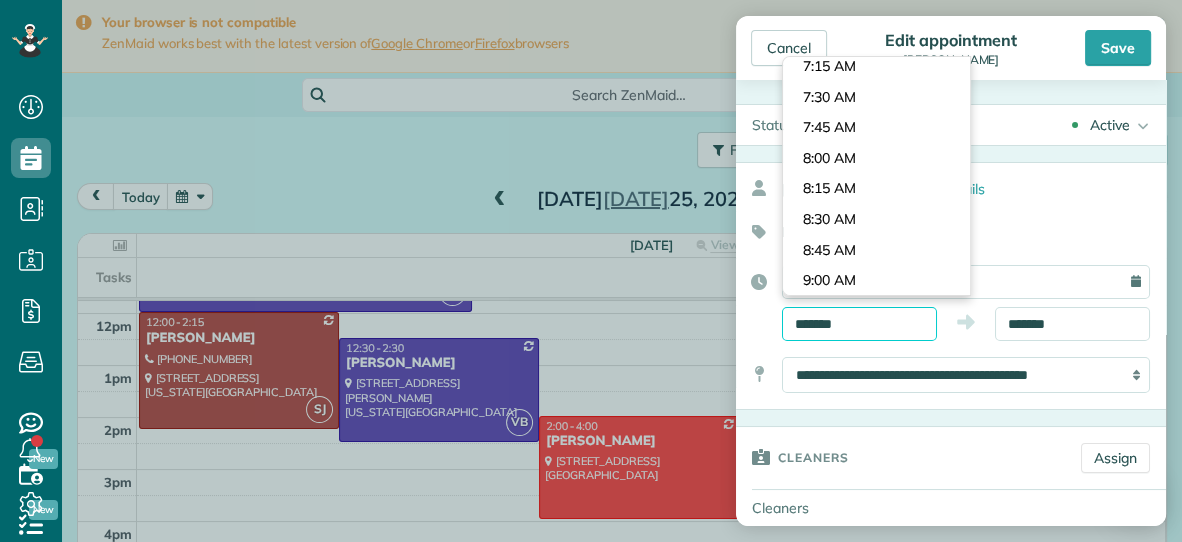 scroll, scrollTop: 858, scrollLeft: 0, axis: vertical 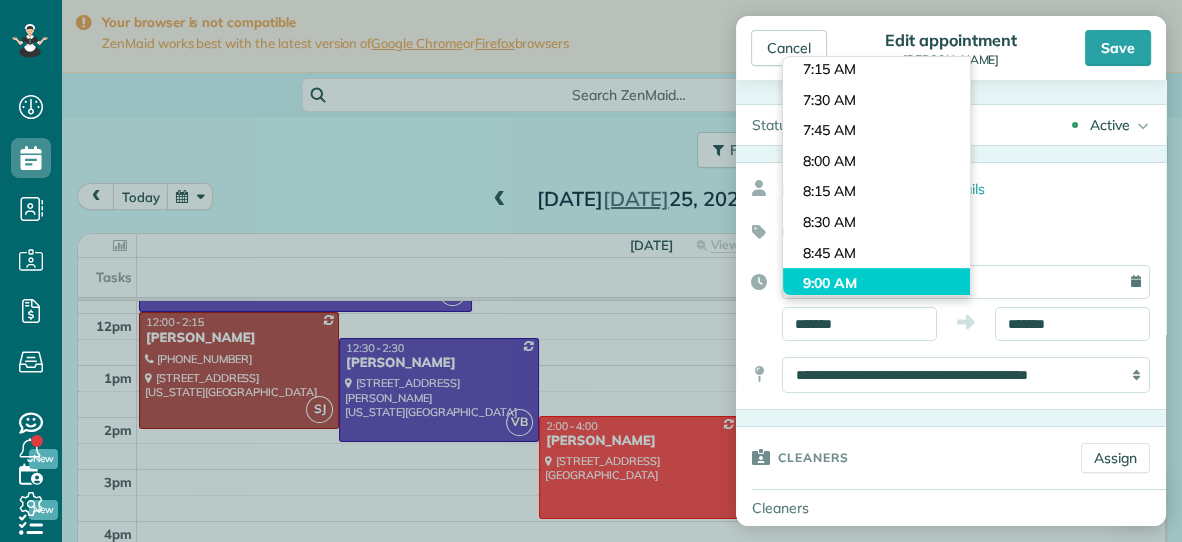 click on "Dashboard
Scheduling
Calendar View
List View
Dispatch View - Weekly scheduling (Beta)" at bounding box center [591, 271] 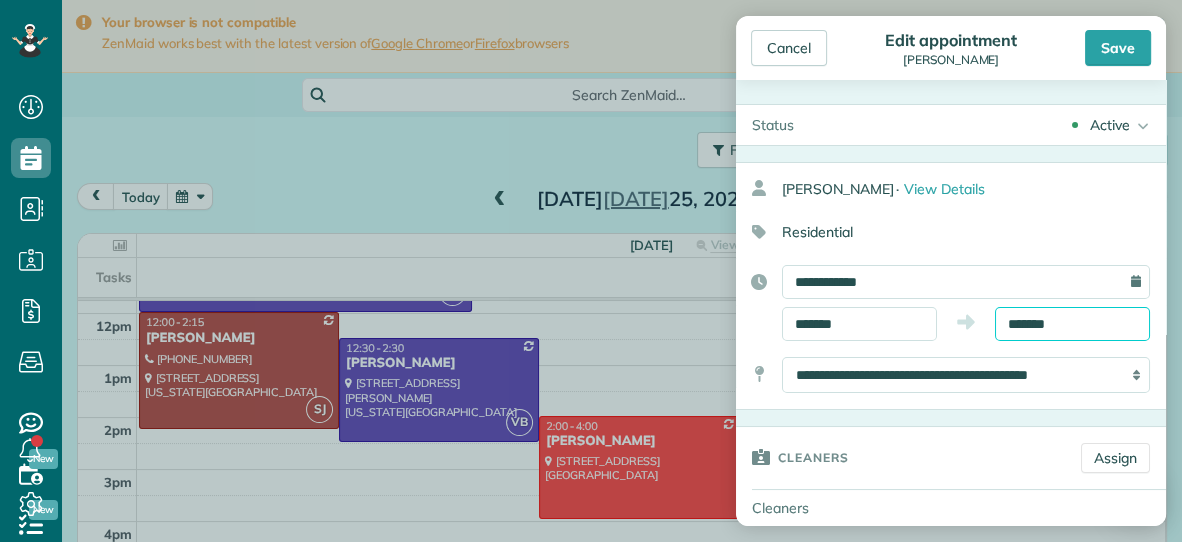 click on "Dashboard
Scheduling
Calendar View
List View
Dispatch View - Weekly scheduling (Beta)" at bounding box center [591, 271] 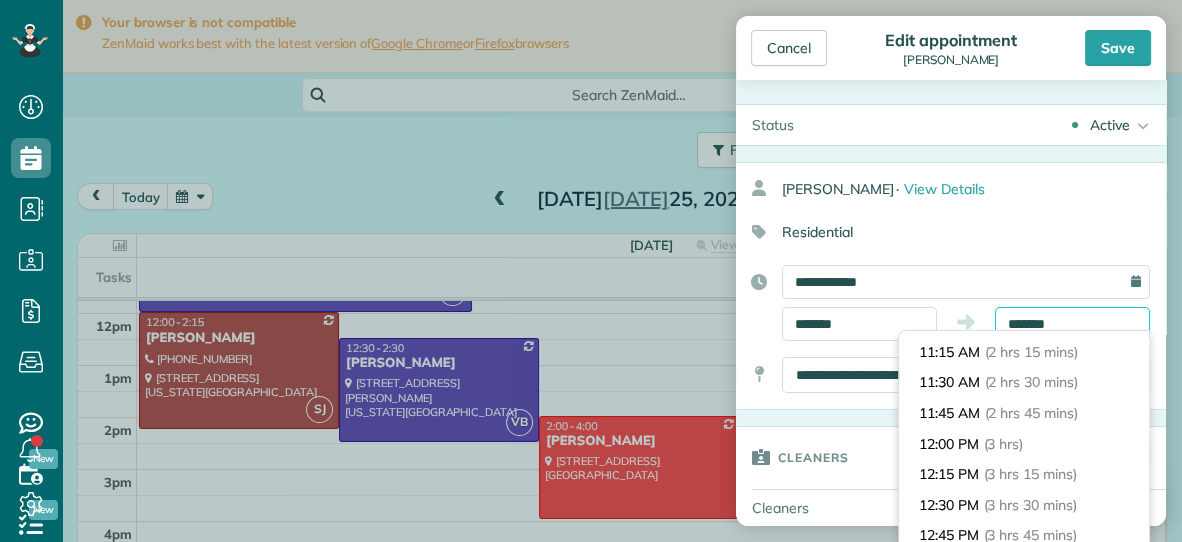 scroll, scrollTop: 252, scrollLeft: 0, axis: vertical 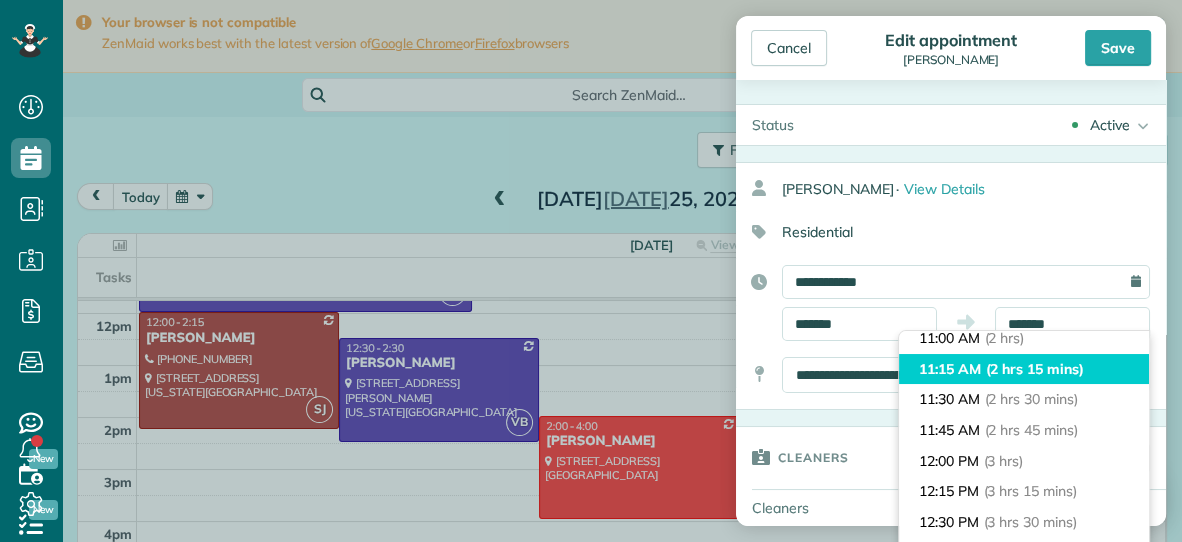 click on "(2 hrs 15 mins)" at bounding box center (1035, 369) 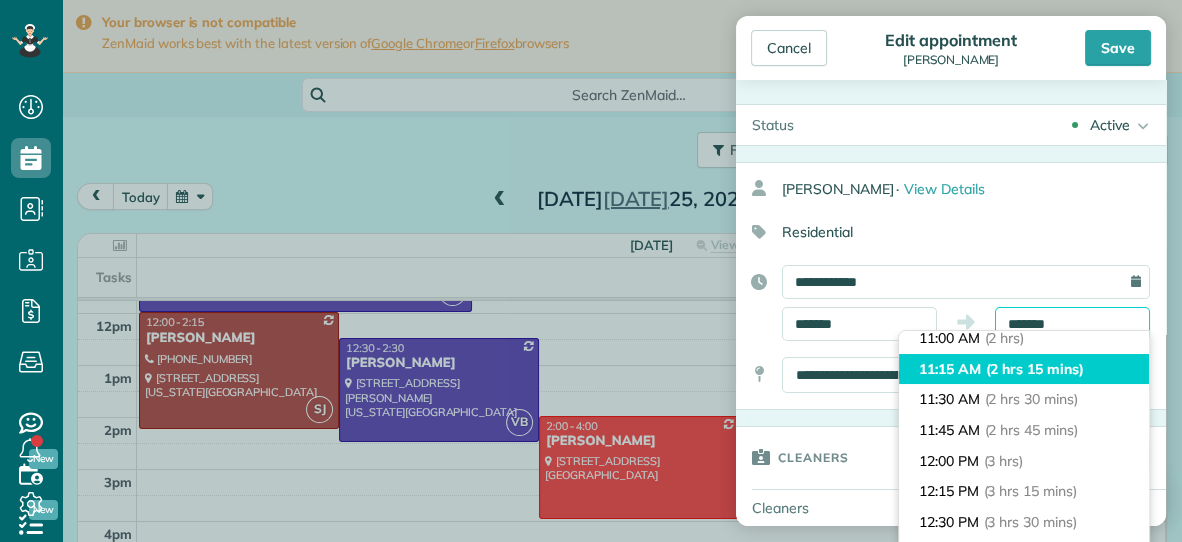 type on "********" 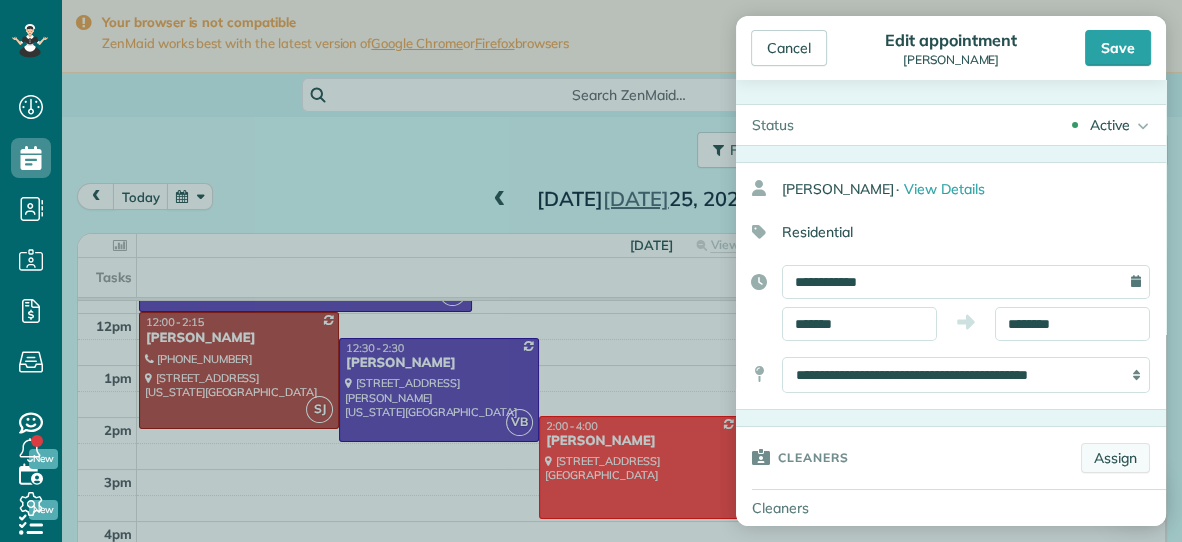 click on "Assign" at bounding box center [1115, 458] 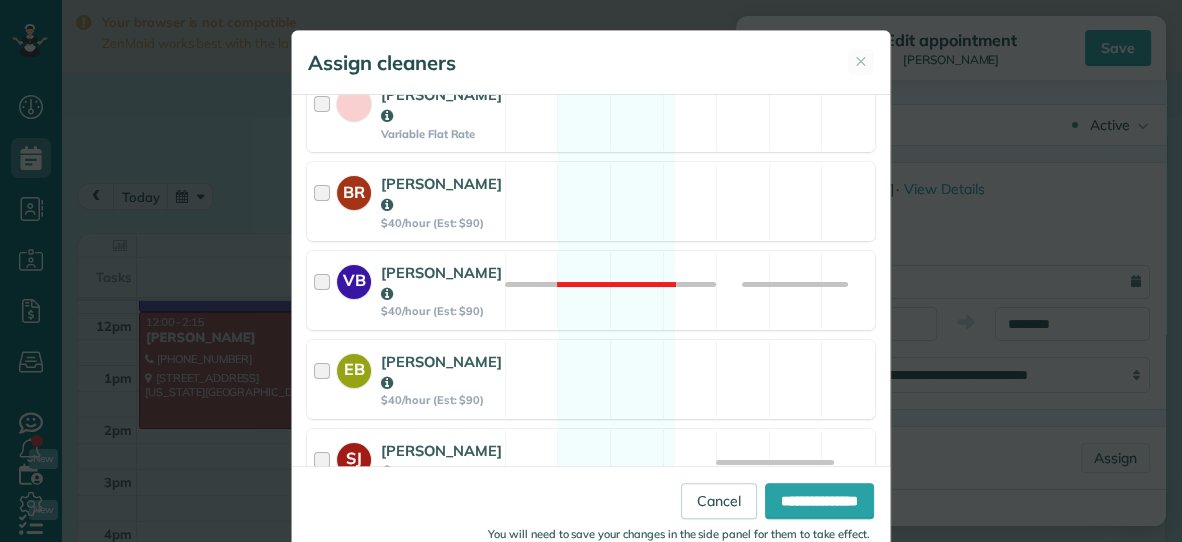 scroll, scrollTop: 503, scrollLeft: 0, axis: vertical 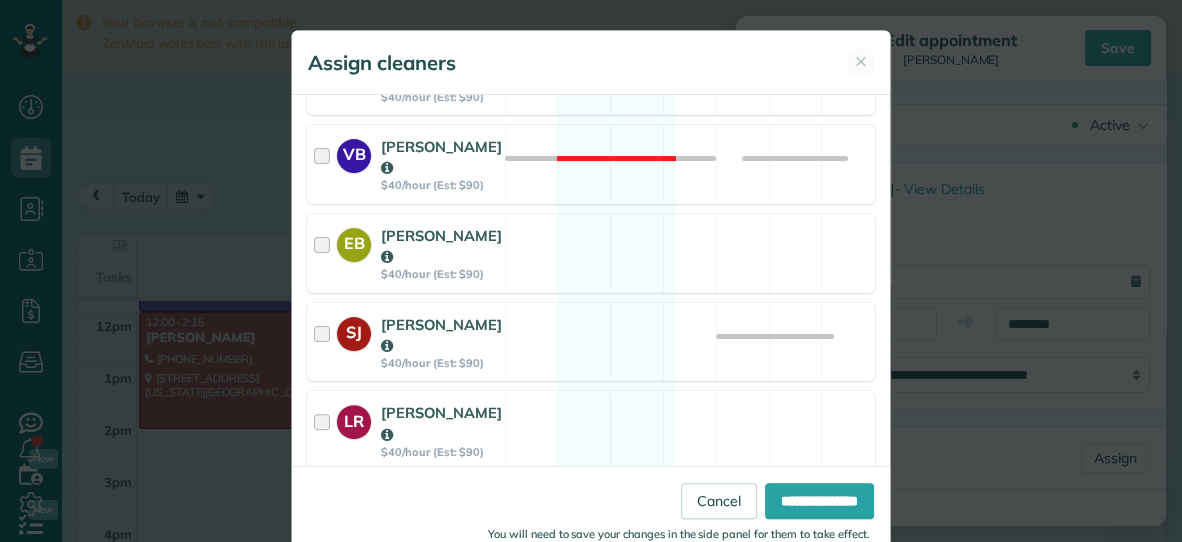 click on "DR
Dana Rhodes
$40/hour (Est: $90)
Available" at bounding box center (591, 519) 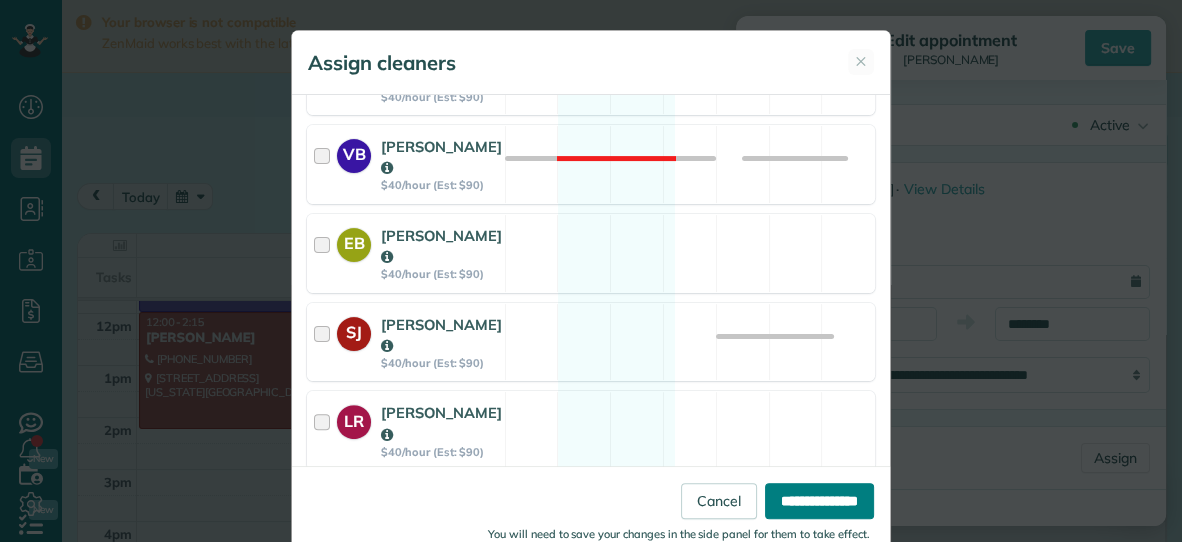 click on "**********" at bounding box center [819, 501] 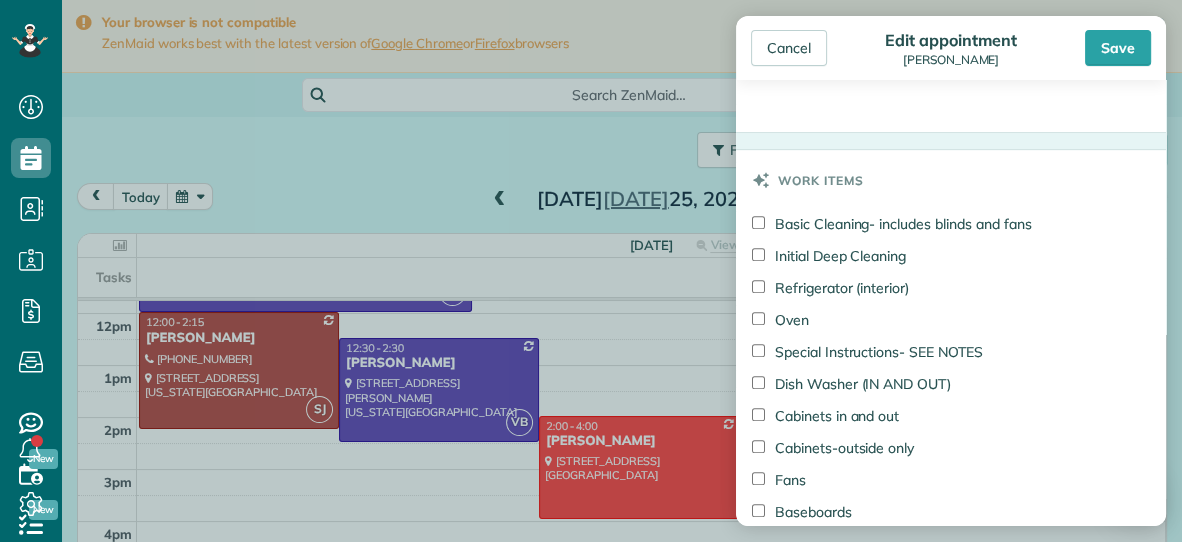 scroll, scrollTop: 867, scrollLeft: 0, axis: vertical 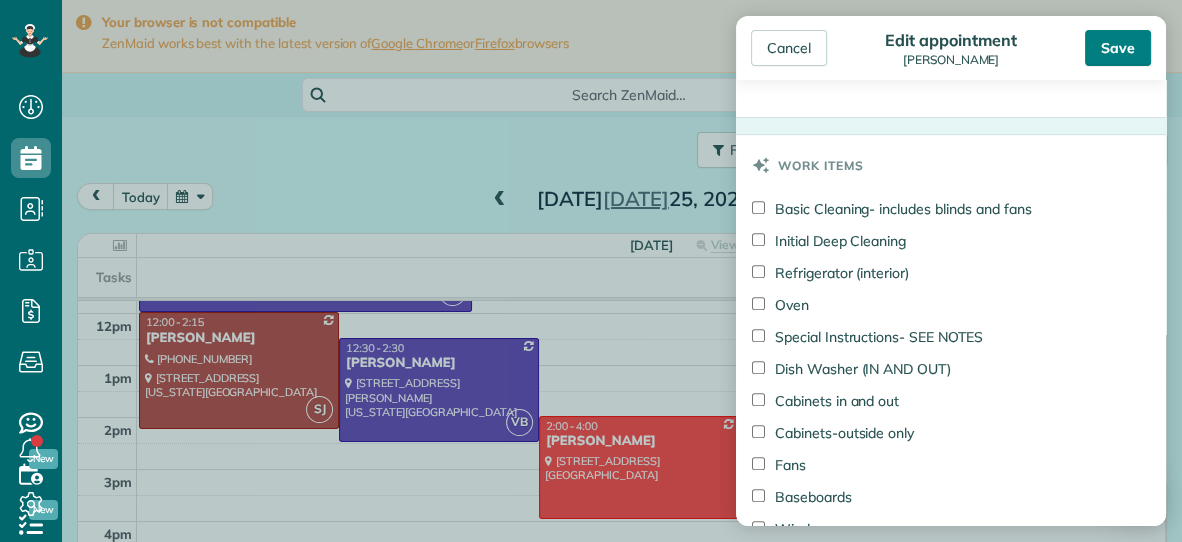 click on "Save" at bounding box center [1118, 48] 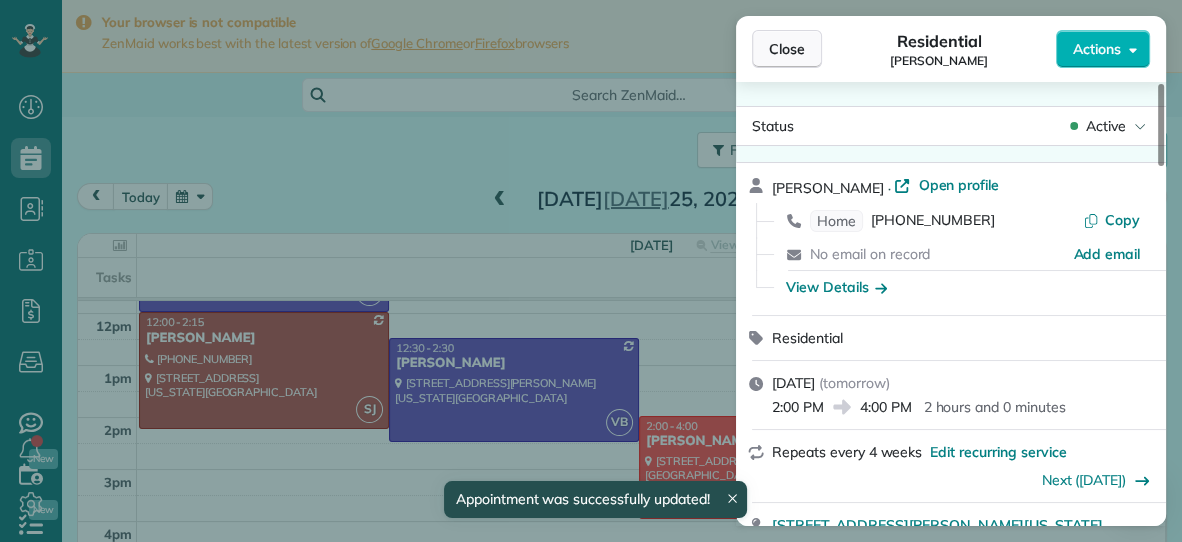click on "Close" at bounding box center [787, 49] 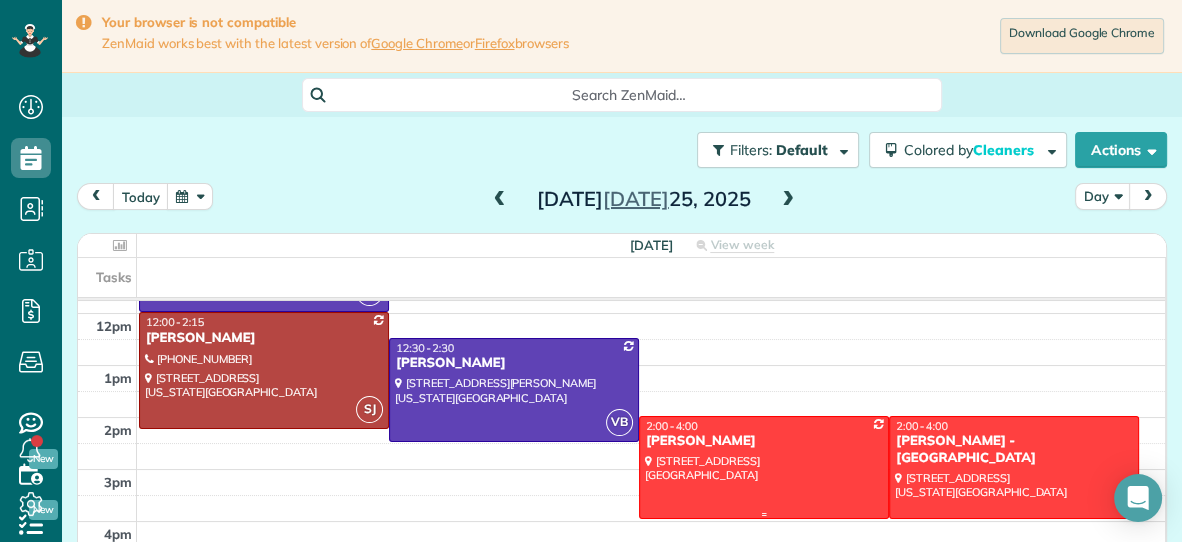 click on "Heidi Simpson" at bounding box center (764, 441) 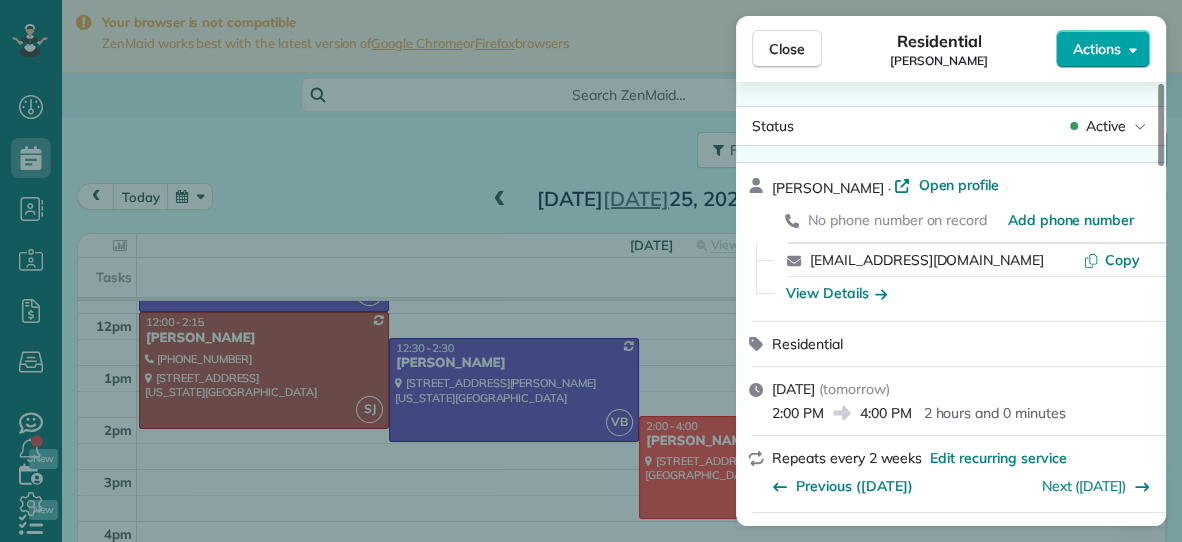 click on "Actions" at bounding box center (1097, 49) 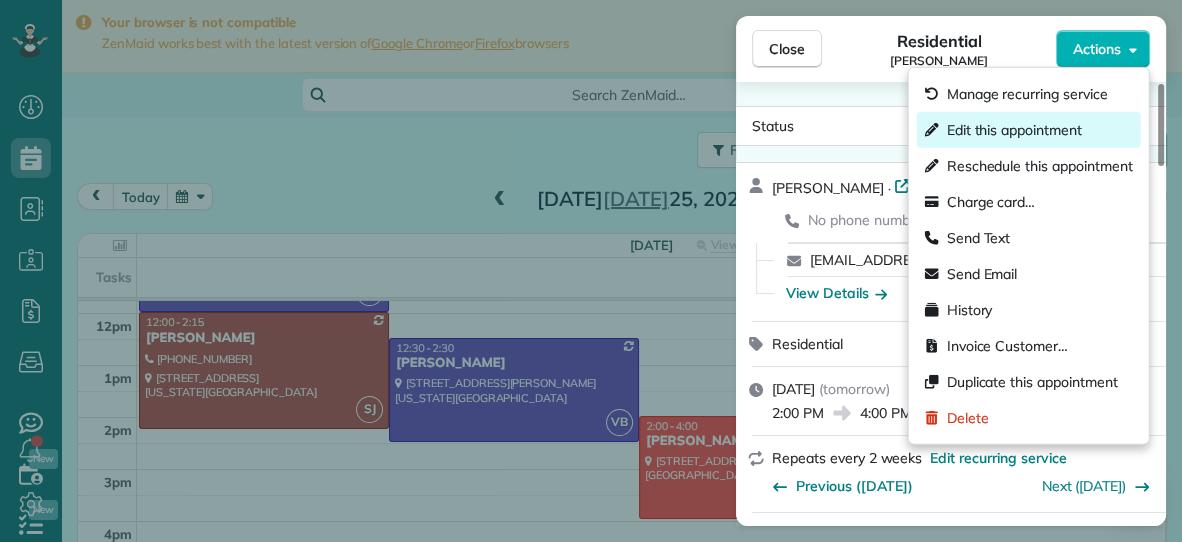 click on "Edit this appointment" at bounding box center [1014, 130] 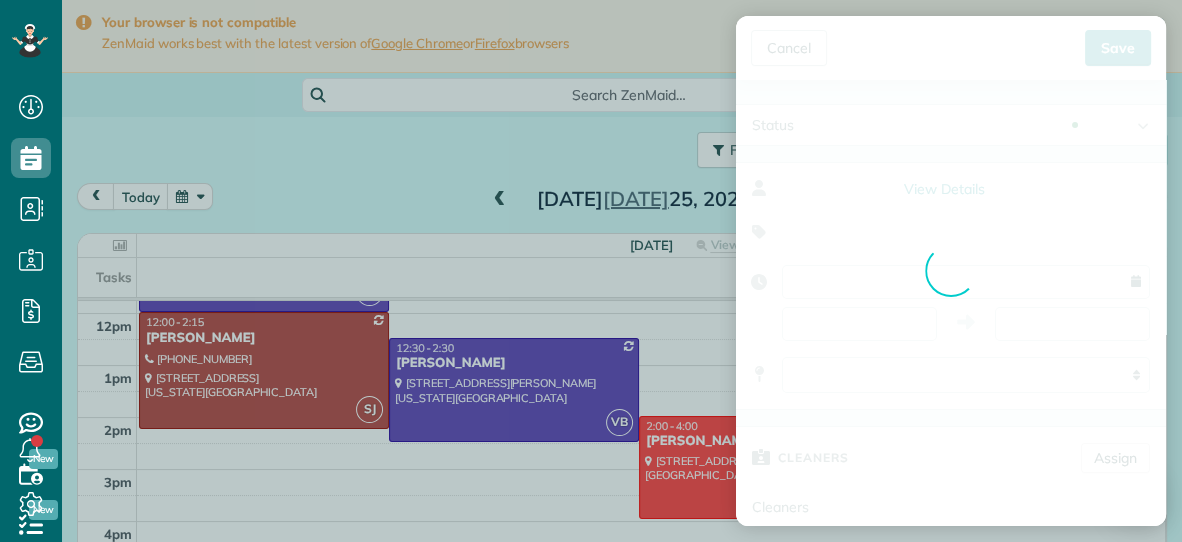 type on "**********" 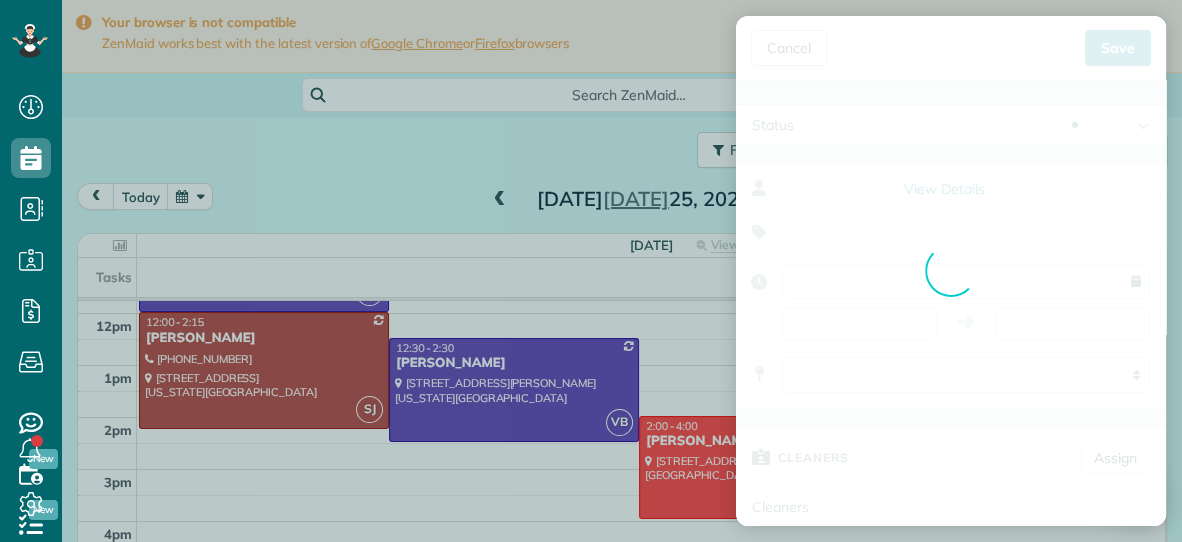 type on "*****" 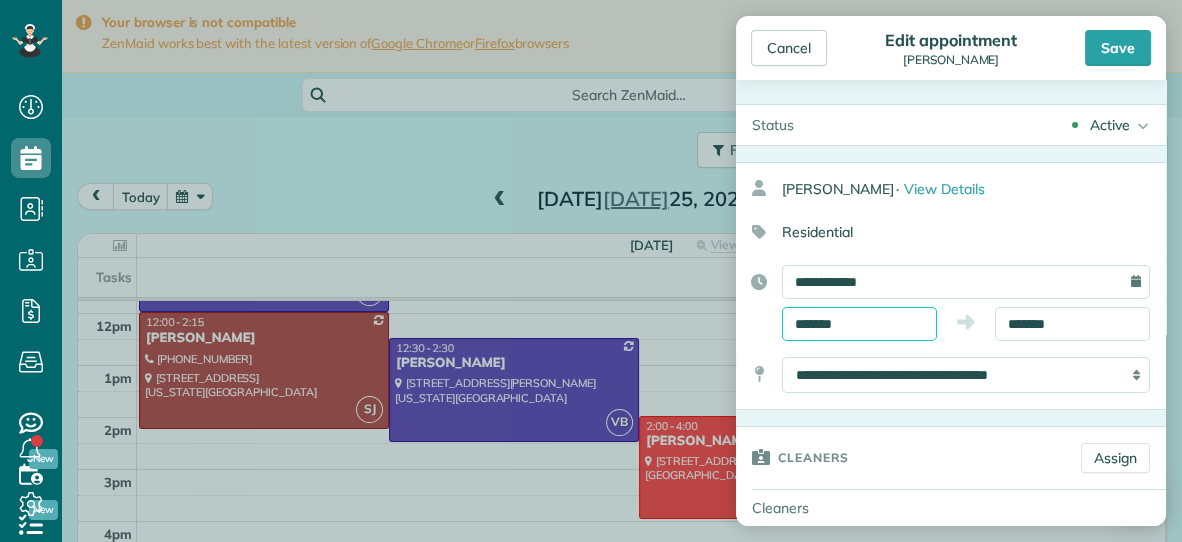 click on "*******" at bounding box center (859, 324) 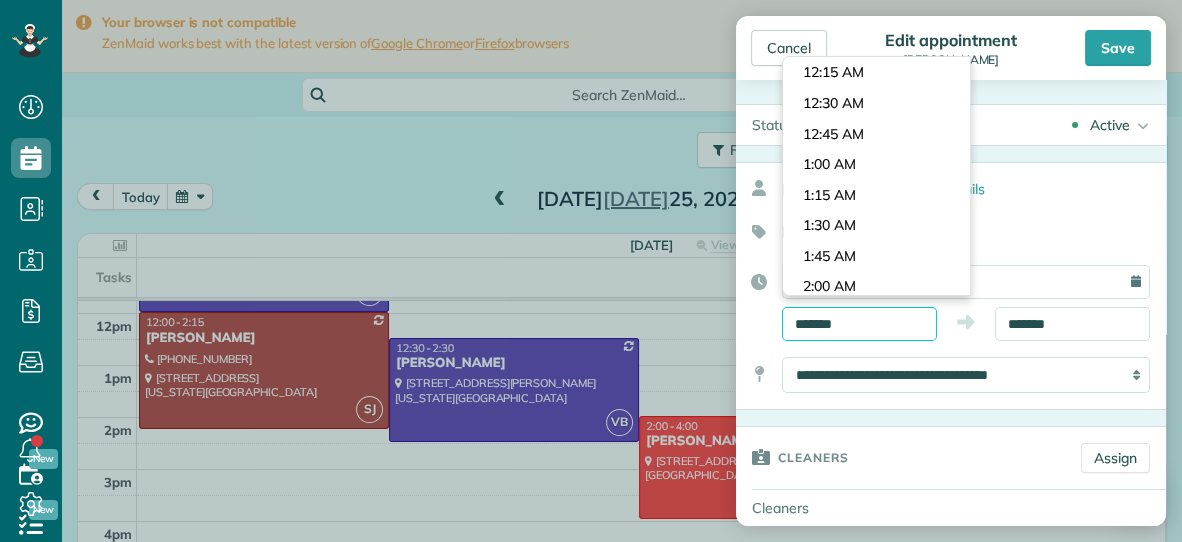 scroll, scrollTop: 1647, scrollLeft: 0, axis: vertical 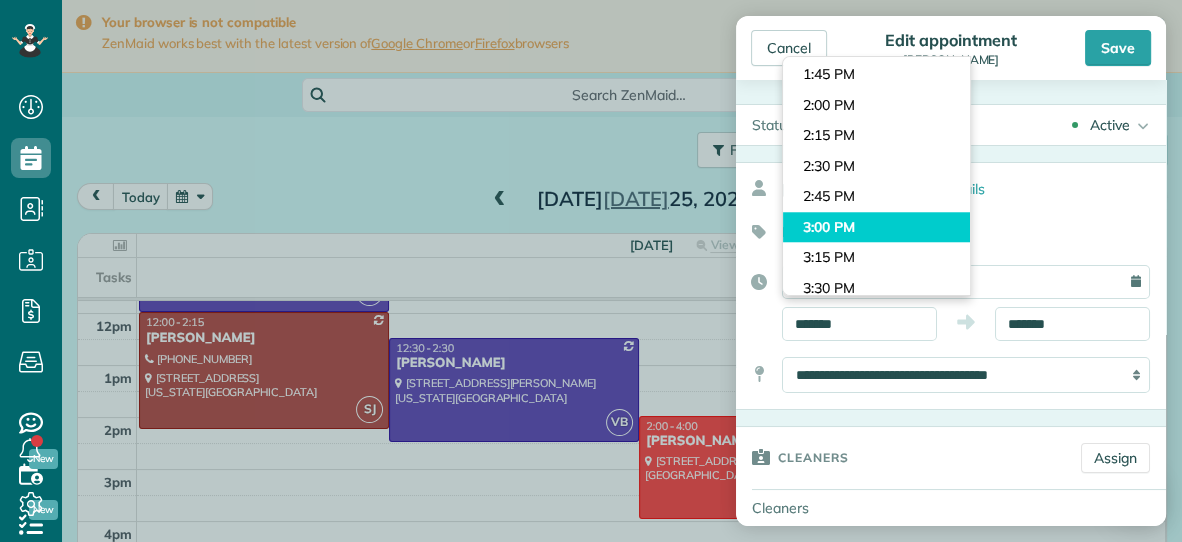click on "Dashboard
Scheduling
Calendar View
List View
Dispatch View - Weekly scheduling (Beta)" at bounding box center (591, 271) 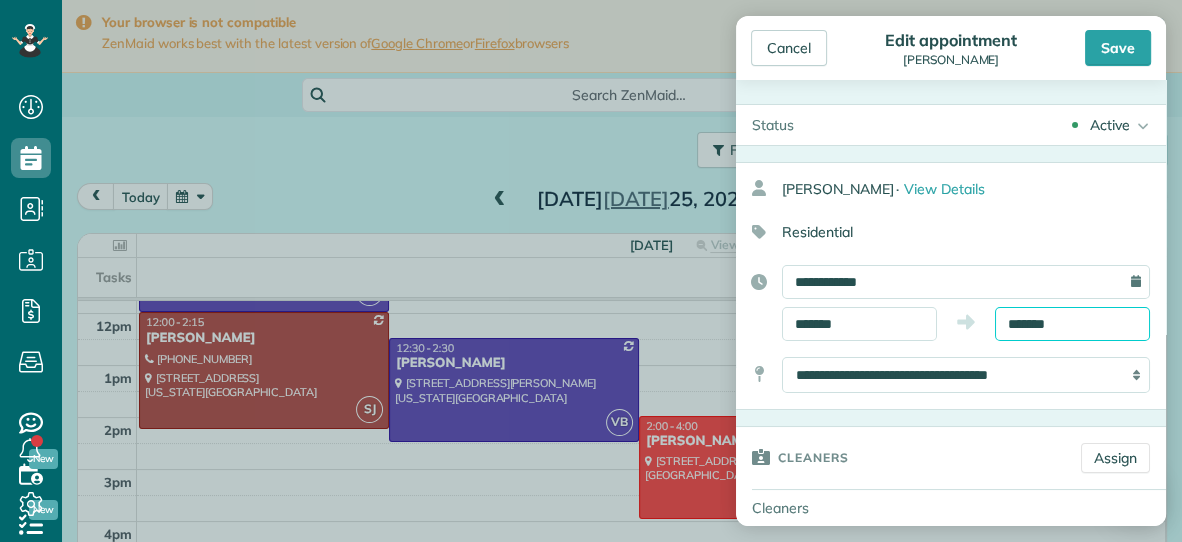 click on "*******" at bounding box center [1072, 324] 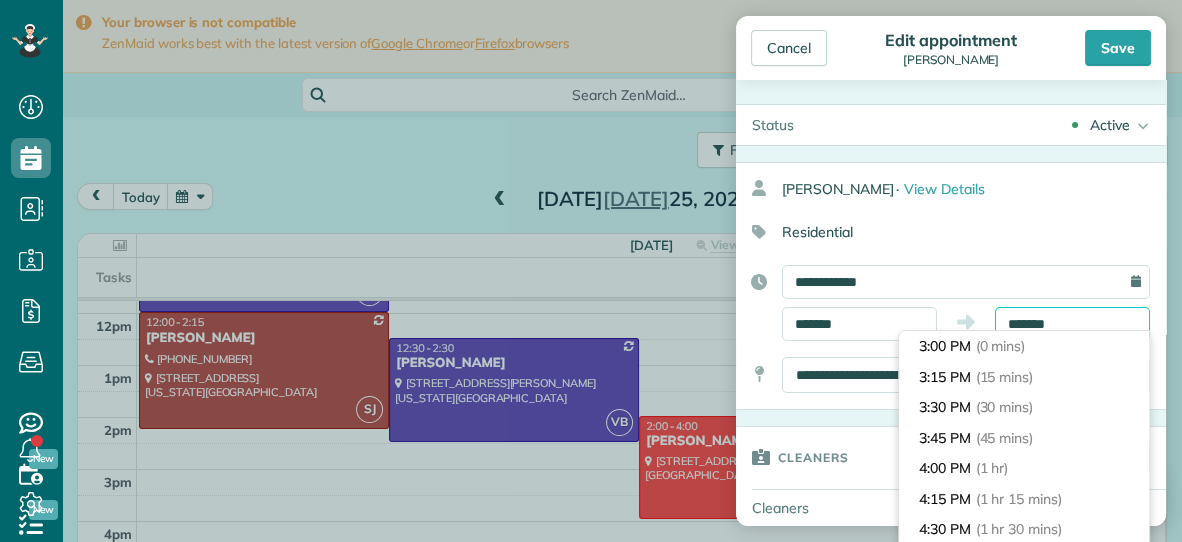 scroll, scrollTop: 90, scrollLeft: 0, axis: vertical 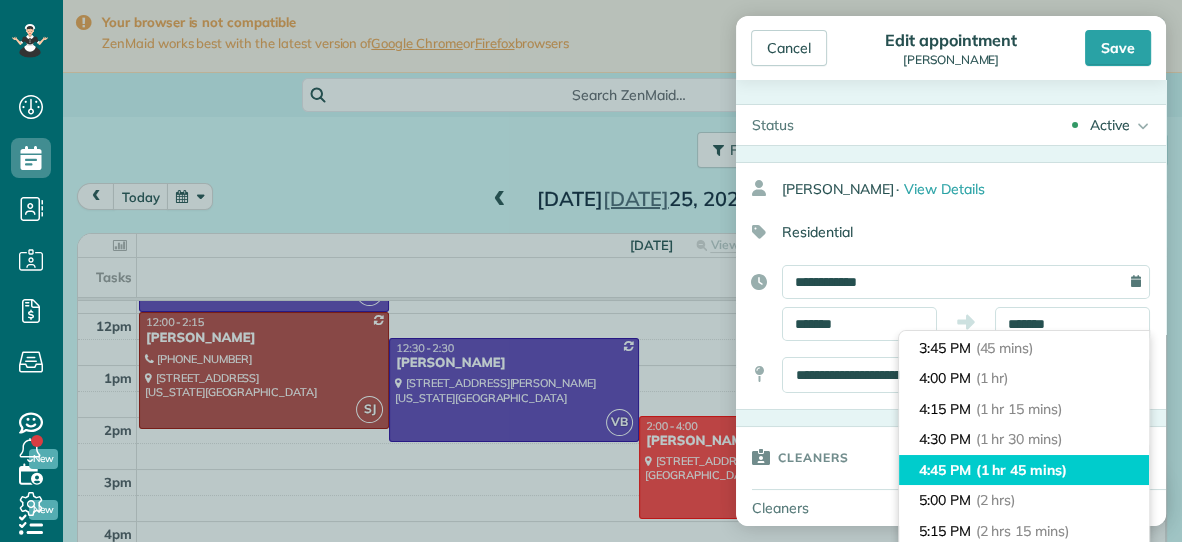 click on "(1 hr 45 mins)" at bounding box center (1021, 470) 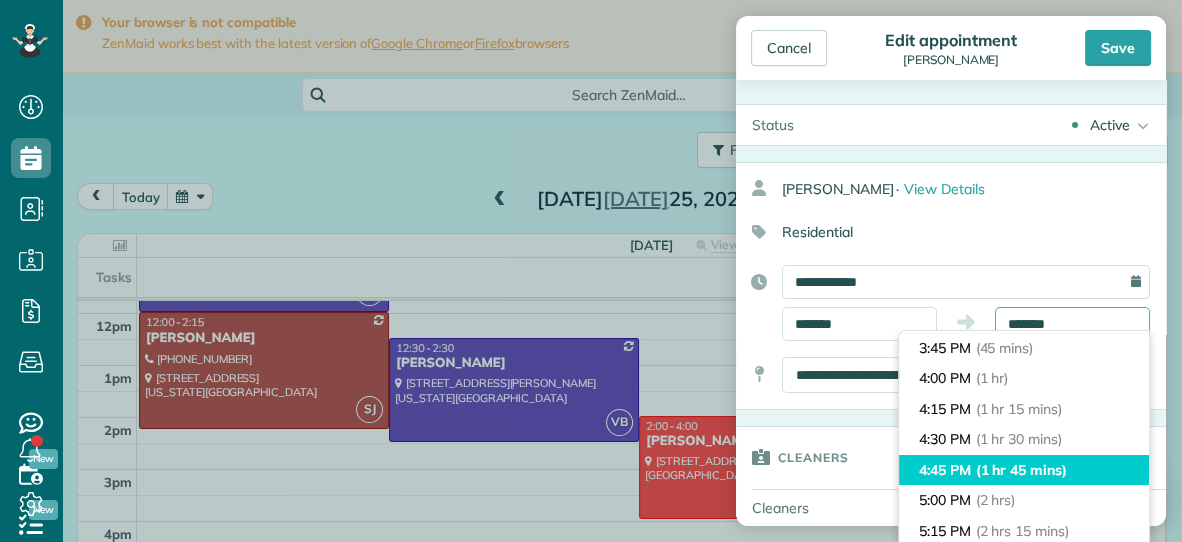 type on "*******" 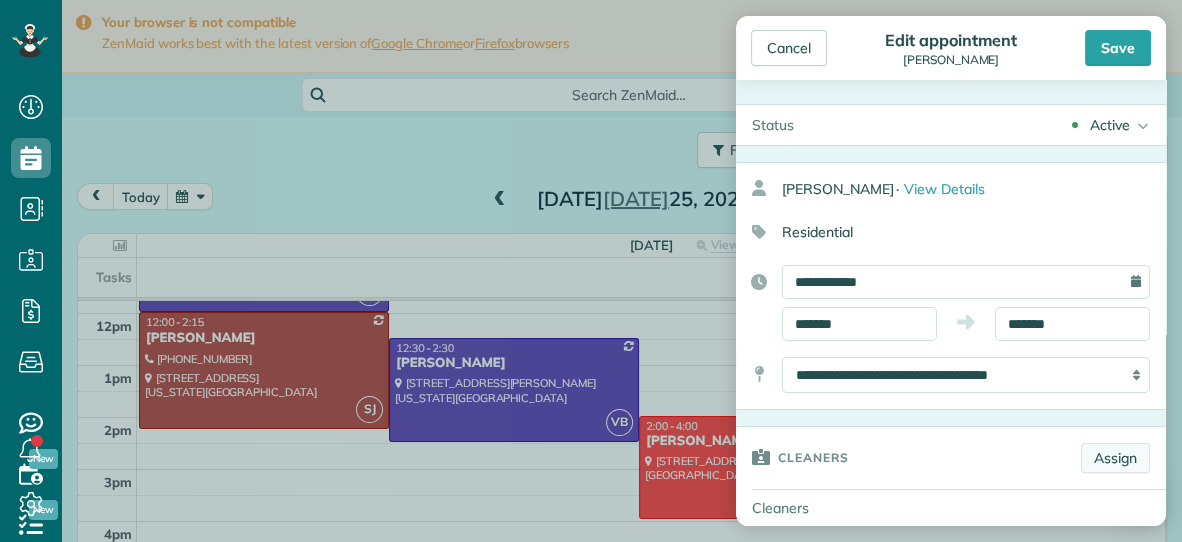 click on "Assign" at bounding box center (1115, 458) 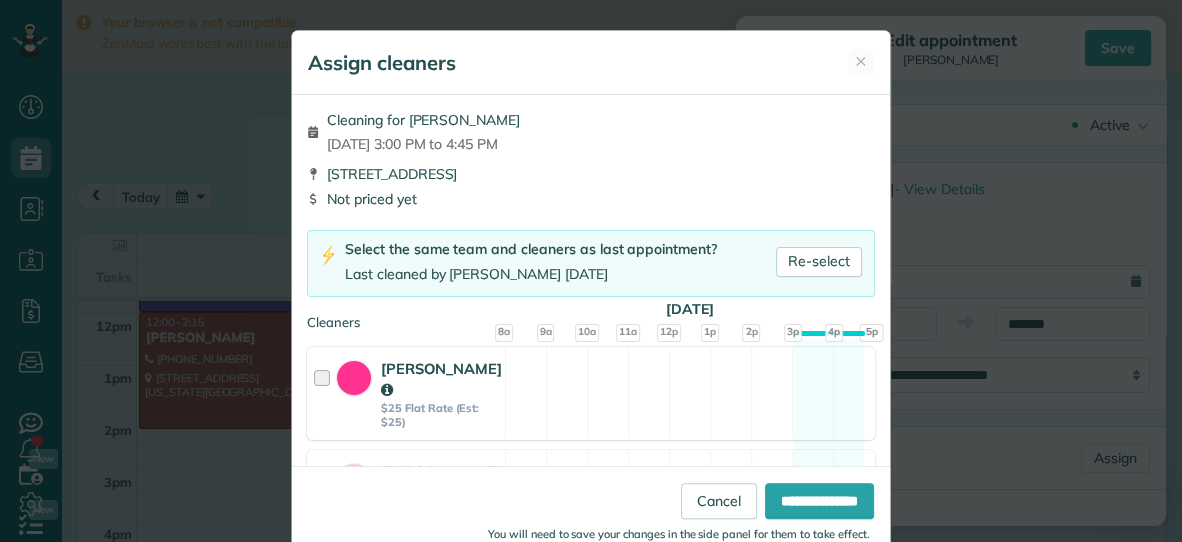 scroll, scrollTop: 503, scrollLeft: 0, axis: vertical 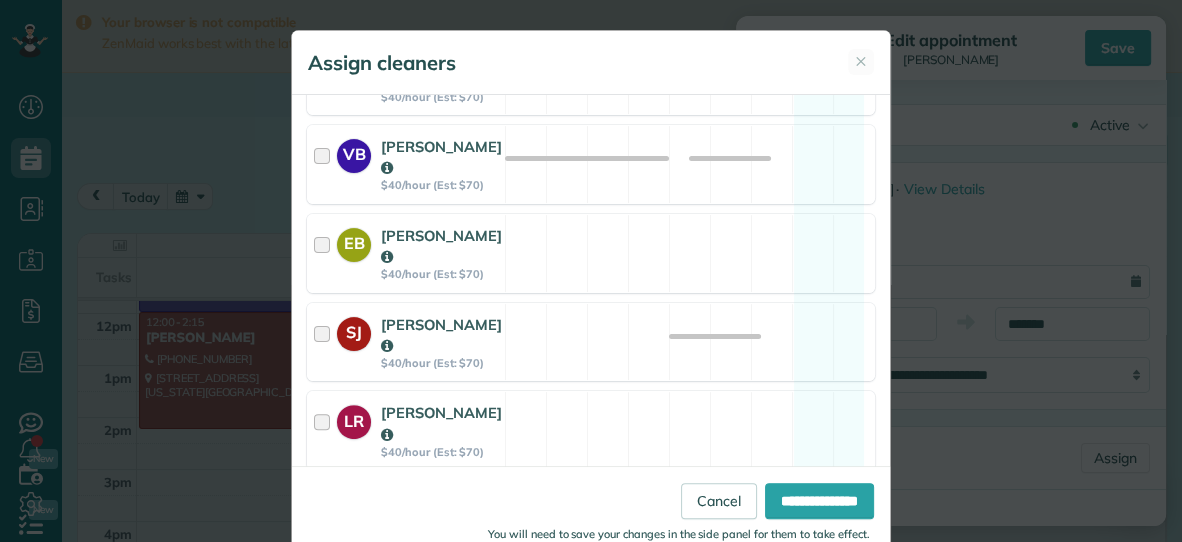 click on "[PERSON_NAME]" at bounding box center [441, 512] 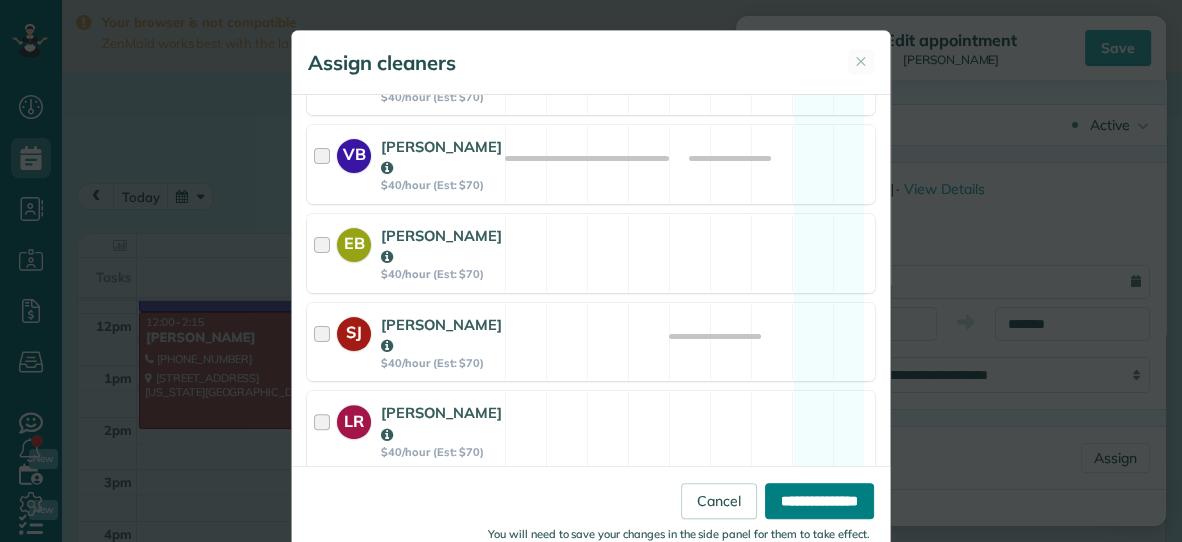click on "**********" at bounding box center [819, 501] 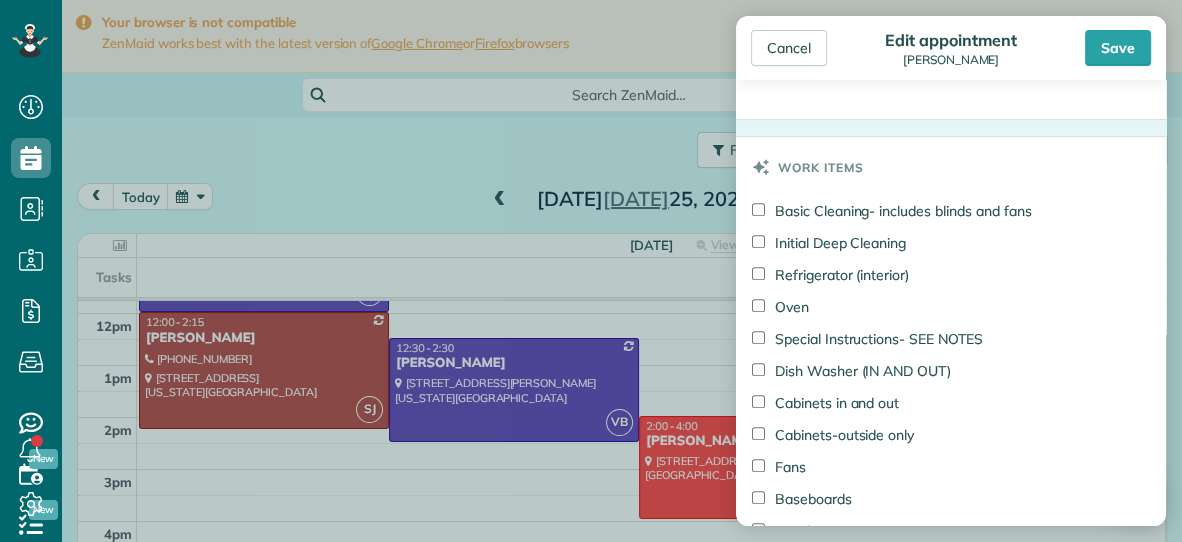 scroll, scrollTop: 859, scrollLeft: 0, axis: vertical 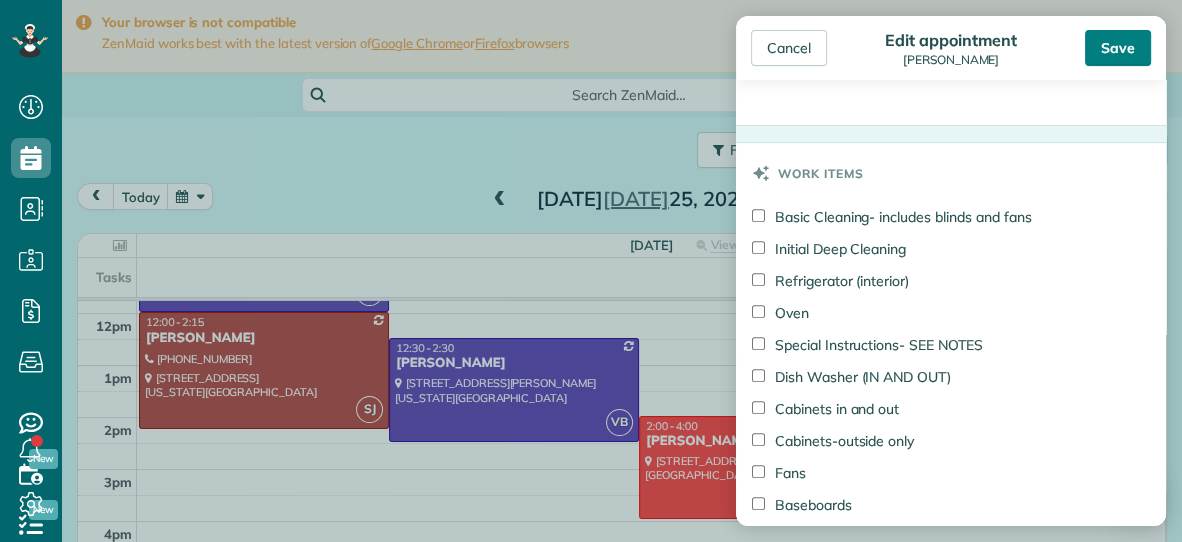 click on "Save" at bounding box center [1118, 48] 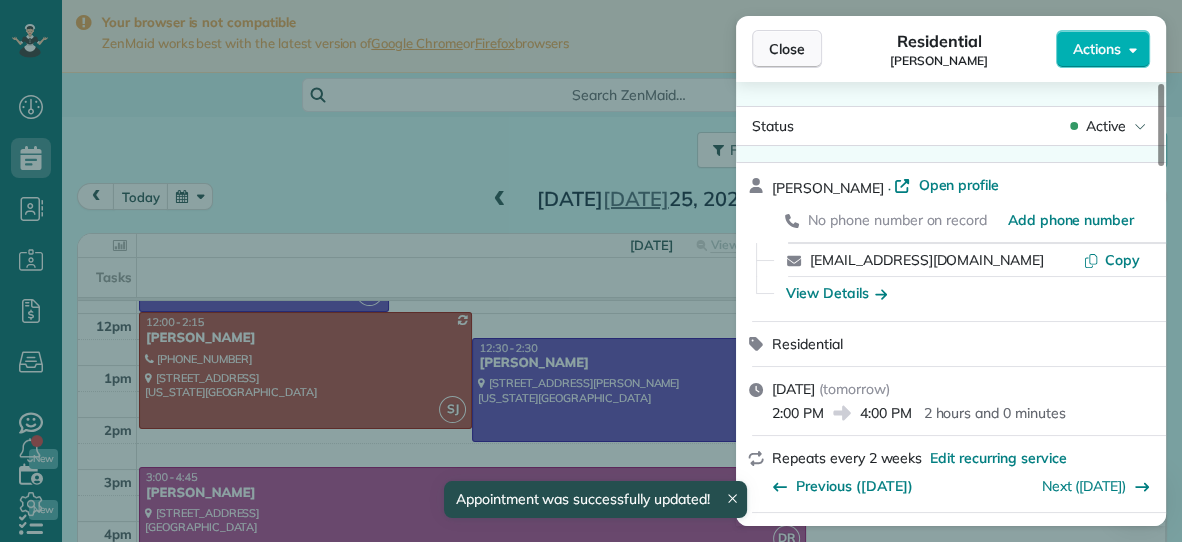 click on "Close" at bounding box center [787, 49] 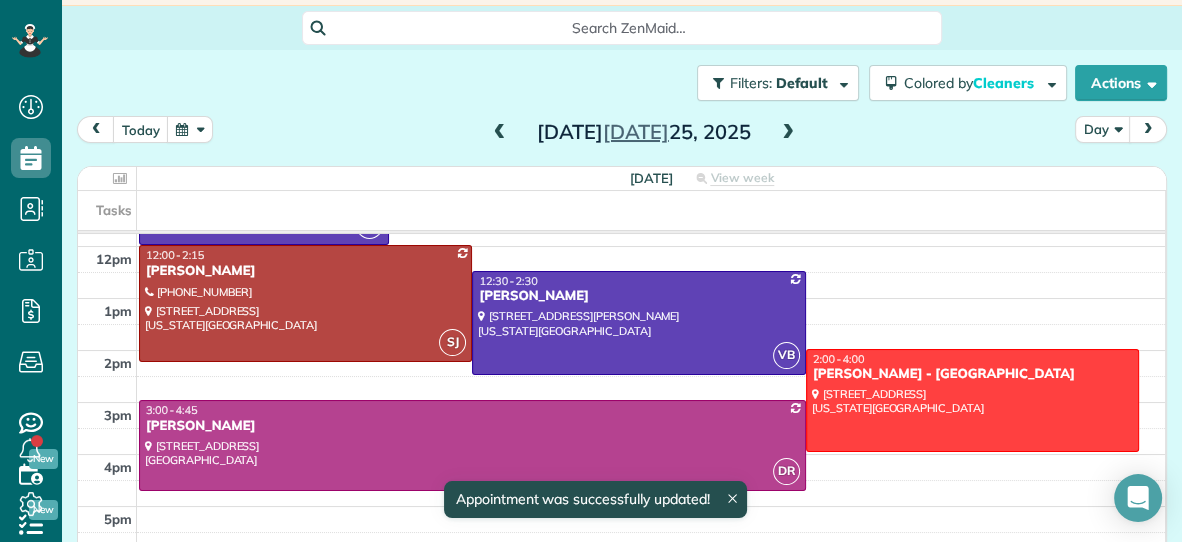 scroll, scrollTop: 98, scrollLeft: 0, axis: vertical 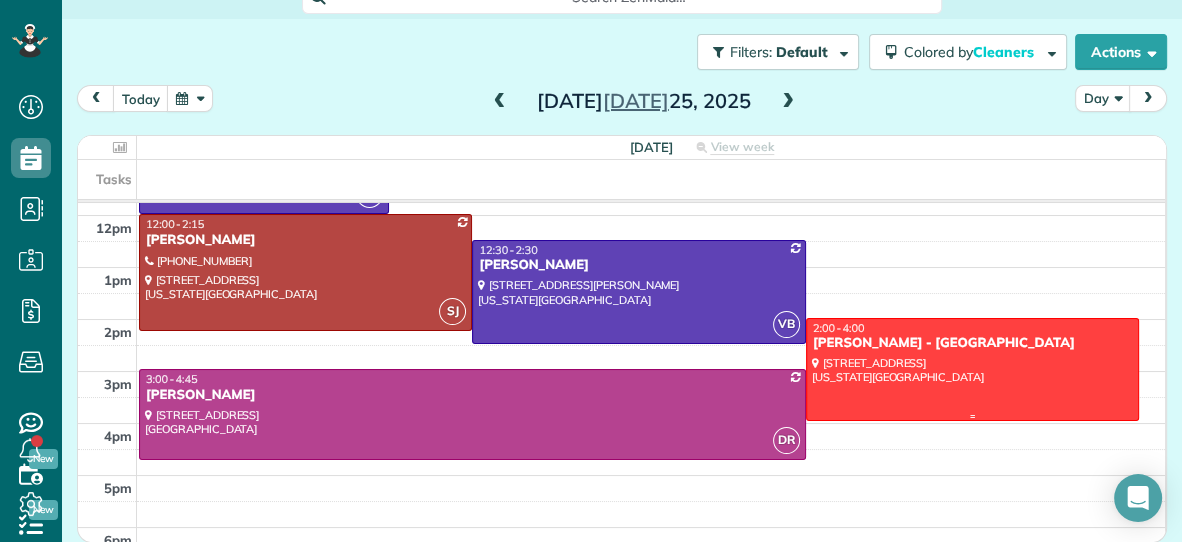 click at bounding box center (972, 369) 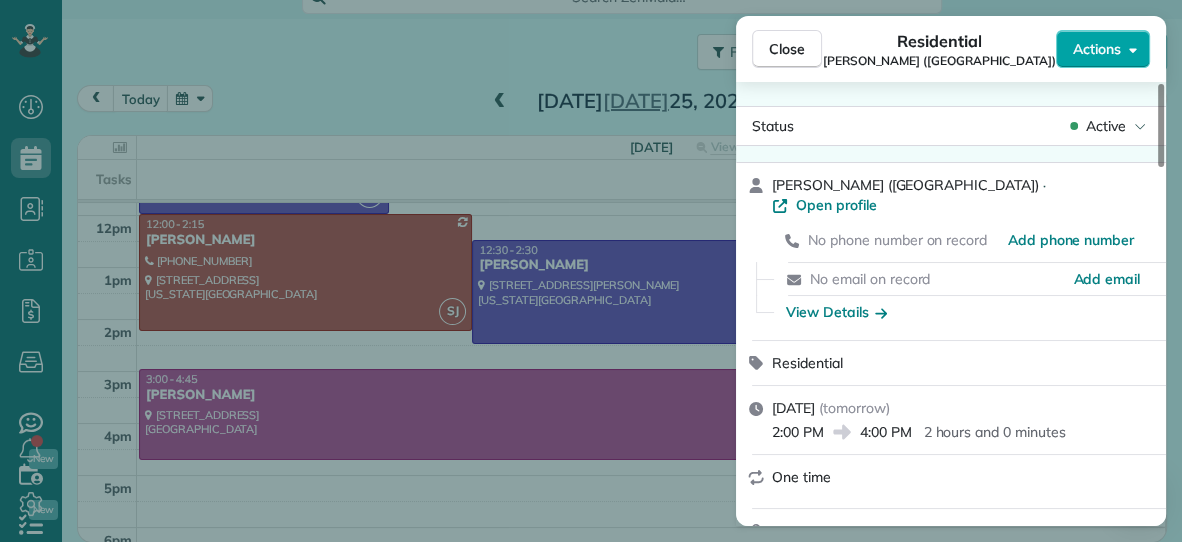 click on "Actions" at bounding box center [1097, 49] 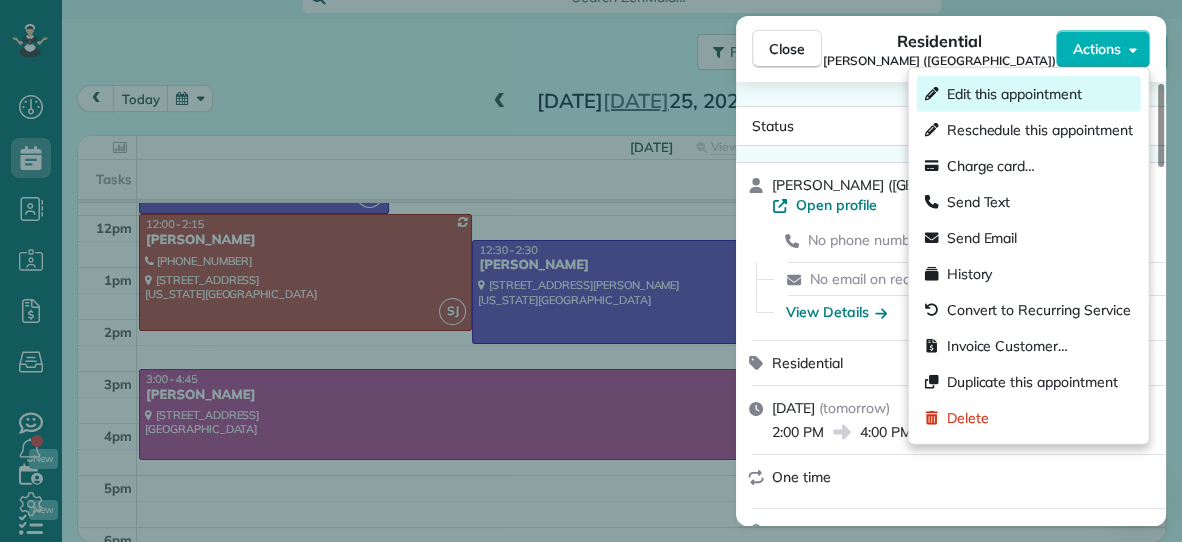 click on "Edit this appointment" at bounding box center [1014, 94] 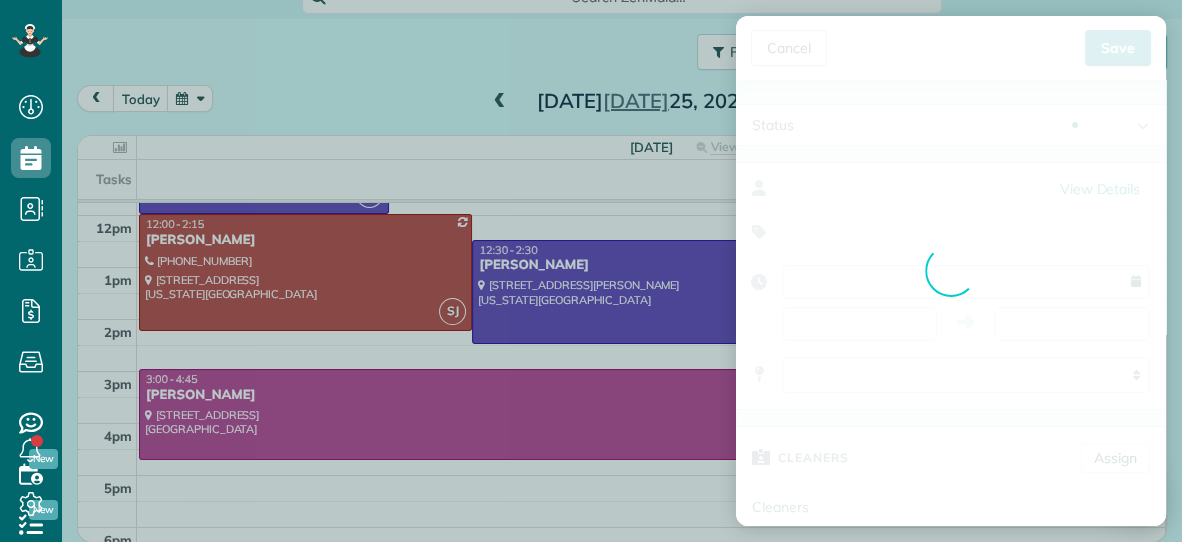 type on "**********" 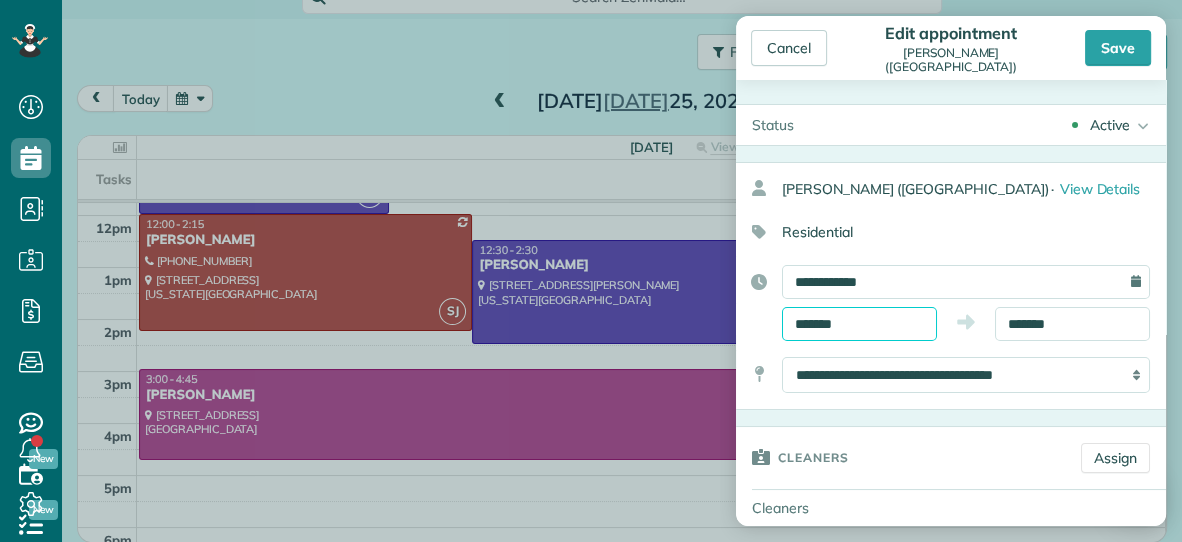 click on "*******" at bounding box center (859, 324) 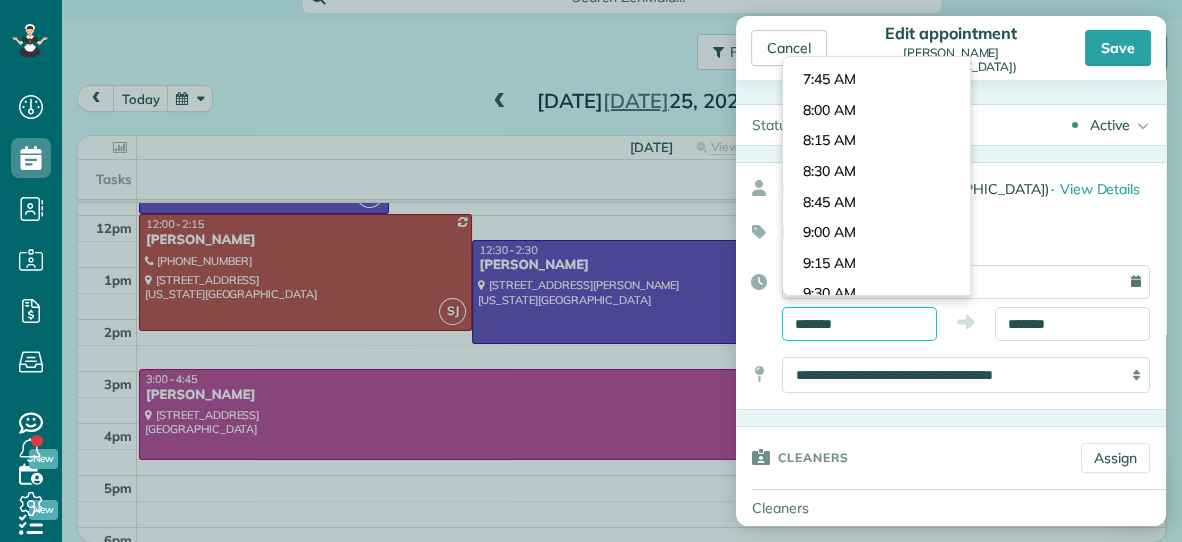 scroll, scrollTop: 902, scrollLeft: 0, axis: vertical 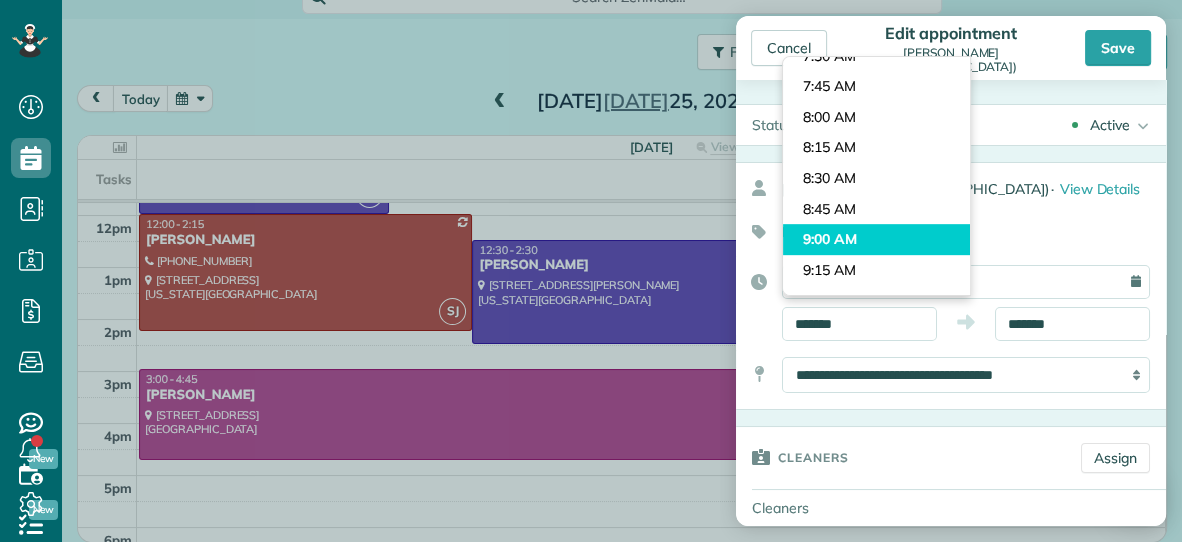 click on "Dashboard
Scheduling
Calendar View
List View
Dispatch View - Weekly scheduling (Beta)" at bounding box center (591, 271) 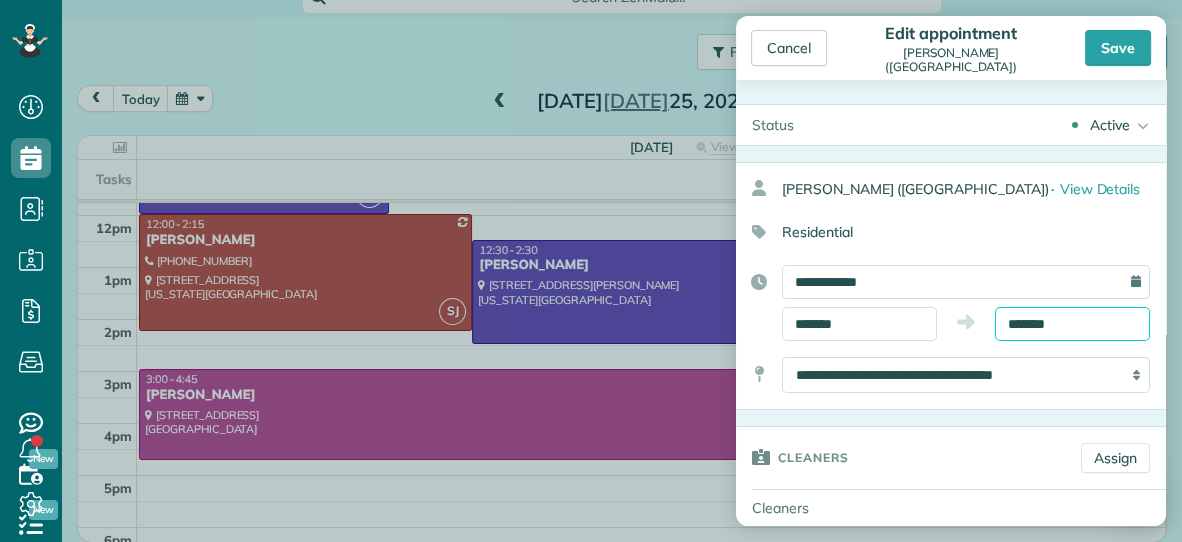 click on "*******" at bounding box center [1072, 324] 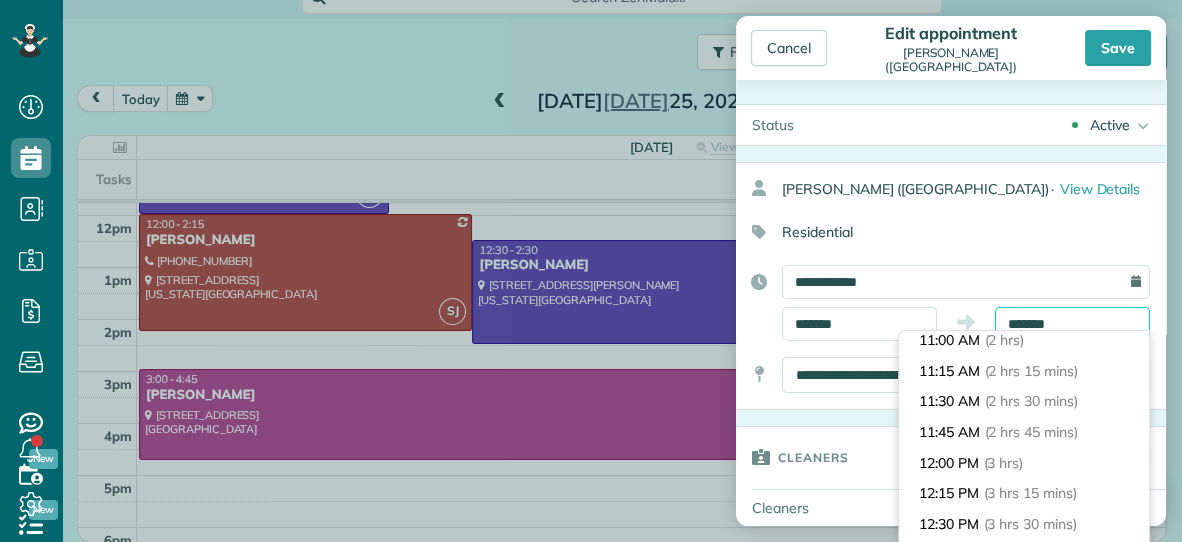 scroll, scrollTop: 246, scrollLeft: 0, axis: vertical 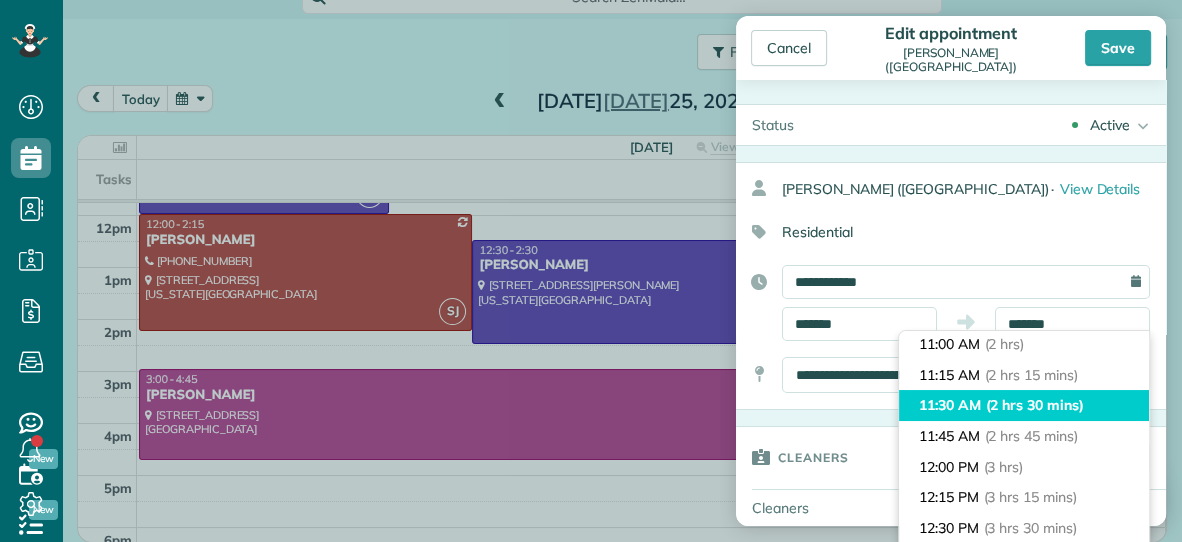 click on "11:30 AM  (2 hrs 30 mins)" at bounding box center (1024, 405) 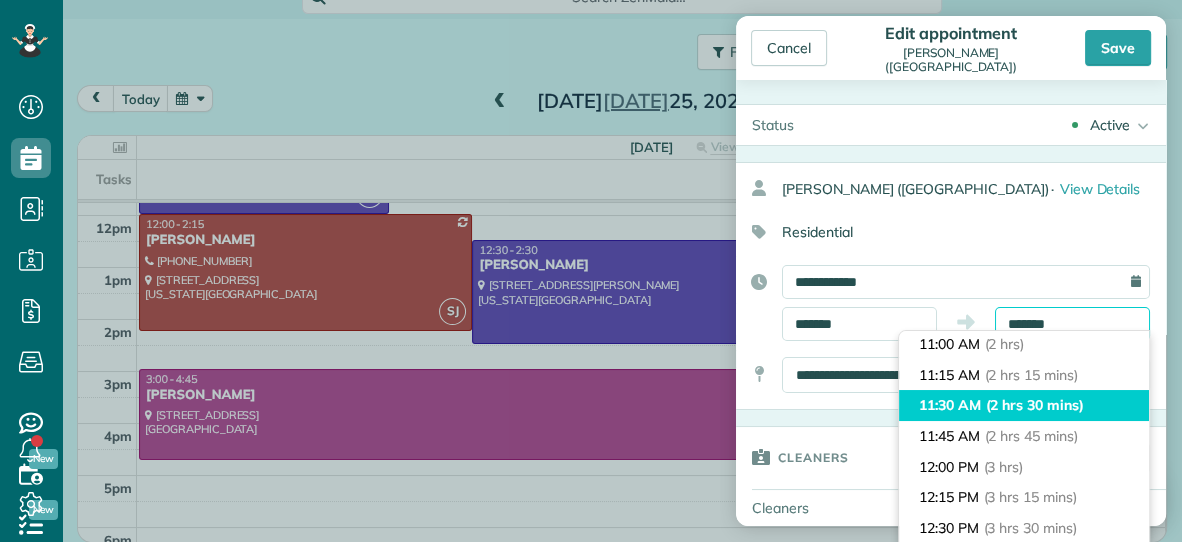 type on "********" 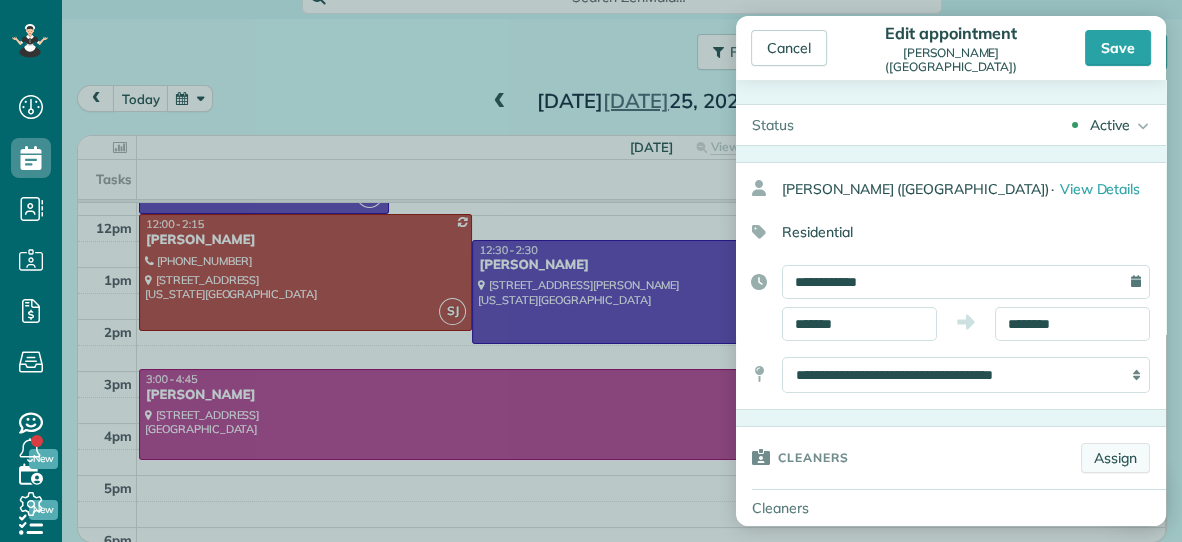 click on "Assign" at bounding box center (1115, 458) 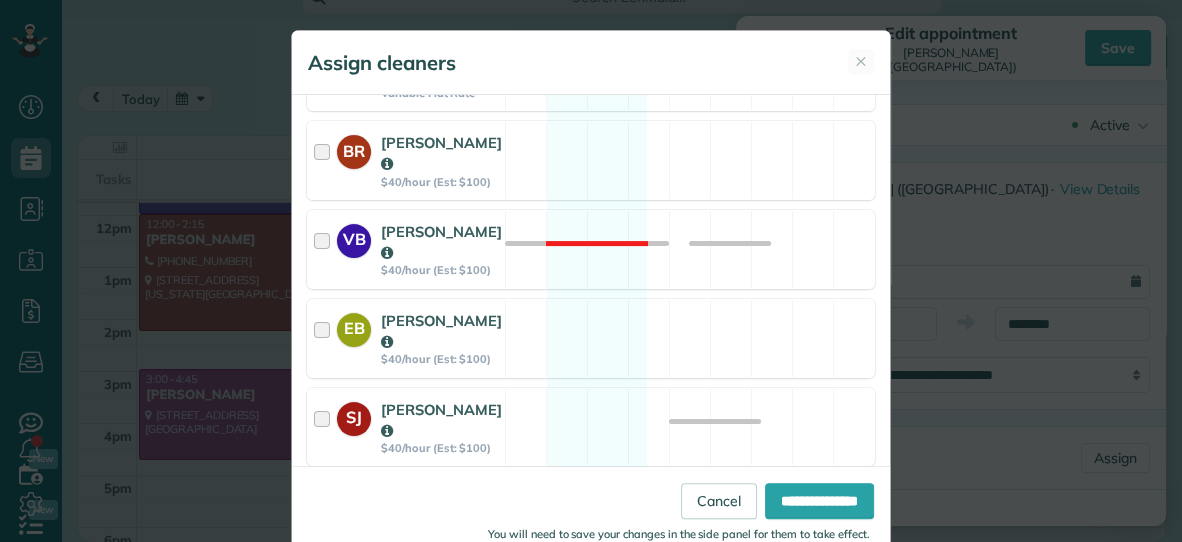 scroll, scrollTop: 503, scrollLeft: 0, axis: vertical 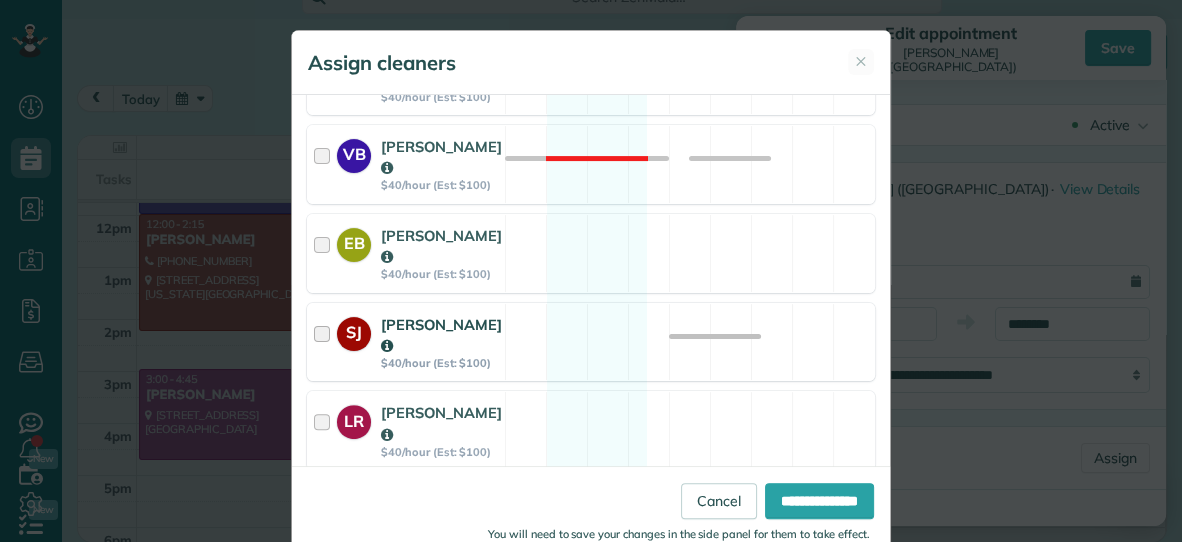 click on "SJ
Savannah Jessup
$40/hour (Est: $100)
Available" at bounding box center (591, 342) 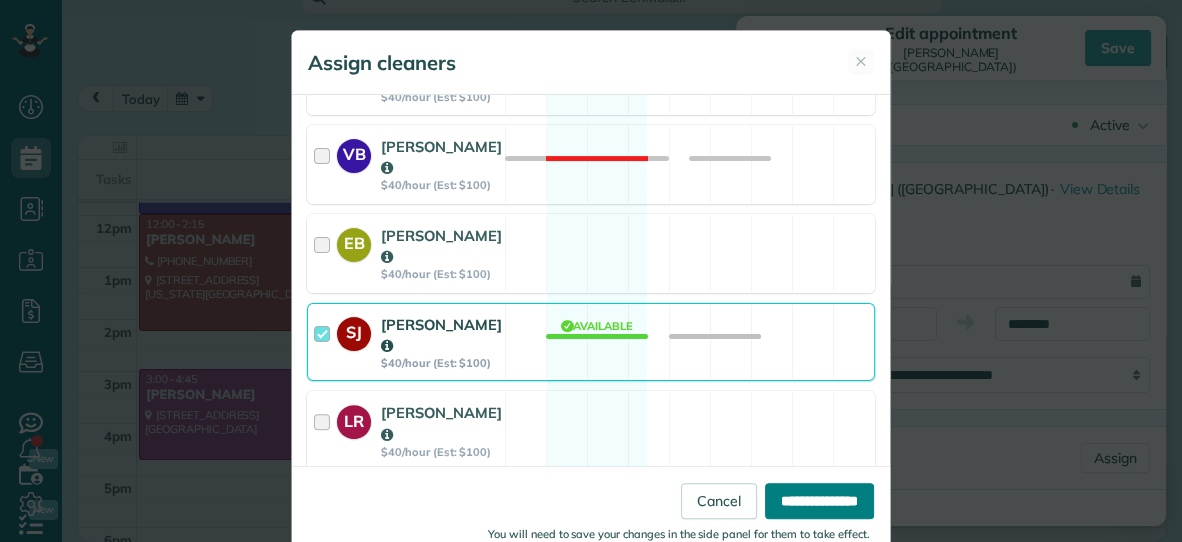 click on "**********" at bounding box center [819, 501] 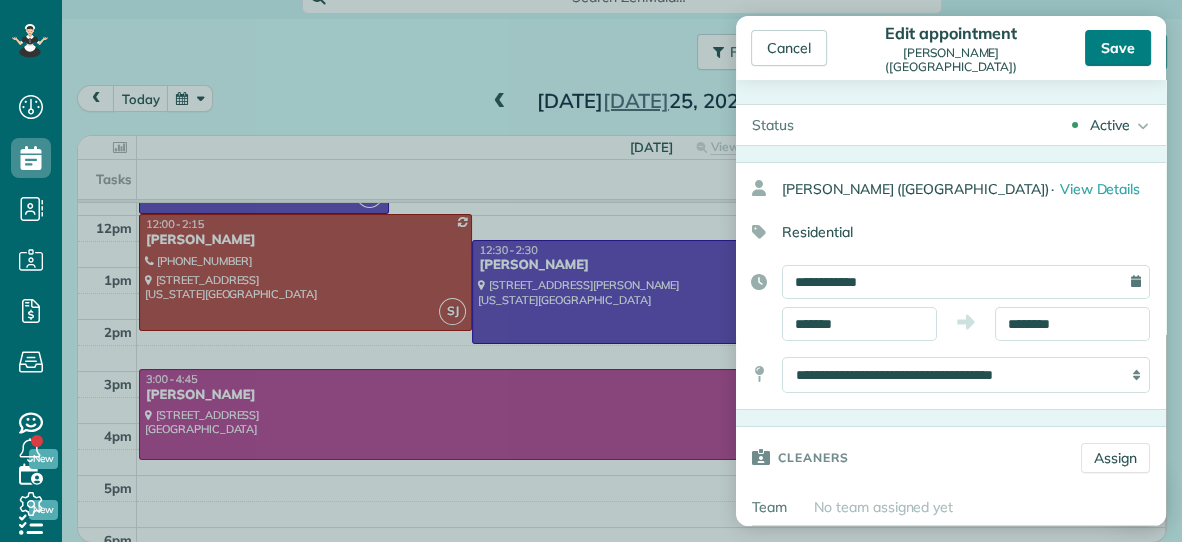 click on "Save" at bounding box center (1118, 48) 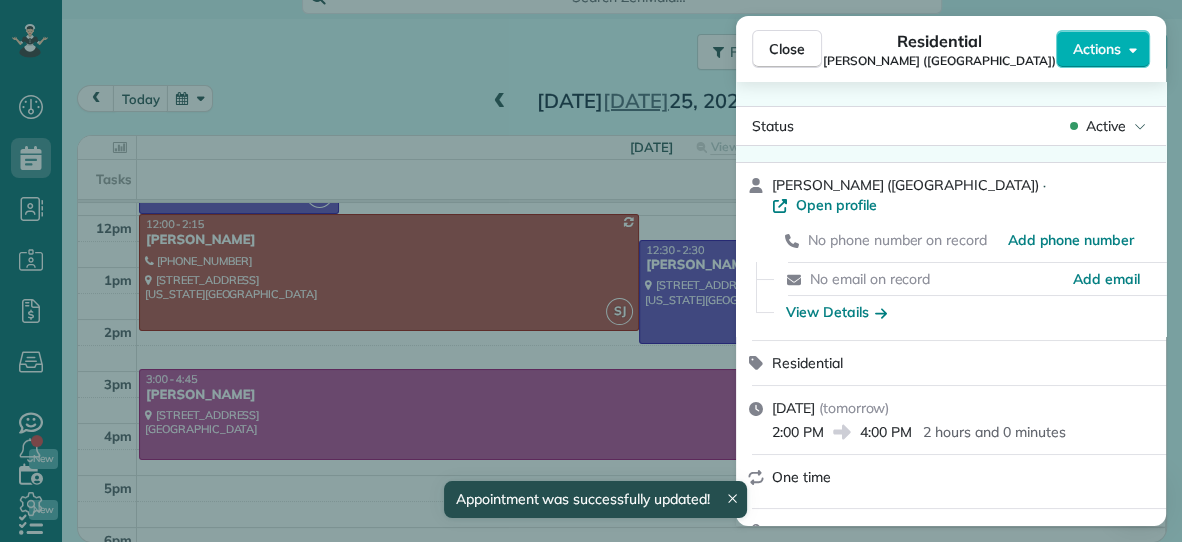 scroll, scrollTop: 96, scrollLeft: 0, axis: vertical 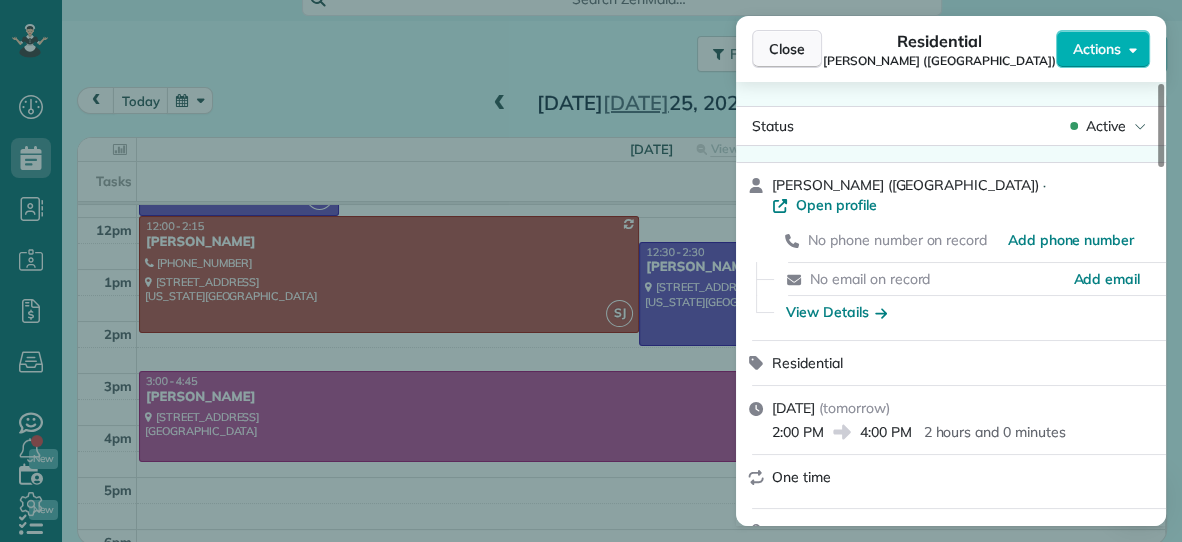 click on "Close" at bounding box center [787, 49] 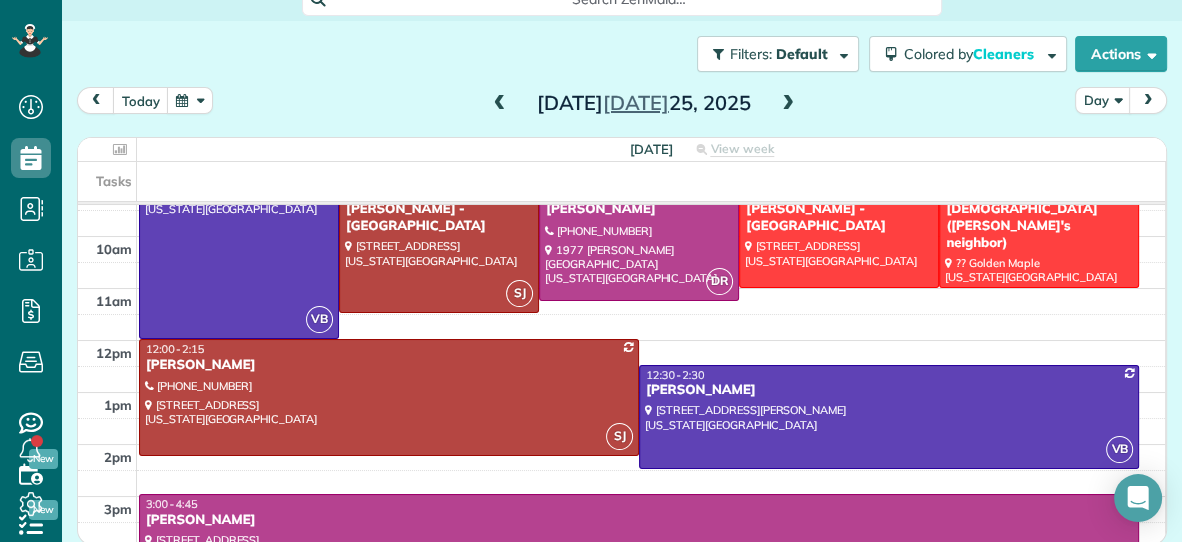 scroll, scrollTop: 53, scrollLeft: 0, axis: vertical 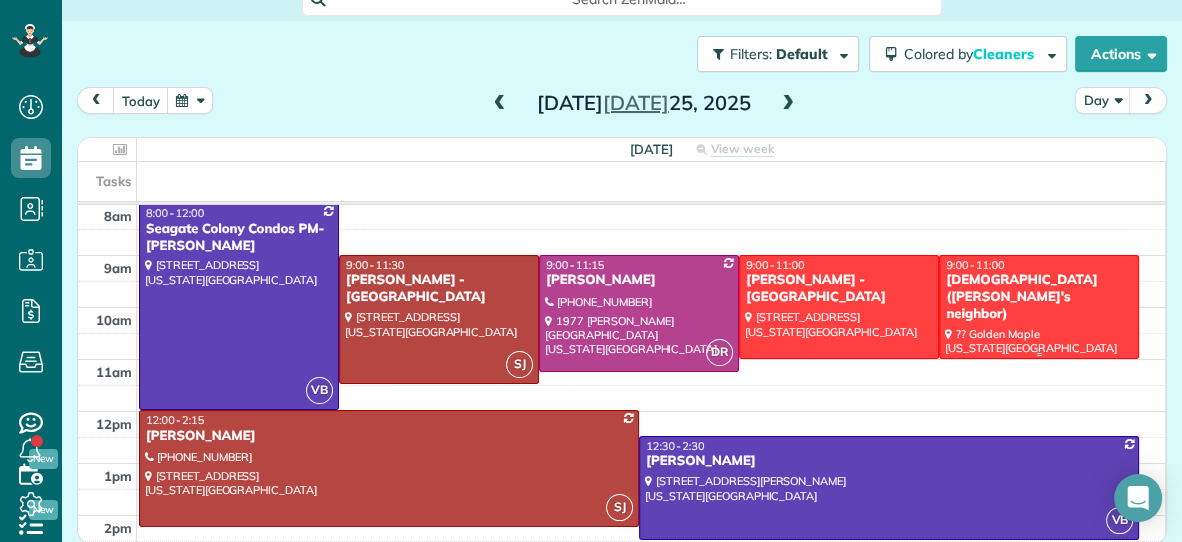 click at bounding box center [1039, 306] 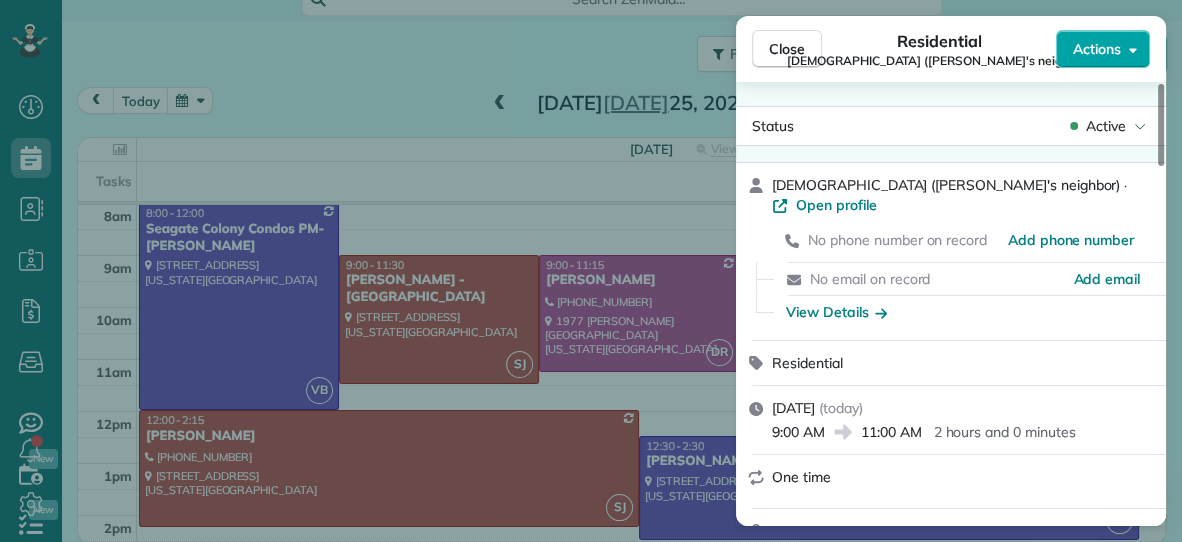 click on "Actions" at bounding box center [1097, 49] 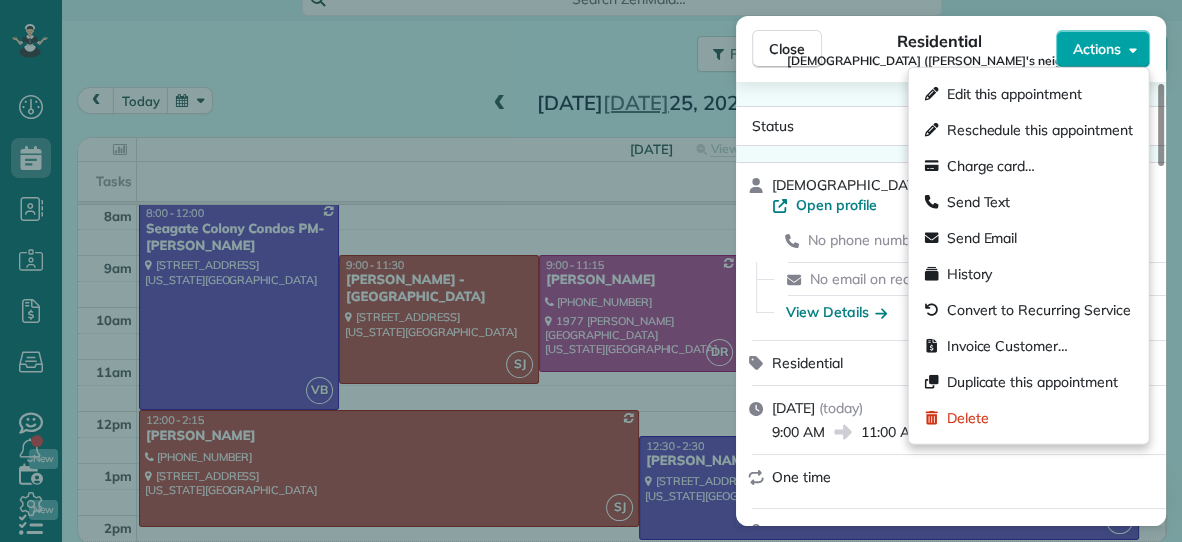 click on "Actions" at bounding box center [1097, 49] 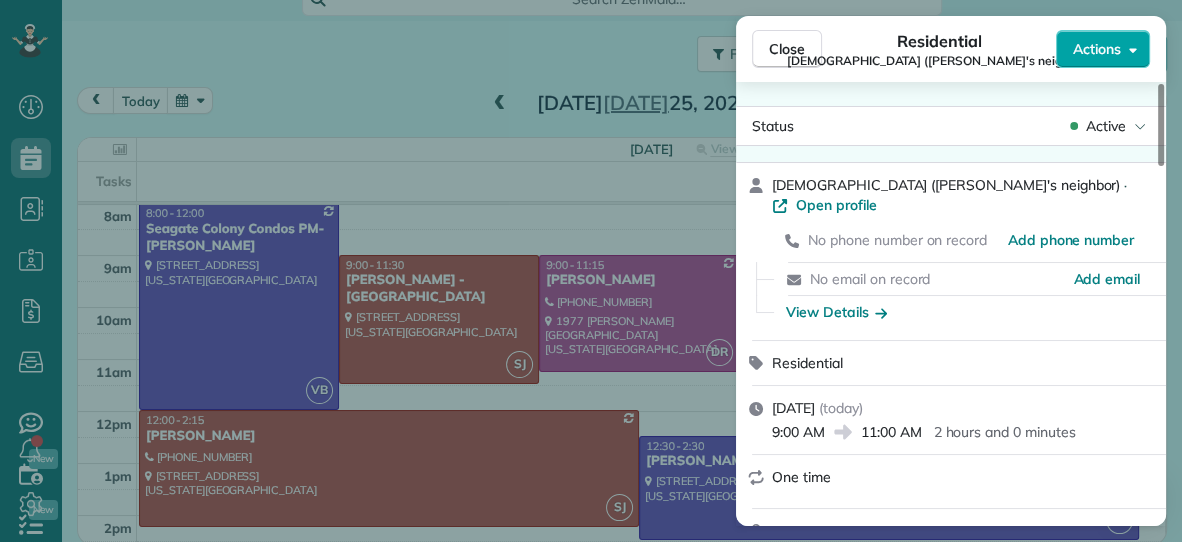click on "Actions" at bounding box center [1097, 49] 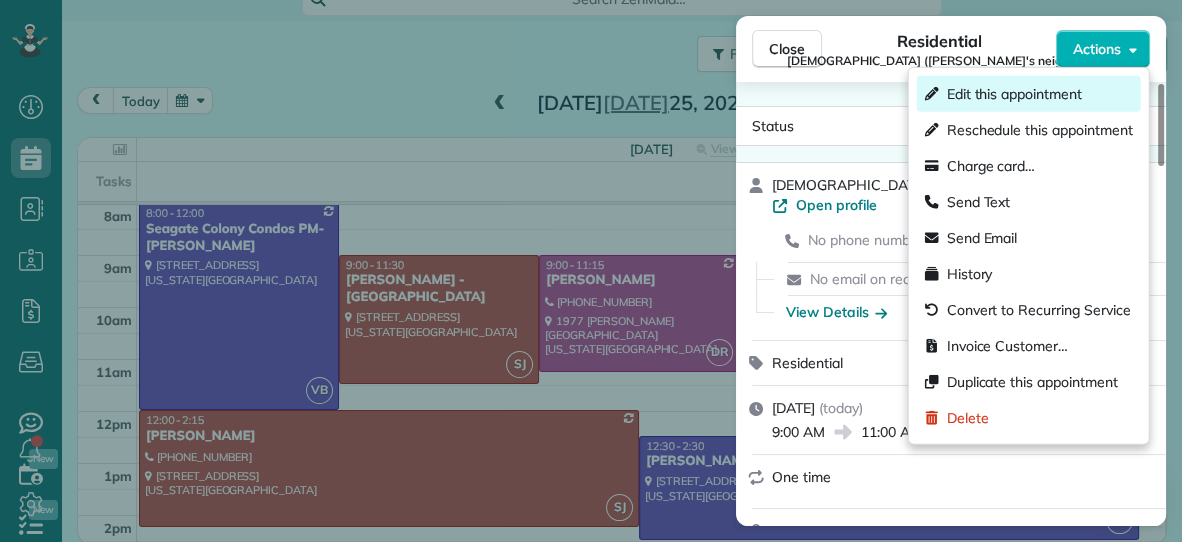 click on "Edit this appointment" at bounding box center (1014, 94) 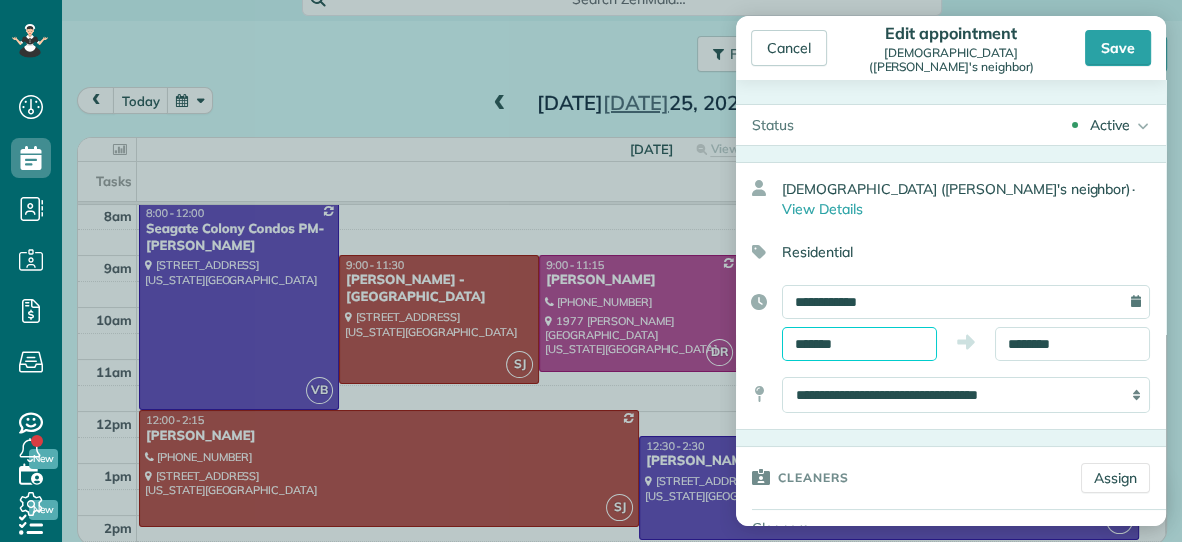 click on "*******" at bounding box center [859, 344] 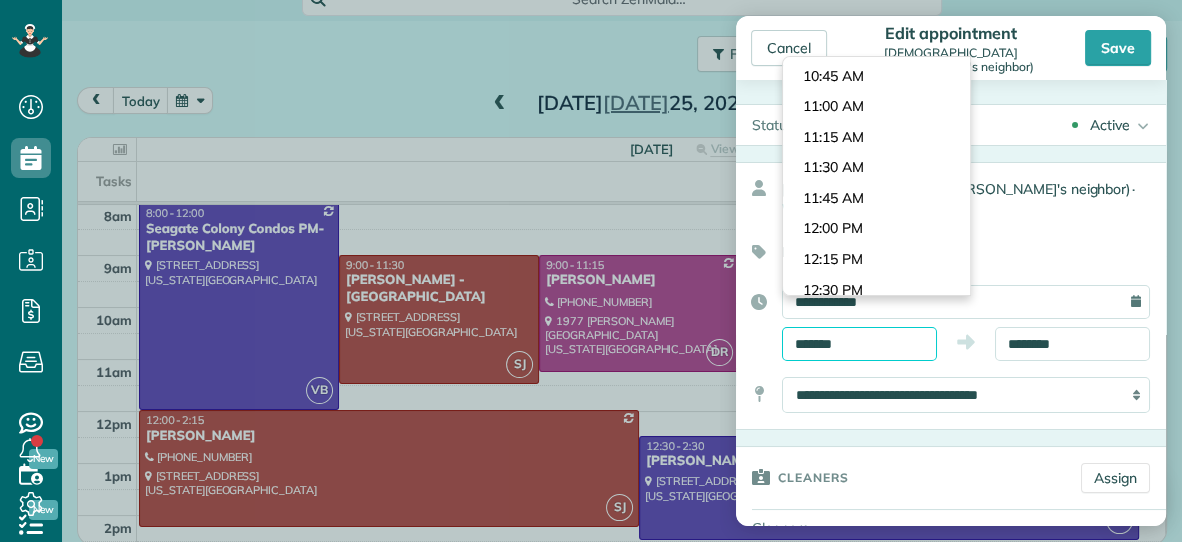 scroll, scrollTop: 1289, scrollLeft: 0, axis: vertical 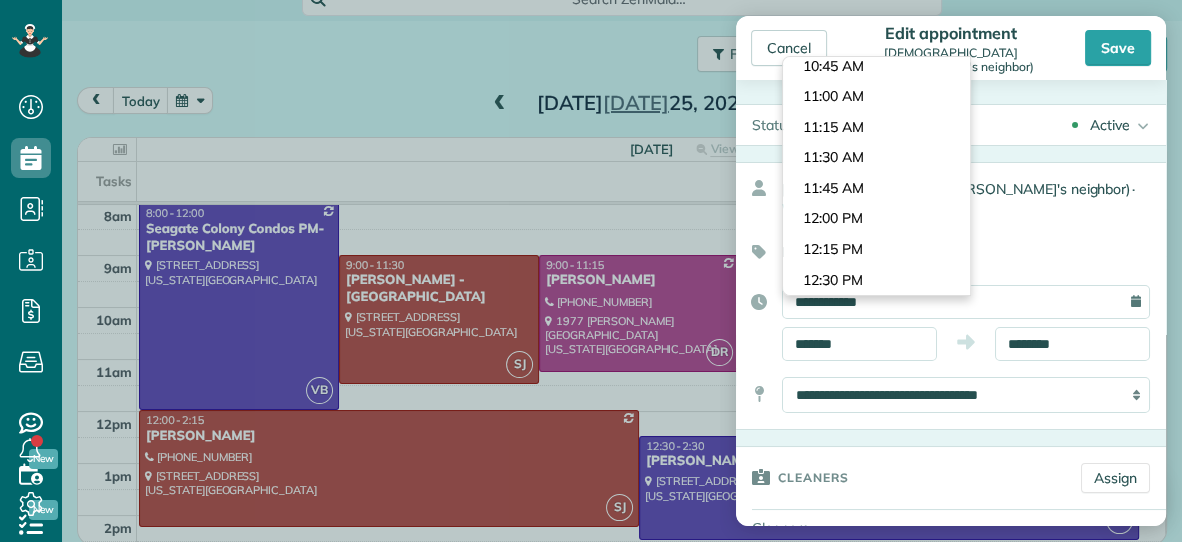 click on "Dashboard
Scheduling
Calendar View
List View
Dispatch View - Weekly scheduling (Beta)" at bounding box center [591, 271] 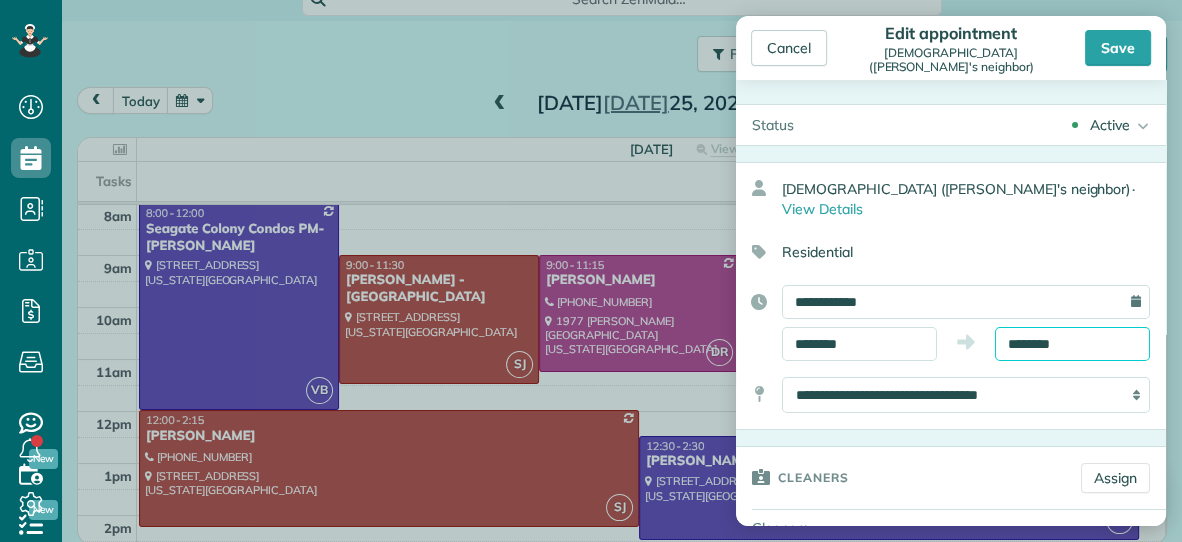 click on "********" at bounding box center (1072, 344) 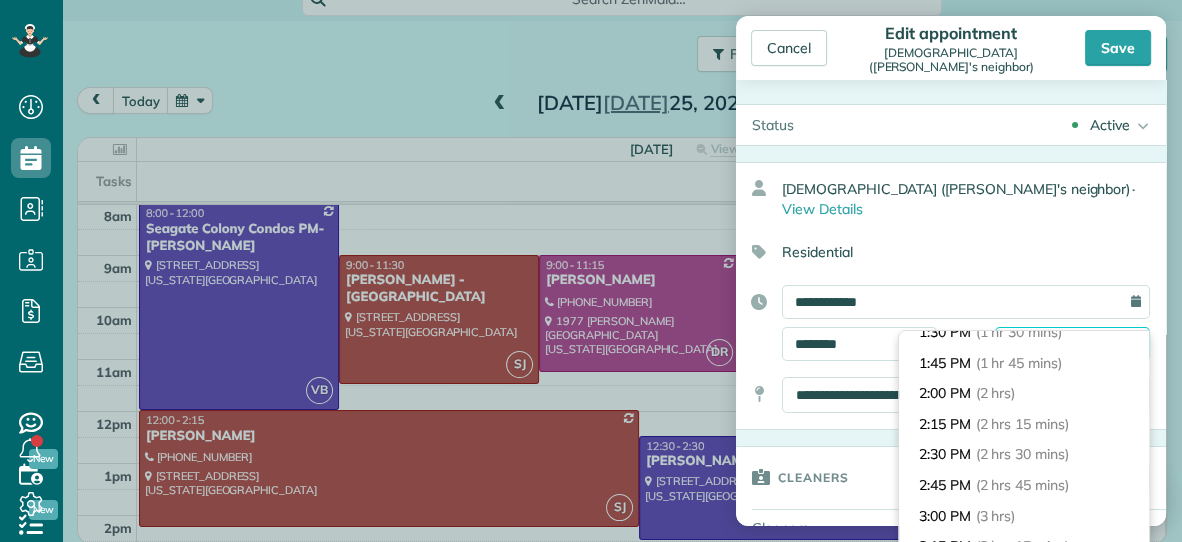 scroll, scrollTop: 198, scrollLeft: 0, axis: vertical 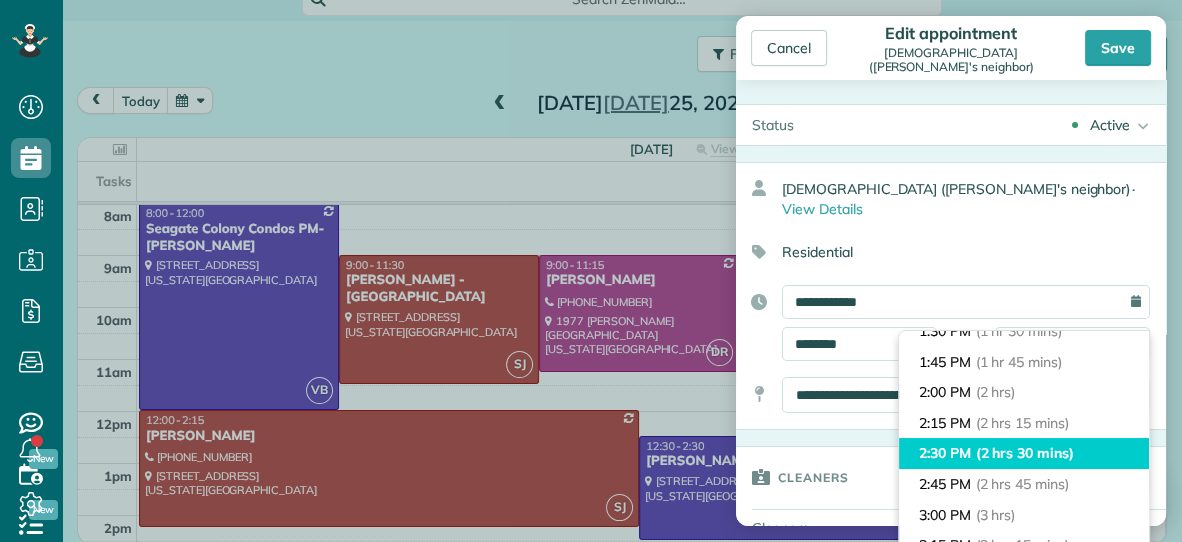 click on "(2 hrs 30 mins)" at bounding box center [1025, 453] 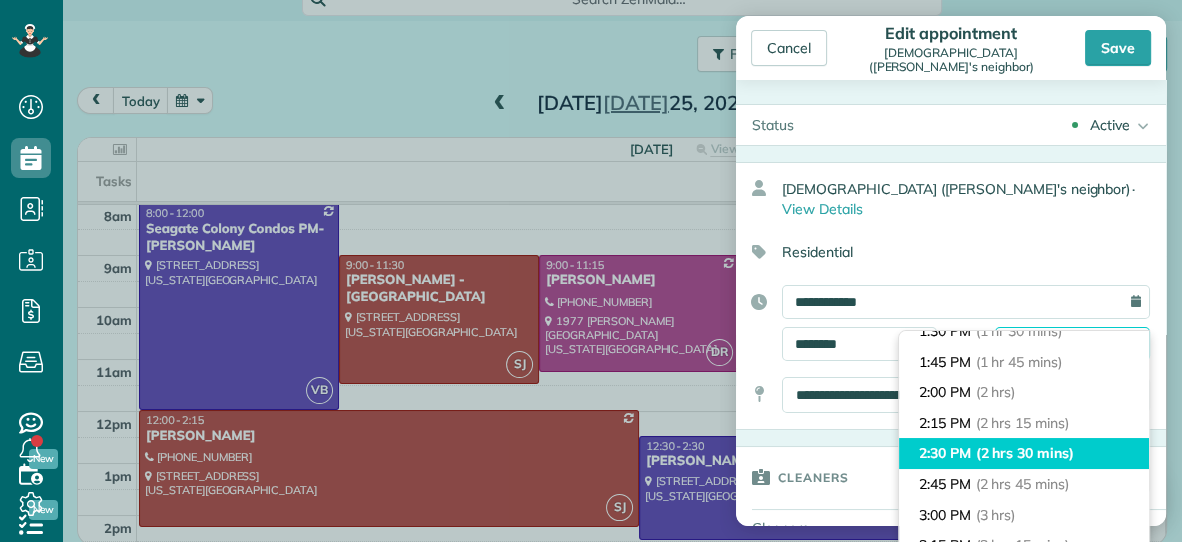 type on "*******" 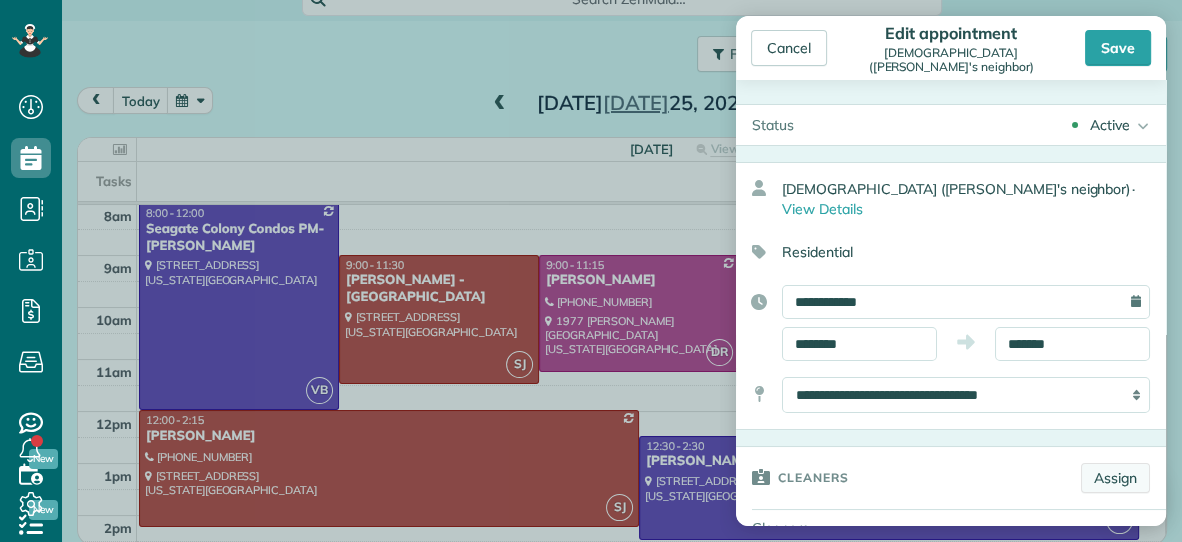 click on "Assign" at bounding box center (1115, 478) 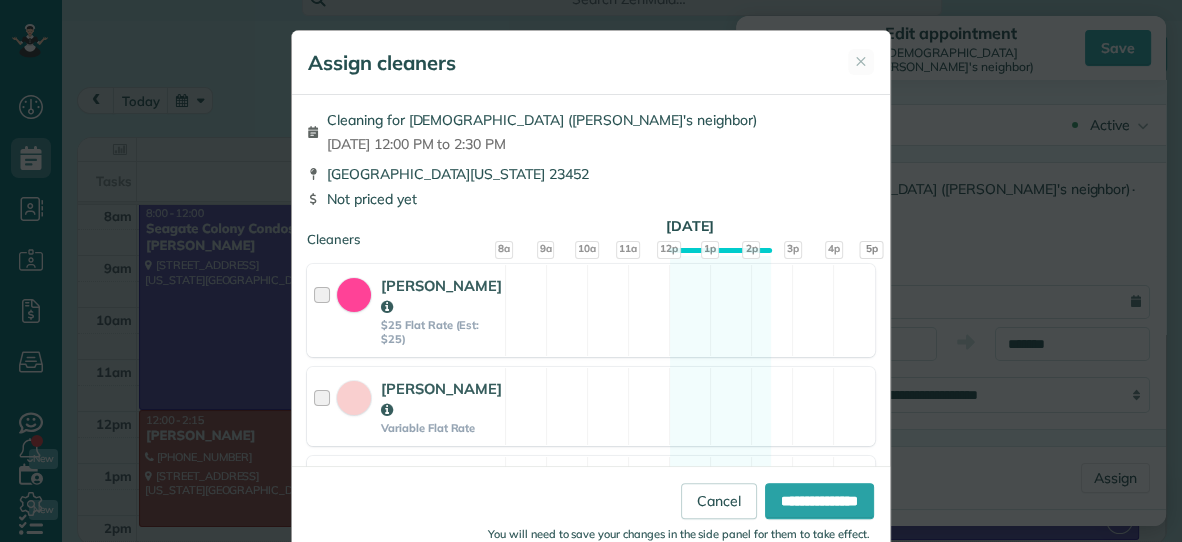 scroll, scrollTop: 420, scrollLeft: 0, axis: vertical 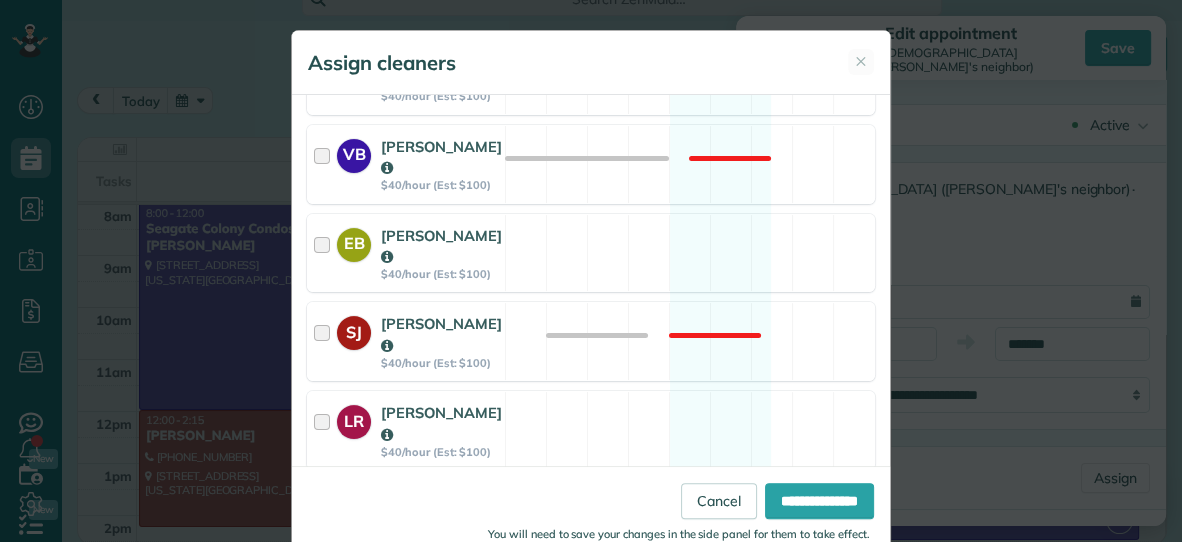 click on "DR
Dana Rhodes
$40/hour (Est: $100)
Available" at bounding box center [591, 519] 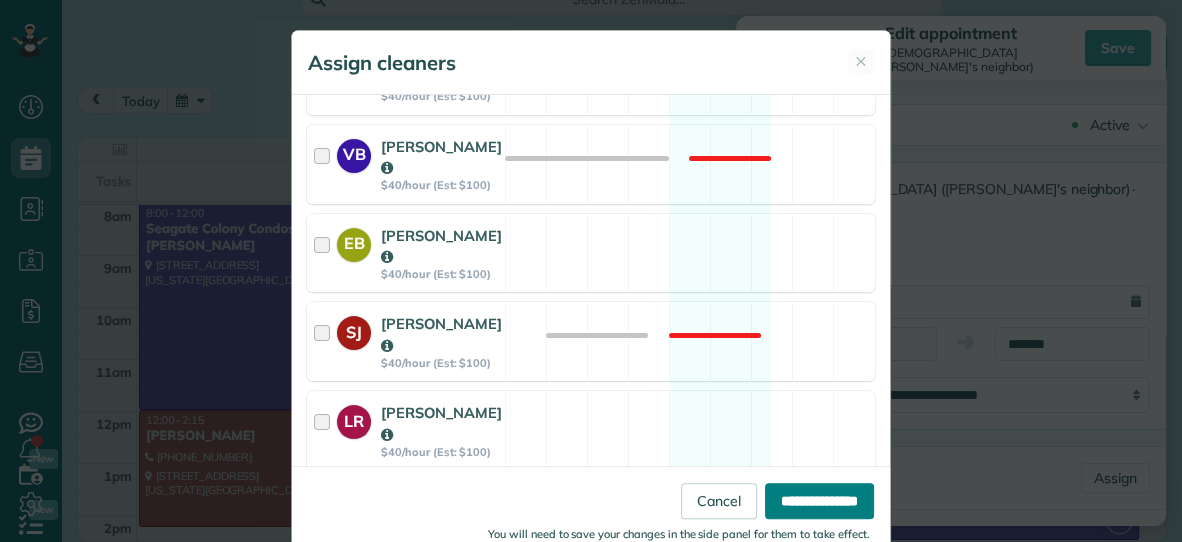 click on "**********" at bounding box center [819, 501] 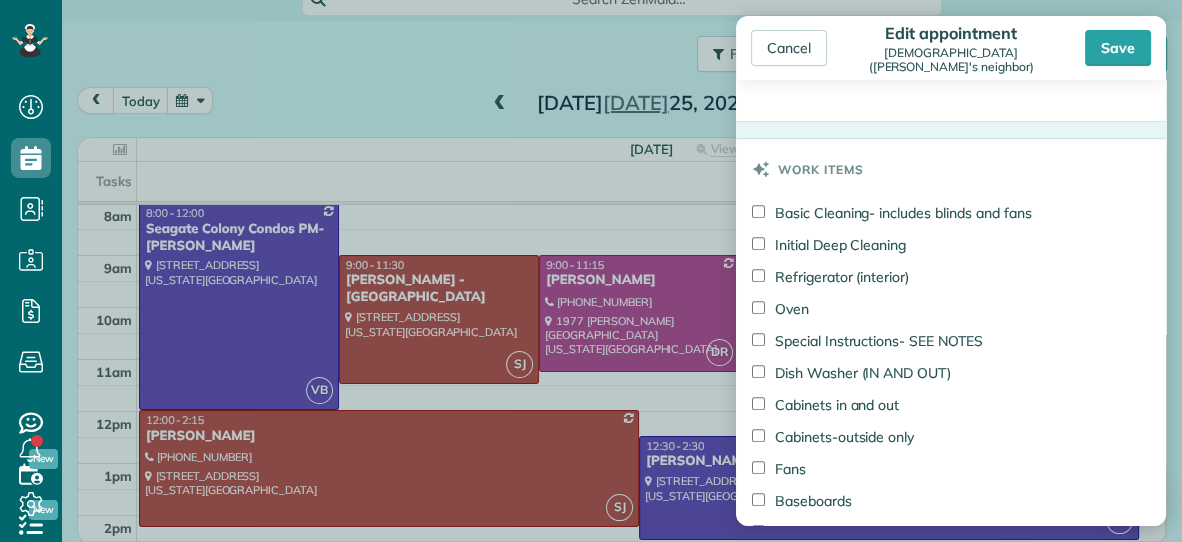 scroll, scrollTop: 878, scrollLeft: 0, axis: vertical 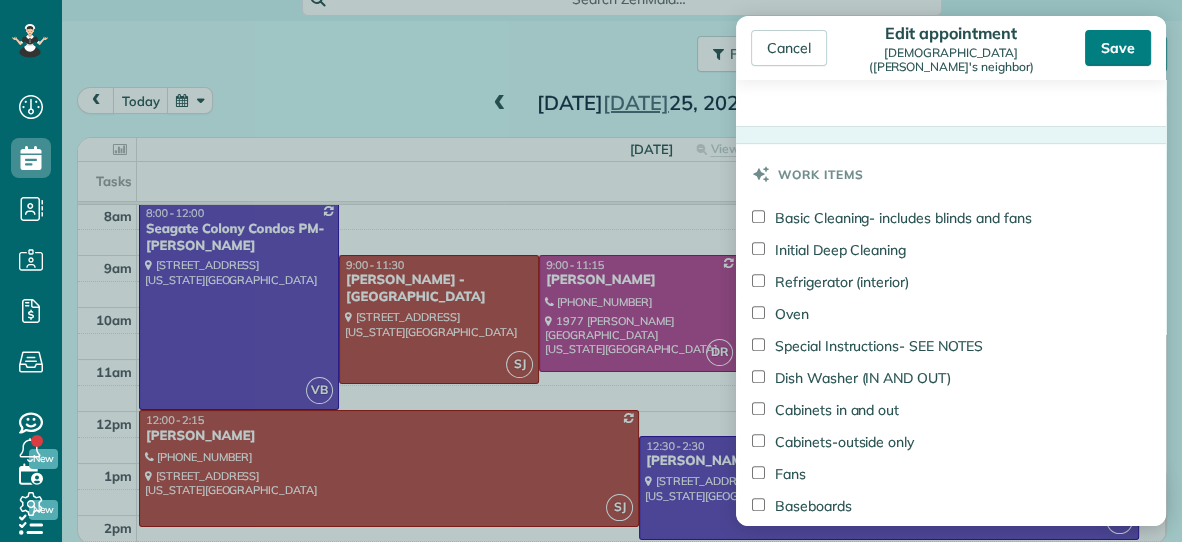 click on "Save" at bounding box center [1118, 48] 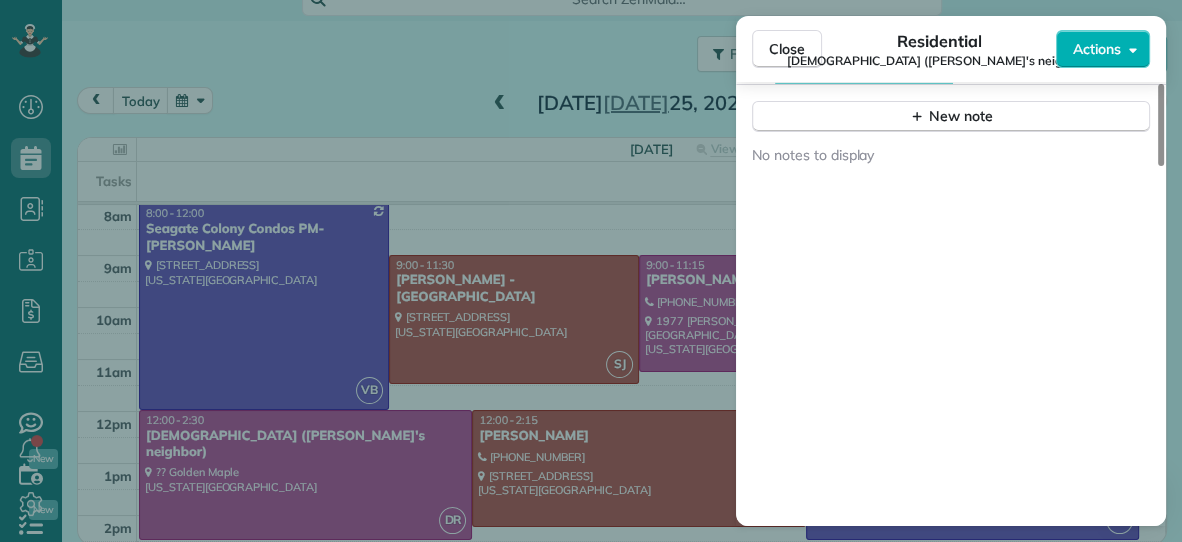 scroll, scrollTop: 1680, scrollLeft: 0, axis: vertical 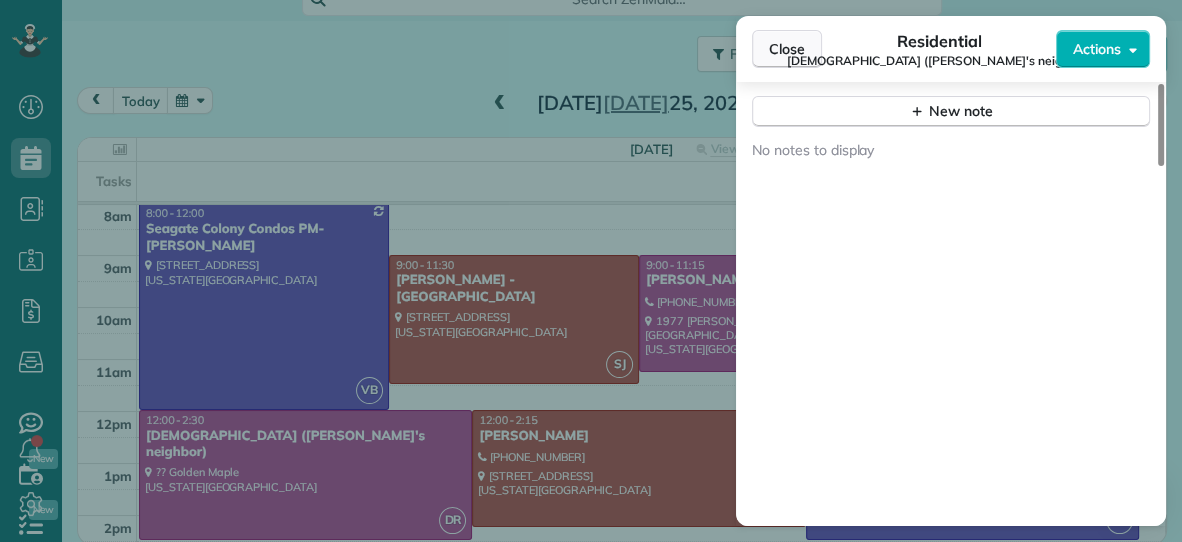 click on "Close" at bounding box center [787, 49] 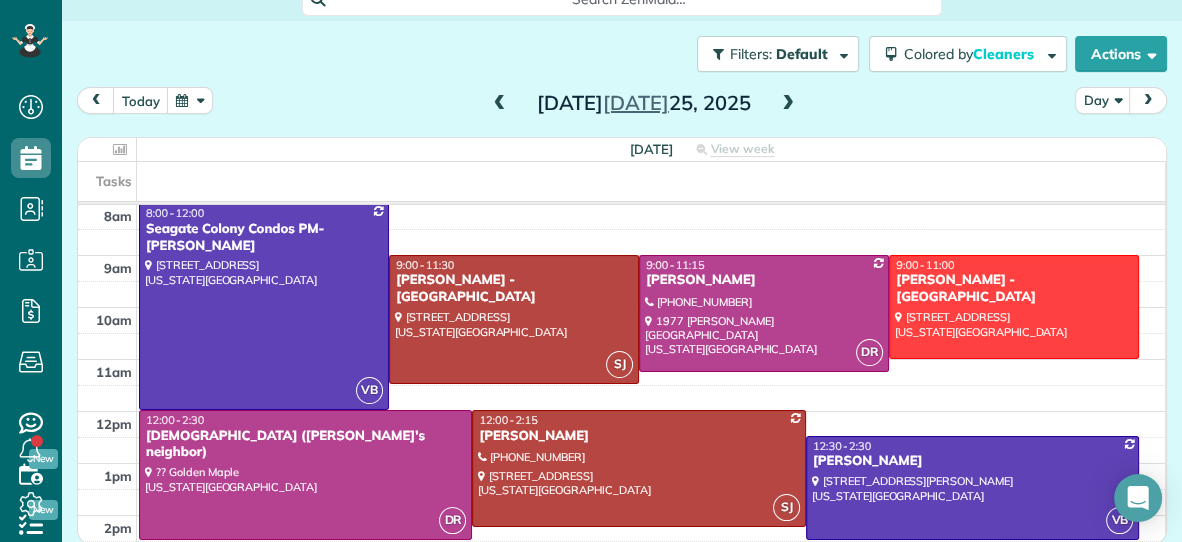 scroll, scrollTop: 98, scrollLeft: 0, axis: vertical 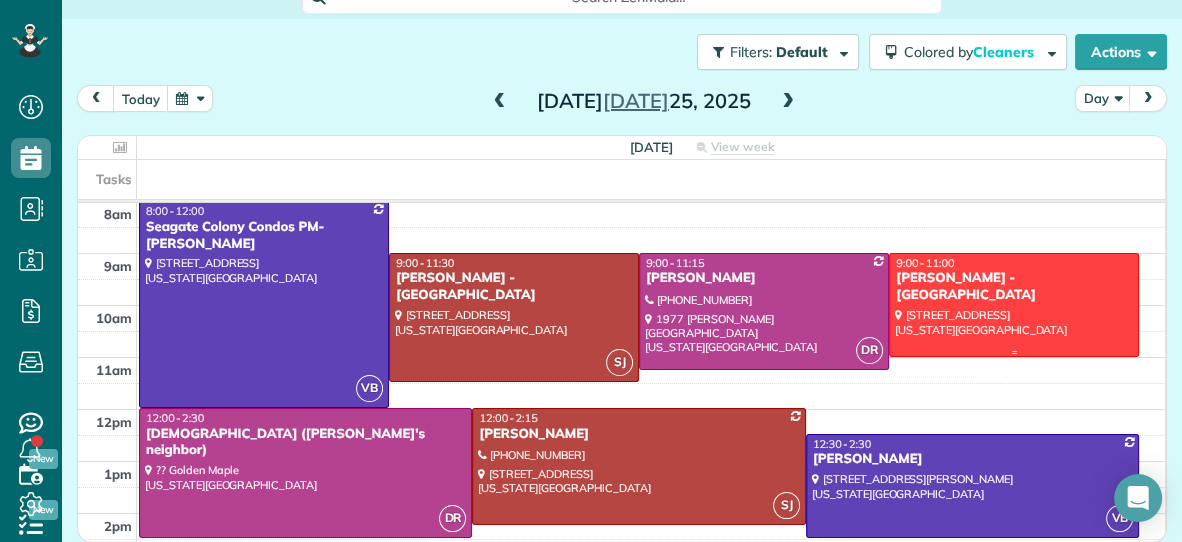 click at bounding box center [1014, 304] 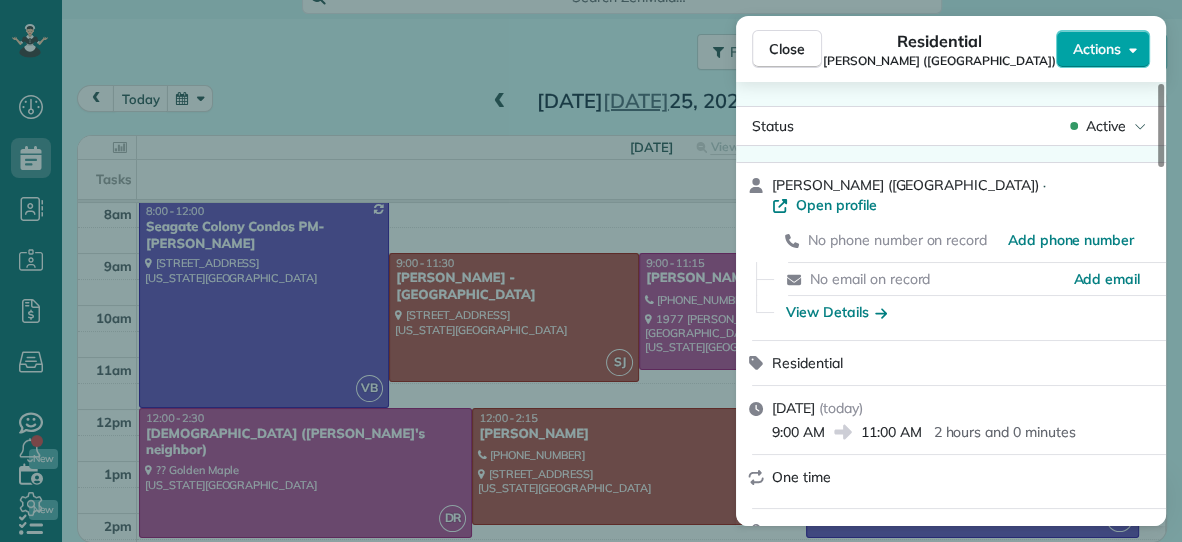 click on "Actions" at bounding box center [1097, 49] 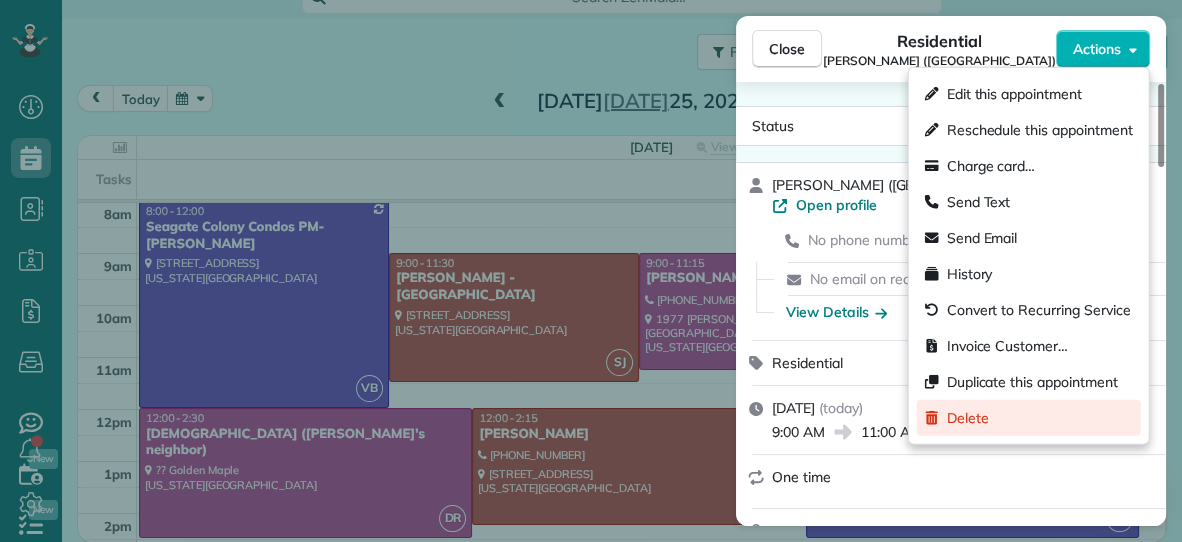 click on "Delete" at bounding box center (968, 418) 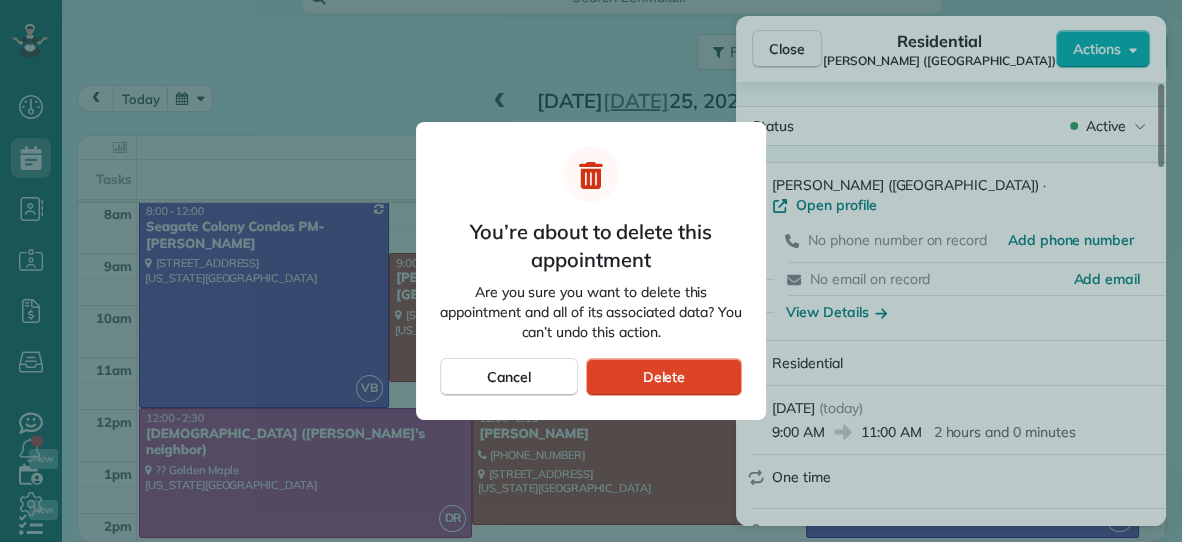 click on "Delete" at bounding box center [664, 377] 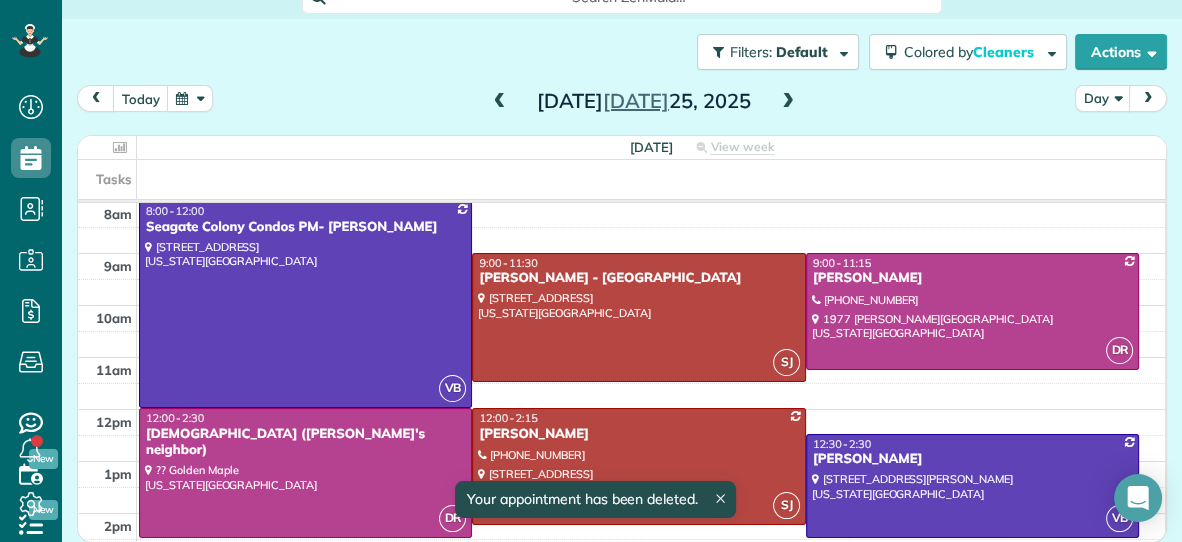 scroll, scrollTop: 96, scrollLeft: 0, axis: vertical 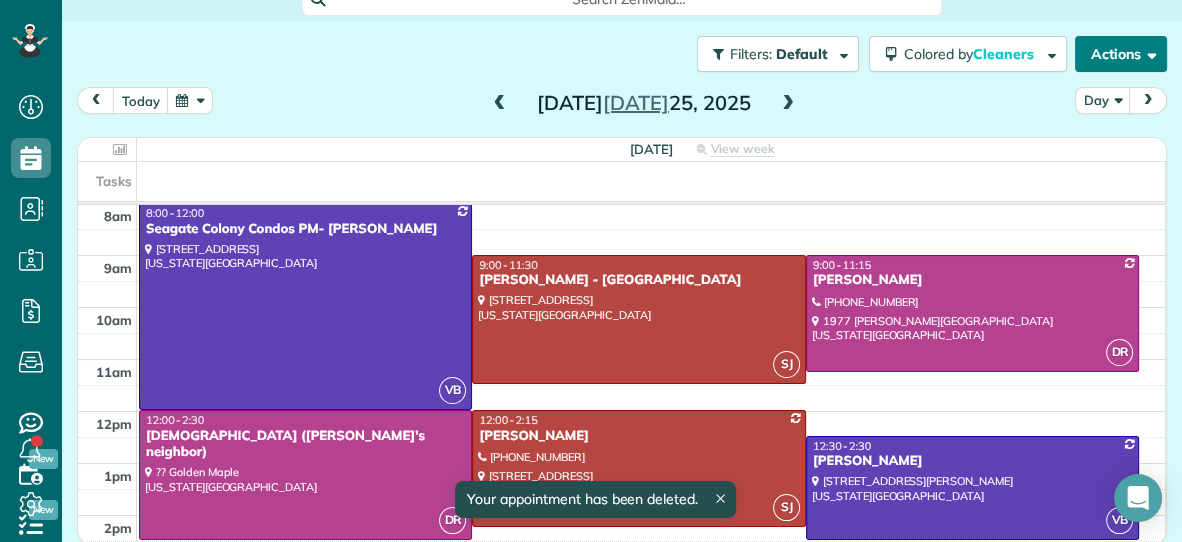 click on "Actions" at bounding box center [1121, 54] 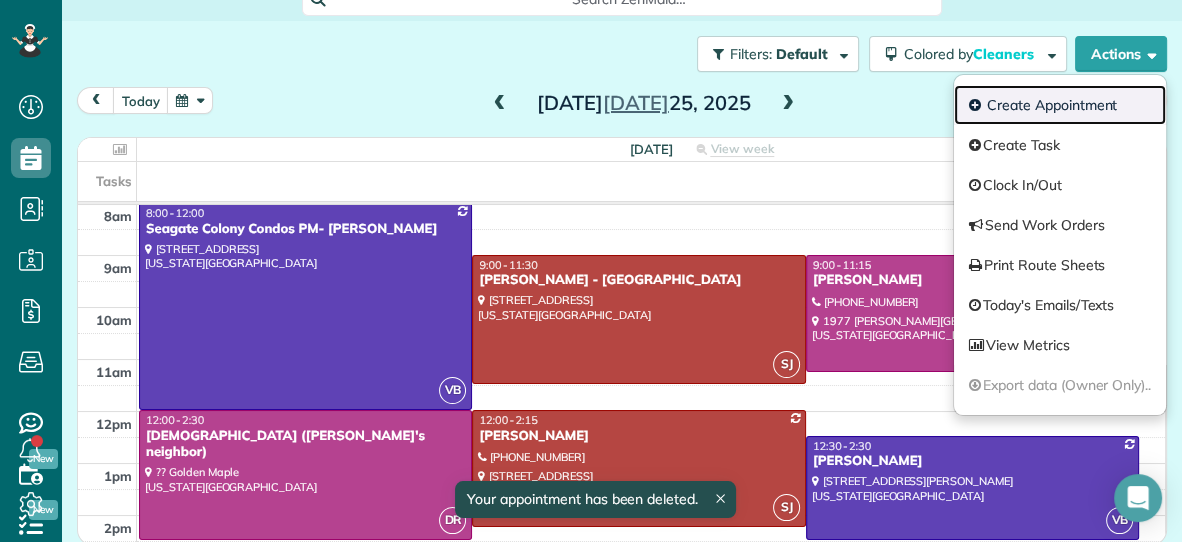 click on "Create Appointment" at bounding box center [1060, 105] 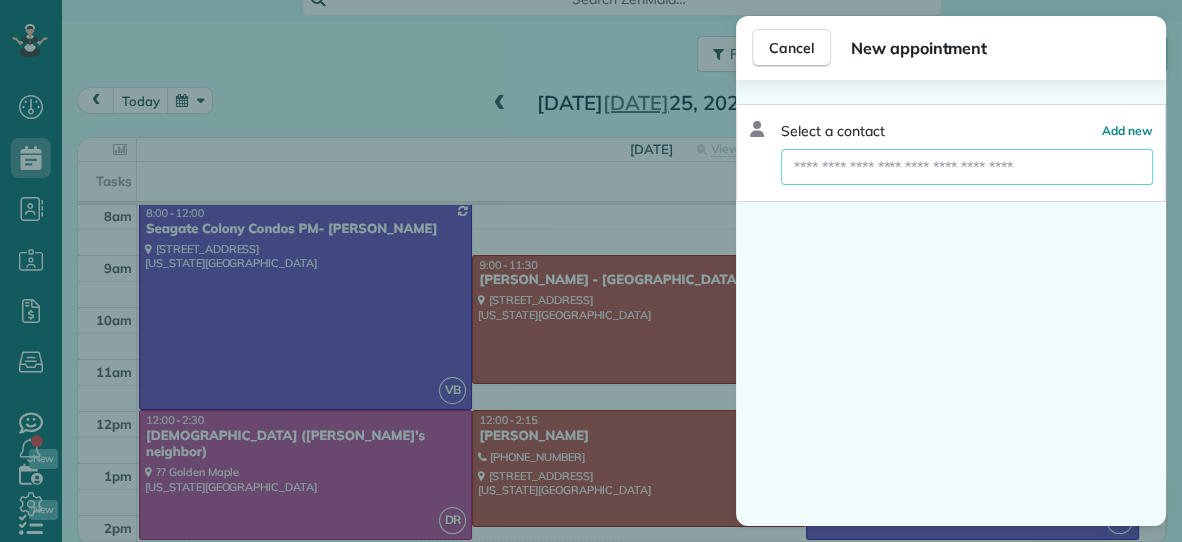 click at bounding box center (967, 167) 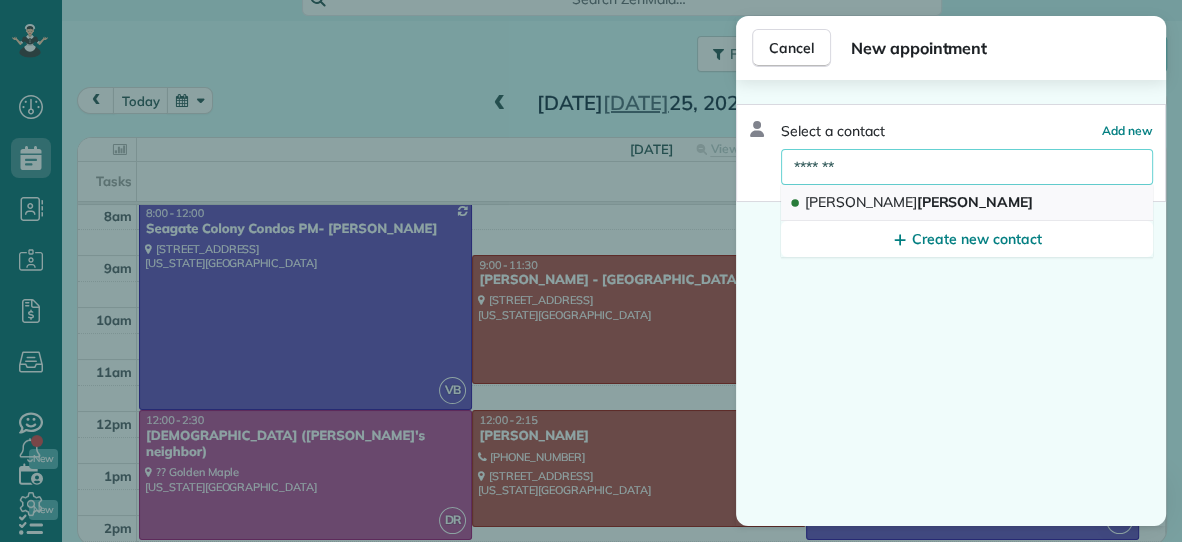 type on "*******" 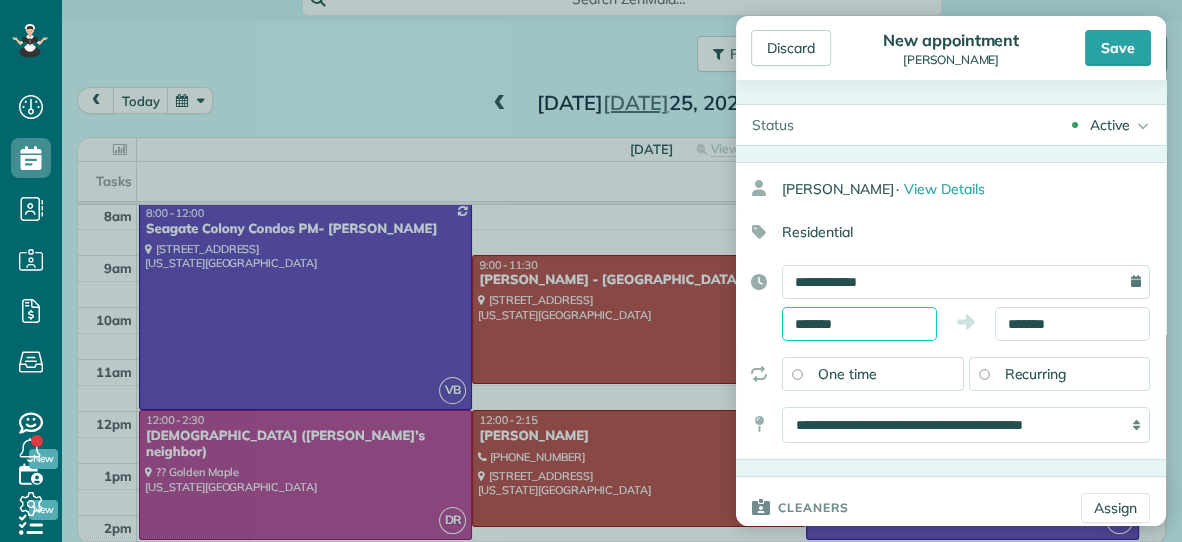 click on "*******" at bounding box center (859, 324) 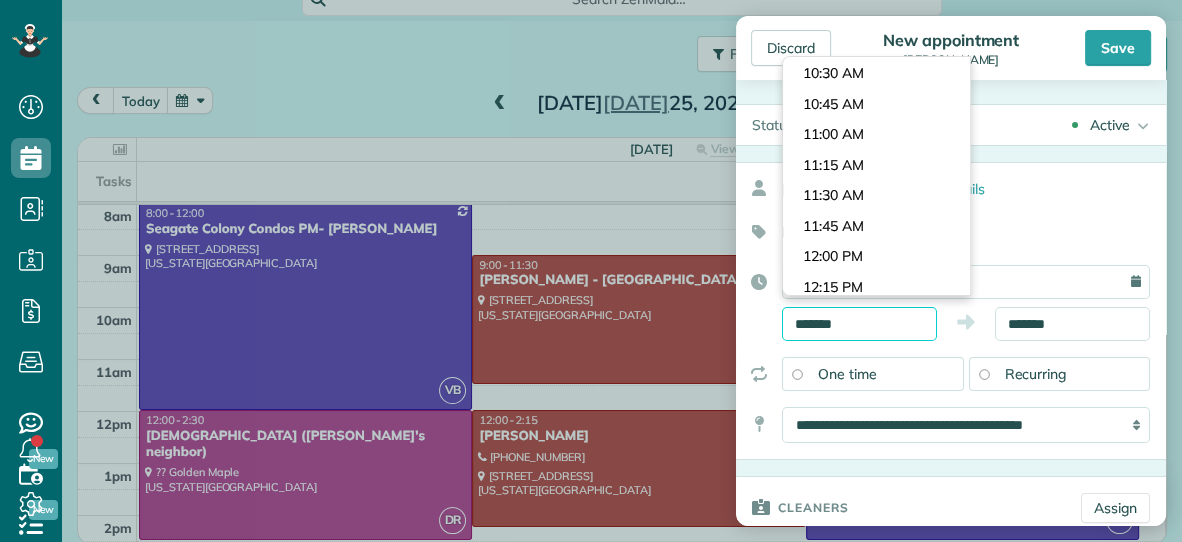 scroll, scrollTop: 1249, scrollLeft: 0, axis: vertical 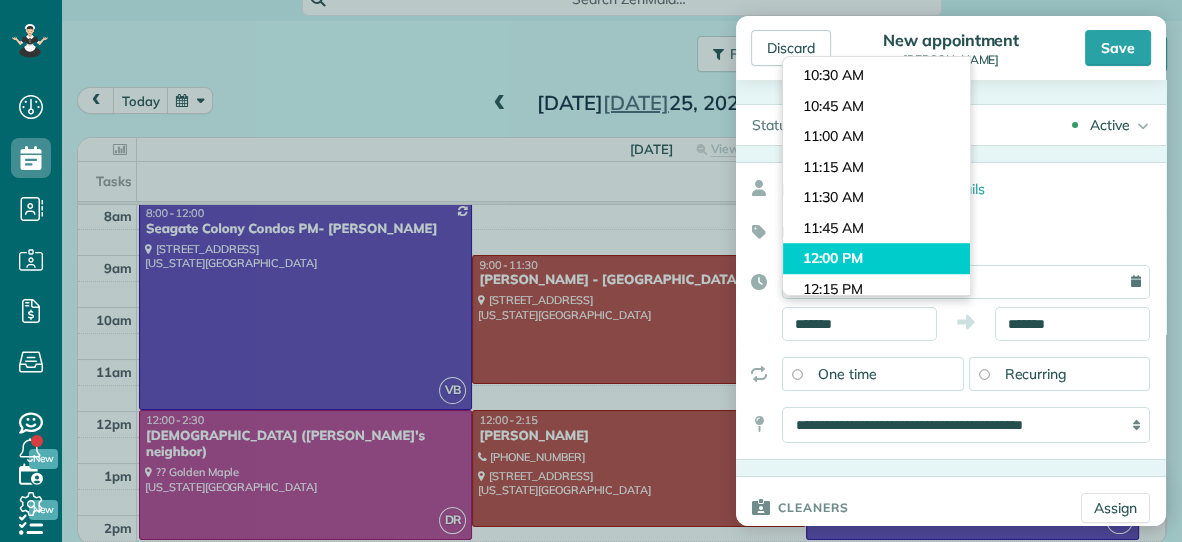 click on "Dashboard
Scheduling
Calendar View
List View
Dispatch View - Weekly scheduling (Beta)" at bounding box center (591, 271) 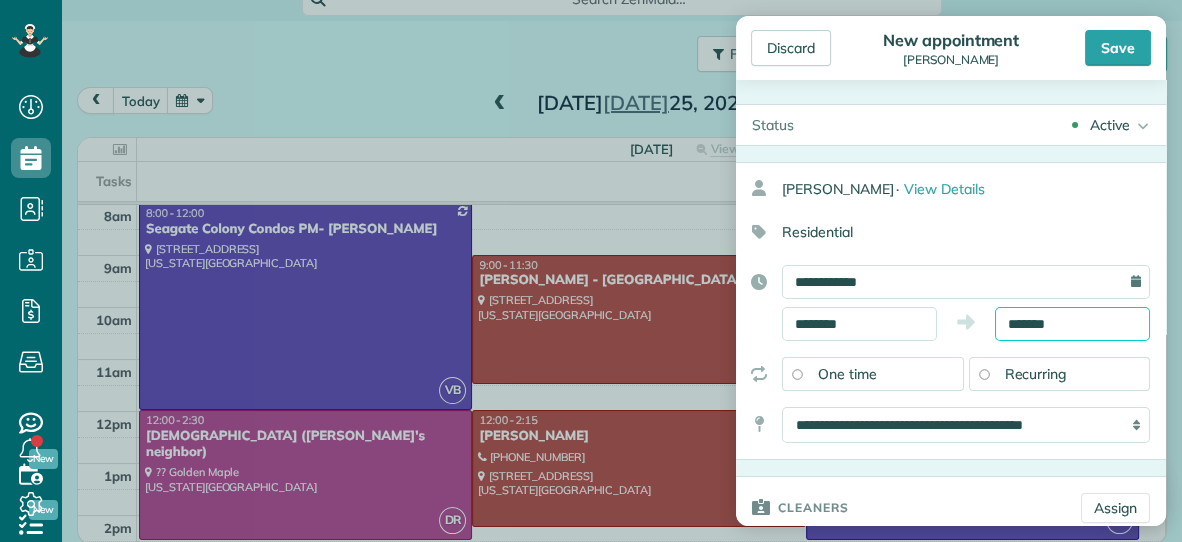 click on "*******" at bounding box center [1072, 324] 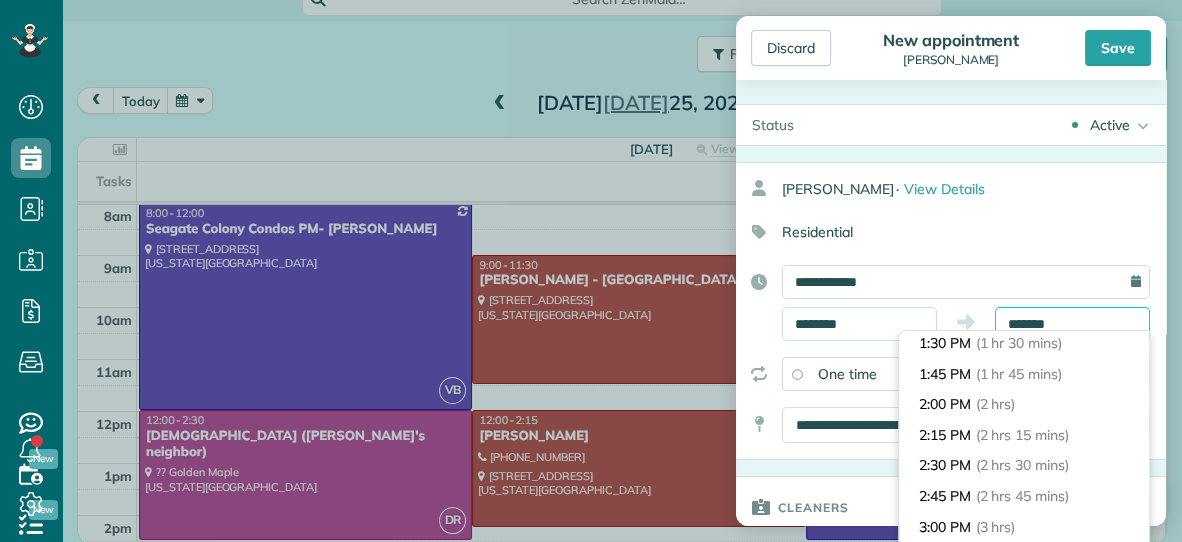 scroll, scrollTop: 174, scrollLeft: 0, axis: vertical 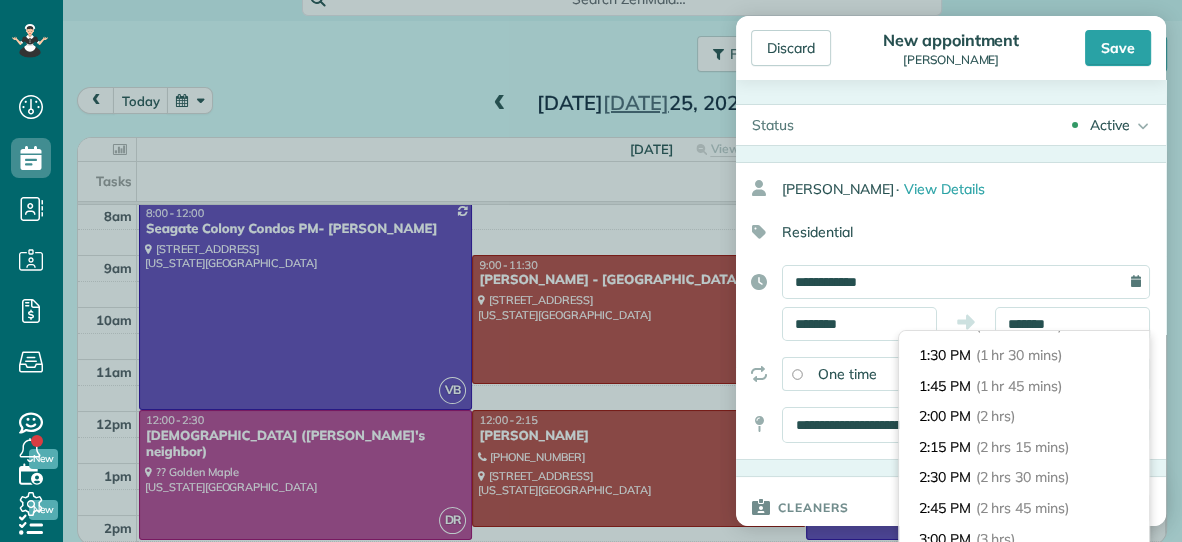 click on "(1 hr 45 mins)" at bounding box center (1019, 386) 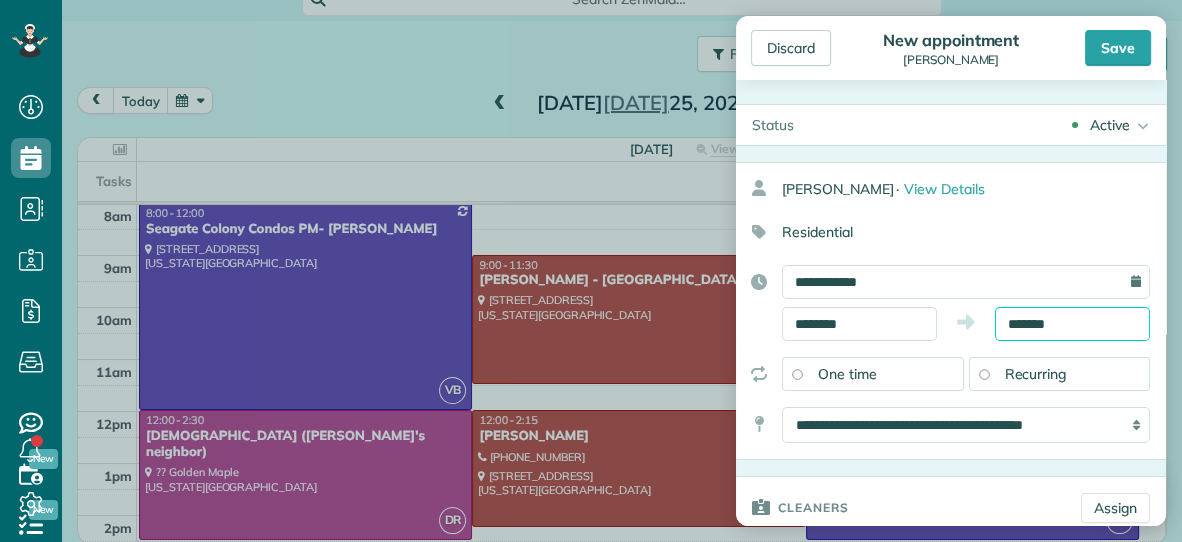 click on "*******" at bounding box center (1072, 324) 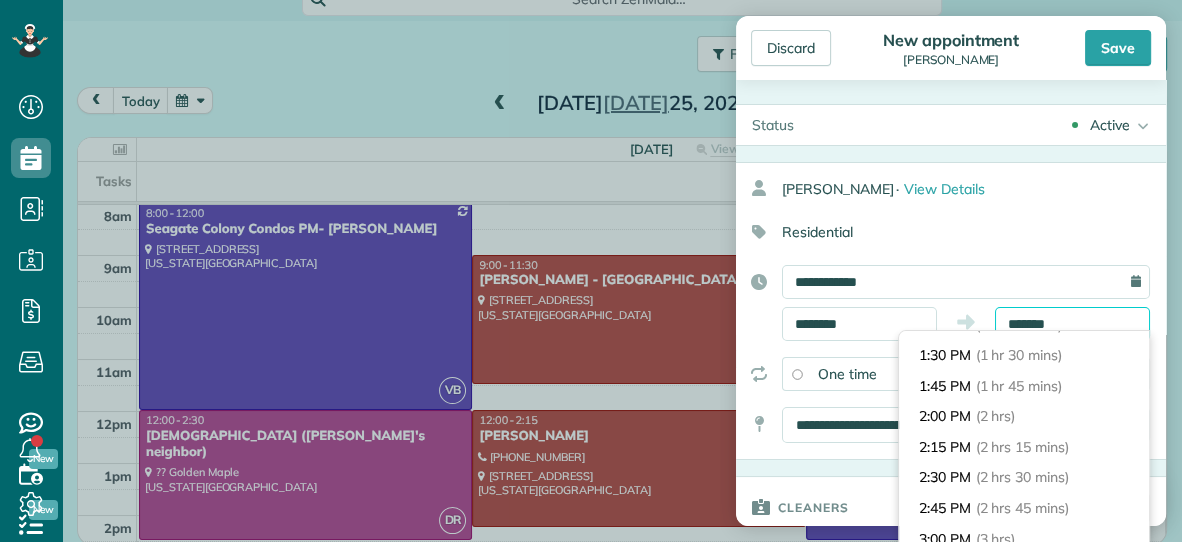 scroll, scrollTop: 182, scrollLeft: 0, axis: vertical 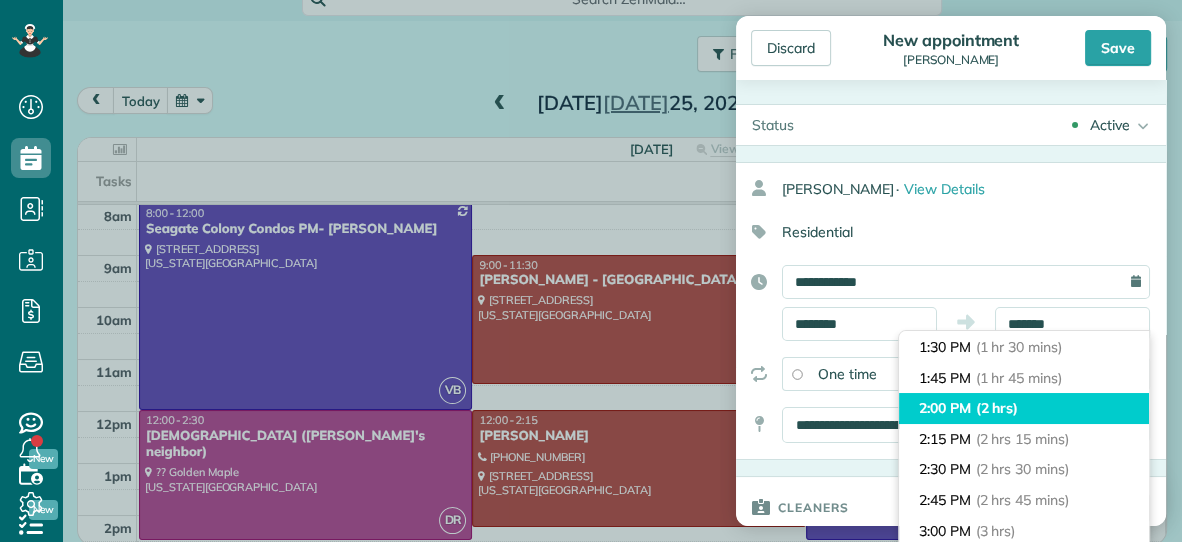 click on "2:00 PM  (2 hrs)" at bounding box center (1024, 408) 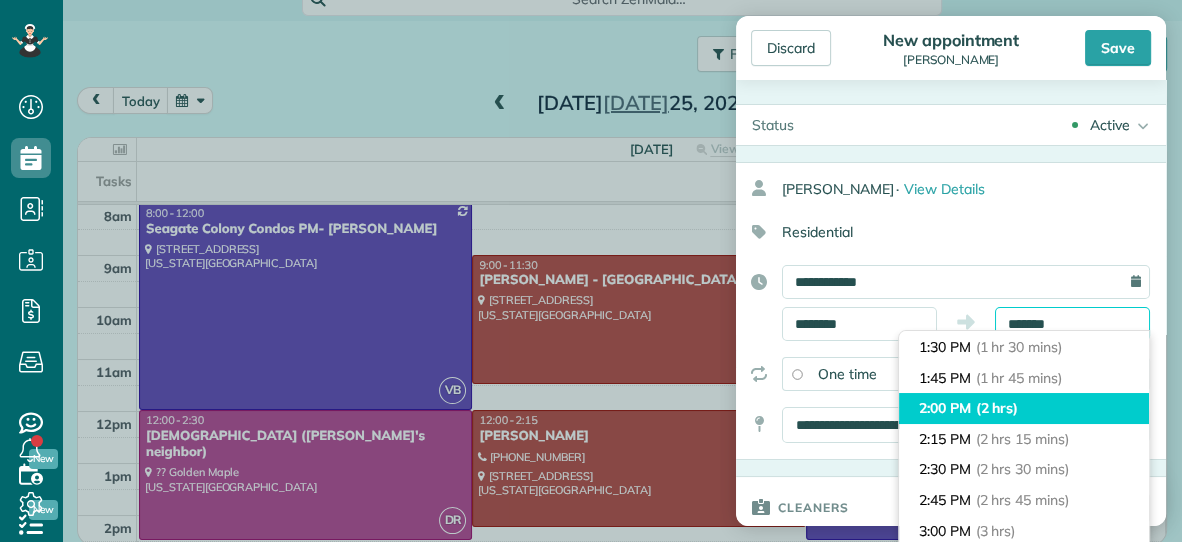 type on "*******" 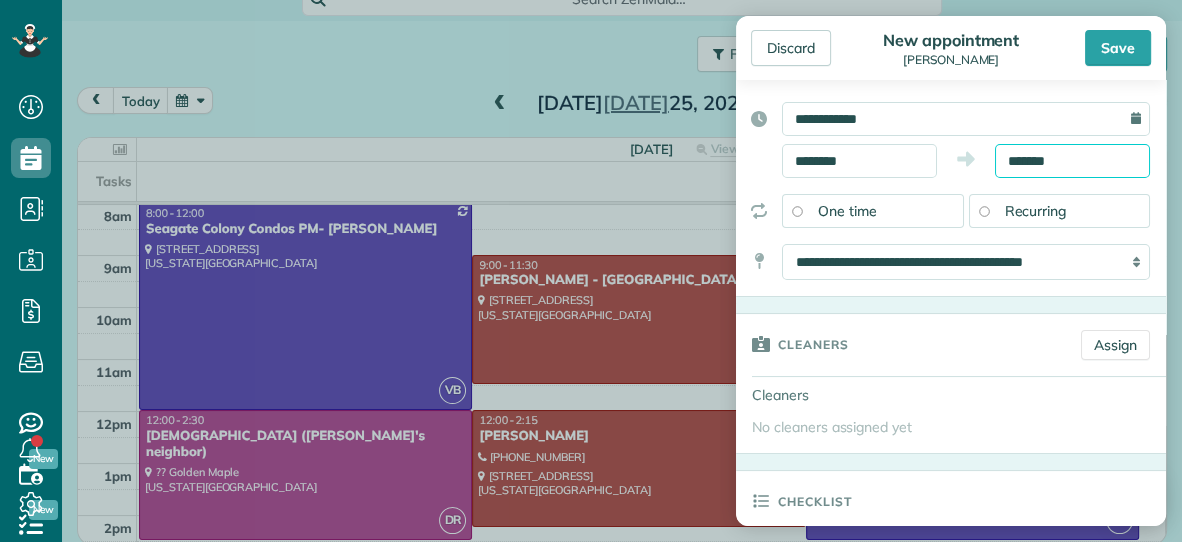 scroll, scrollTop: 167, scrollLeft: 0, axis: vertical 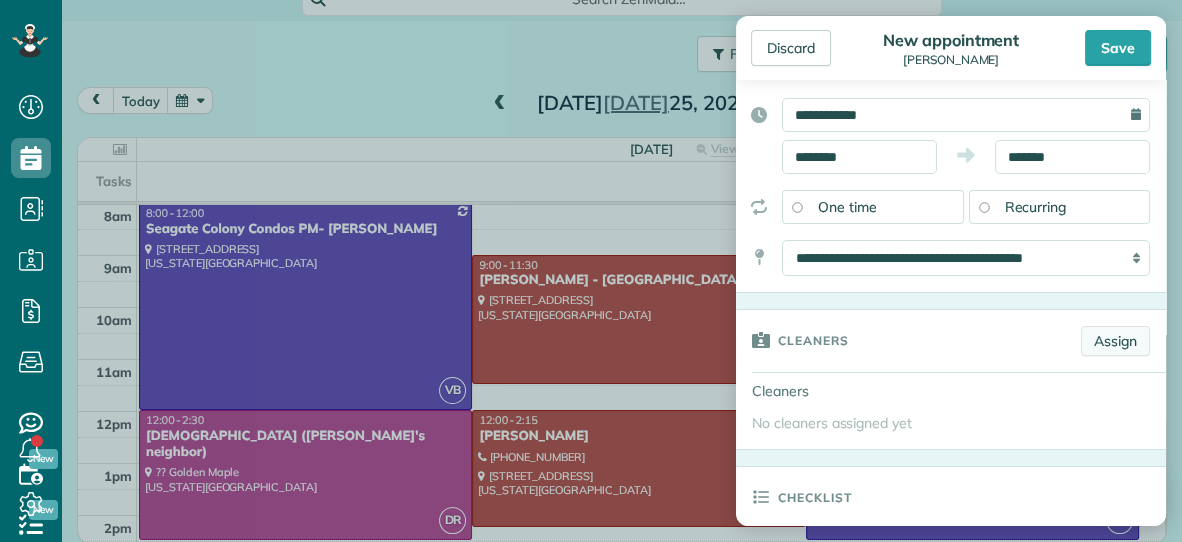 click on "Assign" at bounding box center (1115, 341) 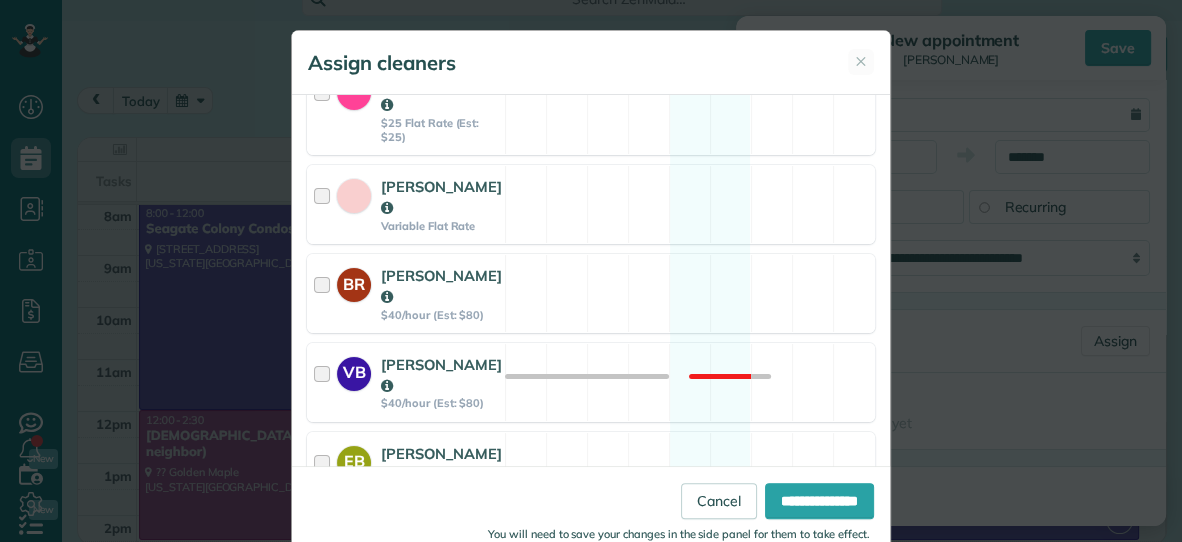scroll, scrollTop: 288, scrollLeft: 0, axis: vertical 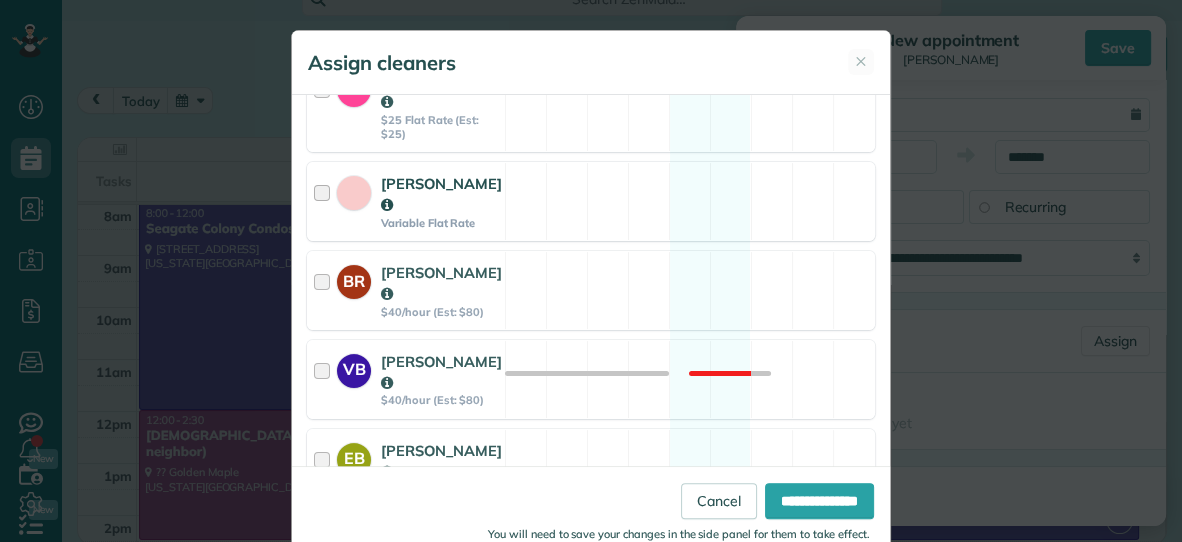 click on "Amanda Spivey
Variable Flat Rate
Available" at bounding box center [591, 201] 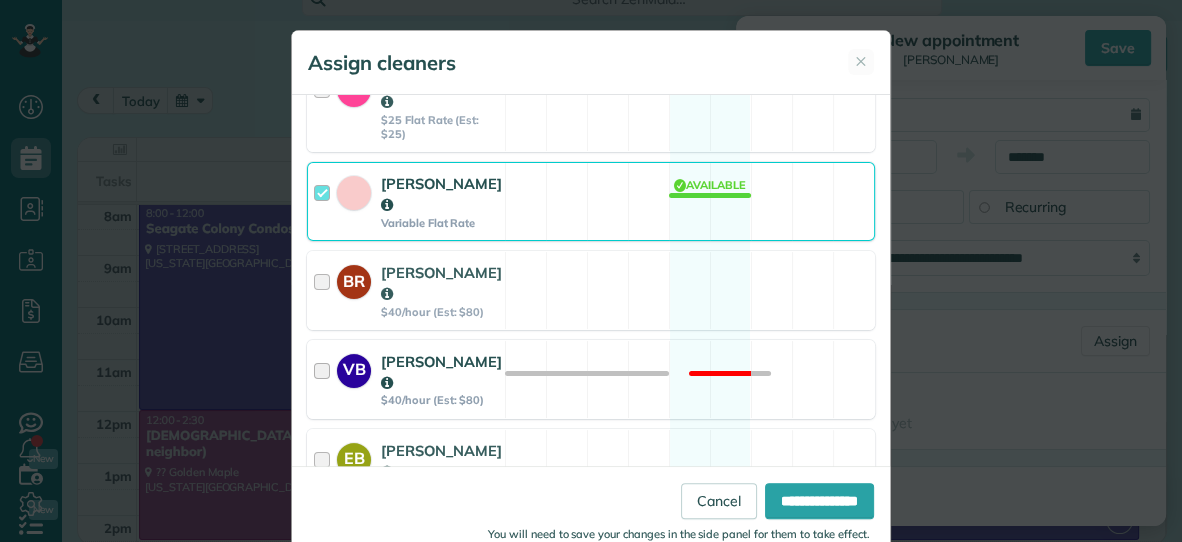 scroll, scrollTop: 503, scrollLeft: 0, axis: vertical 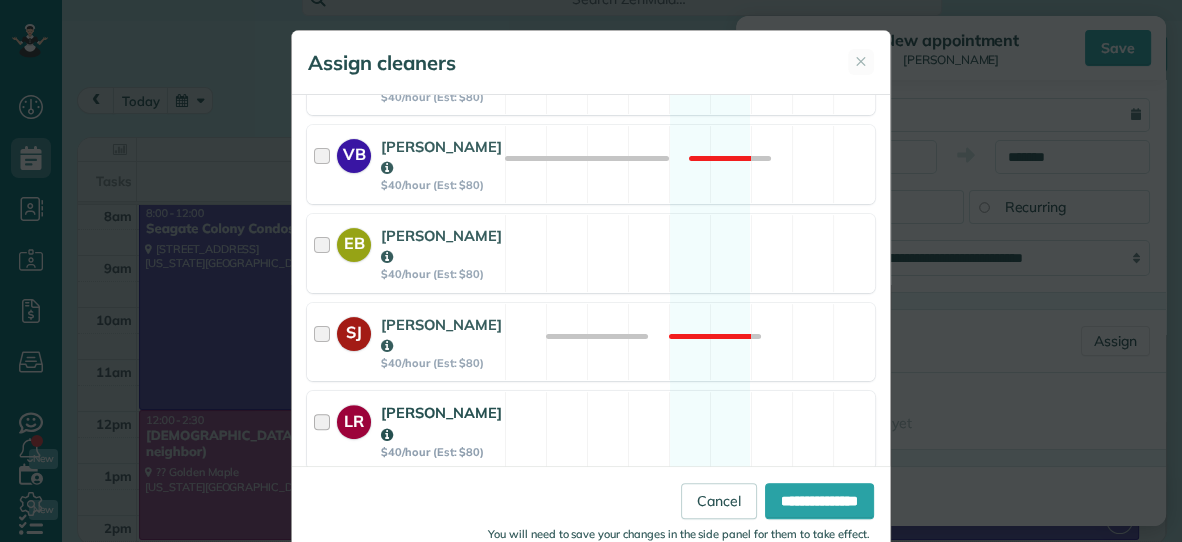 click on "LR
Lisa Ross
$40/hour (Est: $80)
Available" at bounding box center (591, 430) 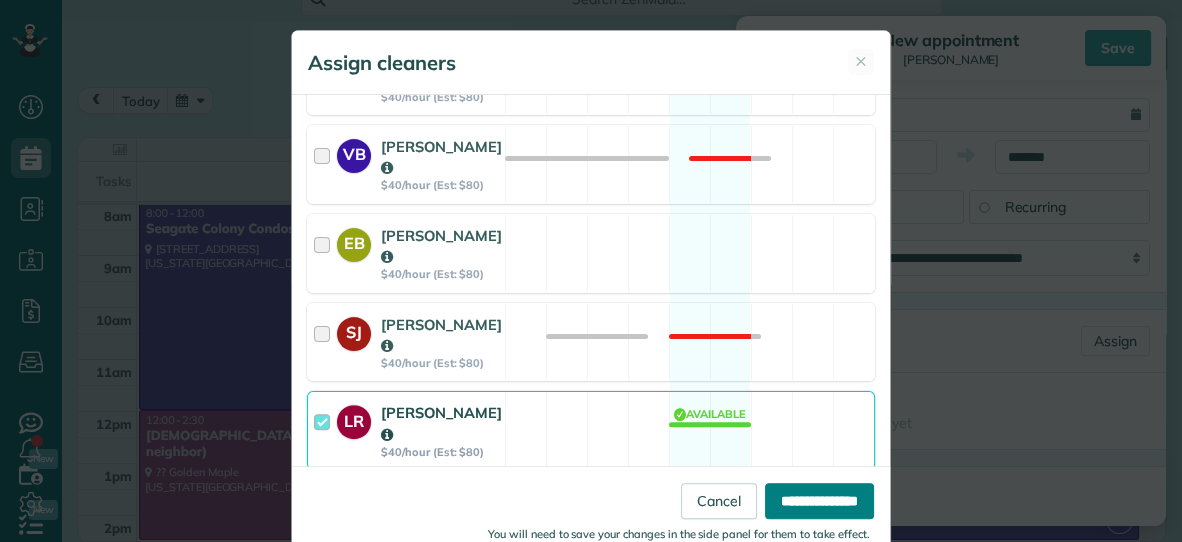 click on "**********" at bounding box center (819, 501) 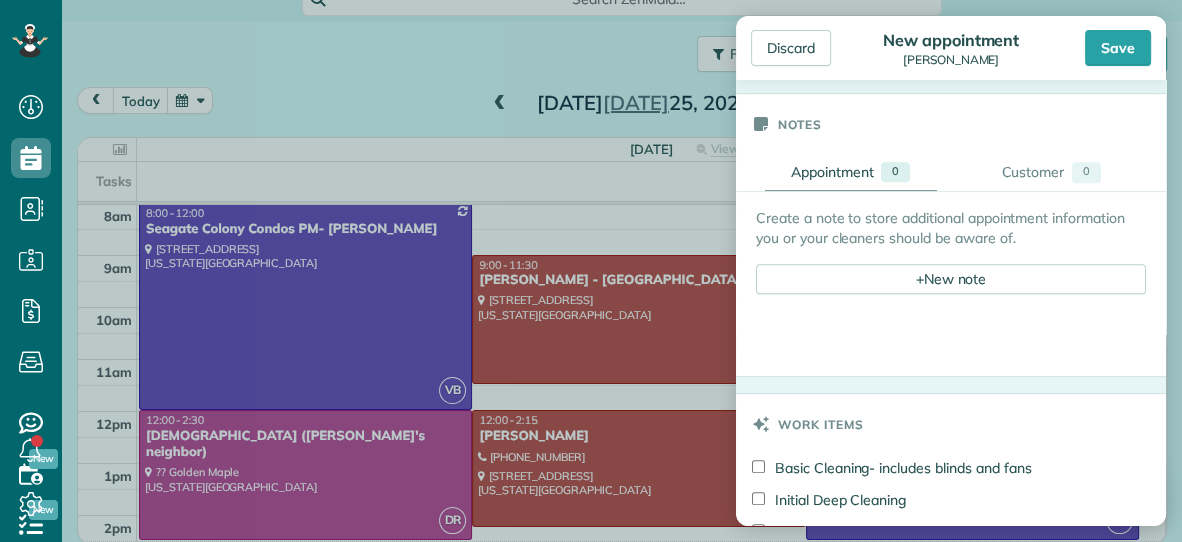 scroll, scrollTop: 758, scrollLeft: 0, axis: vertical 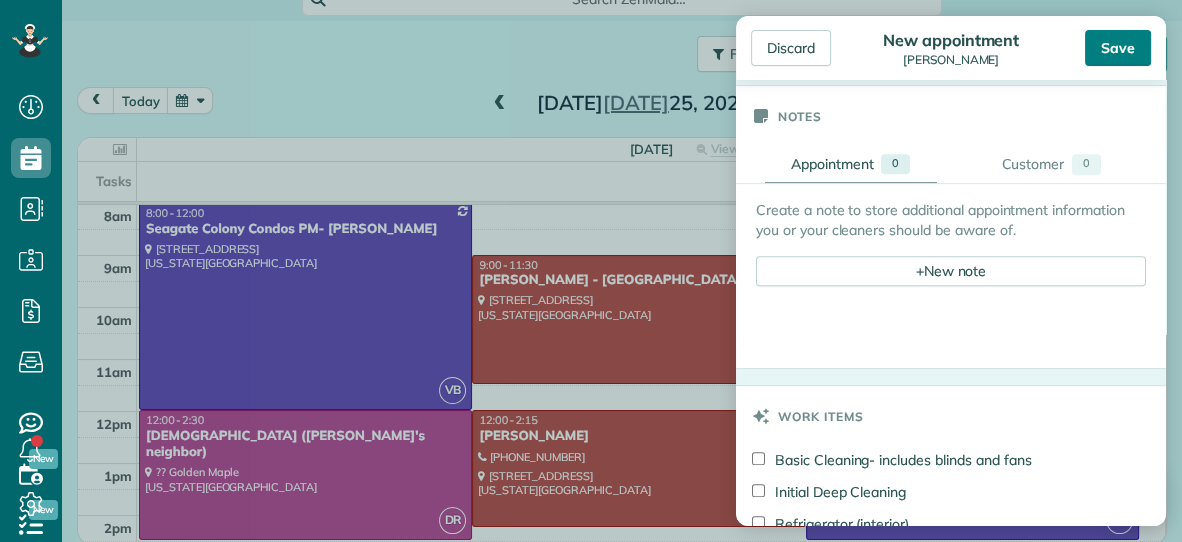 click on "Save" at bounding box center (1118, 48) 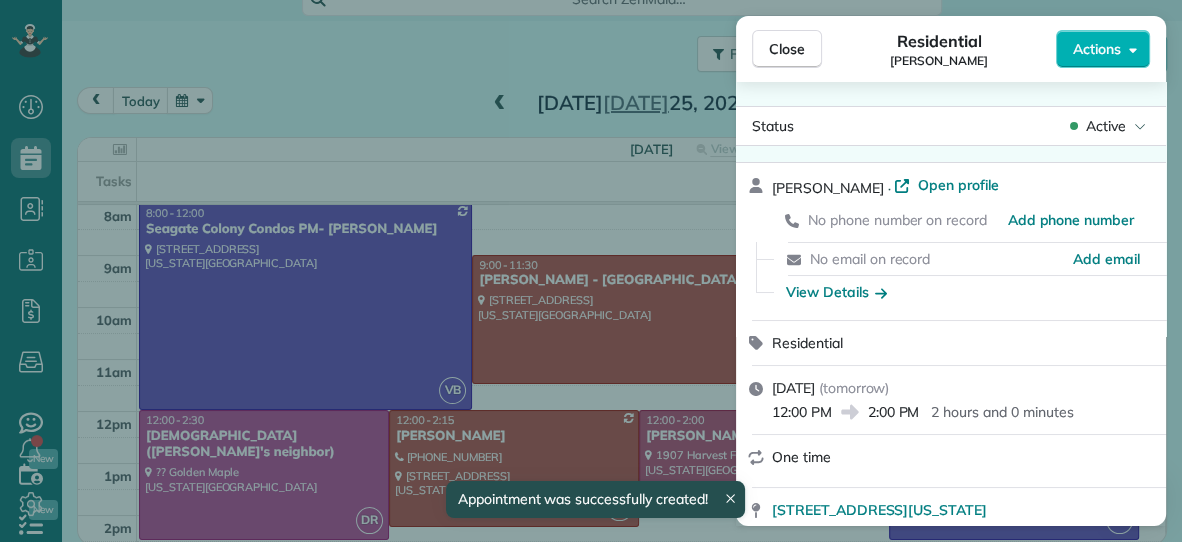 click on "Close" at bounding box center [787, 49] 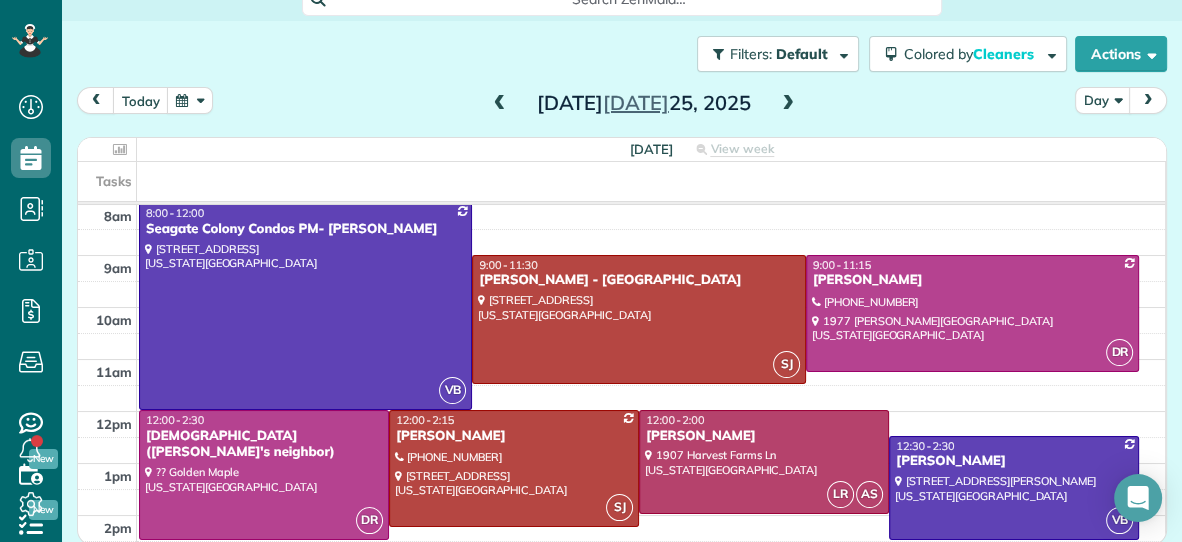 scroll, scrollTop: 98, scrollLeft: 0, axis: vertical 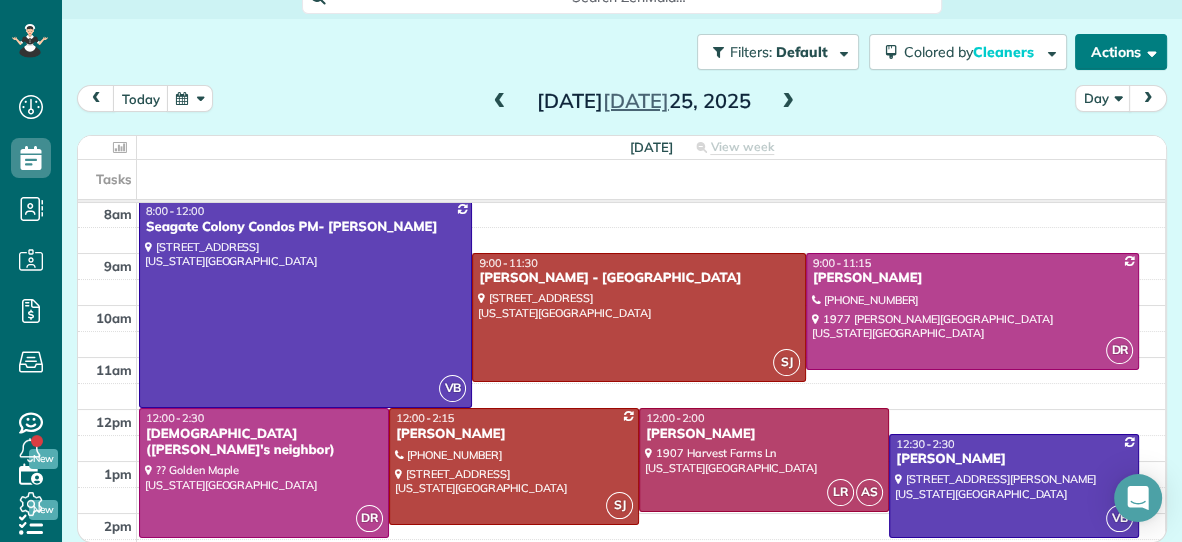 click on "Actions" at bounding box center [1121, 52] 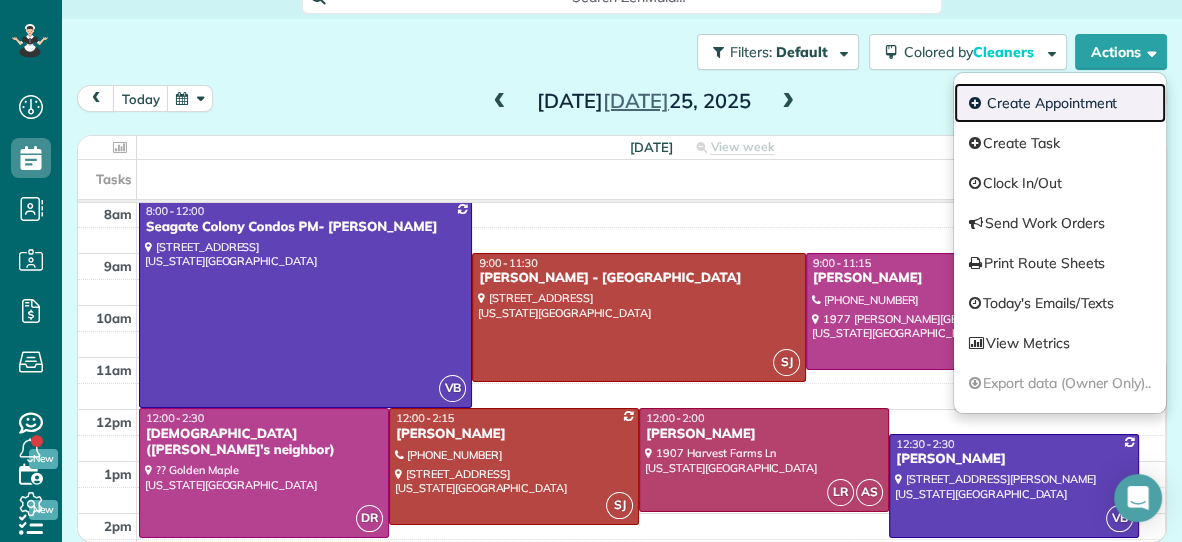 click on "Create Appointment" at bounding box center [1060, 103] 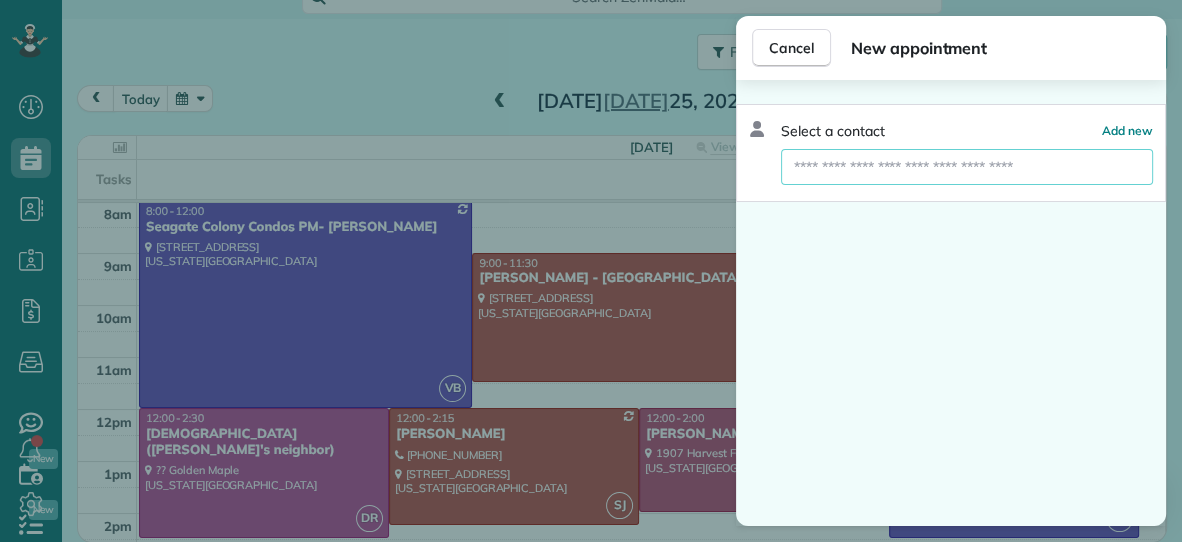 click at bounding box center (967, 167) 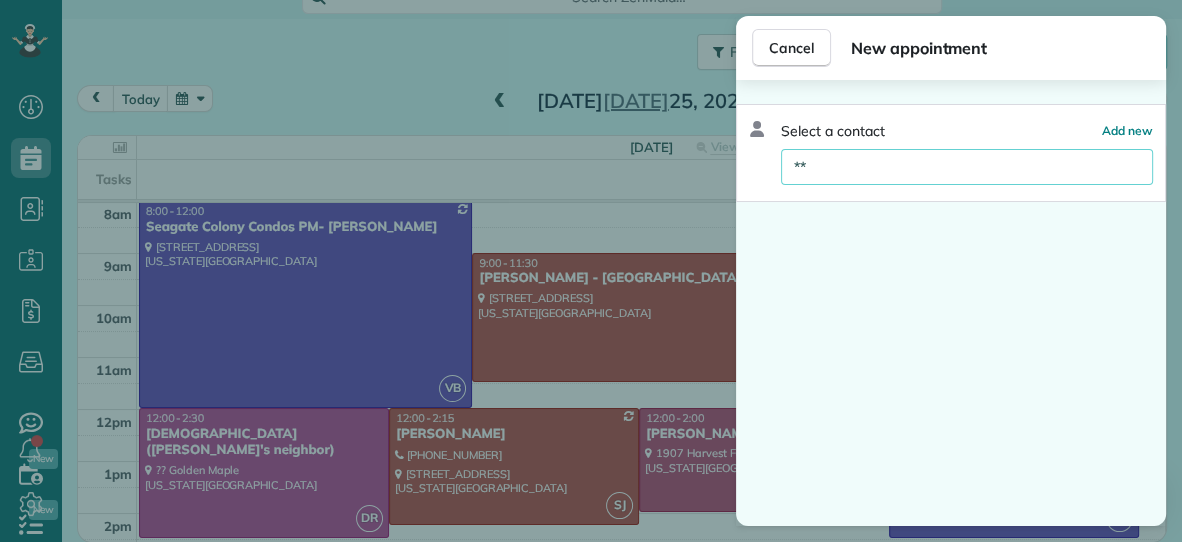 type on "*" 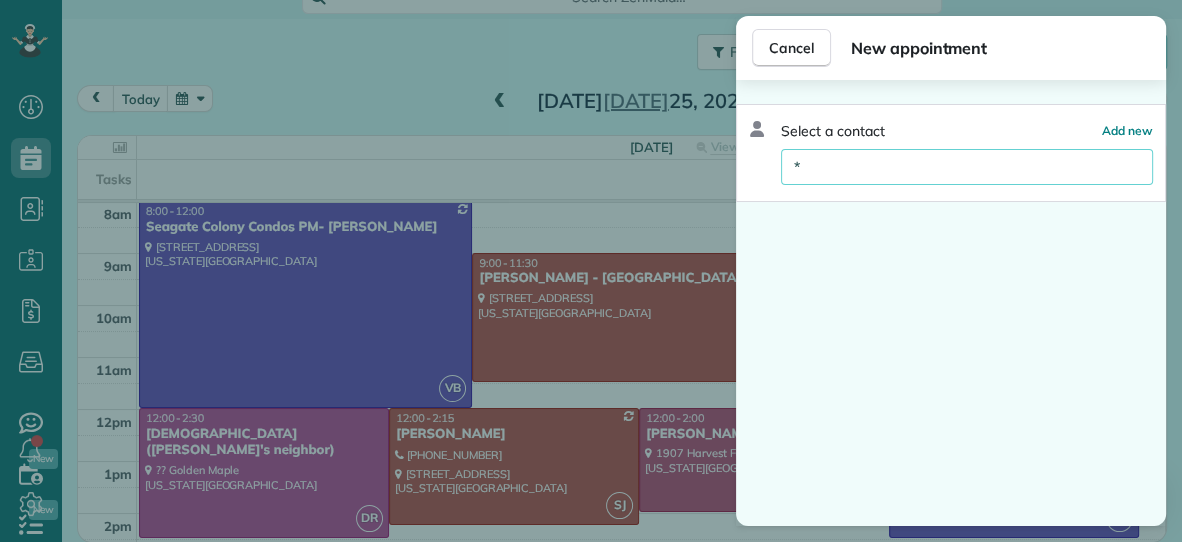 type 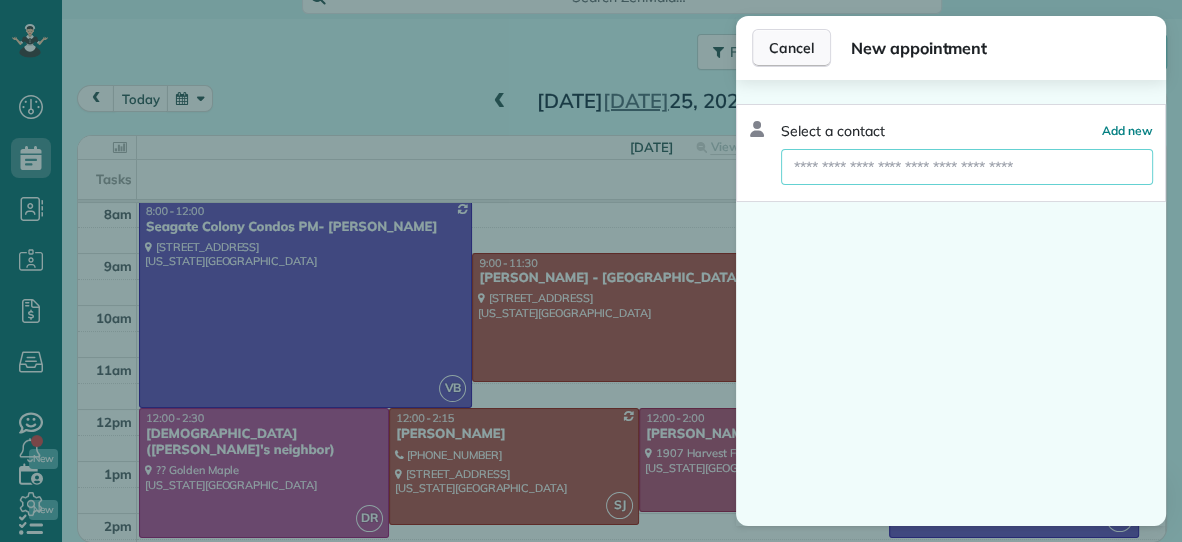 click on "Cancel" at bounding box center (791, 48) 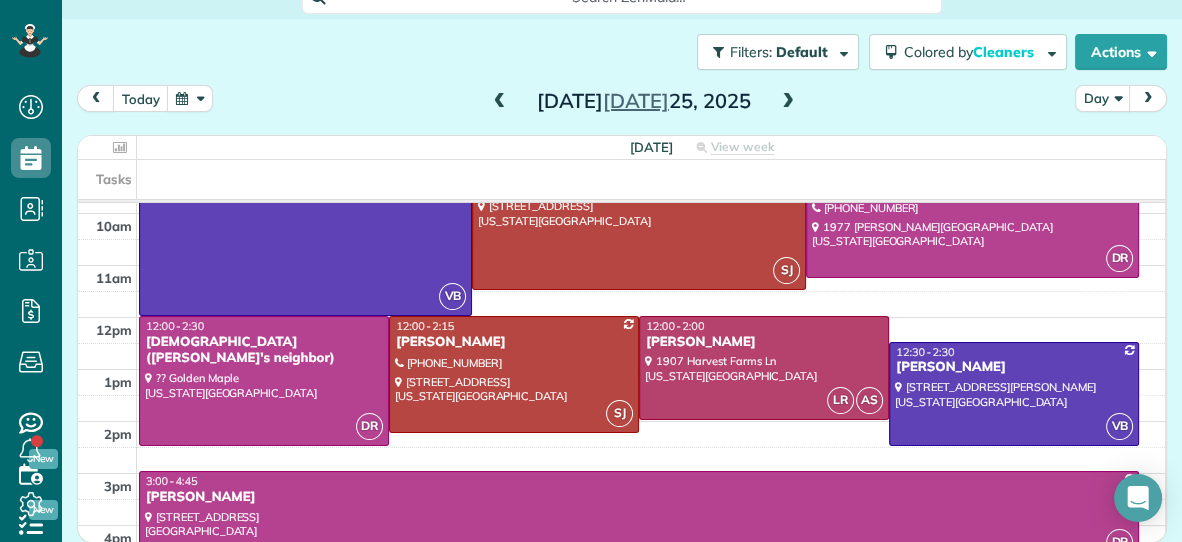 scroll, scrollTop: 279, scrollLeft: 0, axis: vertical 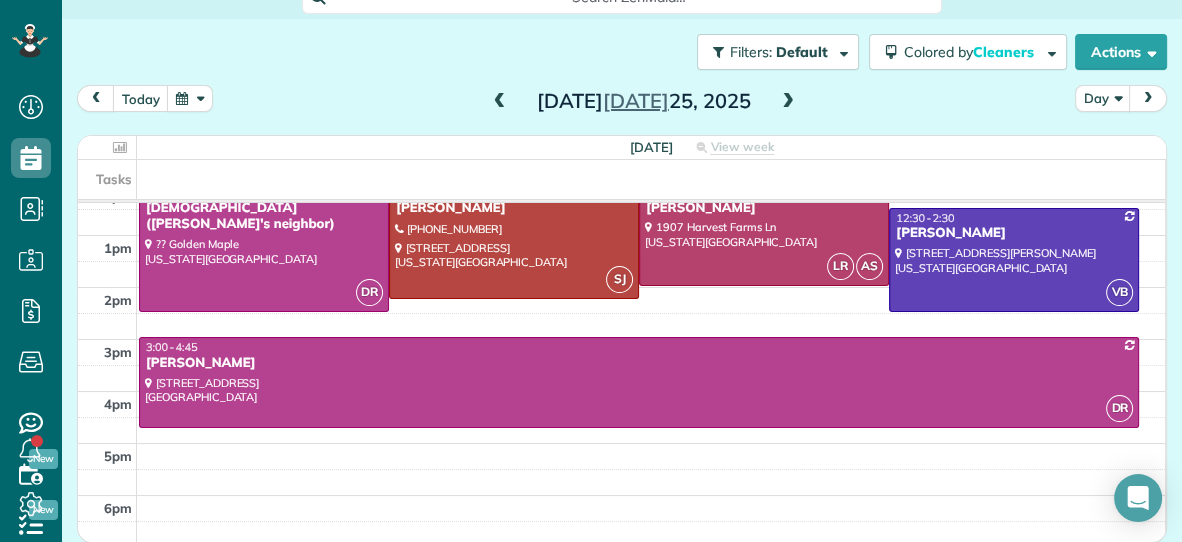 click on "7am 8am 9am 10am 11am 12pm 1pm 2pm 3pm 4pm 5pm 6pm VB 8:00 - 12:00 Seagate Colony Condos PM- Sara 2830 Shore Drive Virginia Beach, VA 23451 SJ 9:00 - 11:30 Debbie Daniels - Beach House 106 58th Street Virginia Beach, VA 23451 DR 9:00 - 11:15 Gretchen Gontrum (757) 287-2427 1977 Grandon Loop Road Virginia Beach, VA 23456 DR 12:00 - 2:30 Christian (Mandy's neighbor) ?? Golden Maple Virginia Beach, VA 23452 SJ 12:00 - 2:15 Allie Matz (540) 478-5110 6104 Charlecote Cir Virginia Beach, VA 23464 LR AS 12:00 - 2:00 Michele Smith 1907 Harvest Farms Ln Virginia Beach, VA 23455 VB 12:30 - 2:30 Katie Nash Llewellyn 637 Prince Phillp Dr Virginia Beach, VA 23452 DR 3:00 - 4:45 Heidi Simpson 511 South Main Street Norfolk, VA 23523" at bounding box center (621, 235) 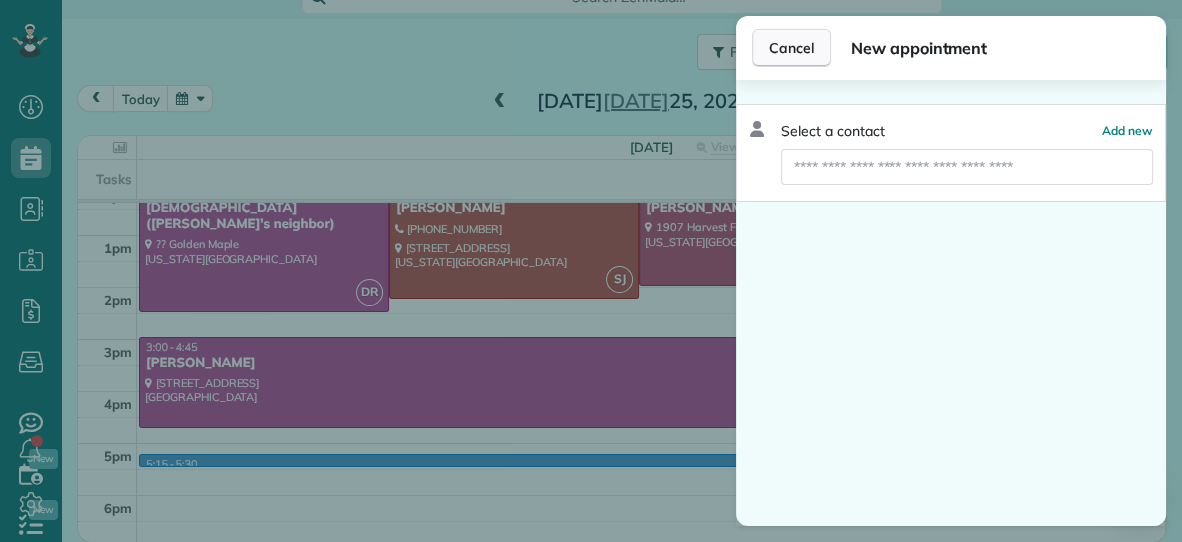 click on "Cancel" at bounding box center [791, 48] 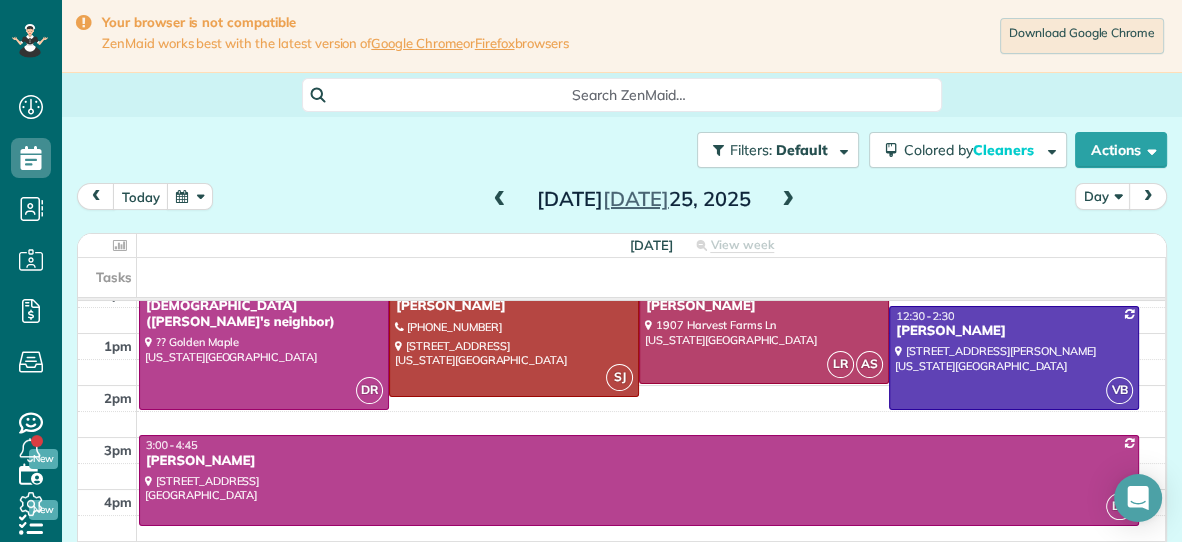 scroll, scrollTop: 98, scrollLeft: 0, axis: vertical 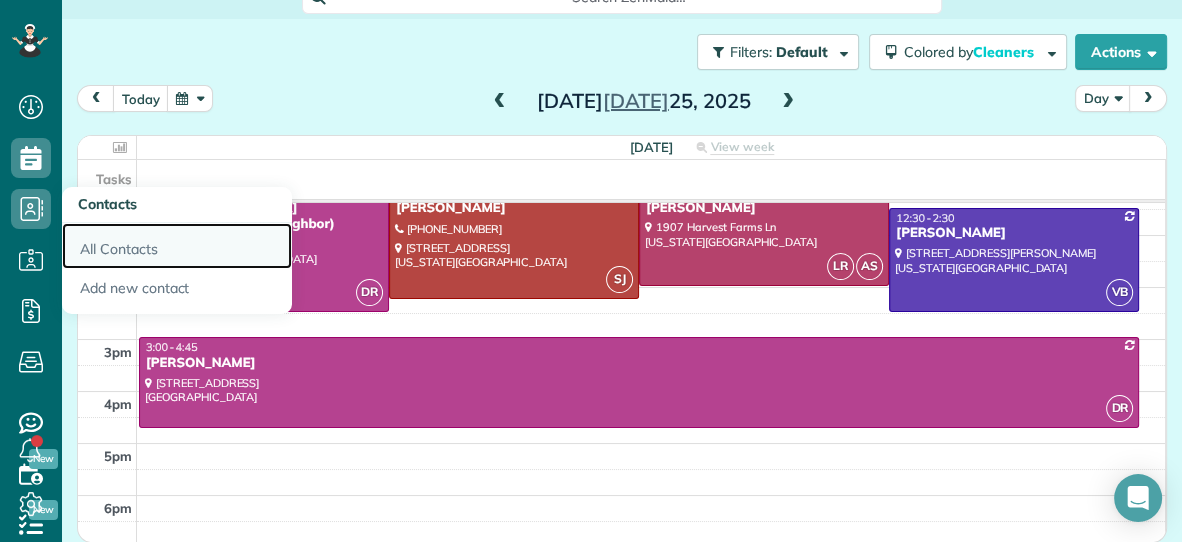 click on "All Contacts" at bounding box center [177, 246] 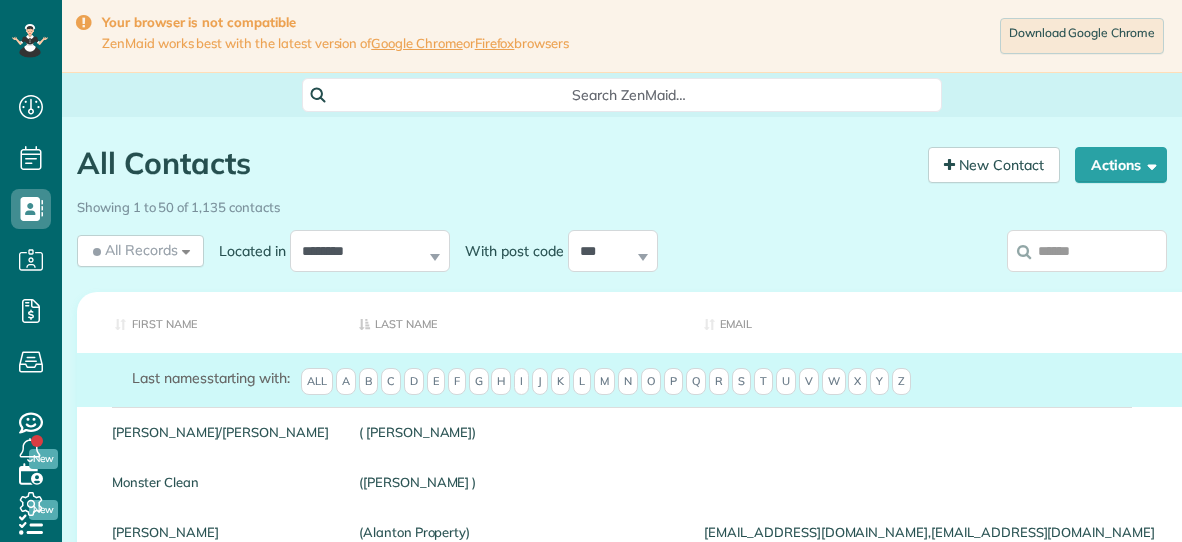 scroll, scrollTop: 0, scrollLeft: 0, axis: both 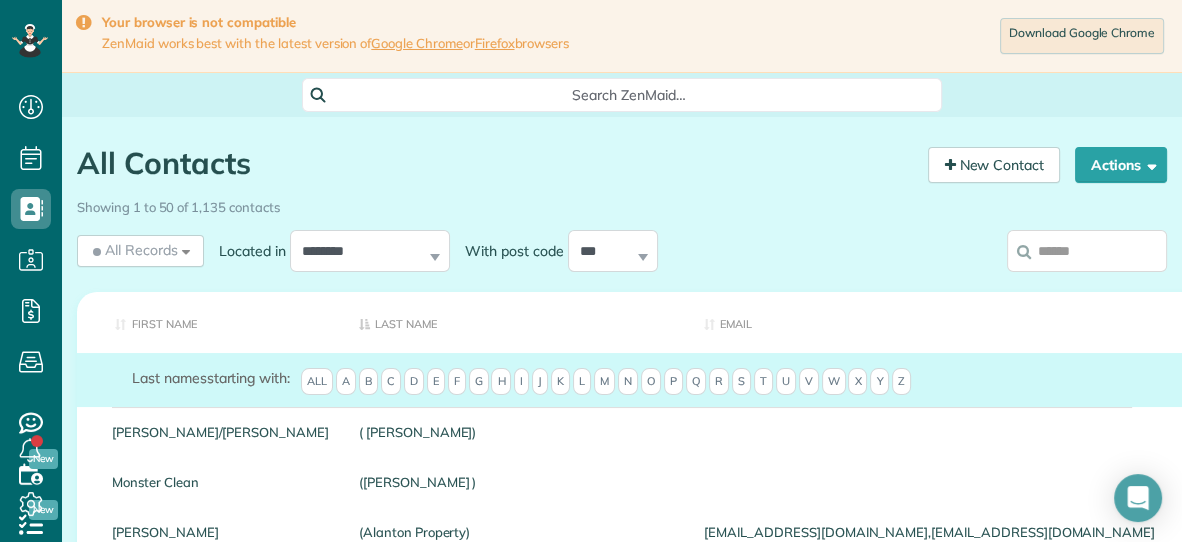 click at bounding box center (1087, 251) 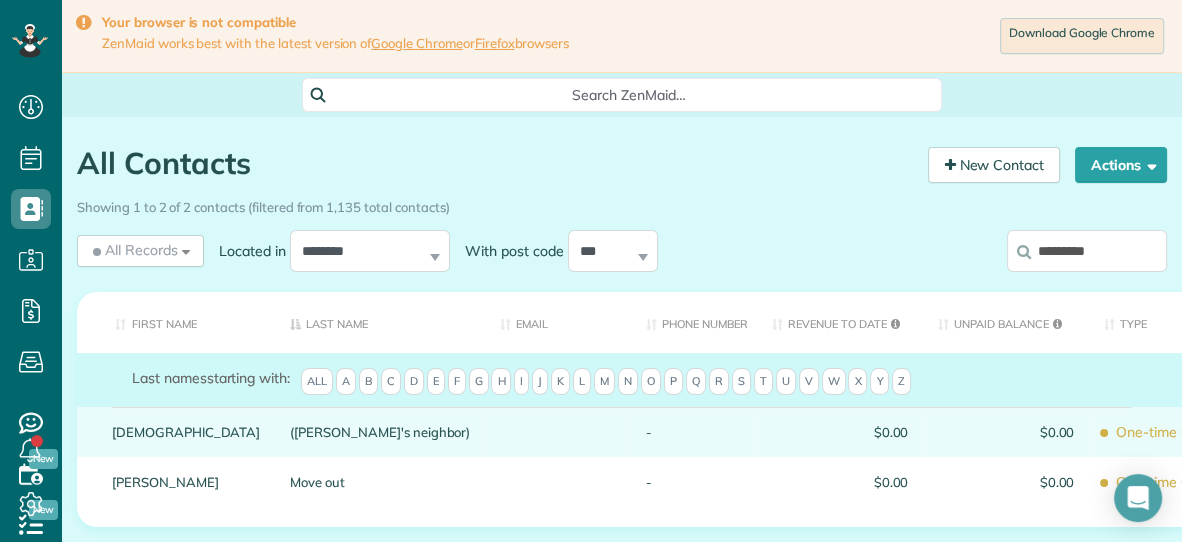 type on "*********" 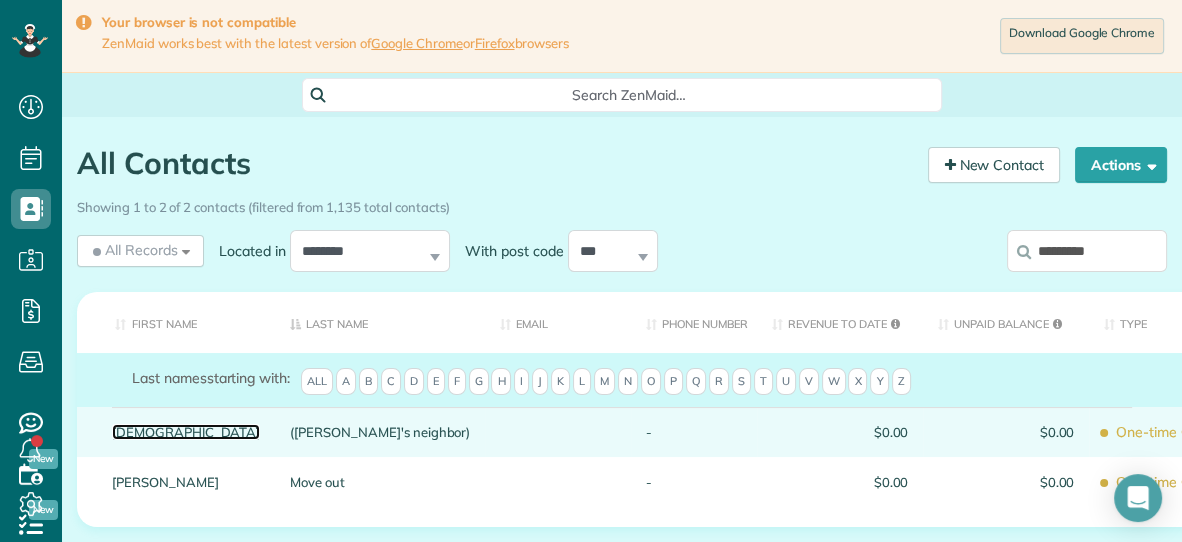 click on "Christian" at bounding box center (186, 432) 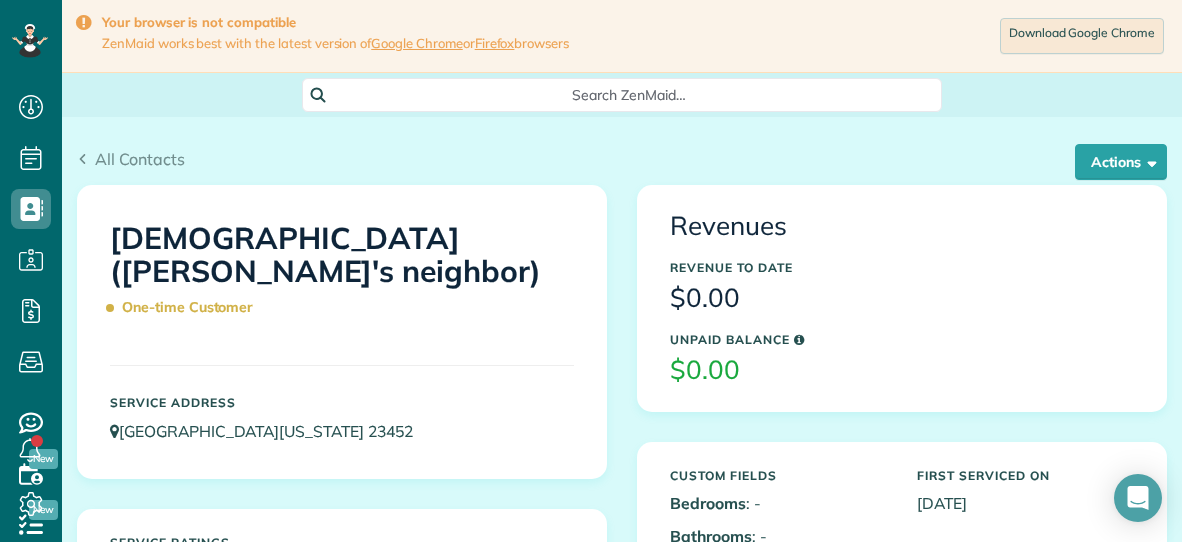 scroll, scrollTop: 0, scrollLeft: 0, axis: both 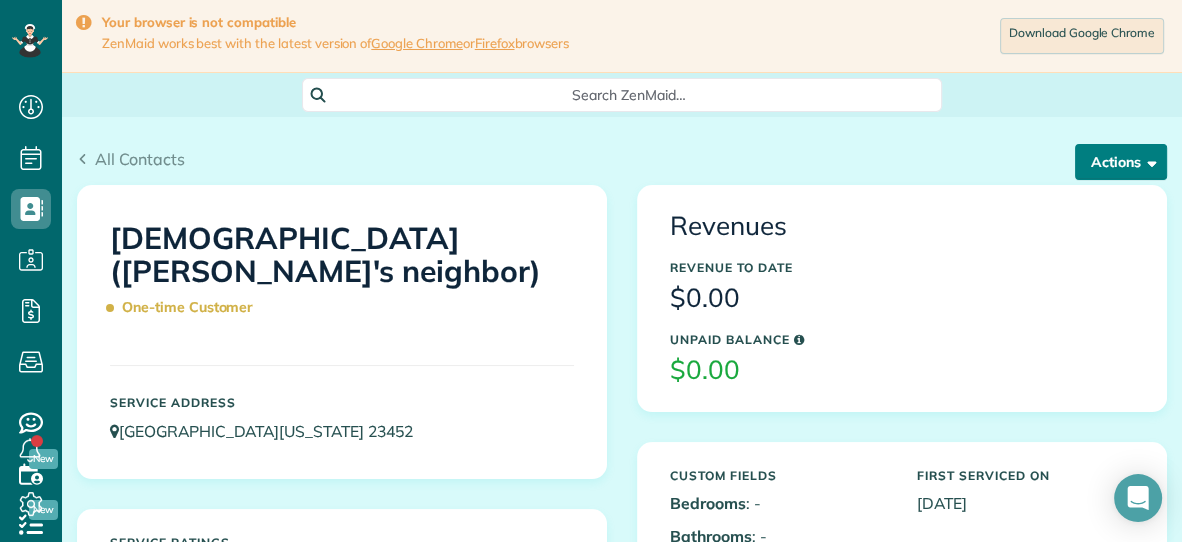 click on "Actions" at bounding box center (1121, 162) 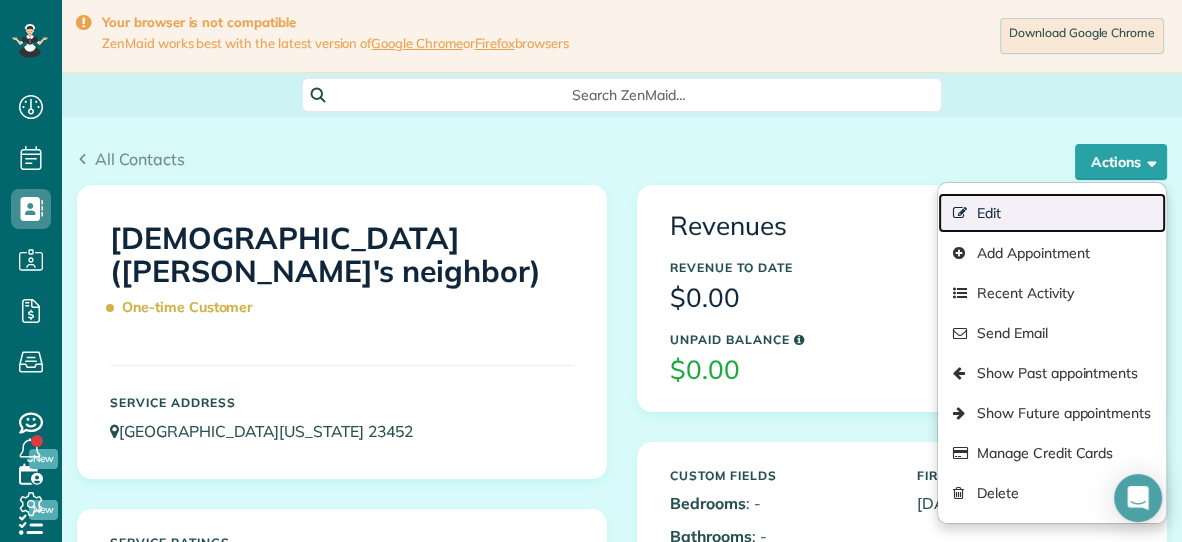 click on "Edit" at bounding box center [1052, 213] 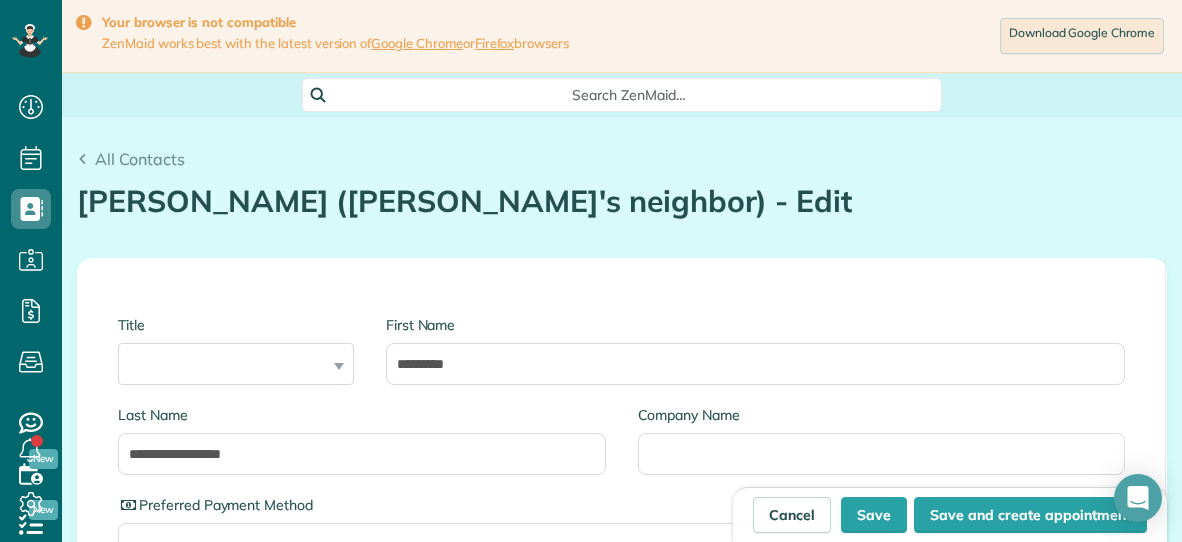 scroll, scrollTop: 0, scrollLeft: 0, axis: both 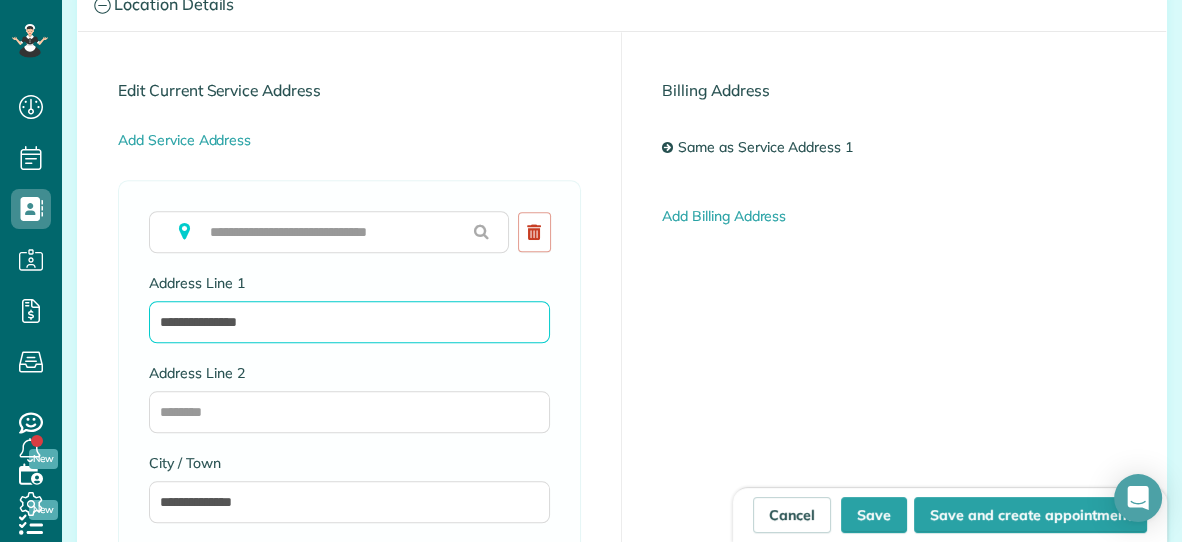 click on "**********" at bounding box center [349, 322] 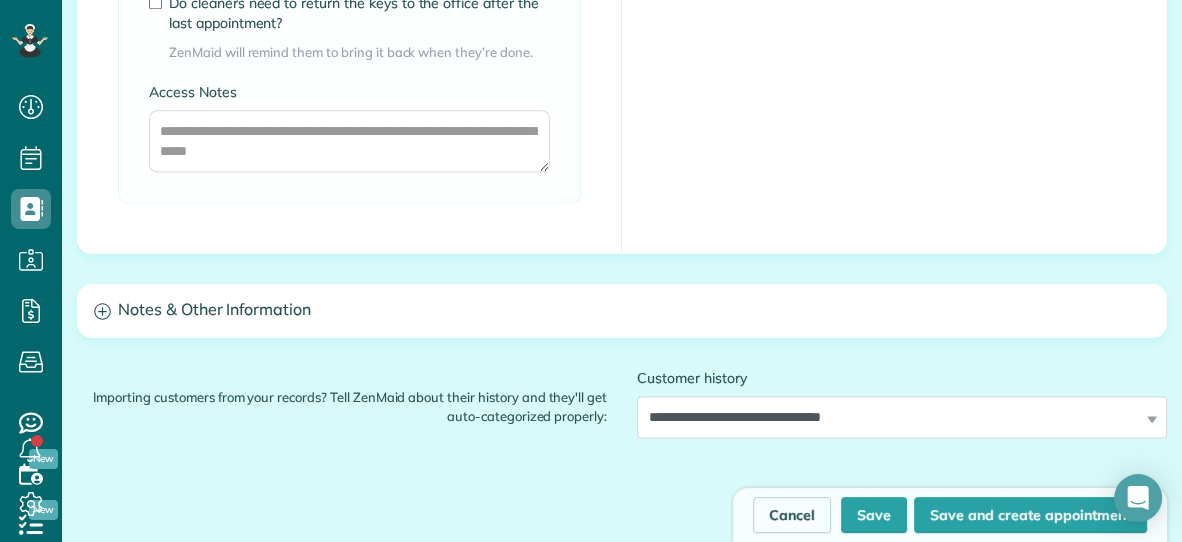 scroll, scrollTop: 2316, scrollLeft: 0, axis: vertical 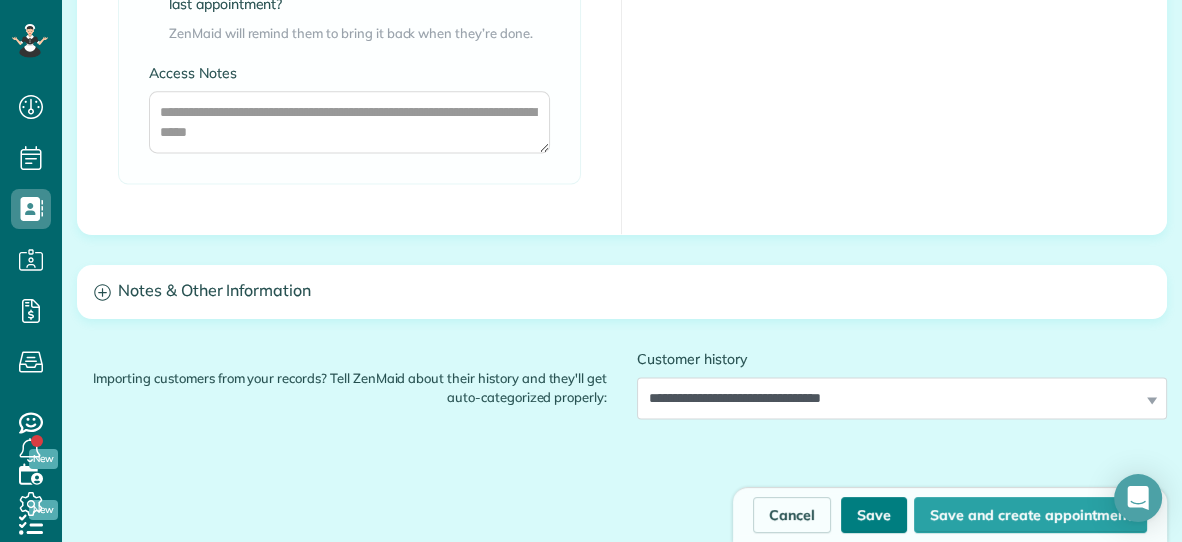 type on "**********" 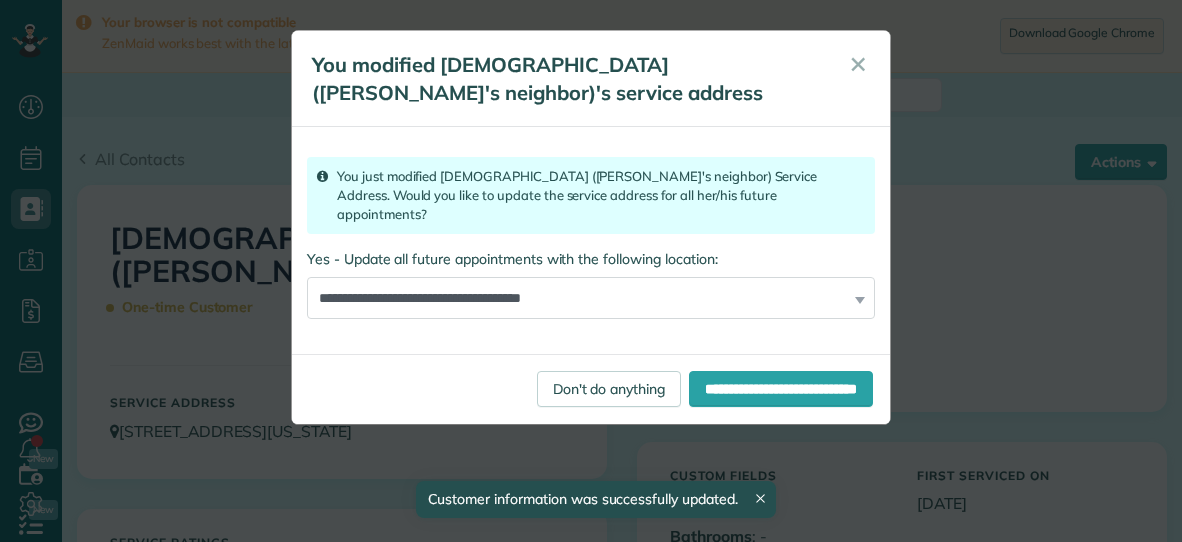 scroll, scrollTop: 0, scrollLeft: 0, axis: both 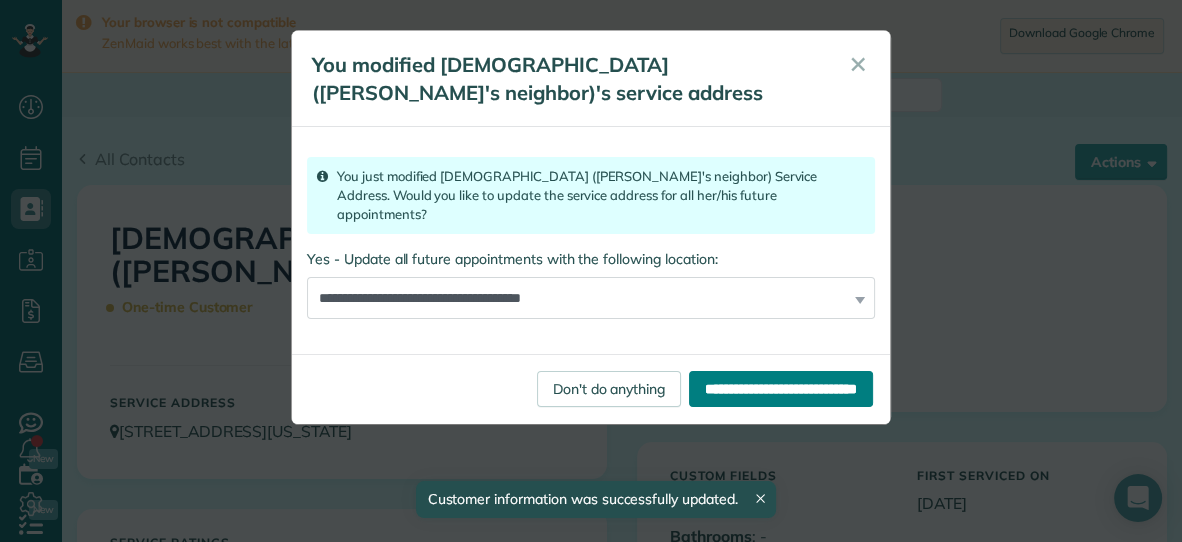 click on "**********" at bounding box center [781, 389] 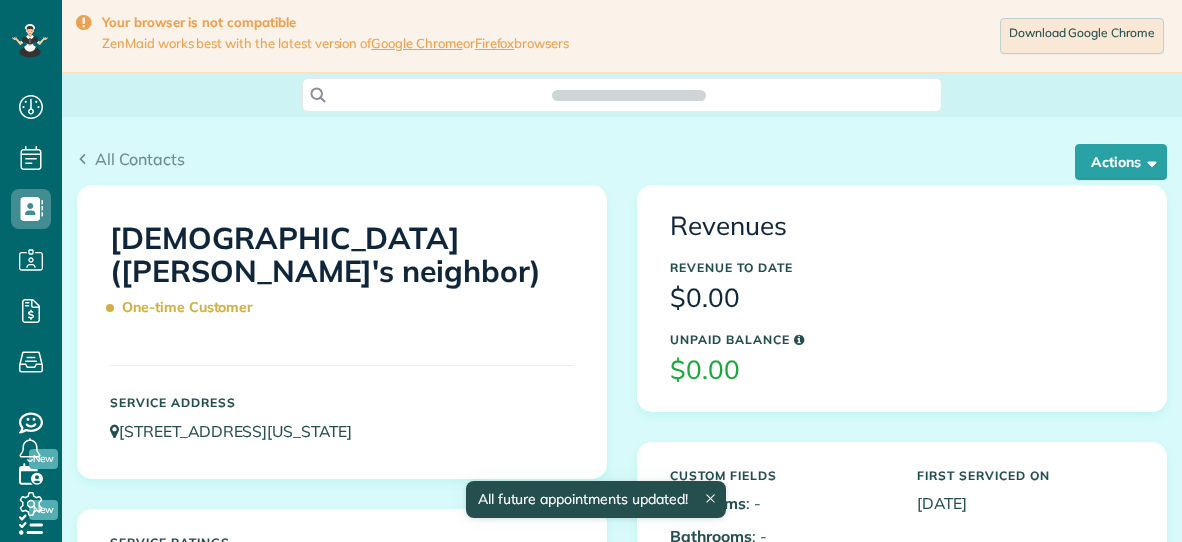 scroll, scrollTop: 0, scrollLeft: 0, axis: both 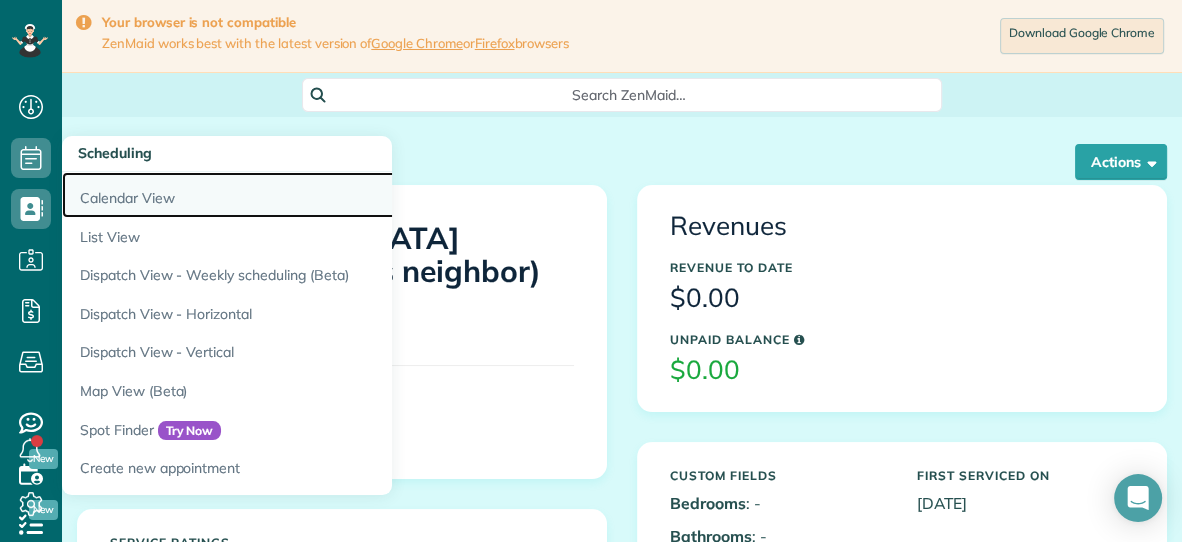 click on "Calendar View" at bounding box center [312, 195] 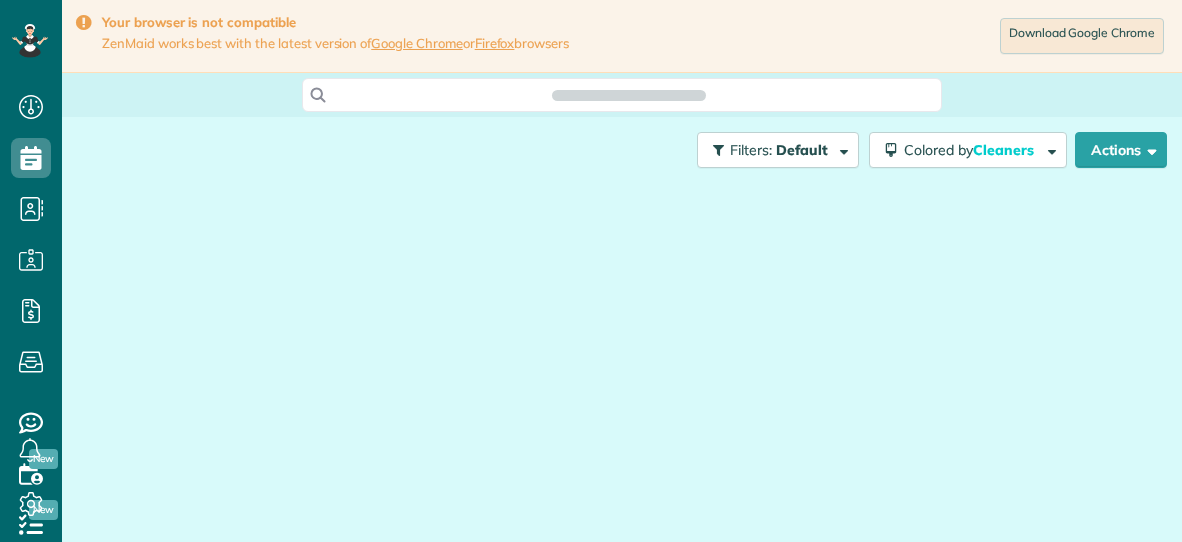 scroll, scrollTop: 0, scrollLeft: 0, axis: both 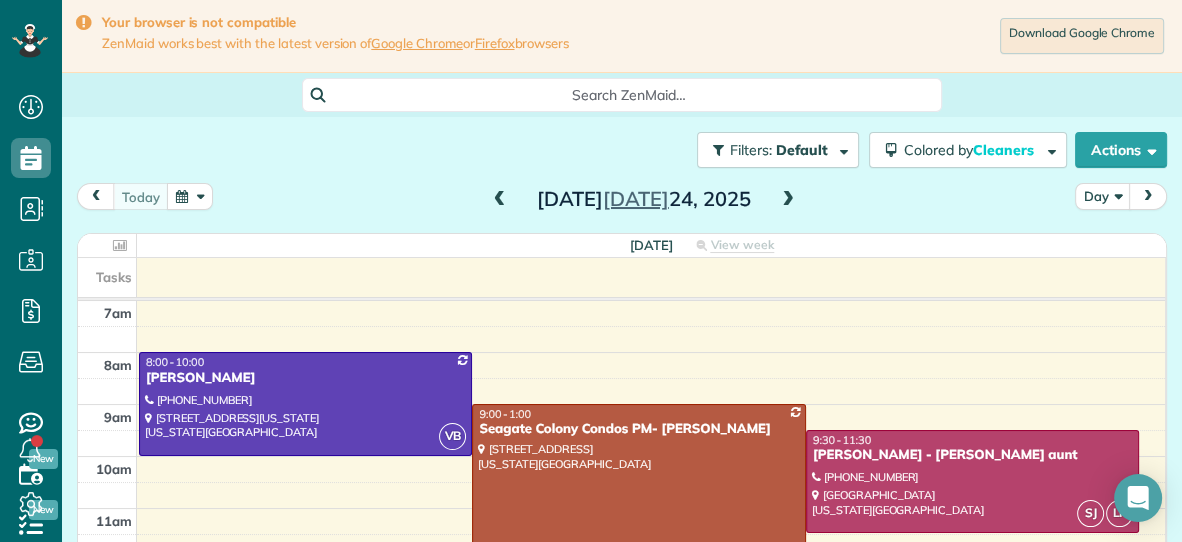 click at bounding box center (788, 200) 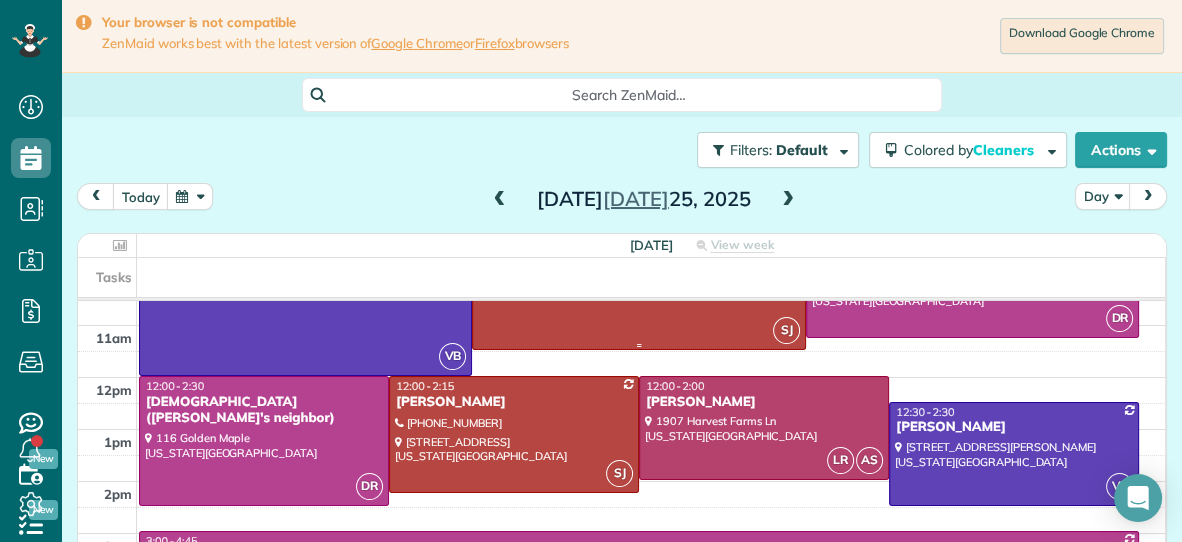 scroll, scrollTop: 299, scrollLeft: 0, axis: vertical 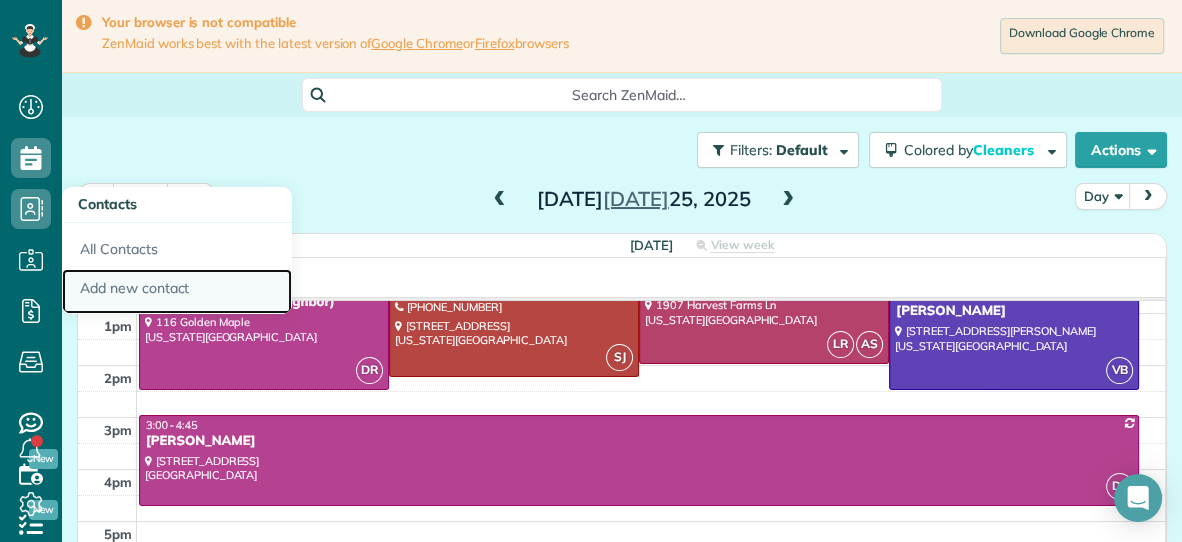 click on "Add new contact" at bounding box center (177, 292) 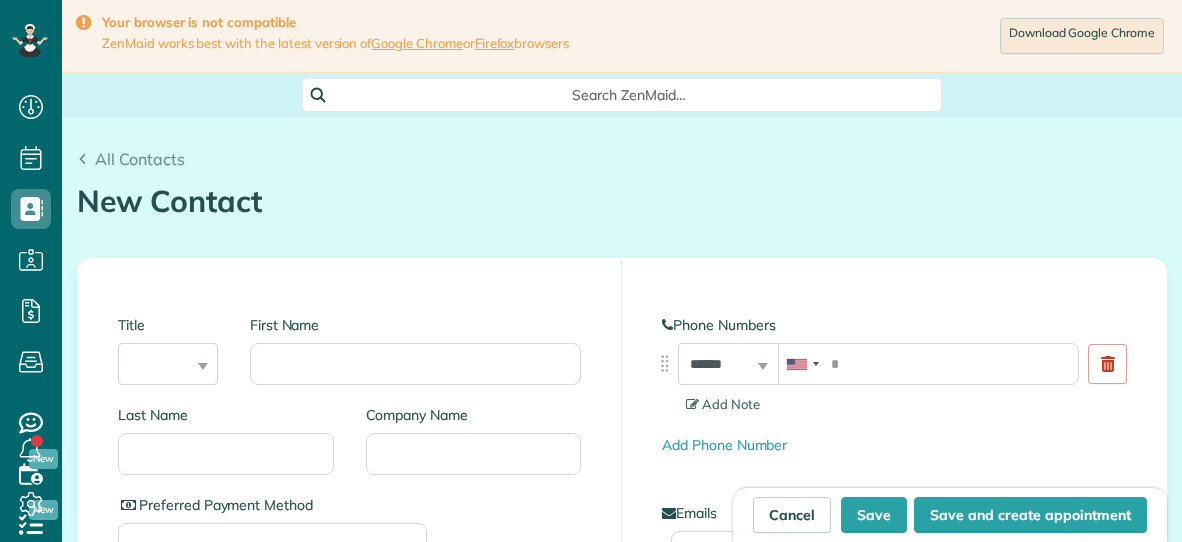 scroll, scrollTop: 0, scrollLeft: 0, axis: both 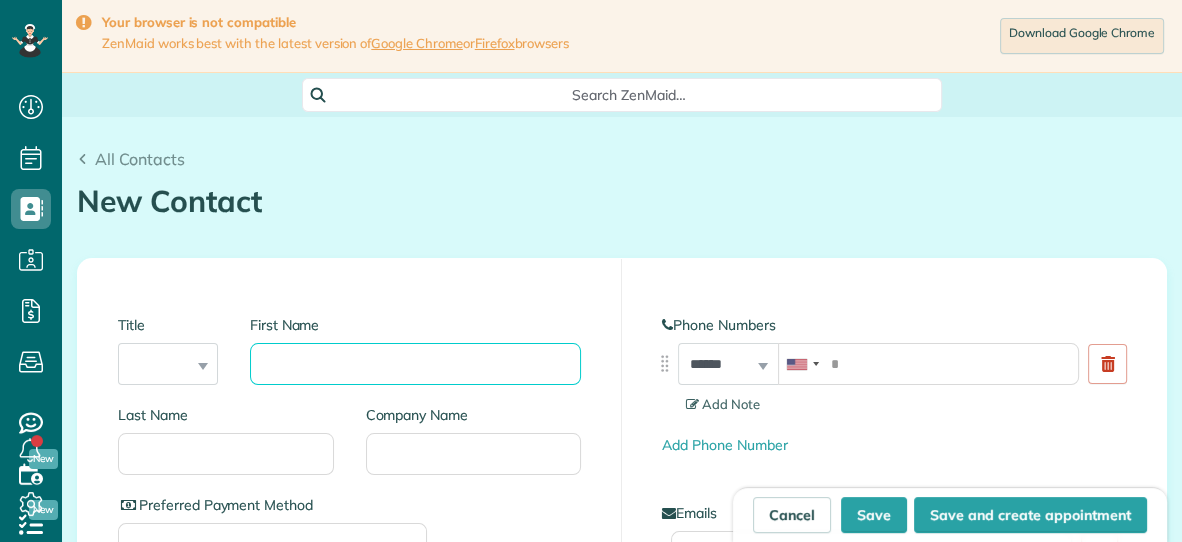 click on "First Name" at bounding box center (415, 364) 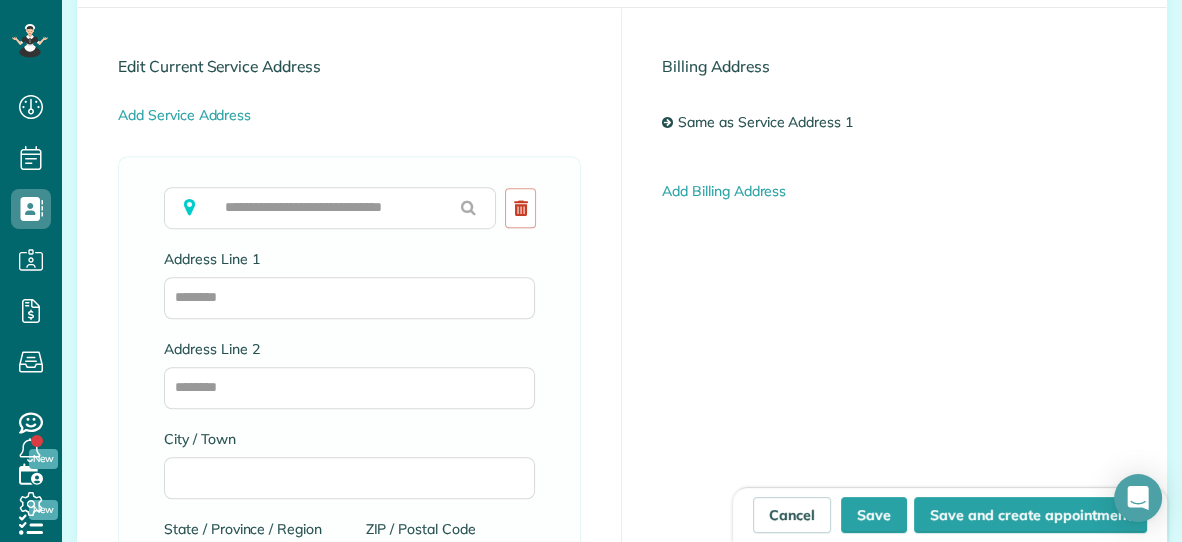 scroll, scrollTop: 1132, scrollLeft: 0, axis: vertical 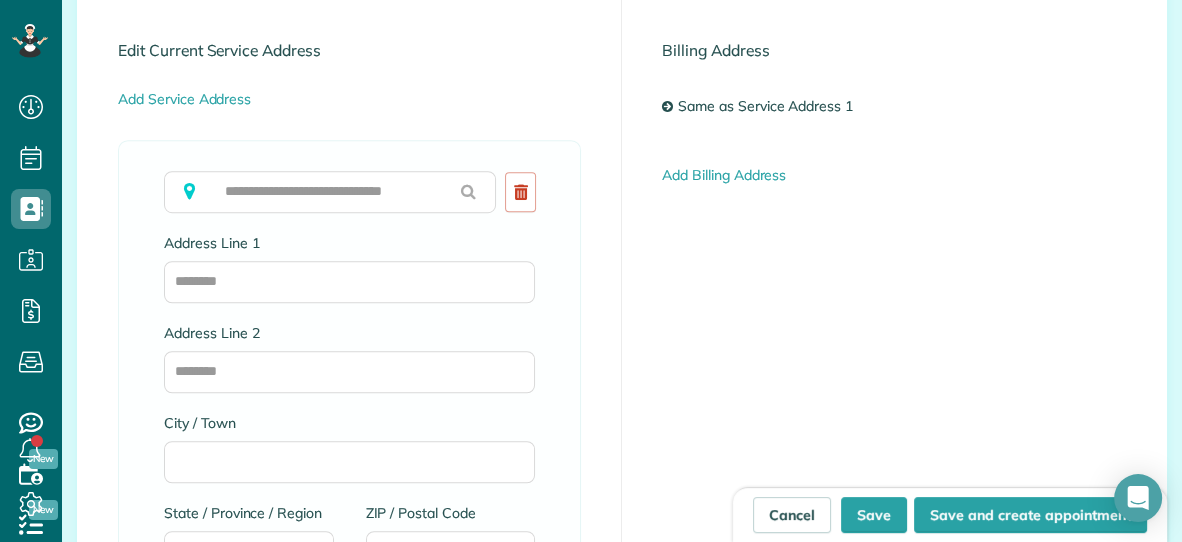 type on "******" 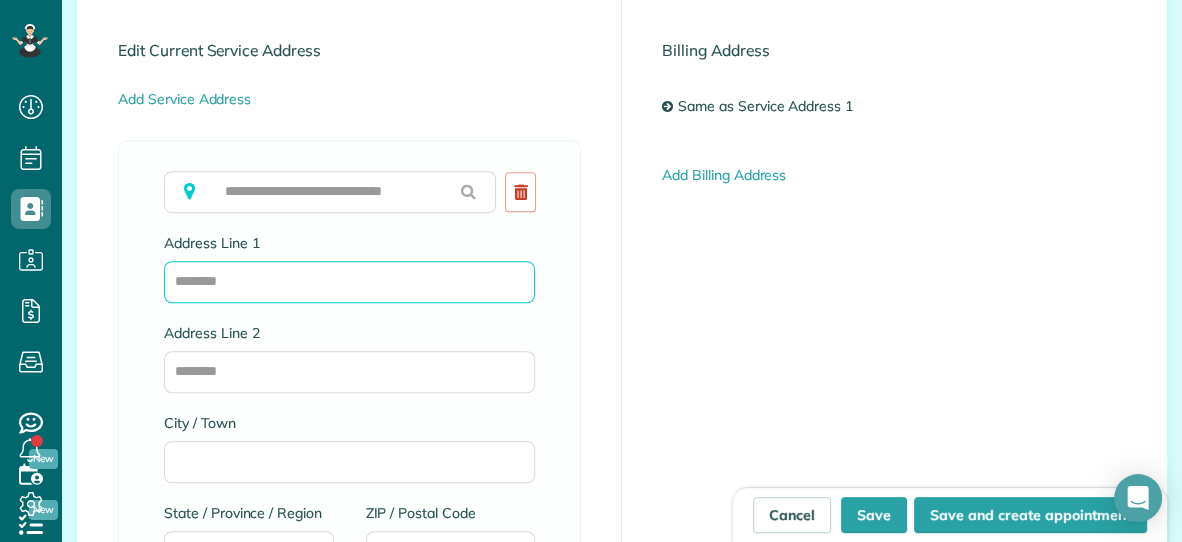 click on "Address Line 1" at bounding box center [349, 282] 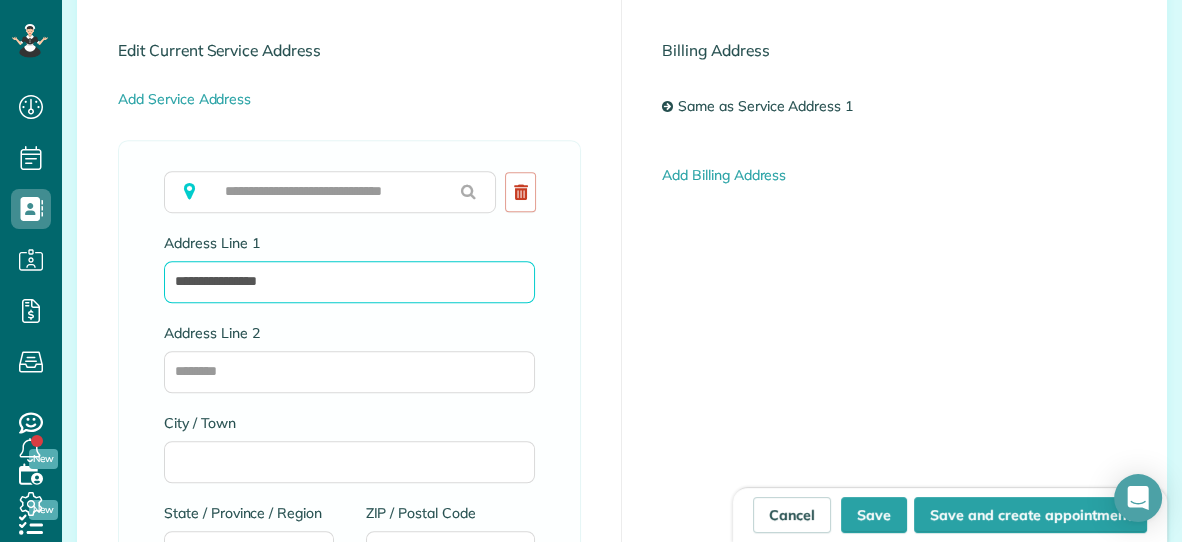 type on "**********" 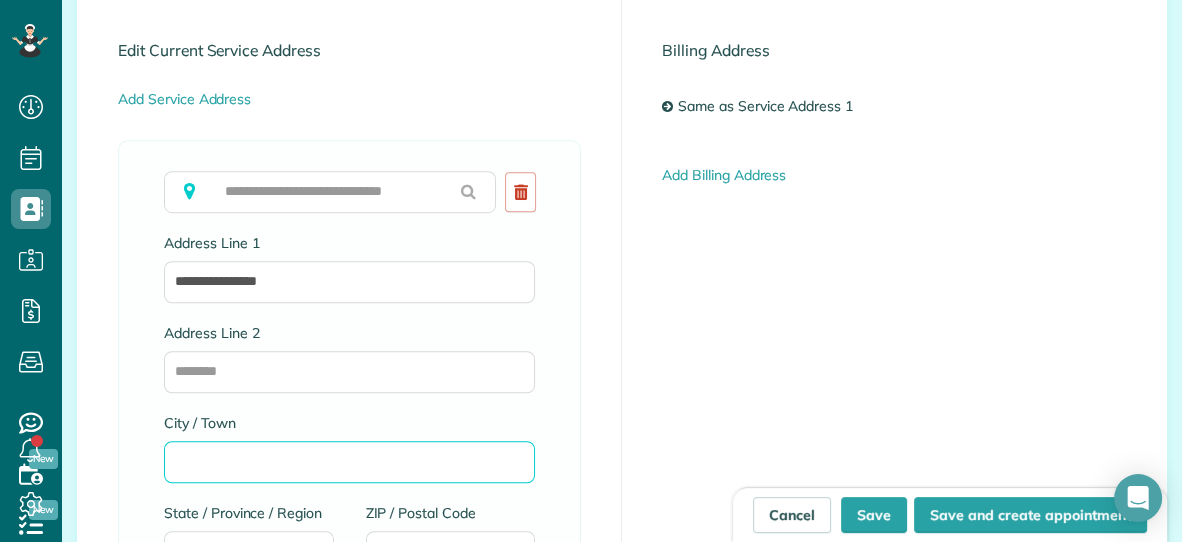 click on "City / Town" at bounding box center [349, 462] 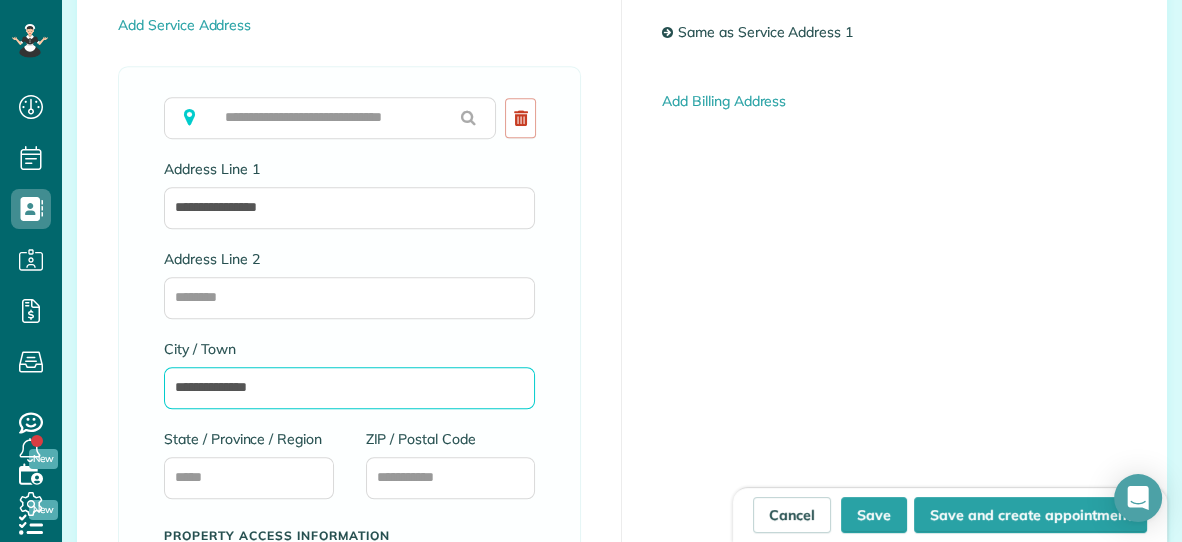 scroll, scrollTop: 1233, scrollLeft: 0, axis: vertical 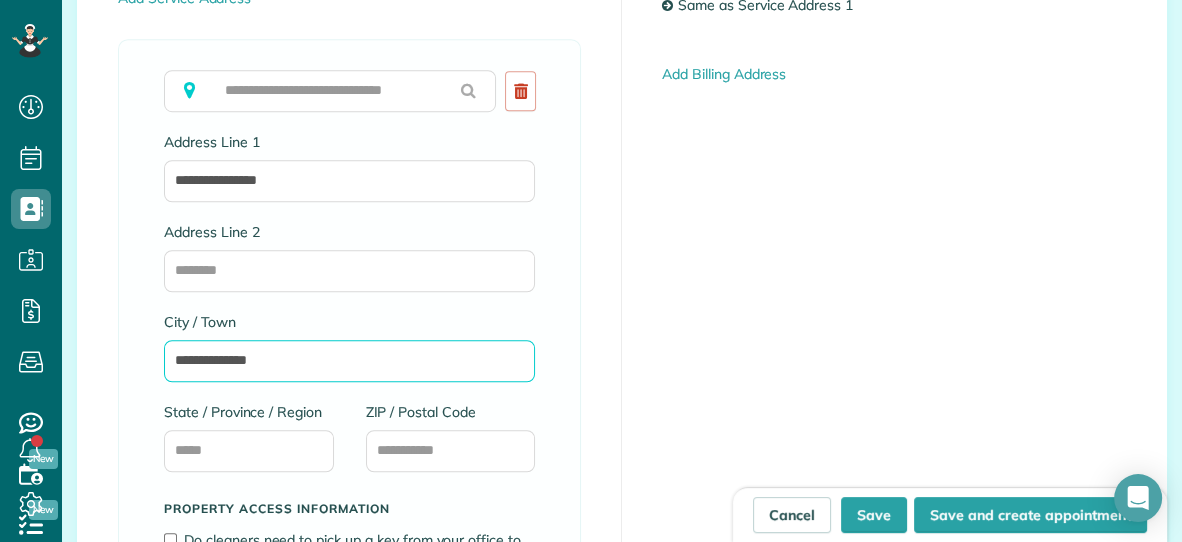 type on "**********" 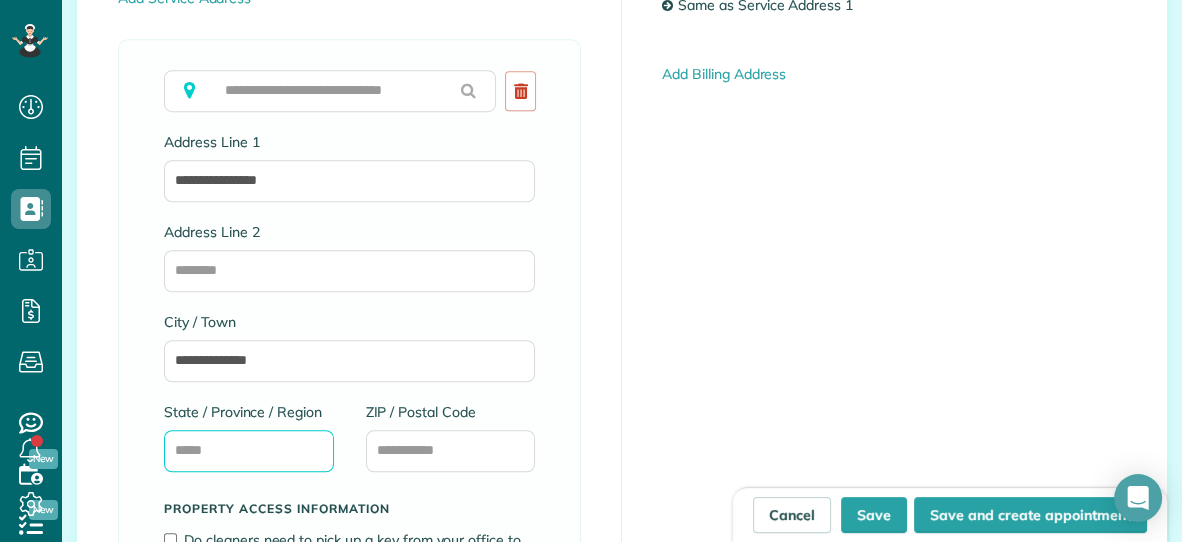 click on "State / Province / Region" at bounding box center [249, 451] 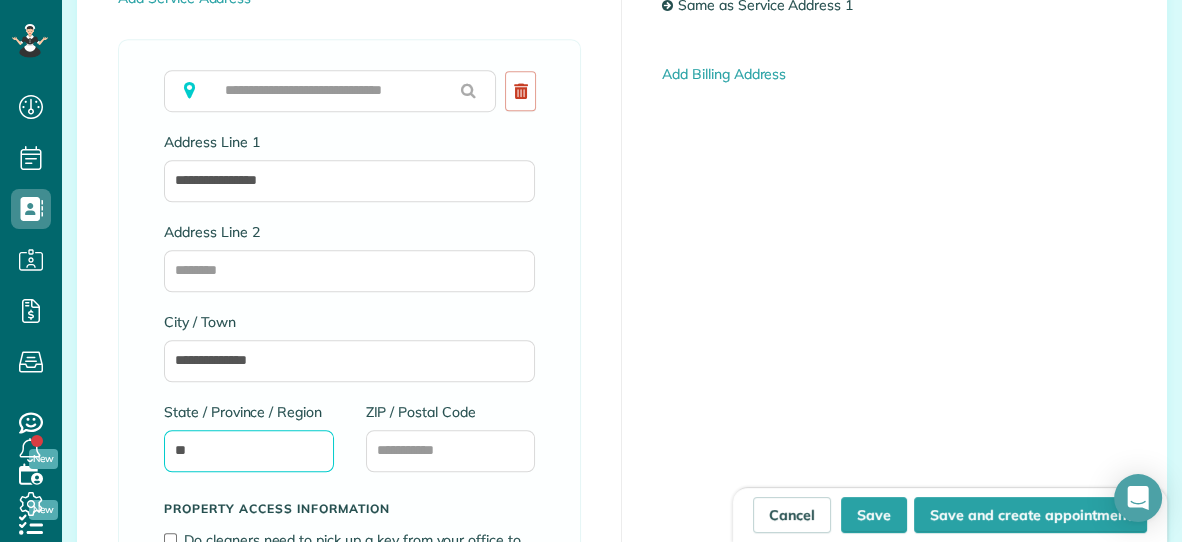 type on "**" 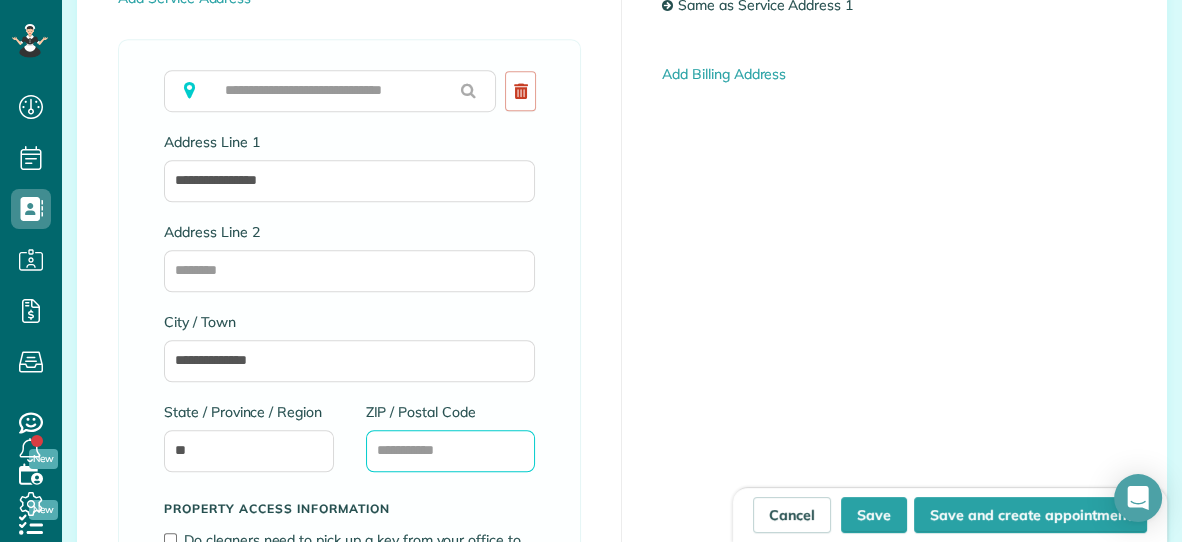 click on "ZIP / Postal Code" at bounding box center [451, 451] 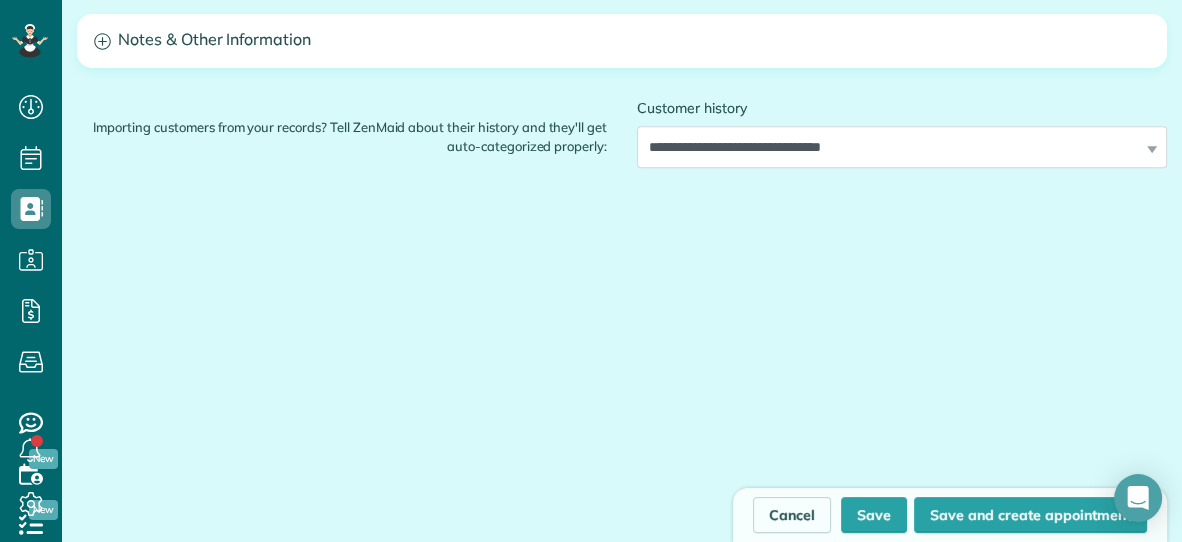 scroll, scrollTop: 2176, scrollLeft: 0, axis: vertical 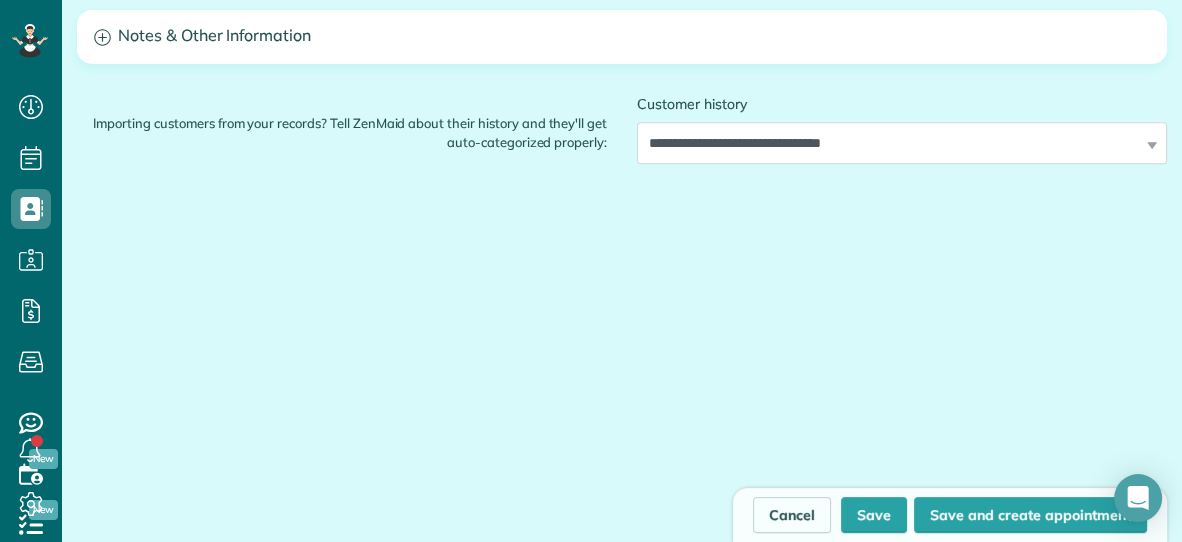type on "*****" 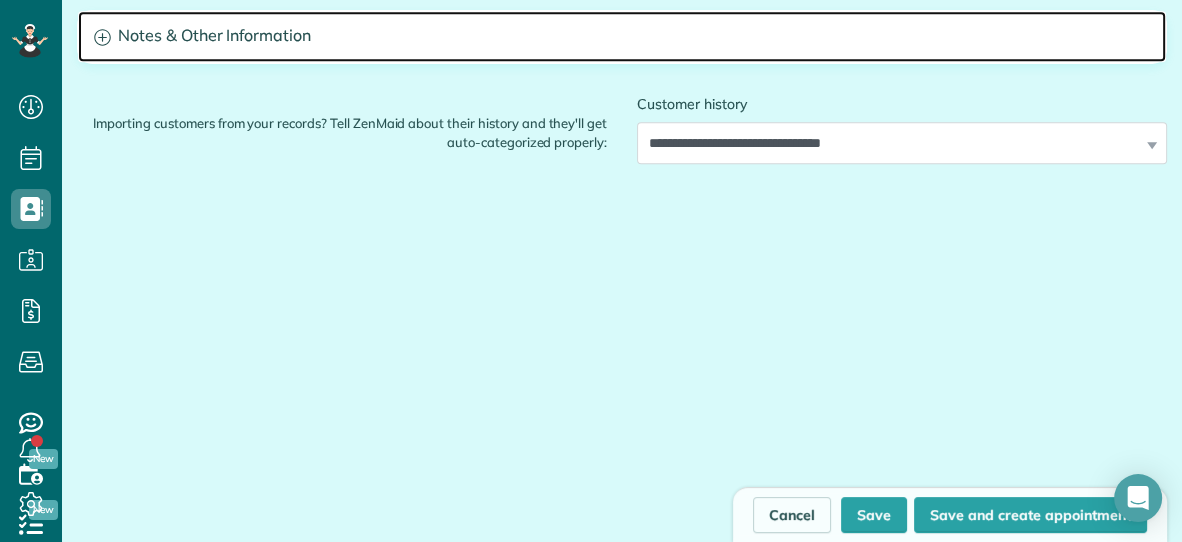 click on "Notes & Other Information" at bounding box center [622, 36] 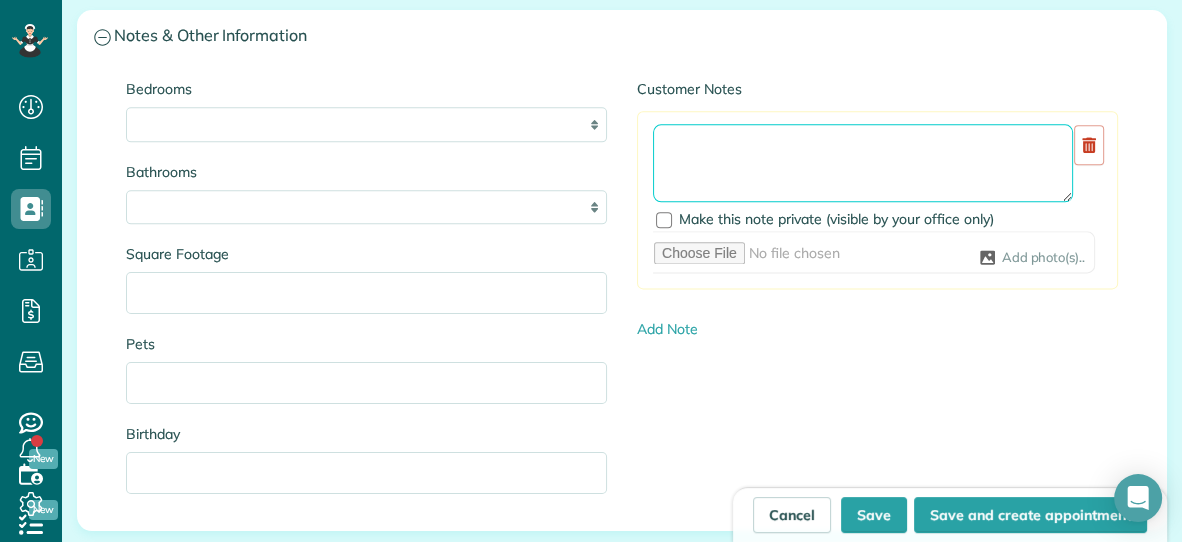 click at bounding box center [863, 163] 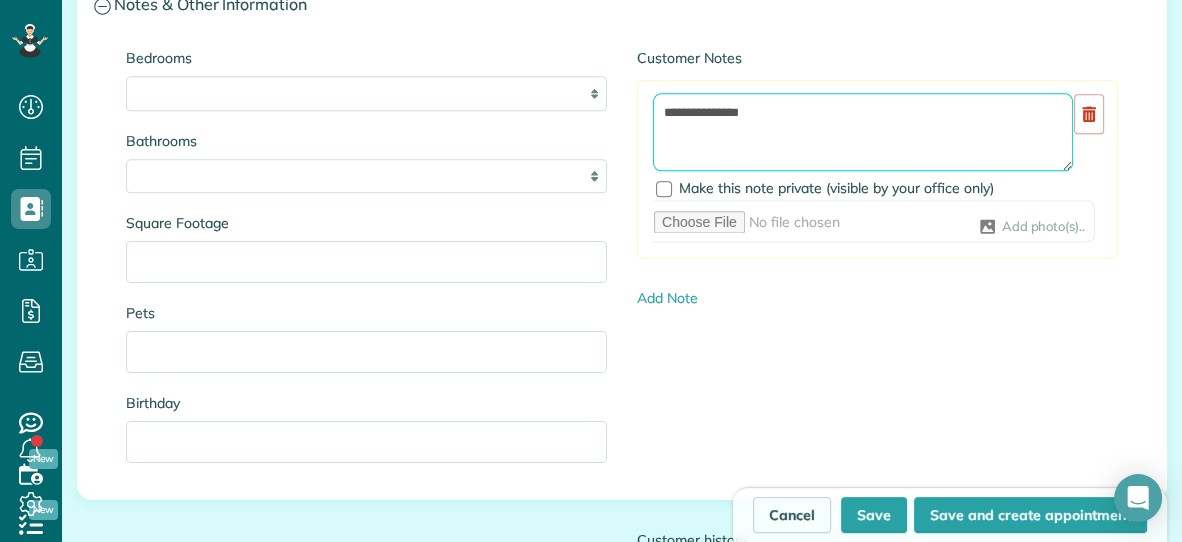 scroll, scrollTop: 2228, scrollLeft: 0, axis: vertical 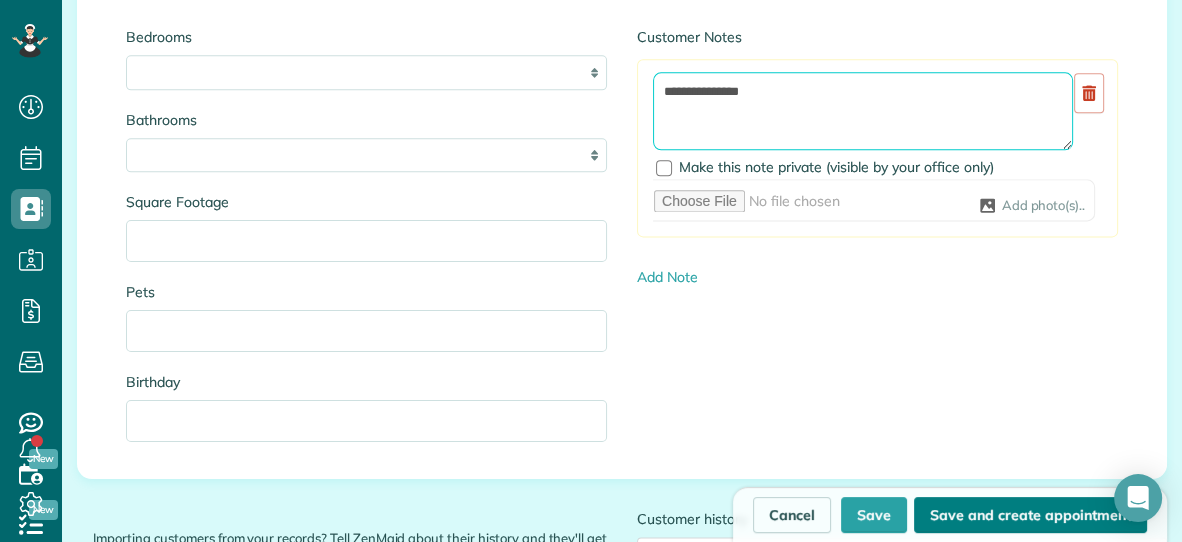 type on "**********" 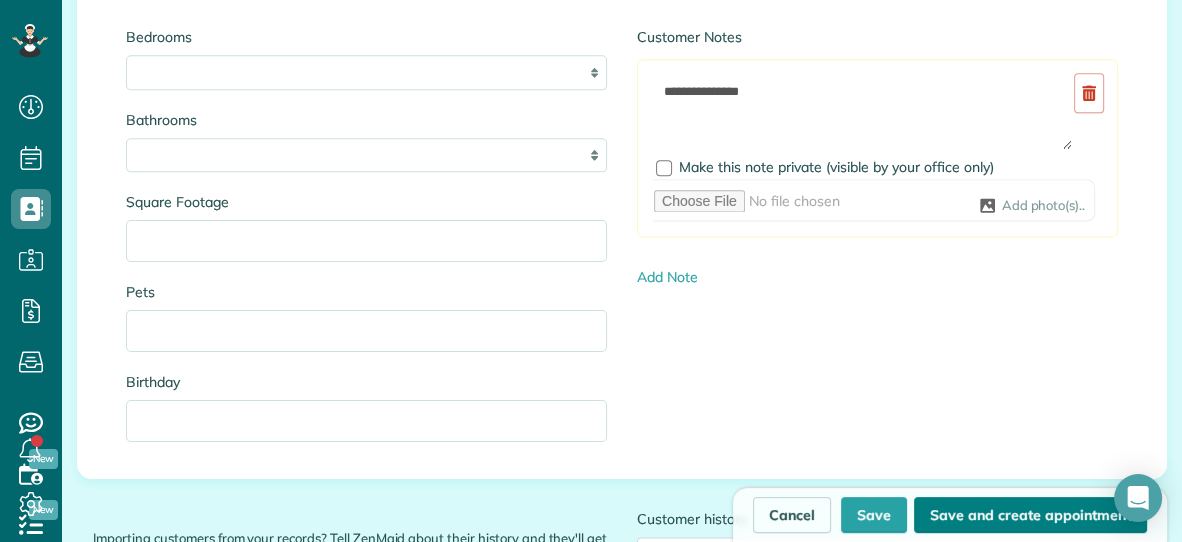click on "Save and create appointment" at bounding box center [1030, 515] 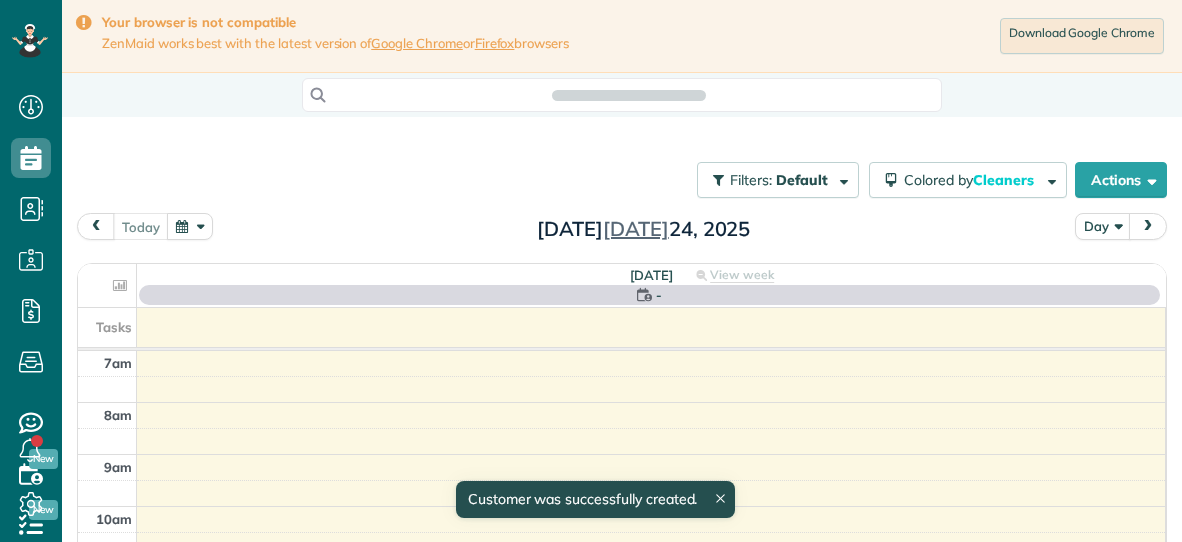 scroll, scrollTop: 0, scrollLeft: 0, axis: both 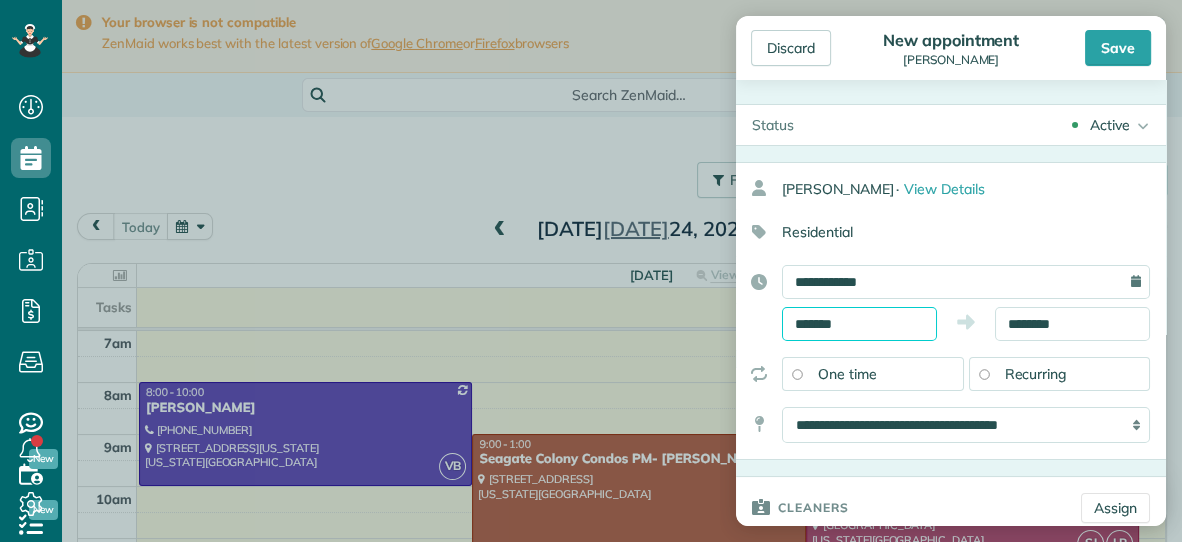 click on "*******" at bounding box center [859, 324] 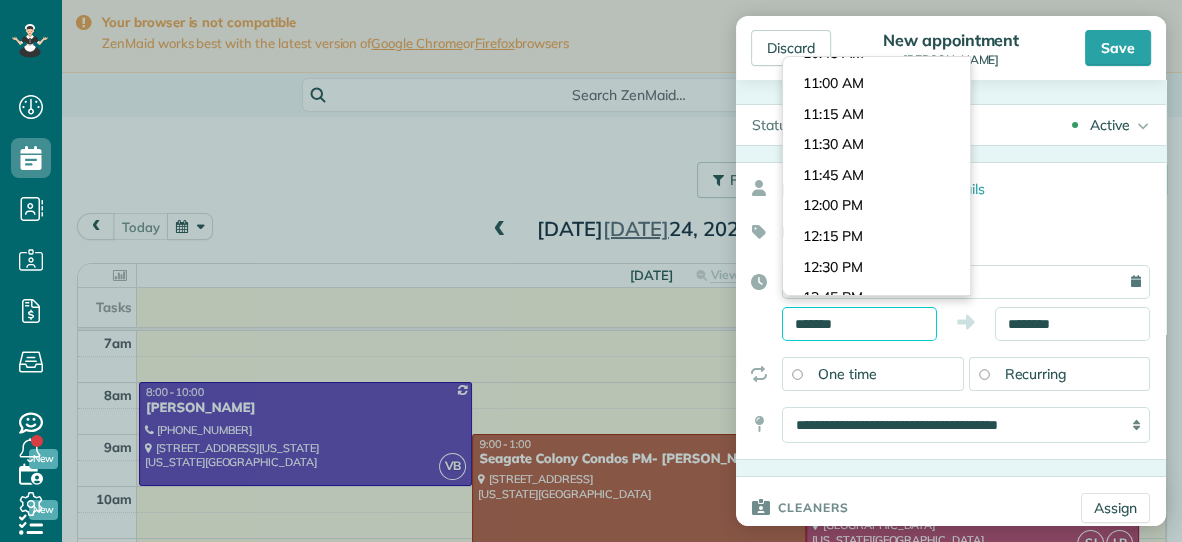 scroll, scrollTop: 1306, scrollLeft: 0, axis: vertical 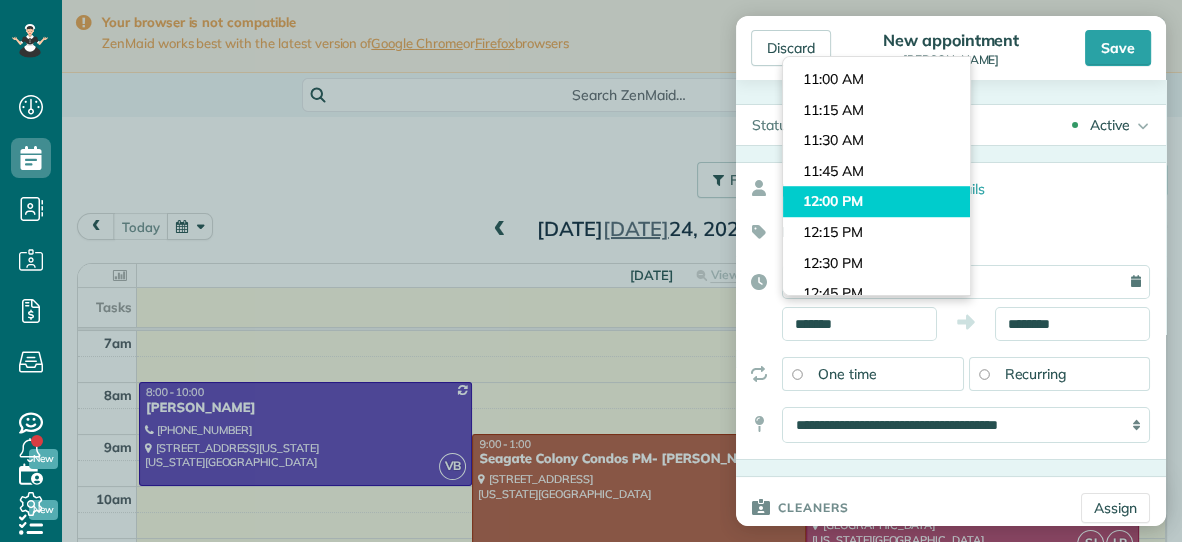 click on "Dashboard
Scheduling
Calendar View
List View
Dispatch View - Weekly scheduling (Beta)" at bounding box center [591, 271] 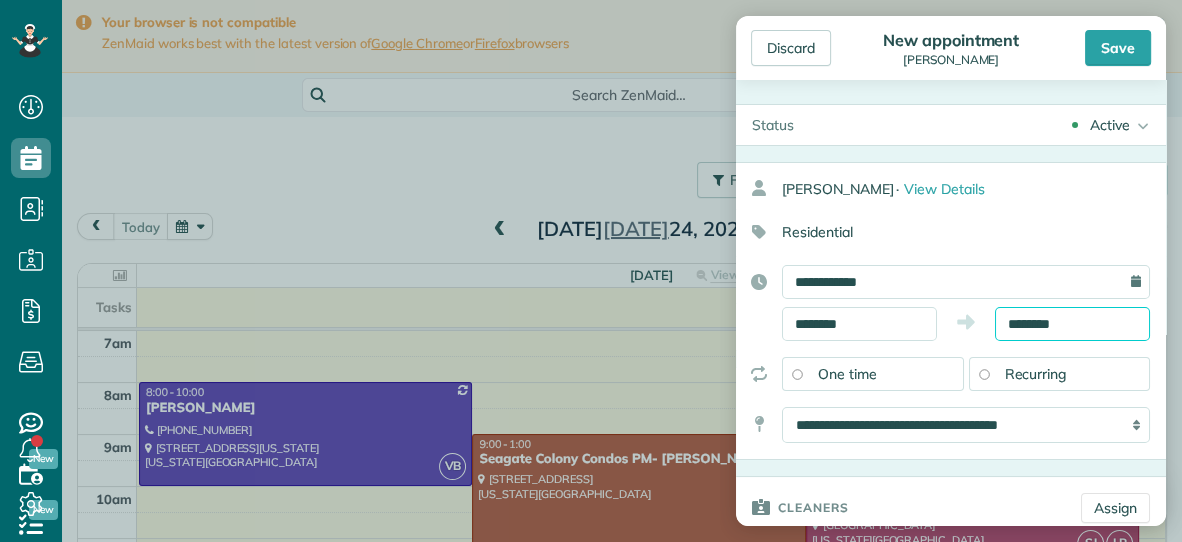 click on "********" at bounding box center (1072, 324) 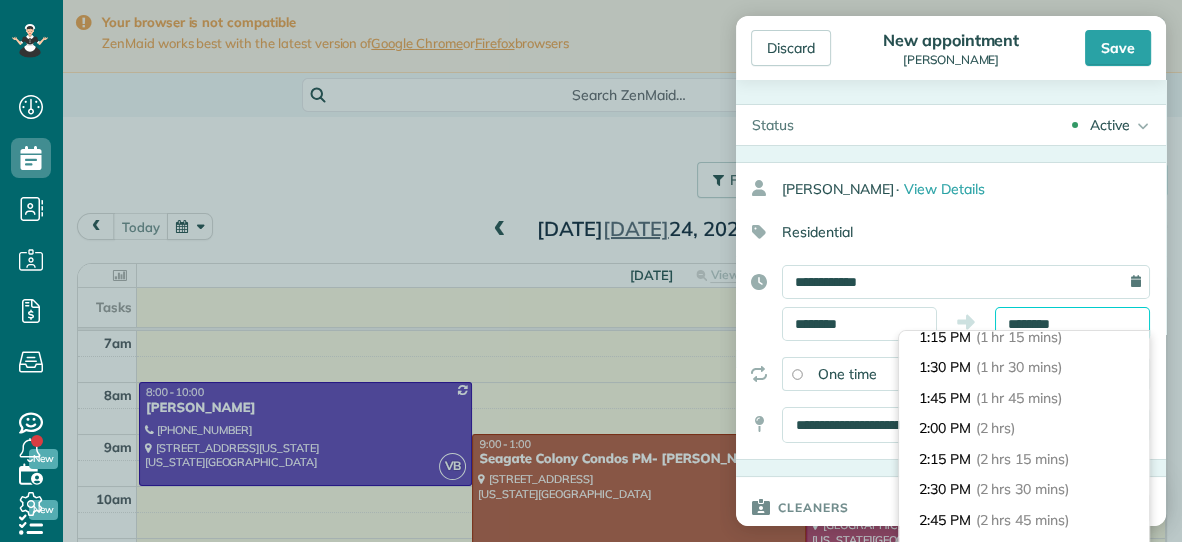 scroll, scrollTop: 165, scrollLeft: 0, axis: vertical 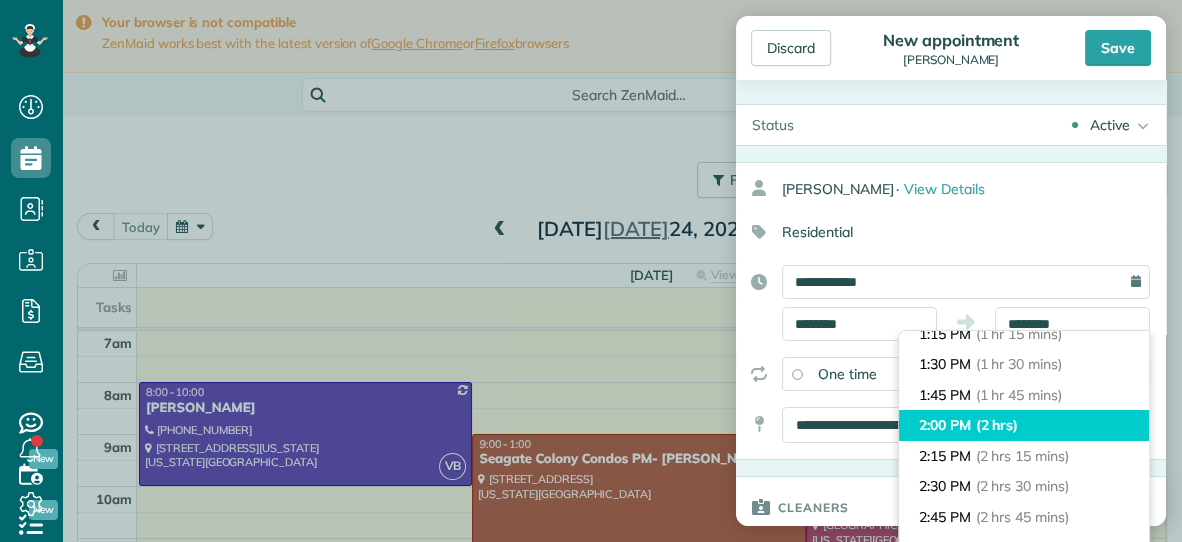 click on "2:00 PM  (2 hrs)" at bounding box center (1024, 425) 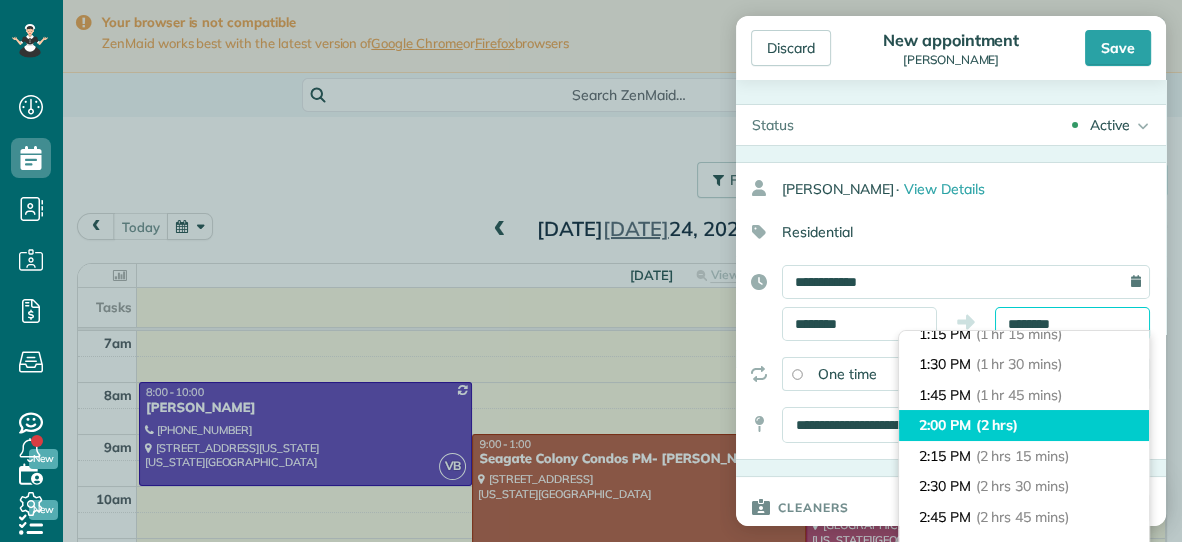type on "*******" 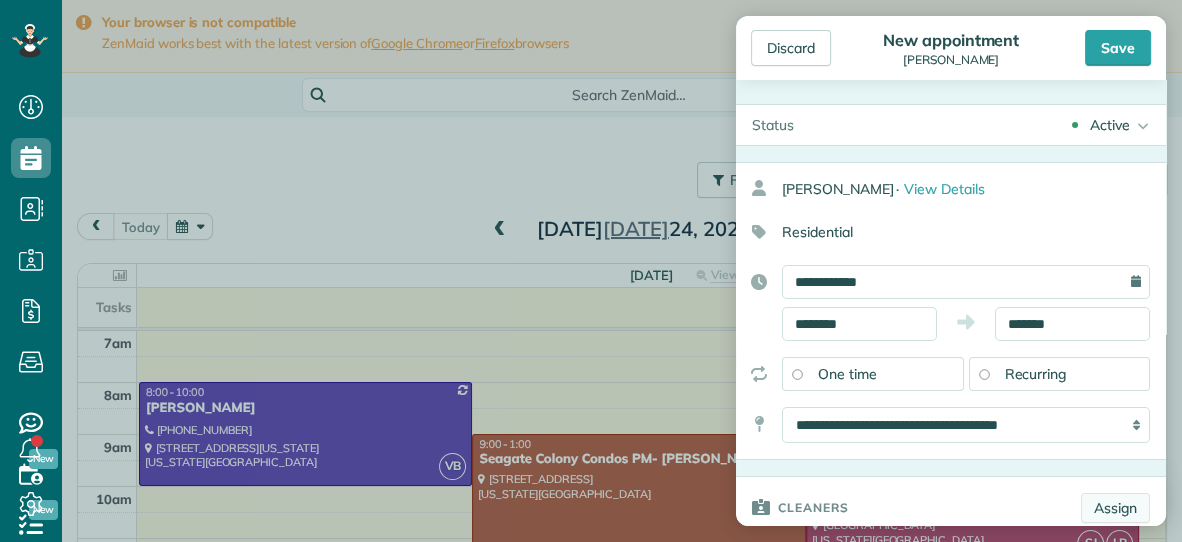 click on "Assign" at bounding box center (1115, 508) 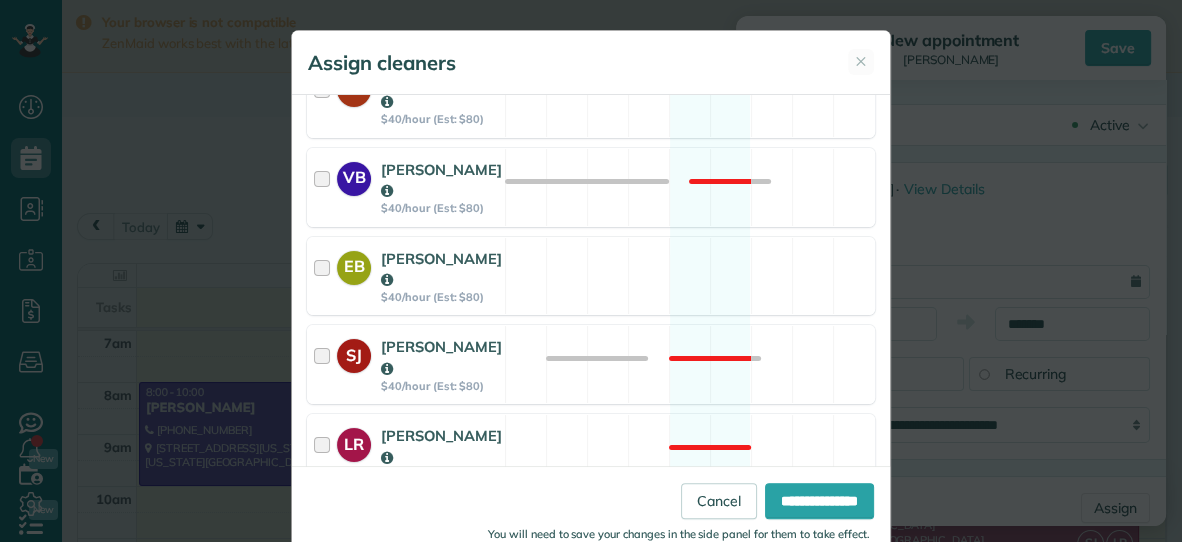 scroll, scrollTop: 420, scrollLeft: 0, axis: vertical 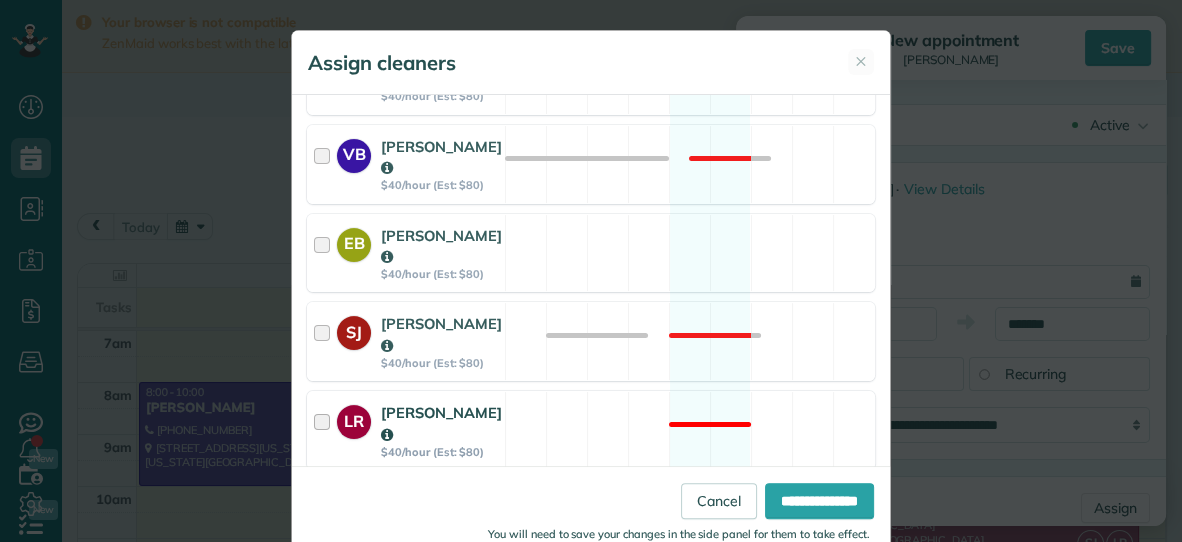 click on "LR
Lisa Ross
$40/hour (Est: $80)
Not available" at bounding box center (591, 430) 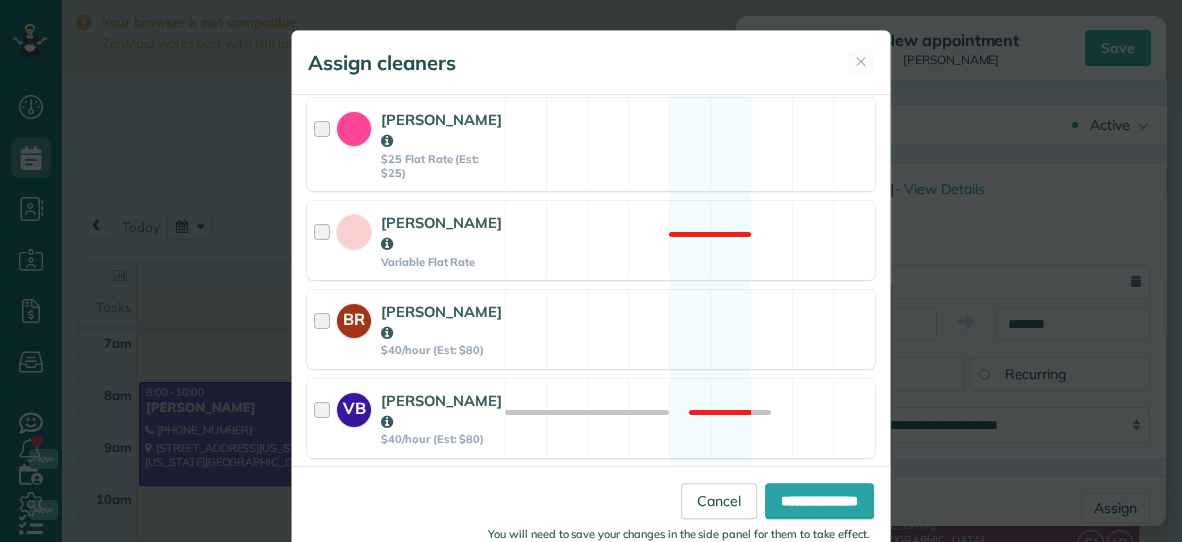 scroll, scrollTop: 134, scrollLeft: 0, axis: vertical 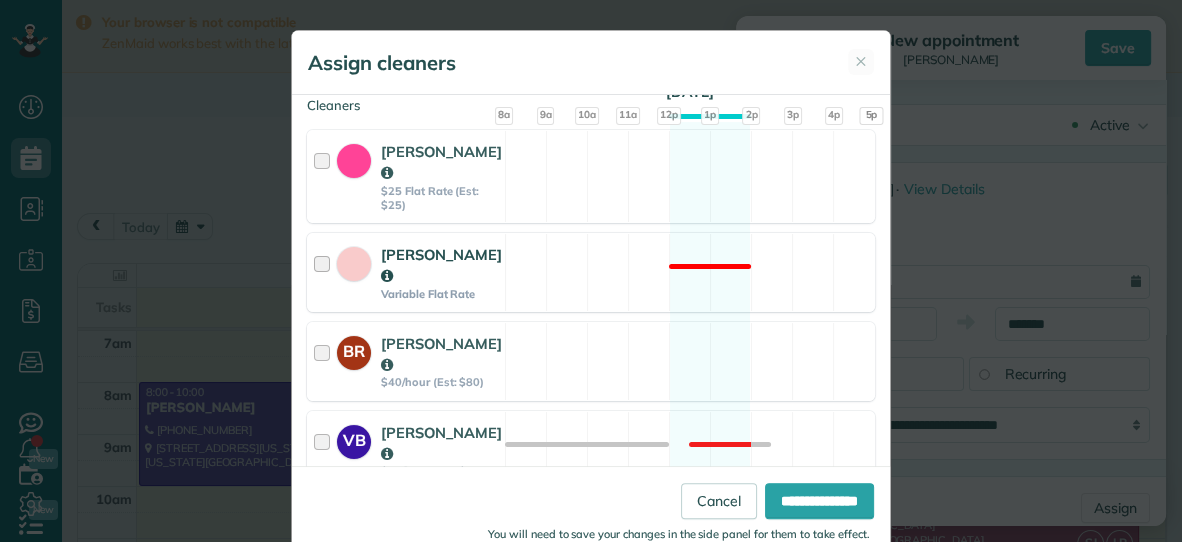 click on "Amanda Spivey
Variable Flat Rate
Not available" at bounding box center (591, 272) 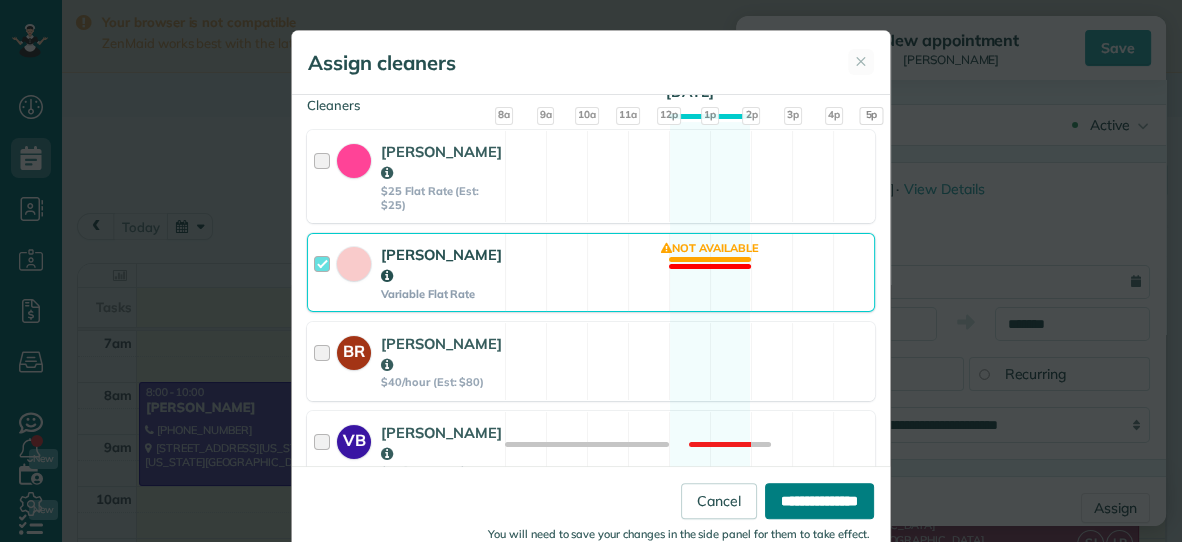 click on "**********" at bounding box center [819, 501] 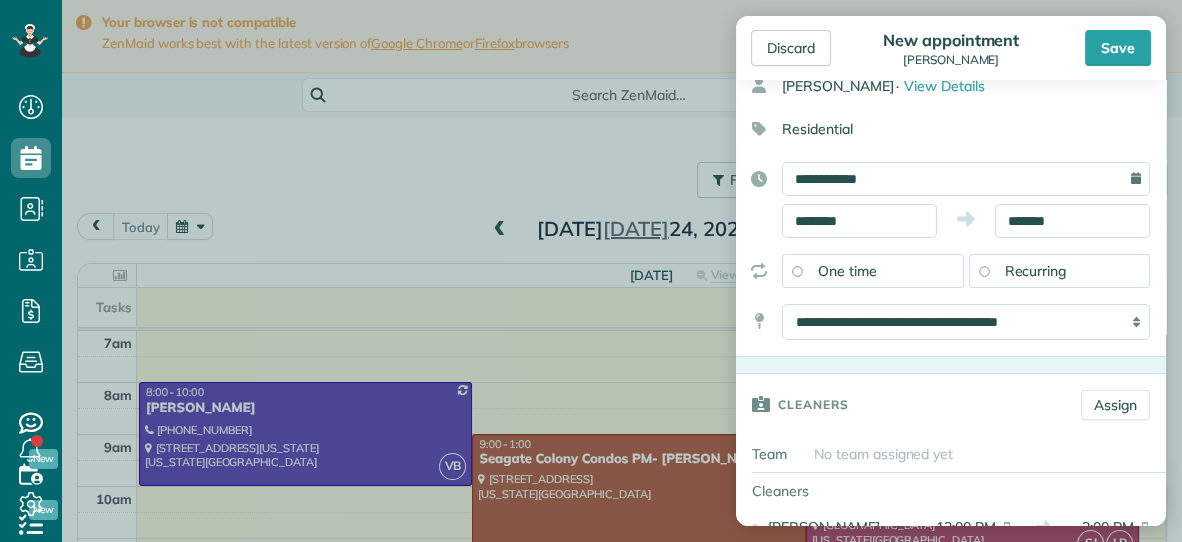 scroll, scrollTop: 115, scrollLeft: 0, axis: vertical 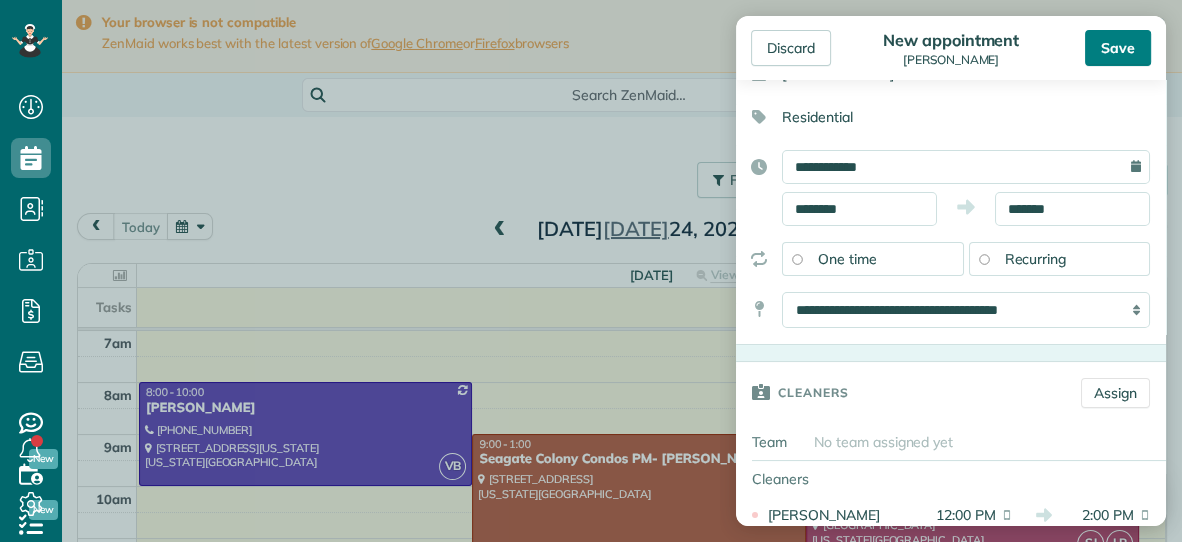 click on "Save" at bounding box center (1118, 48) 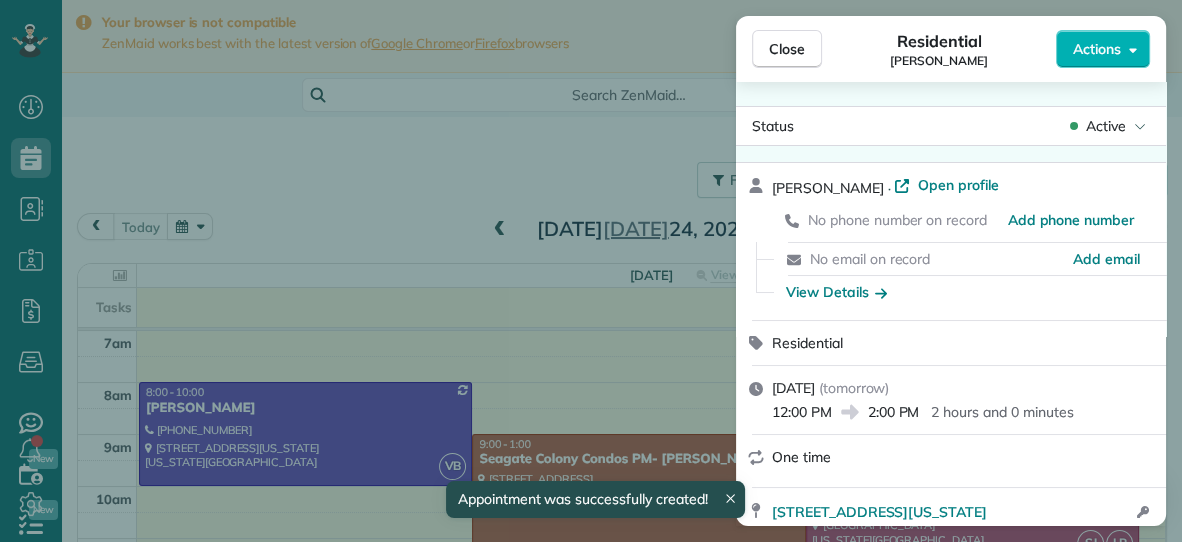click on "Close" at bounding box center [787, 49] 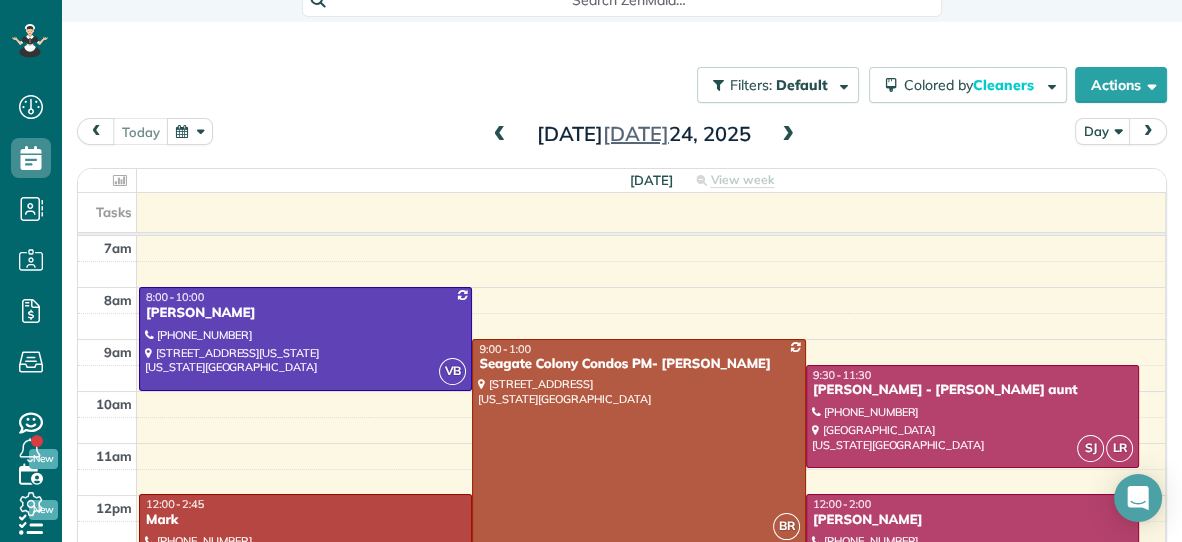 scroll, scrollTop: 124, scrollLeft: 0, axis: vertical 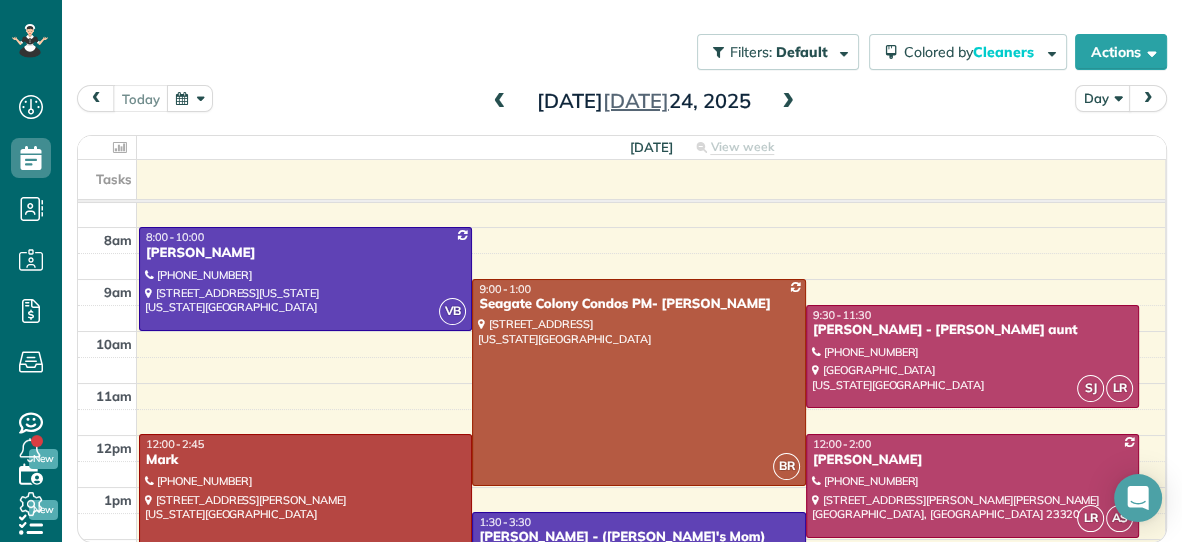 click at bounding box center [788, 102] 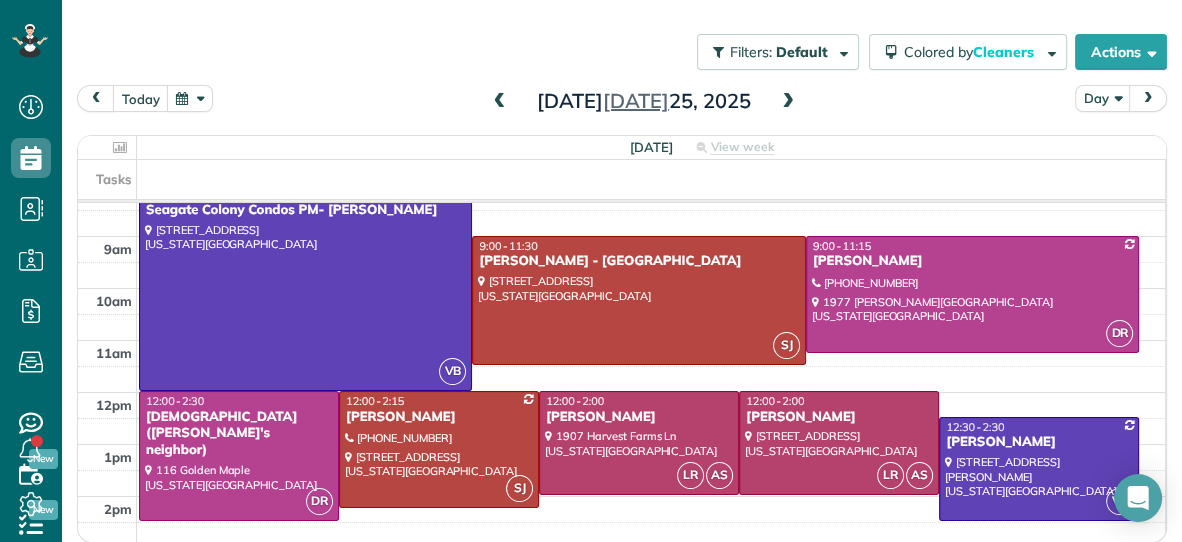 scroll, scrollTop: 76, scrollLeft: 0, axis: vertical 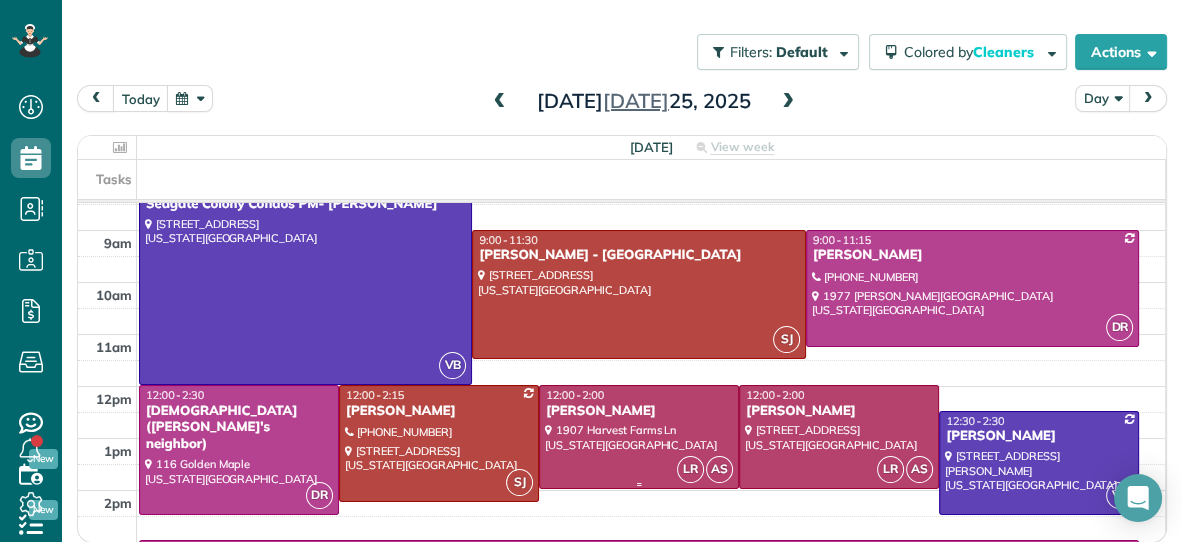 click at bounding box center [639, 436] 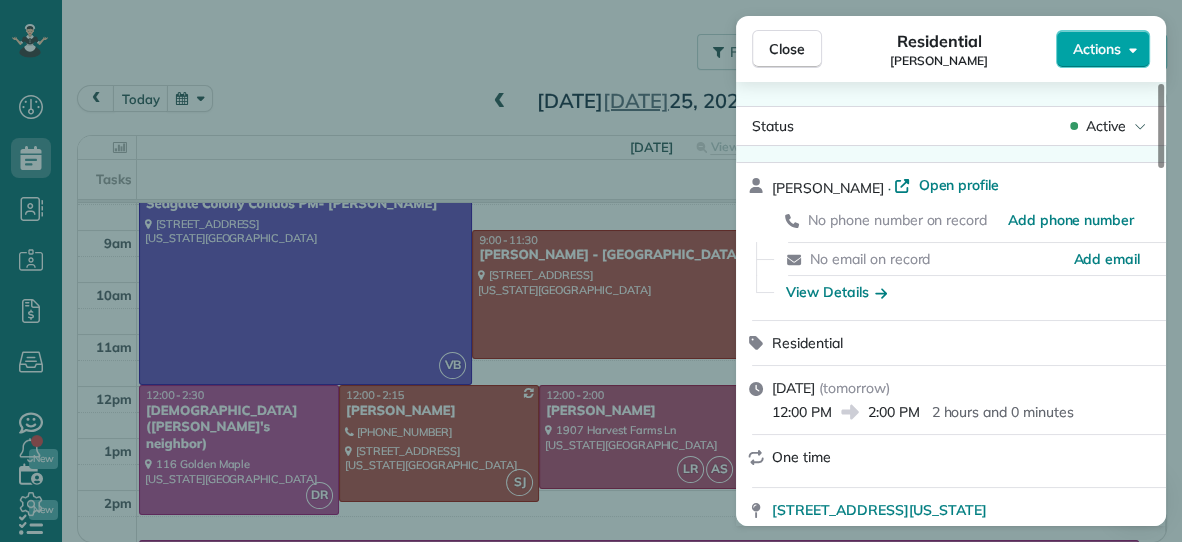 click on "Actions" at bounding box center [1097, 49] 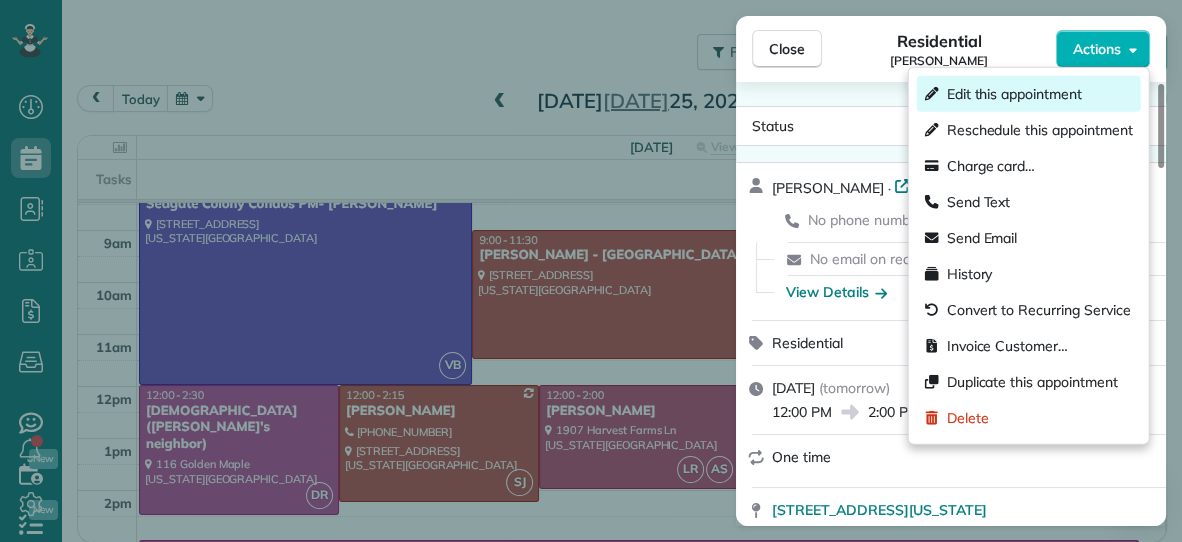 click on "Edit this appointment" at bounding box center (1014, 94) 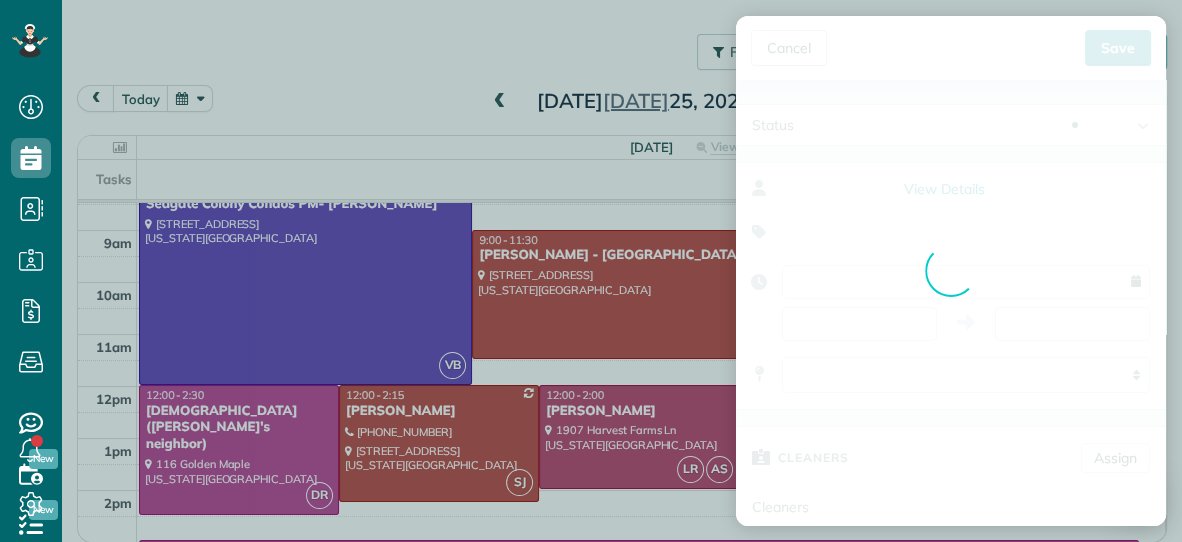 type on "**********" 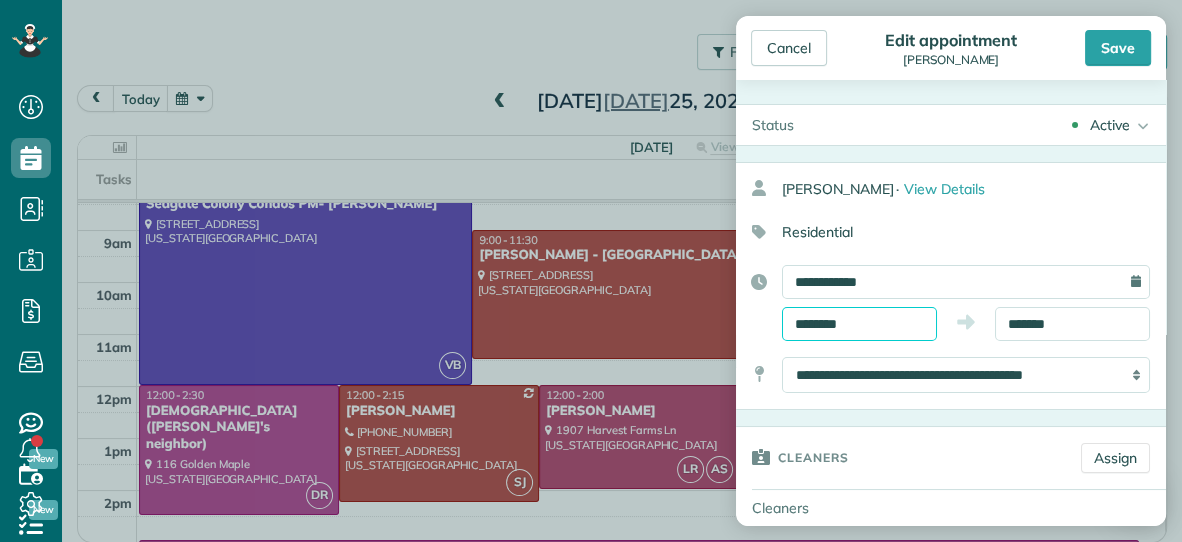 click on "********" at bounding box center (859, 324) 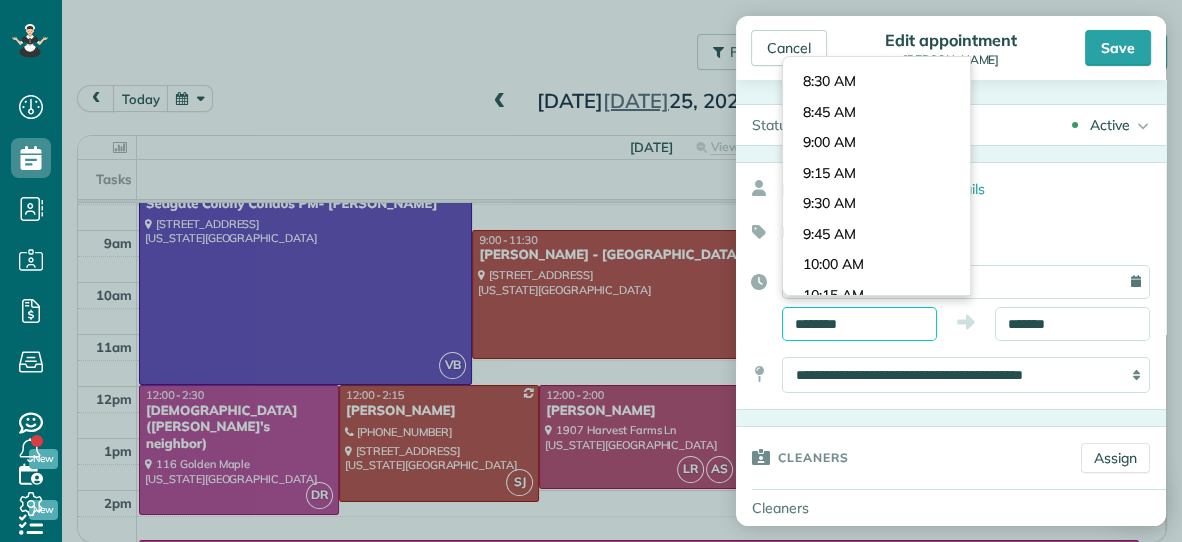 scroll, scrollTop: 998, scrollLeft: 0, axis: vertical 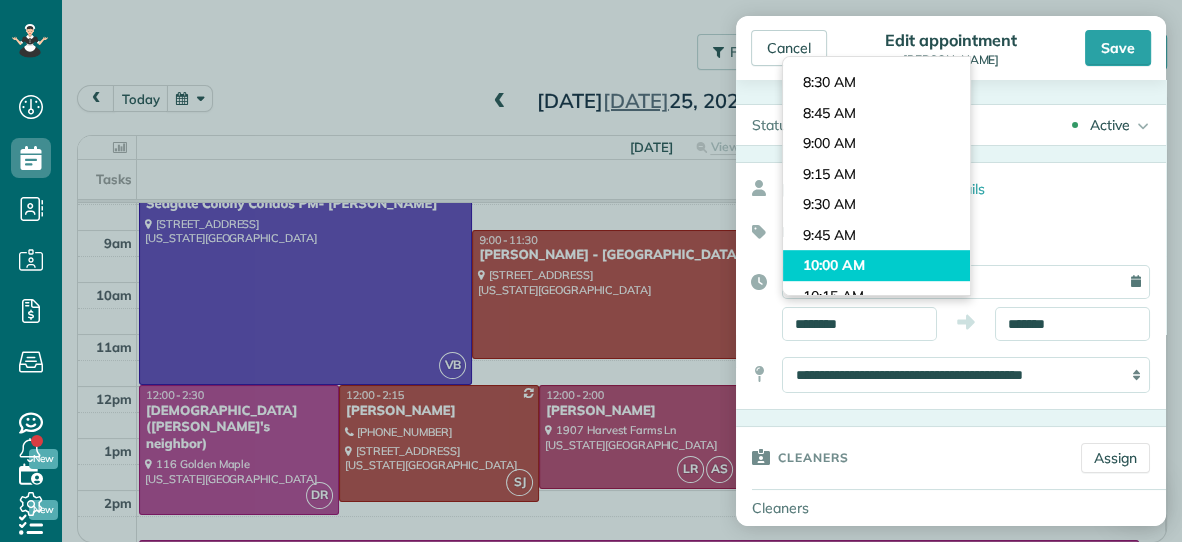 click on "Dashboard
Scheduling
Calendar View
List View
Dispatch View - Weekly scheduling (Beta)" at bounding box center (591, 271) 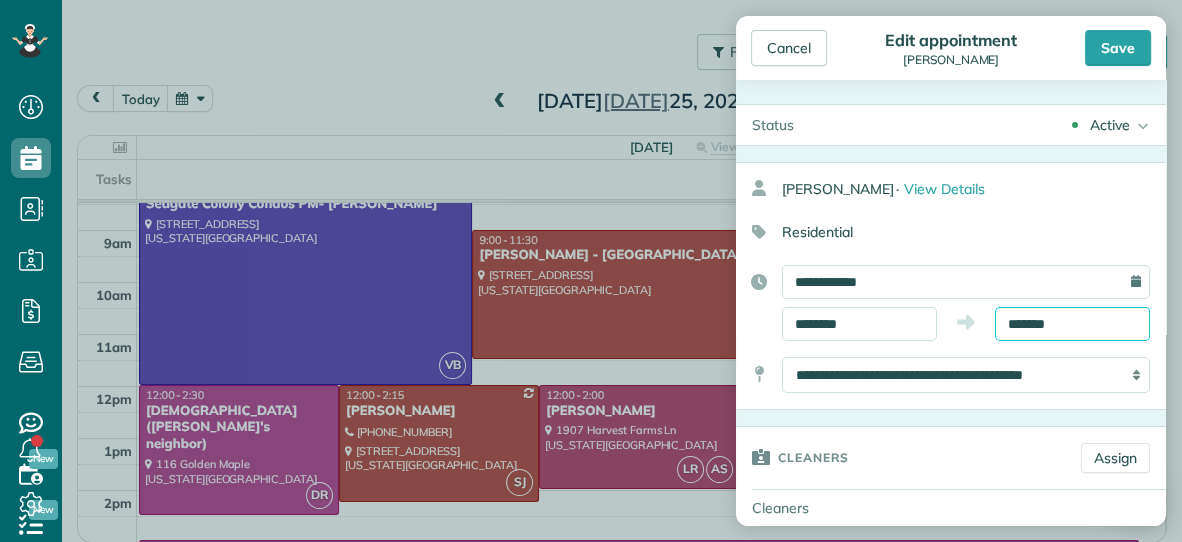 click on "*******" at bounding box center (1072, 324) 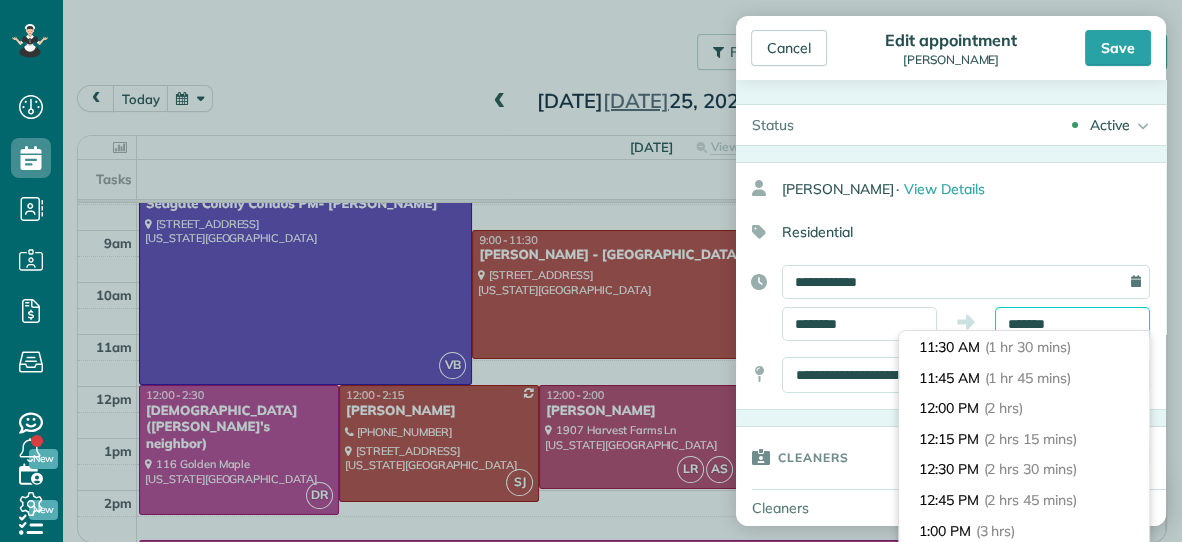 scroll, scrollTop: 174, scrollLeft: 0, axis: vertical 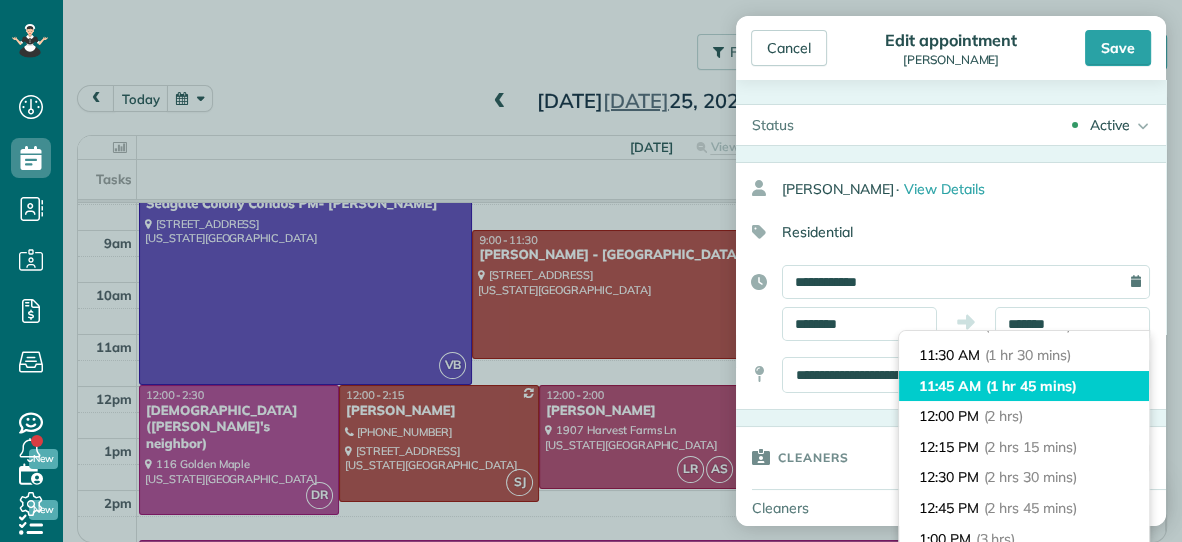 click on "(1 hr 45 mins)" at bounding box center (1031, 386) 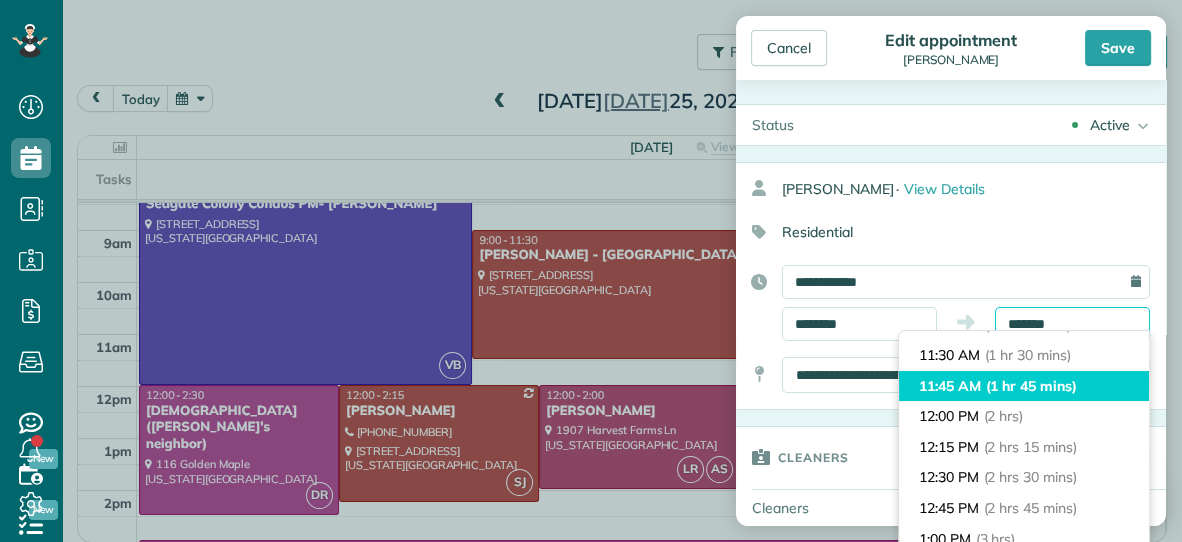 type on "********" 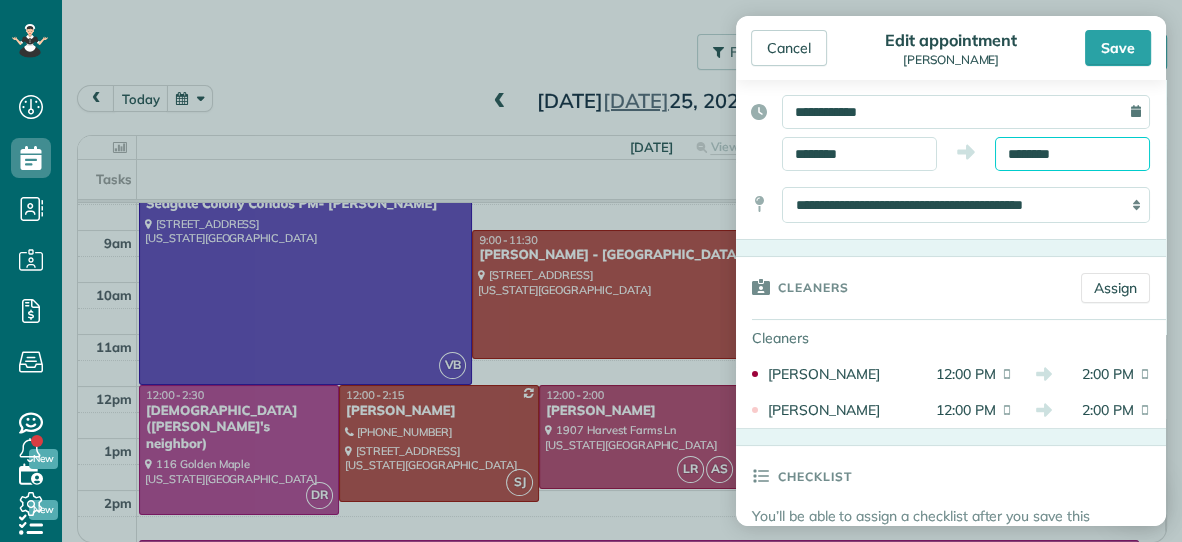 scroll, scrollTop: 175, scrollLeft: 0, axis: vertical 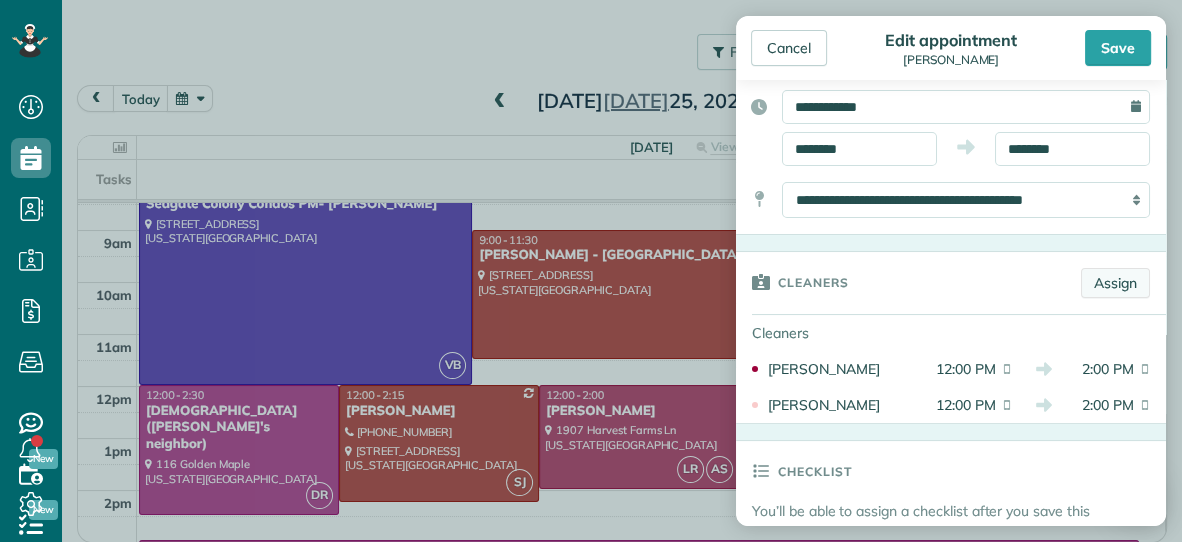 click on "Assign" at bounding box center (1115, 283) 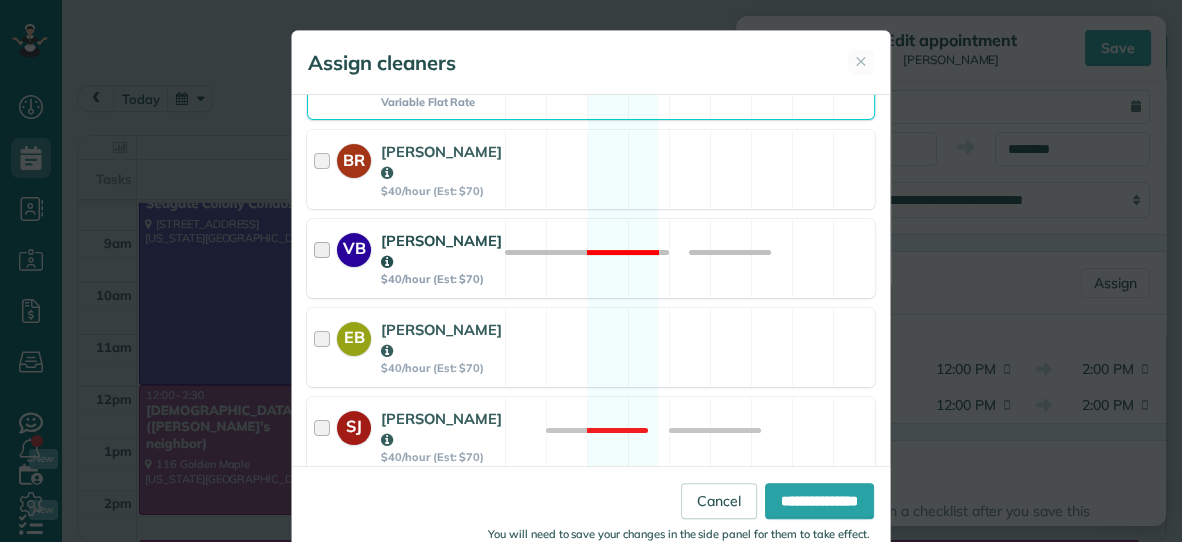scroll, scrollTop: 503, scrollLeft: 0, axis: vertical 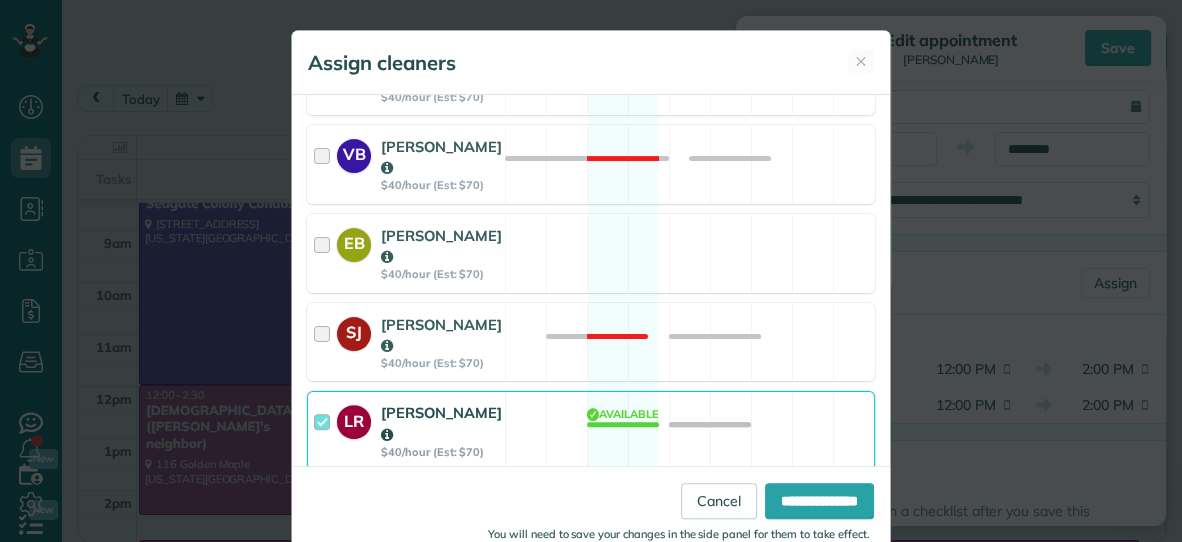 click on "LR
Lisa Ross
$40/hour (Est: $70)
Available" at bounding box center [591, 430] 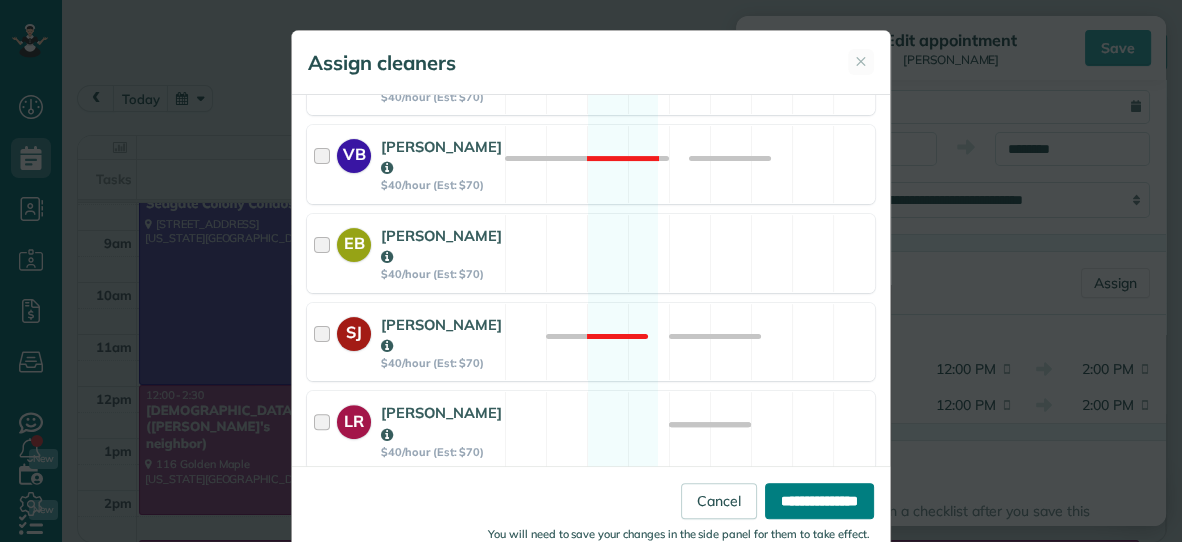 click on "**********" at bounding box center (819, 501) 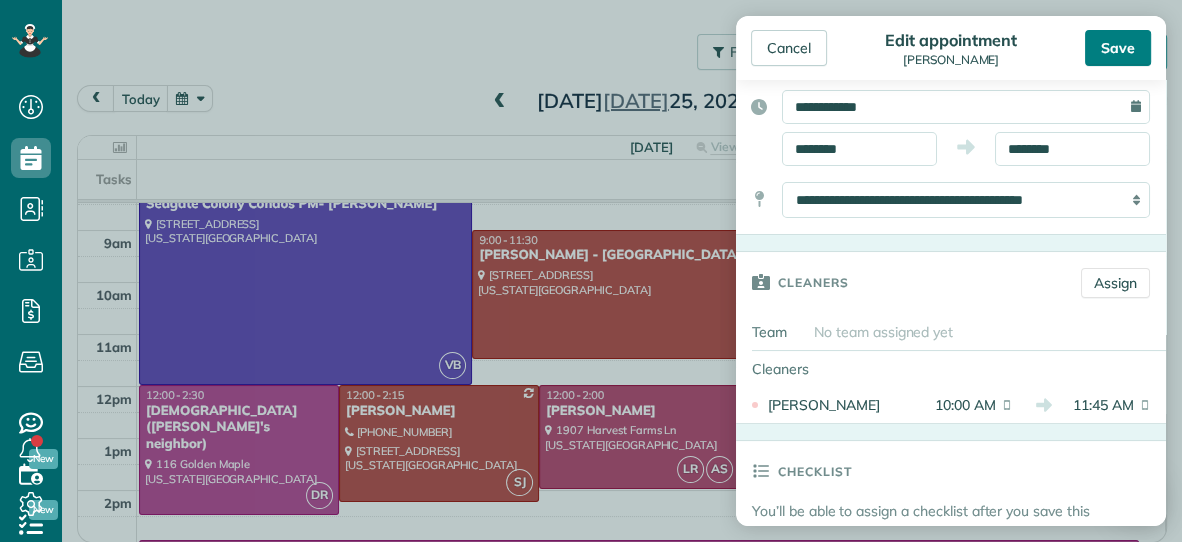 click on "Save" at bounding box center (1118, 48) 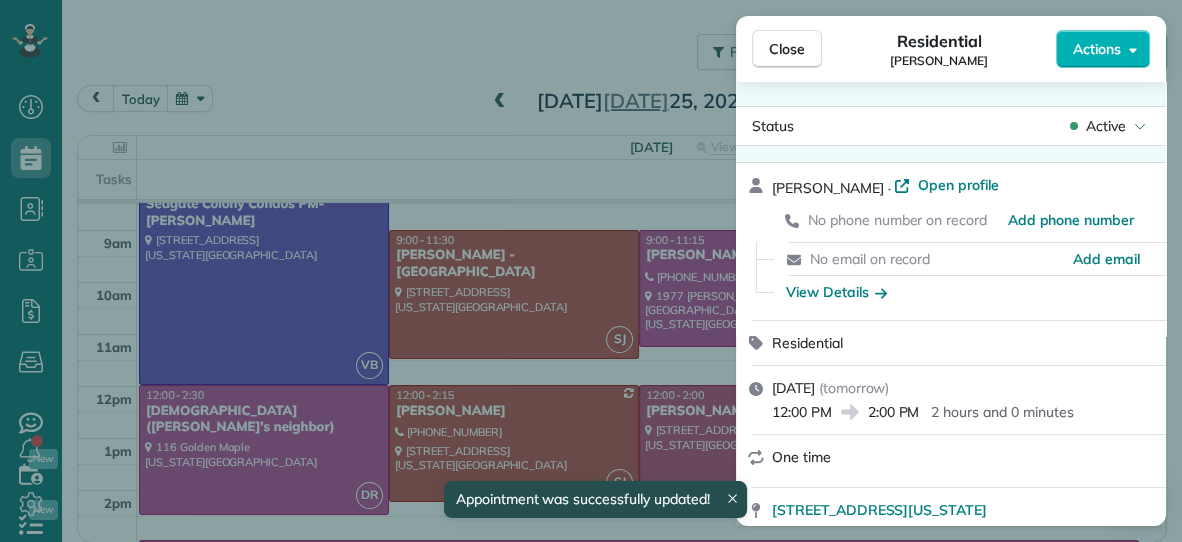 scroll, scrollTop: 127, scrollLeft: 0, axis: vertical 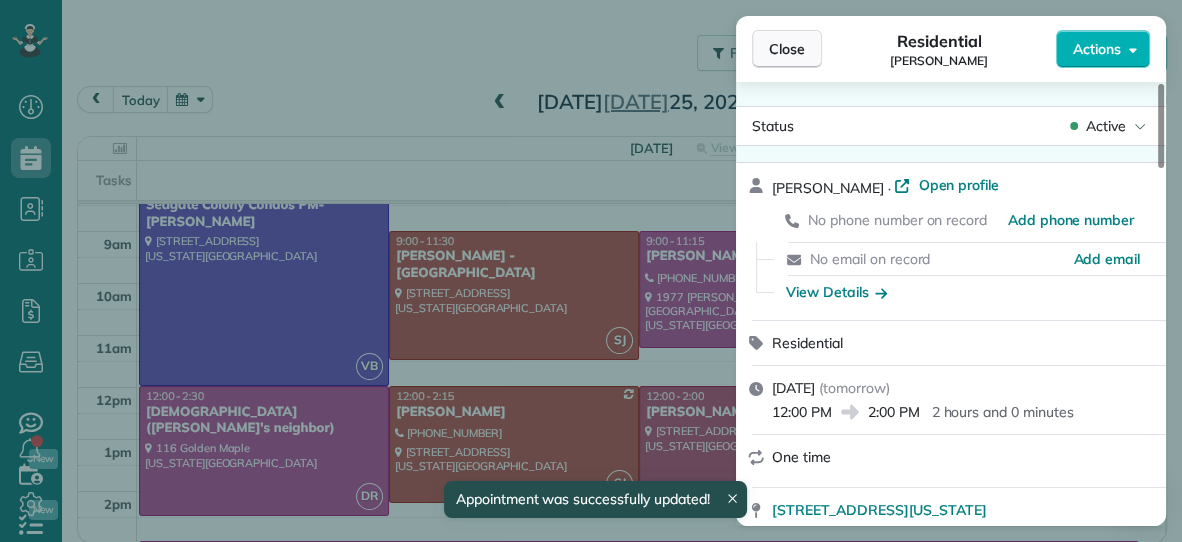 click on "Close" at bounding box center [787, 49] 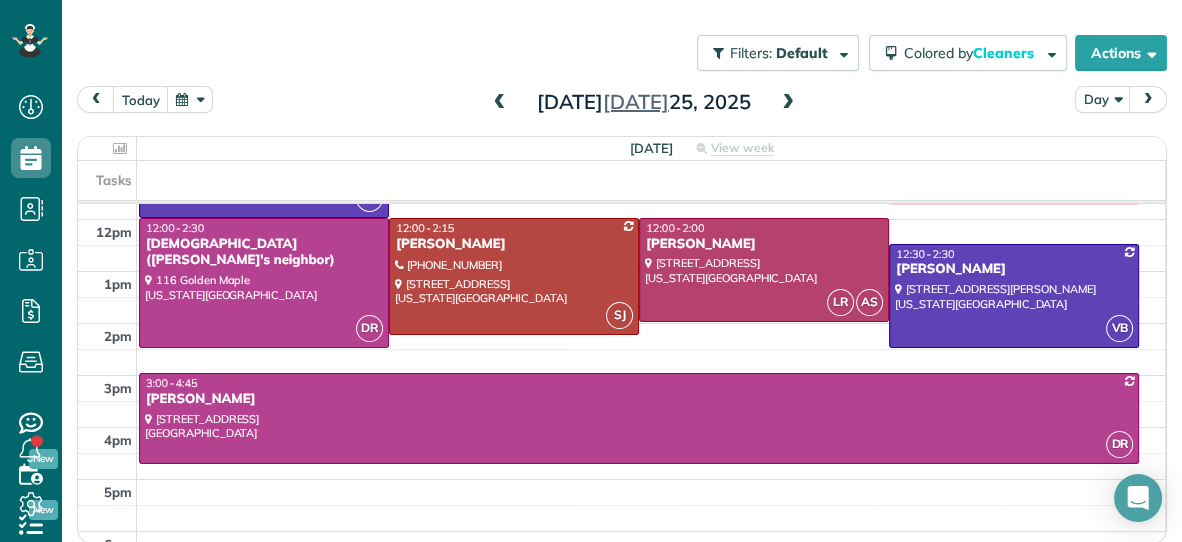 scroll, scrollTop: 249, scrollLeft: 0, axis: vertical 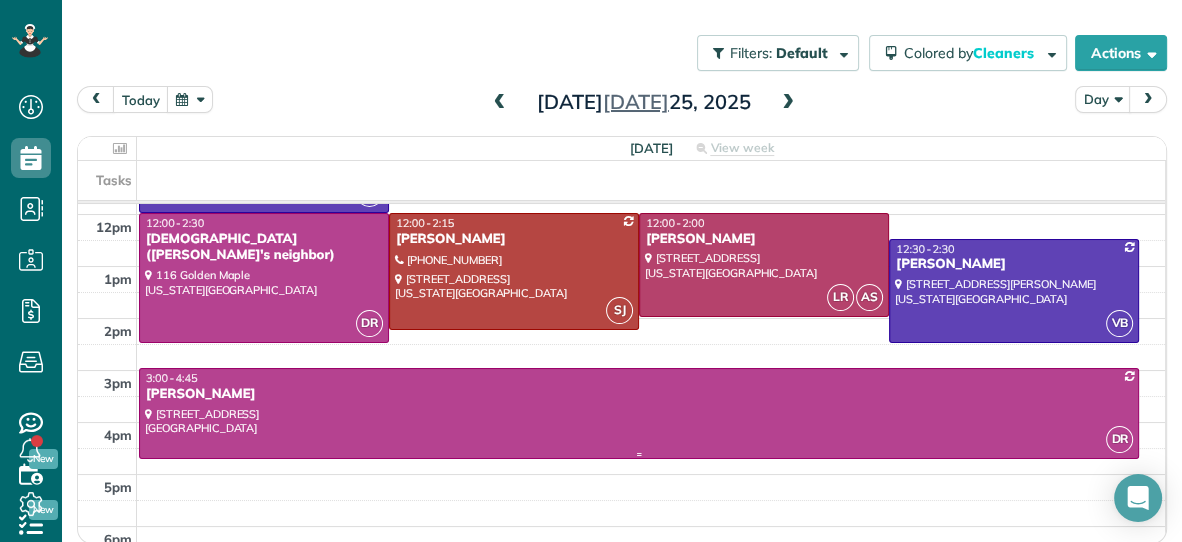 click at bounding box center (639, 454) 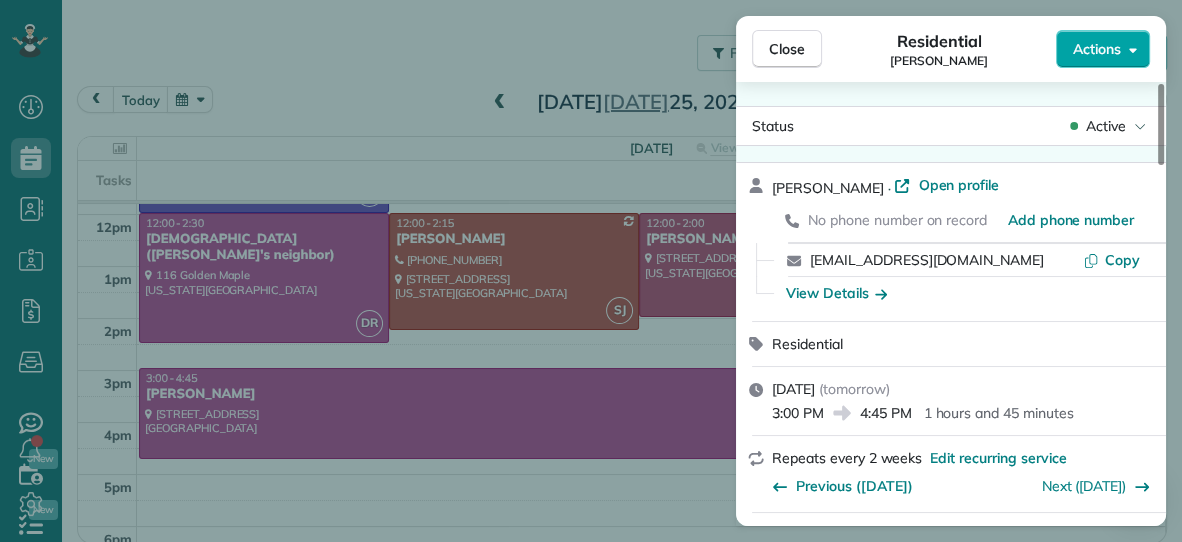 click on "Actions" at bounding box center (1097, 49) 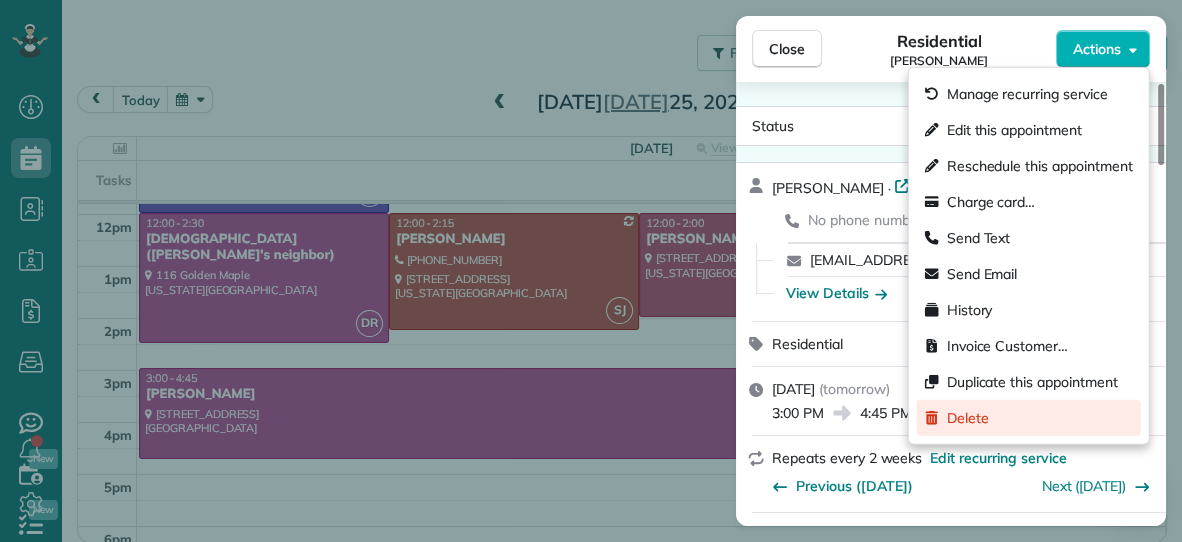 click on "Delete" at bounding box center [968, 418] 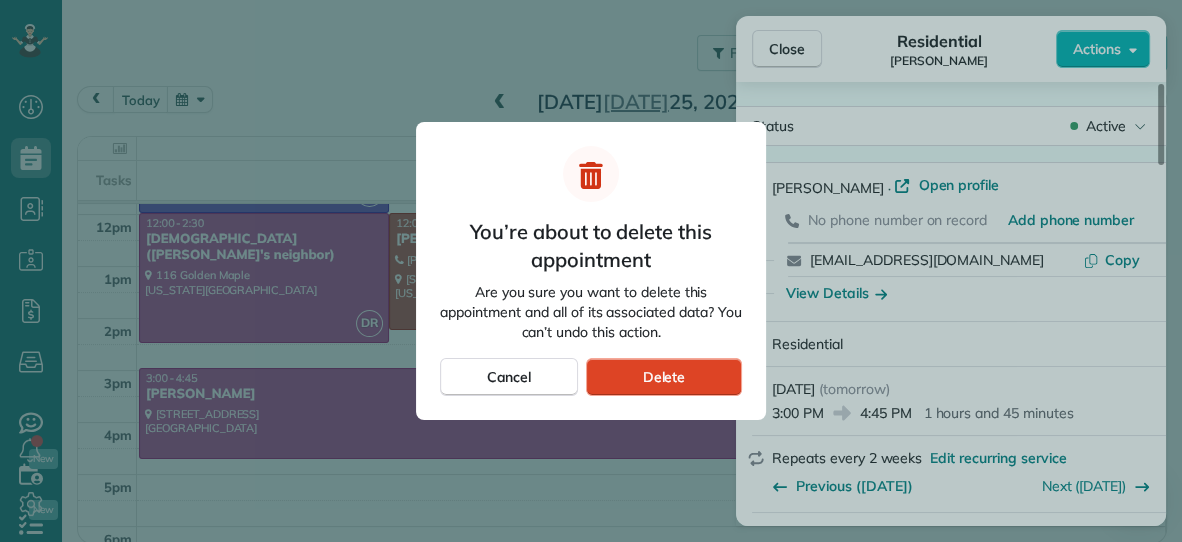 click on "Delete" at bounding box center (664, 377) 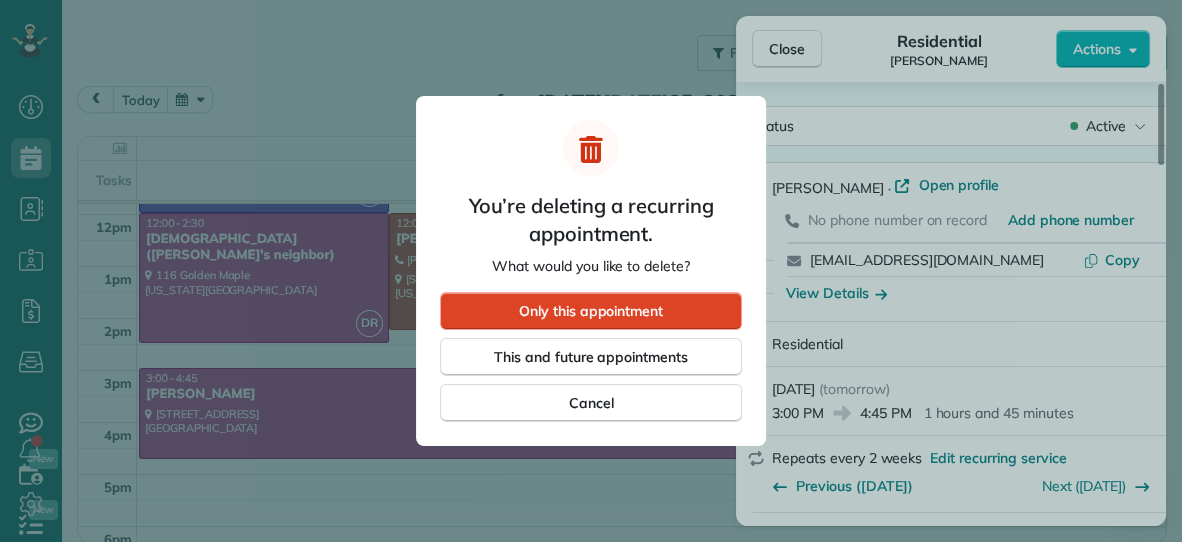 click on "Only this appointment" at bounding box center (591, 311) 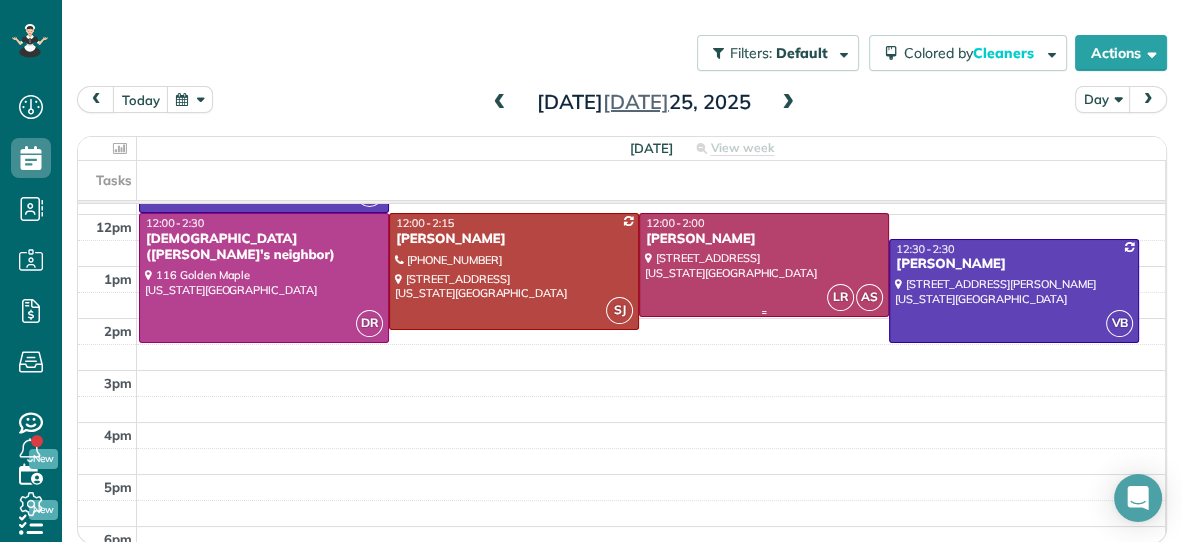 scroll, scrollTop: 0, scrollLeft: 0, axis: both 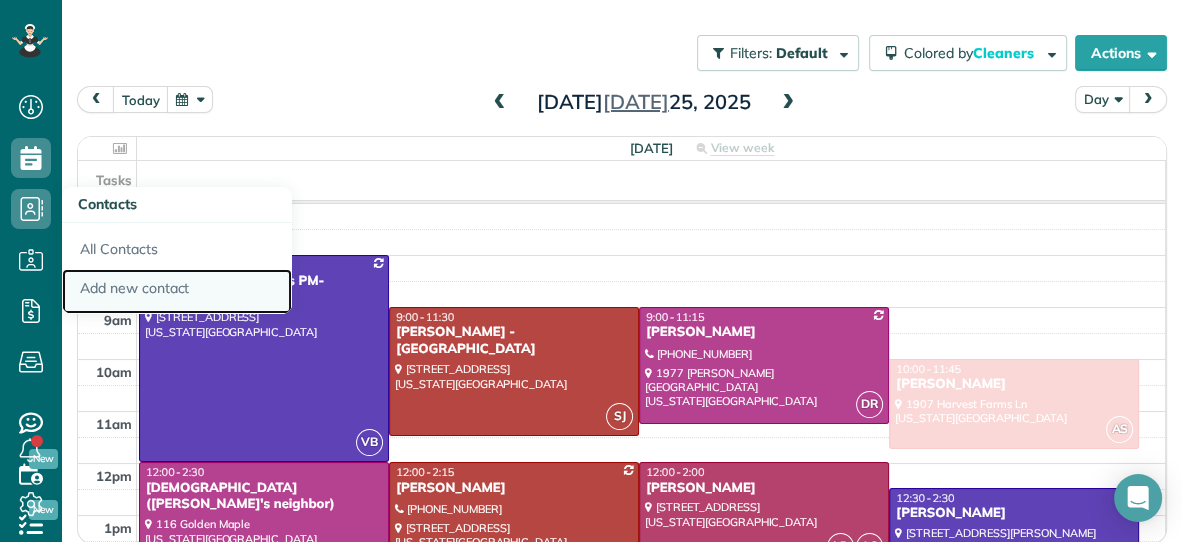 click on "Add new contact" at bounding box center [177, 292] 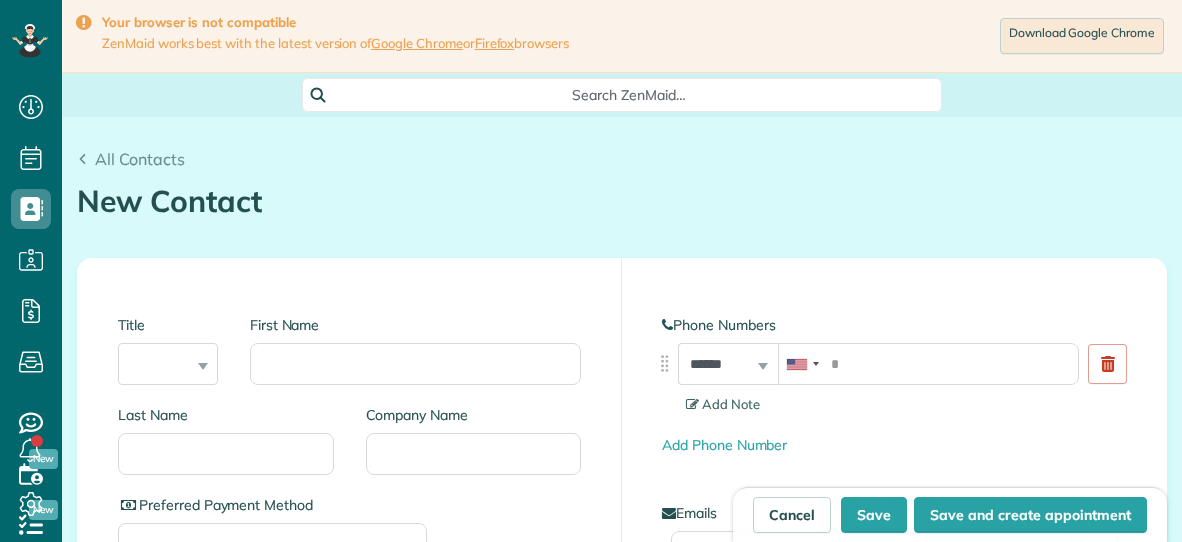scroll, scrollTop: 0, scrollLeft: 0, axis: both 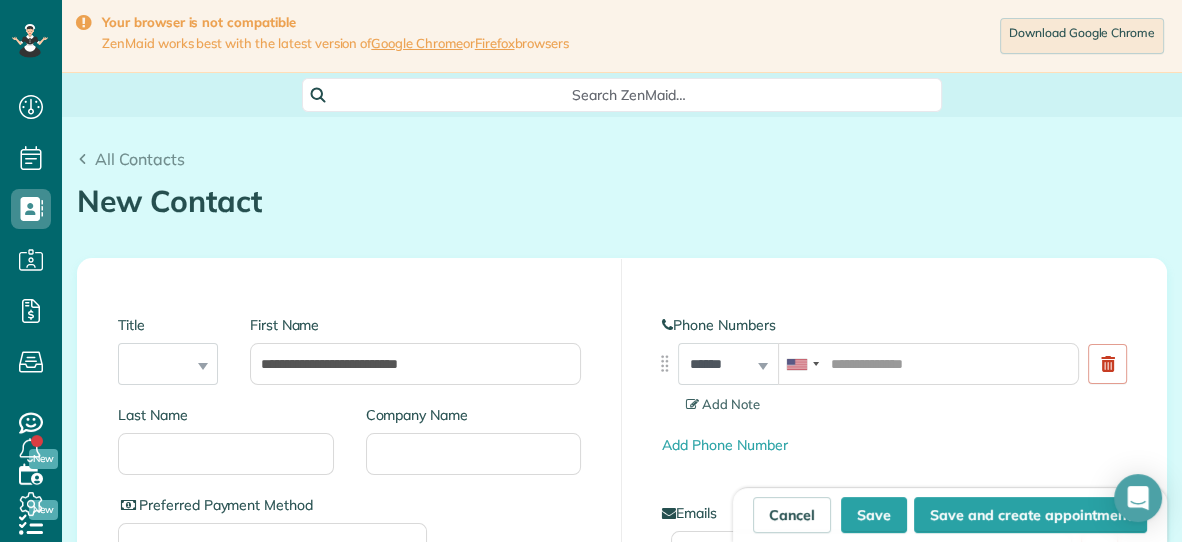 click on "**********" at bounding box center [350, 649] 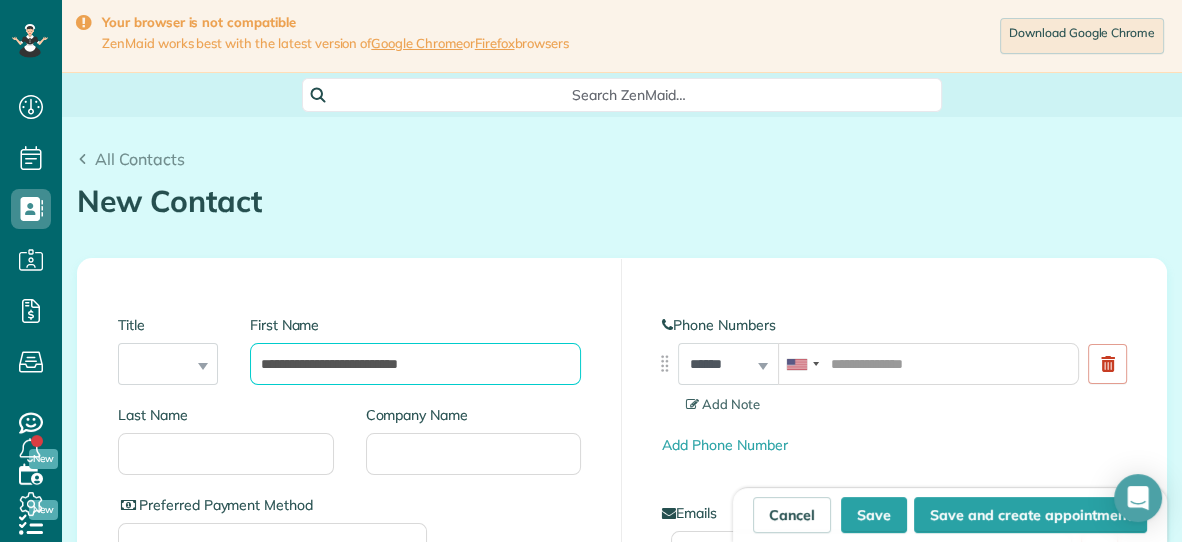 click on "**********" at bounding box center (415, 364) 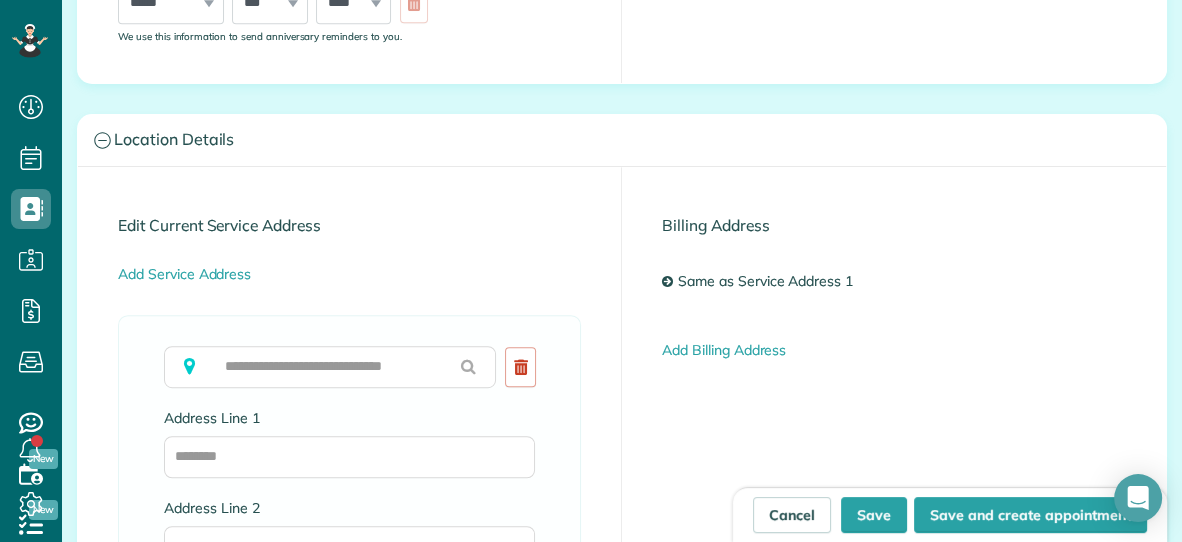 scroll, scrollTop: 952, scrollLeft: 0, axis: vertical 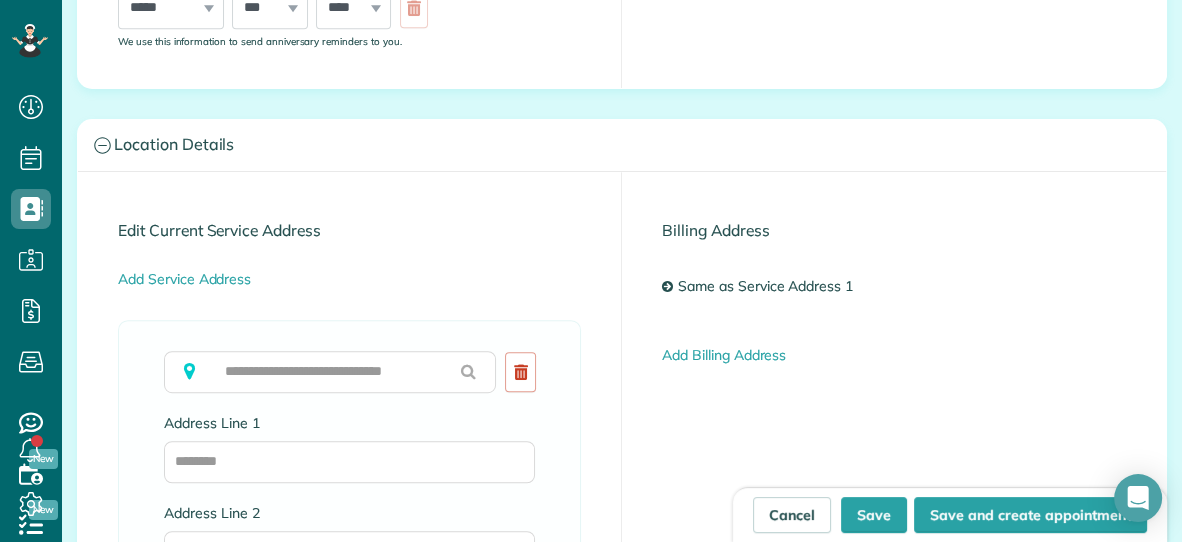 type on "**********" 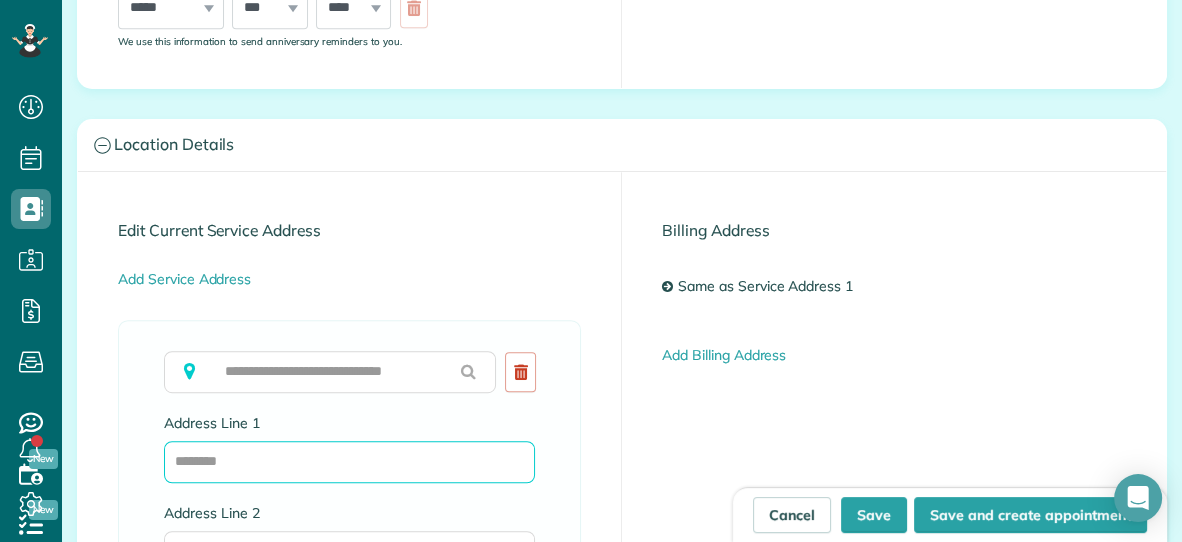 click on "Address Line 1" at bounding box center [349, 462] 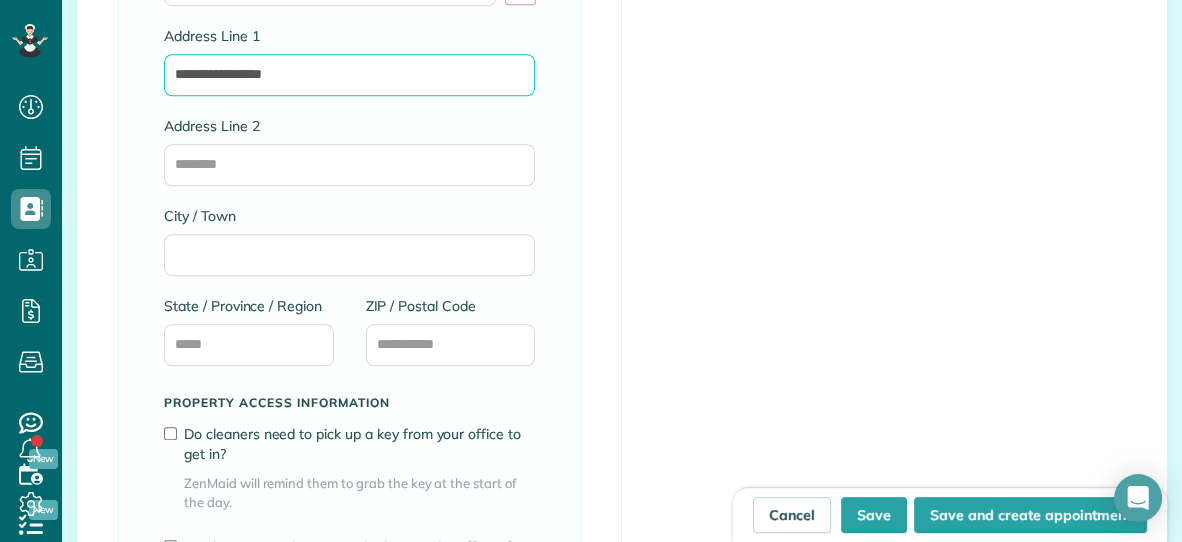 scroll, scrollTop: 1341, scrollLeft: 0, axis: vertical 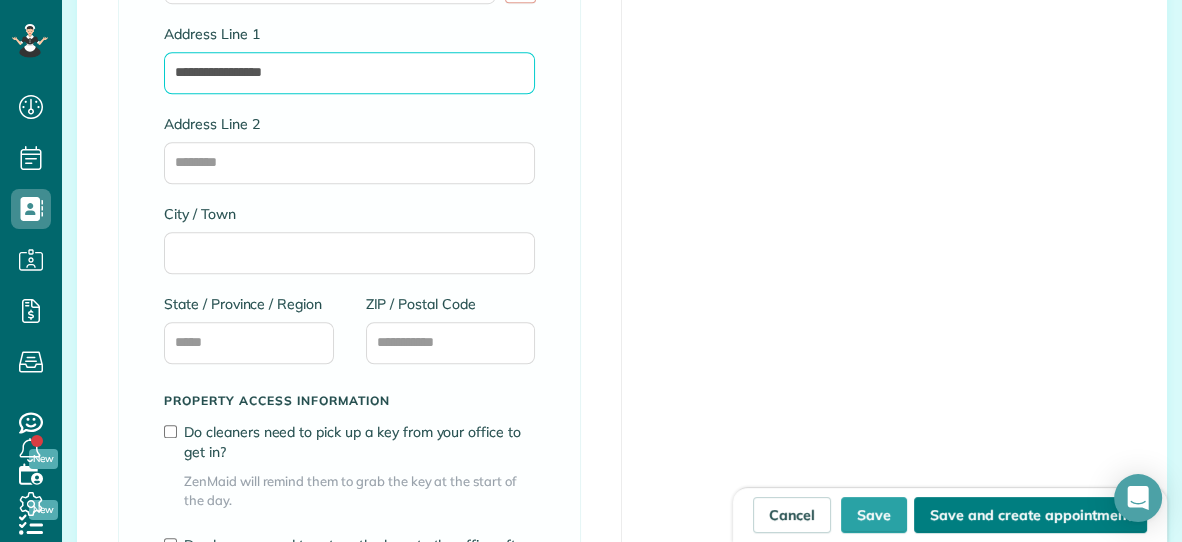 type on "**********" 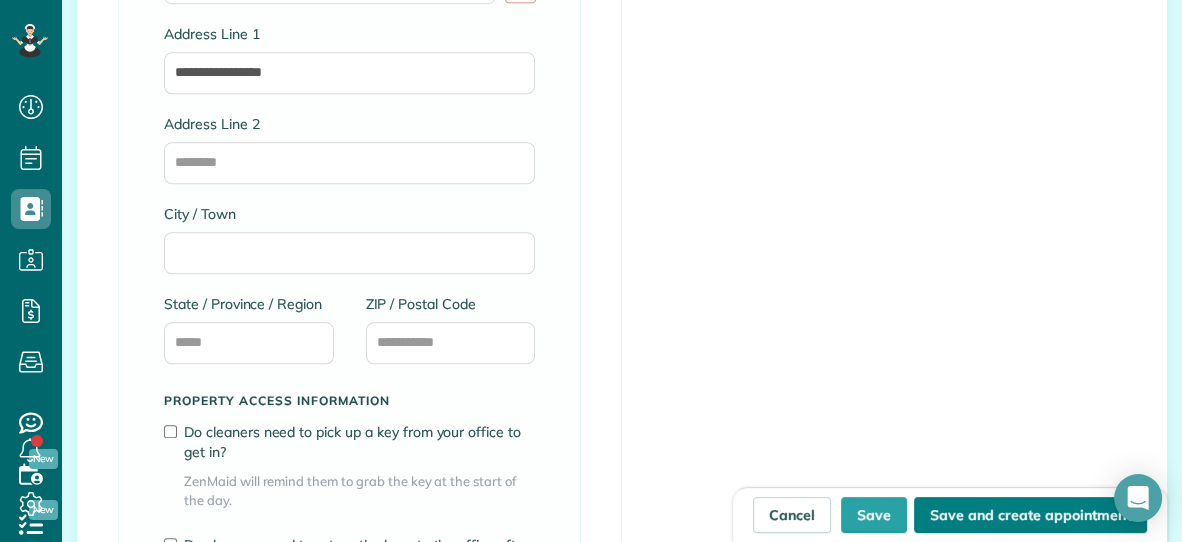 click on "Save and create appointment" at bounding box center (1030, 515) 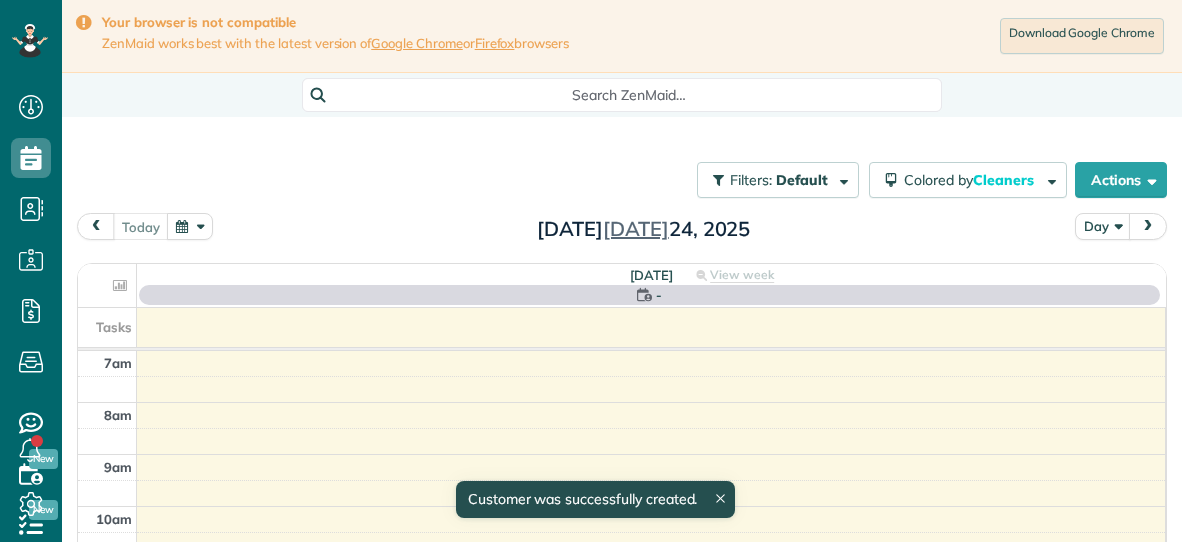 scroll, scrollTop: 0, scrollLeft: 0, axis: both 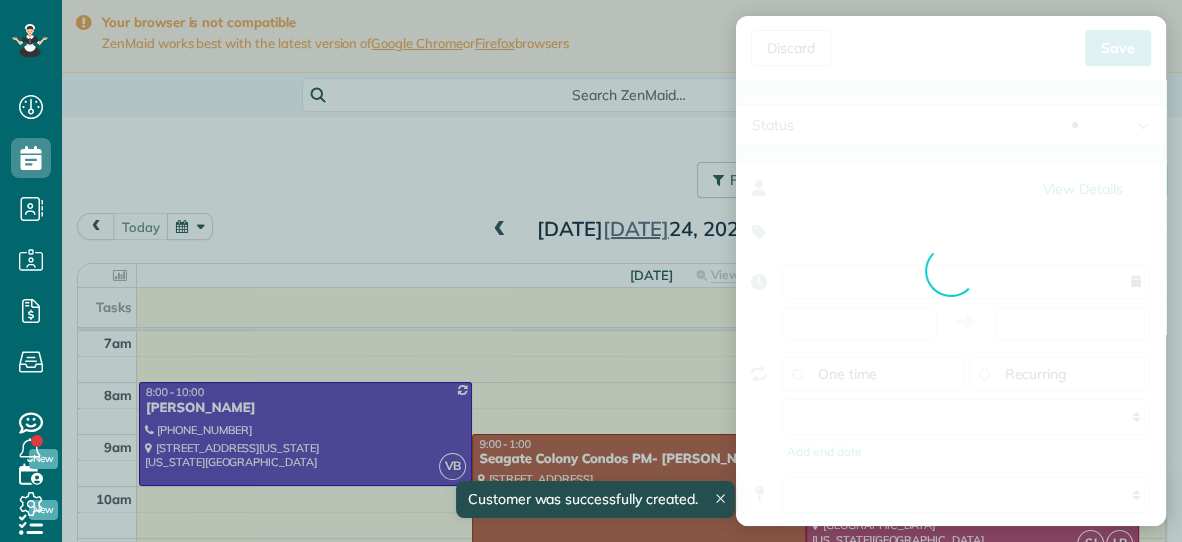 type on "**********" 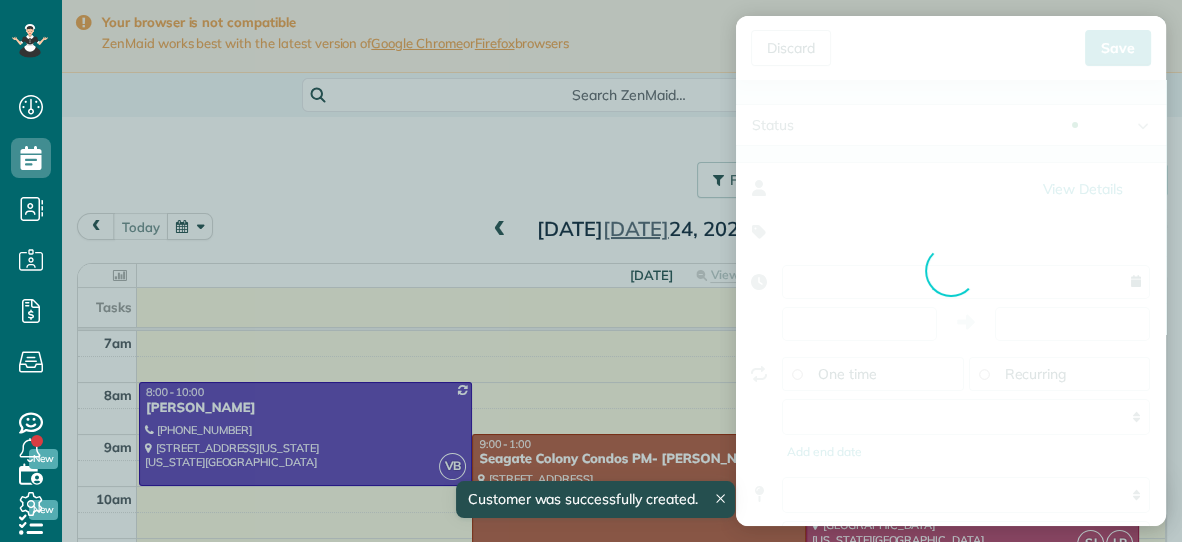type on "*****" 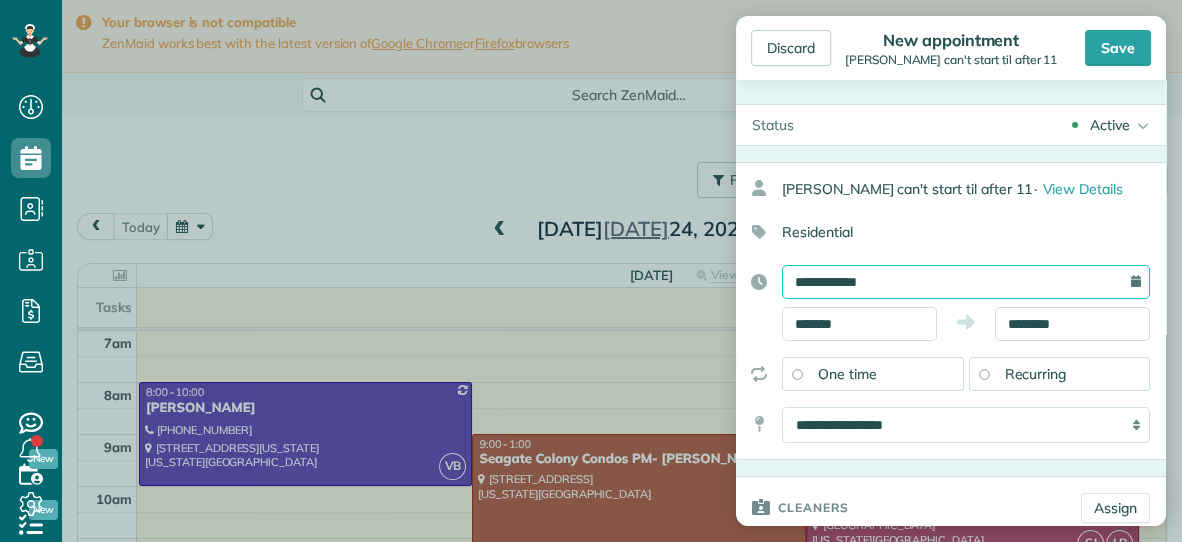 click on "**********" at bounding box center (966, 282) 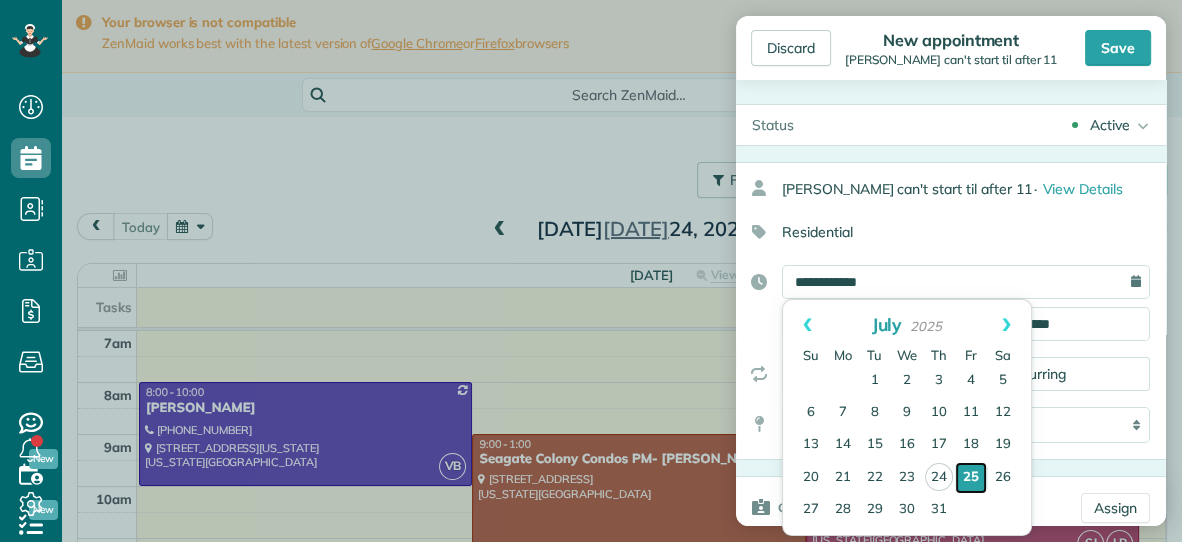 click on "25" at bounding box center (971, 478) 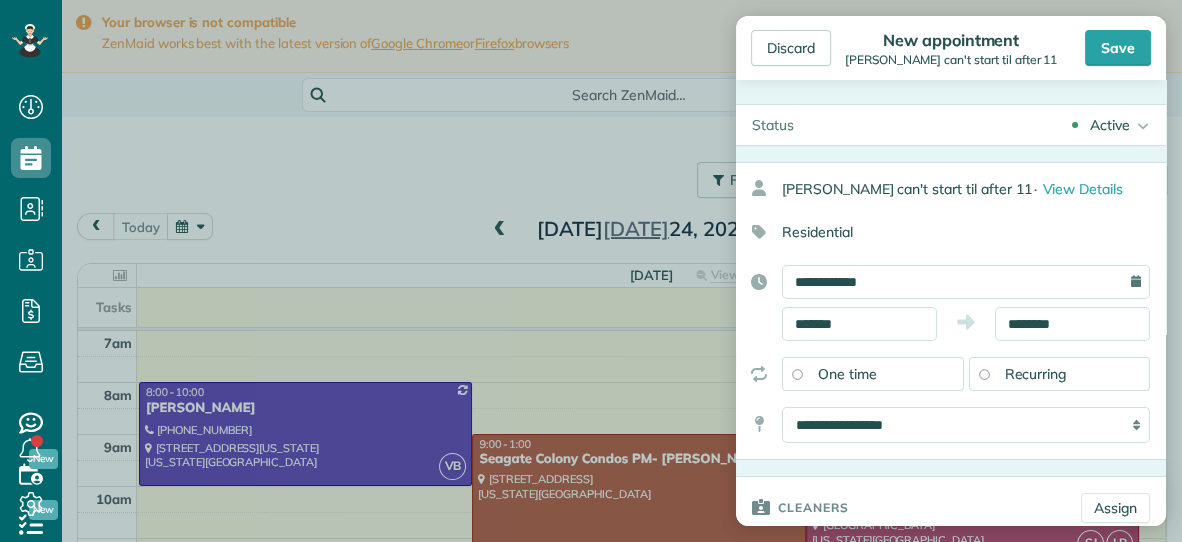 click on "Recurring" at bounding box center [1036, 374] 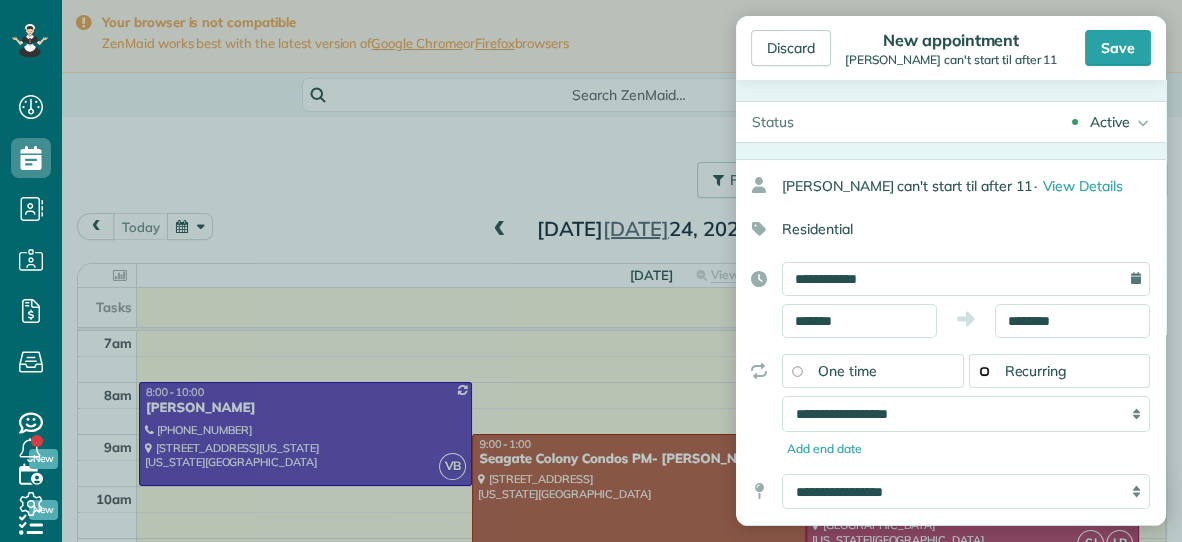 scroll, scrollTop: 0, scrollLeft: 0, axis: both 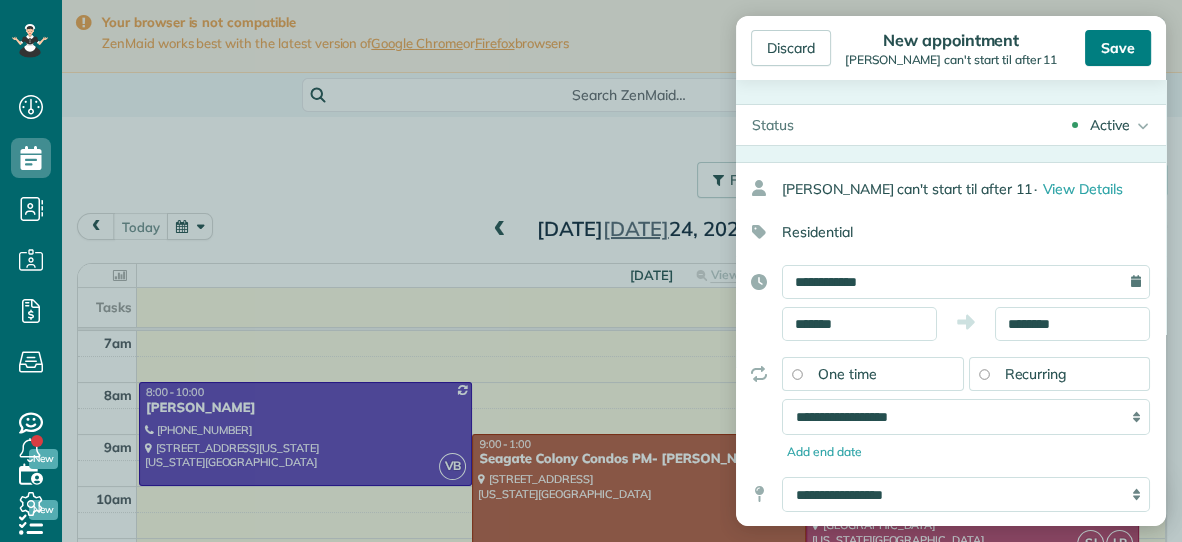 click on "Save" at bounding box center (1118, 48) 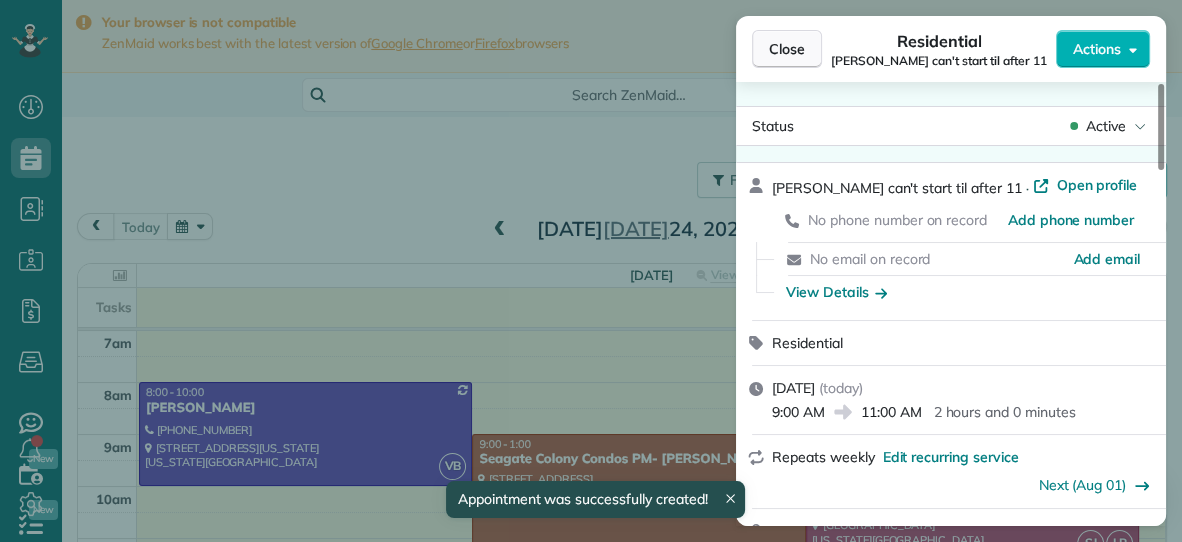 click on "Close" at bounding box center [787, 49] 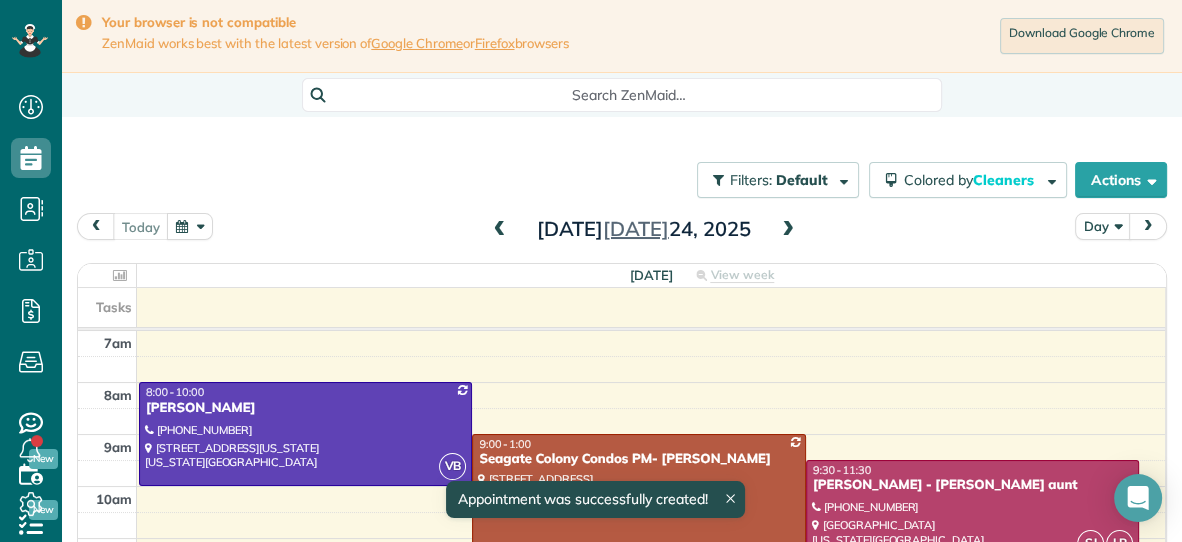 click at bounding box center (788, 230) 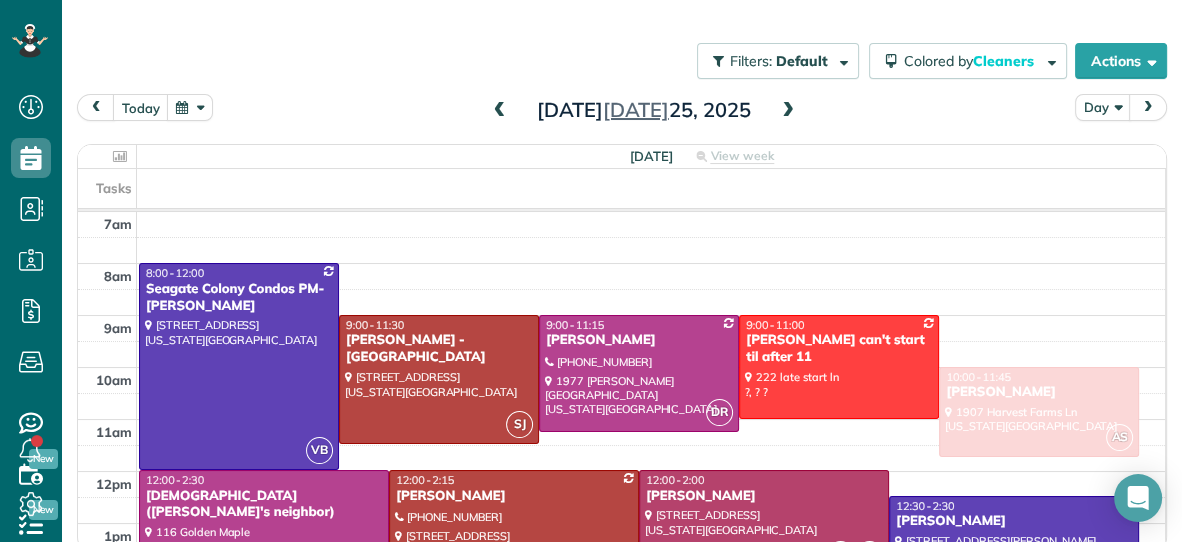 scroll, scrollTop: 128, scrollLeft: 0, axis: vertical 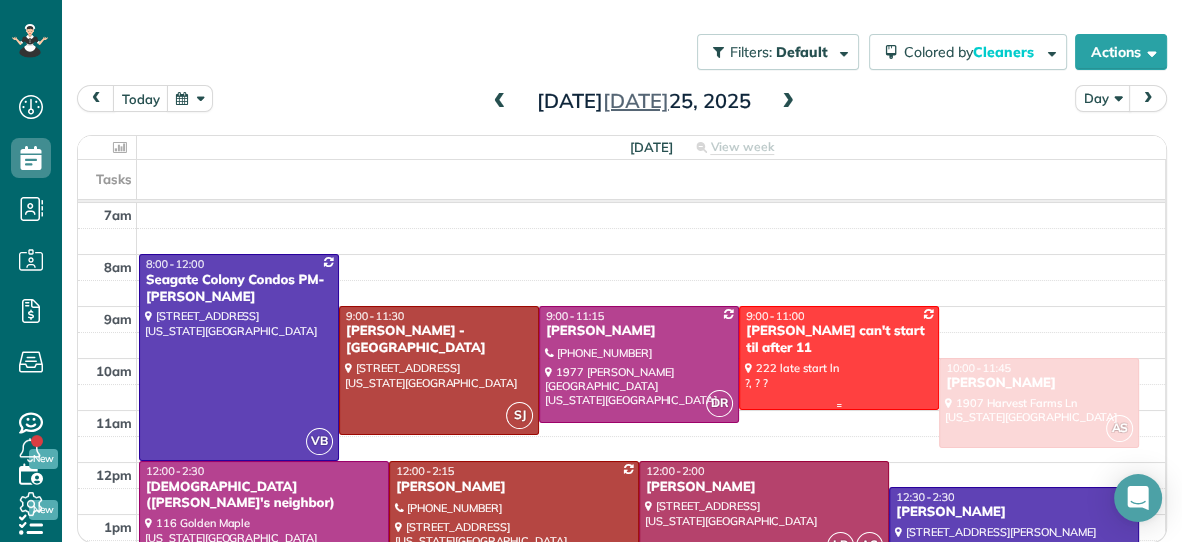 click on "[PERSON_NAME] can't start til after 11" at bounding box center [839, 340] 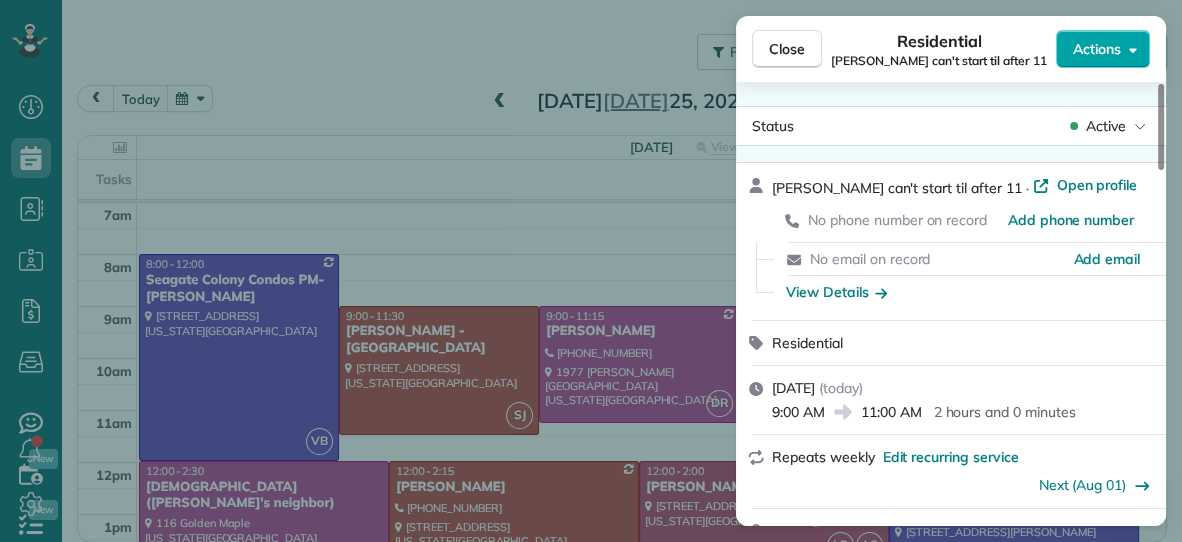 click on "Actions" at bounding box center (1097, 49) 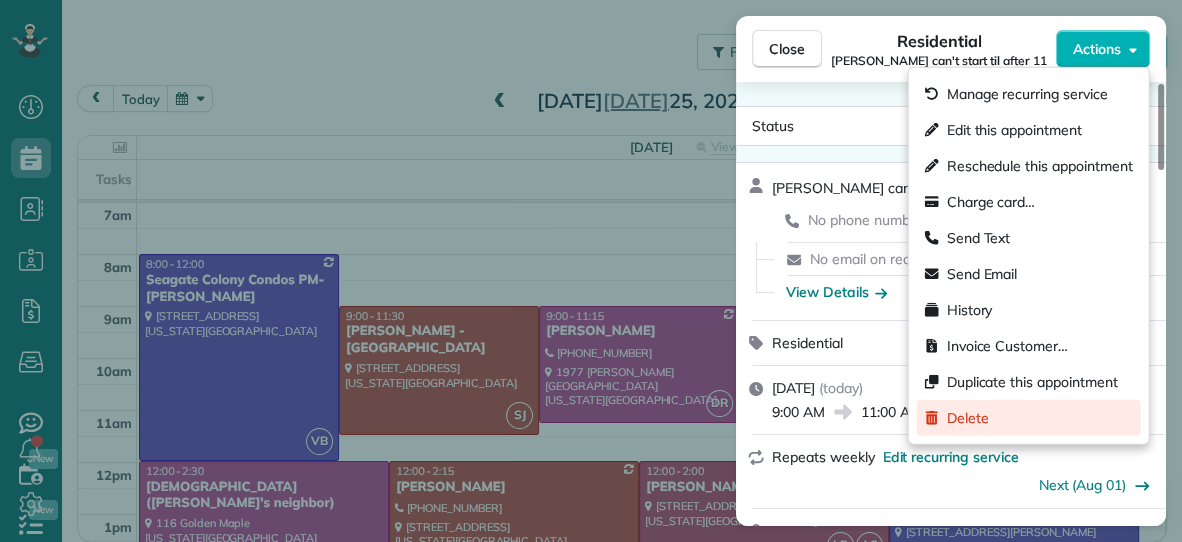 click on "Delete" at bounding box center (968, 418) 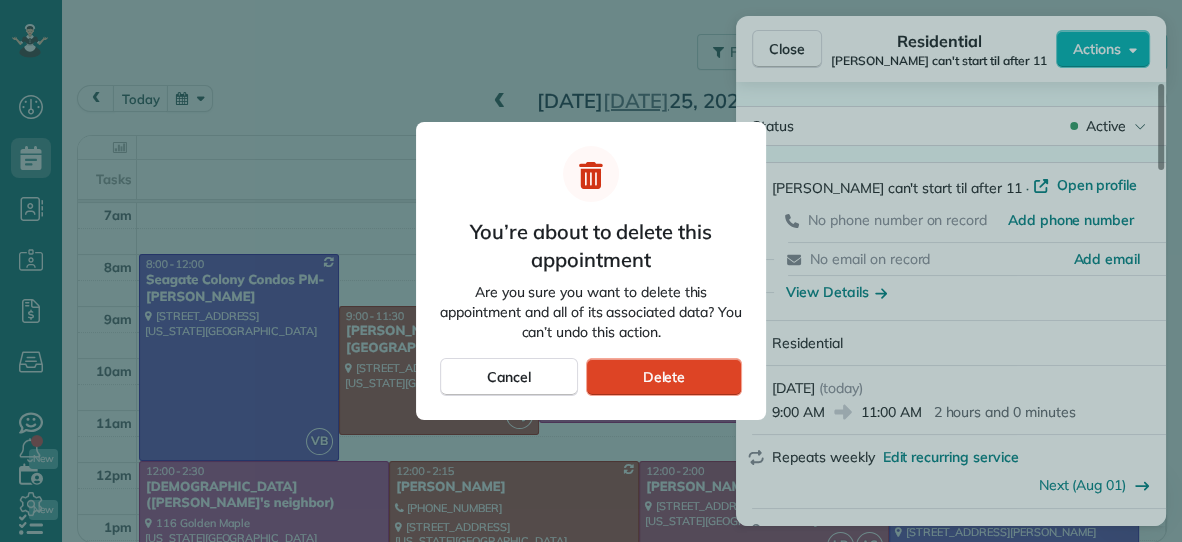 click on "Delete" at bounding box center [664, 377] 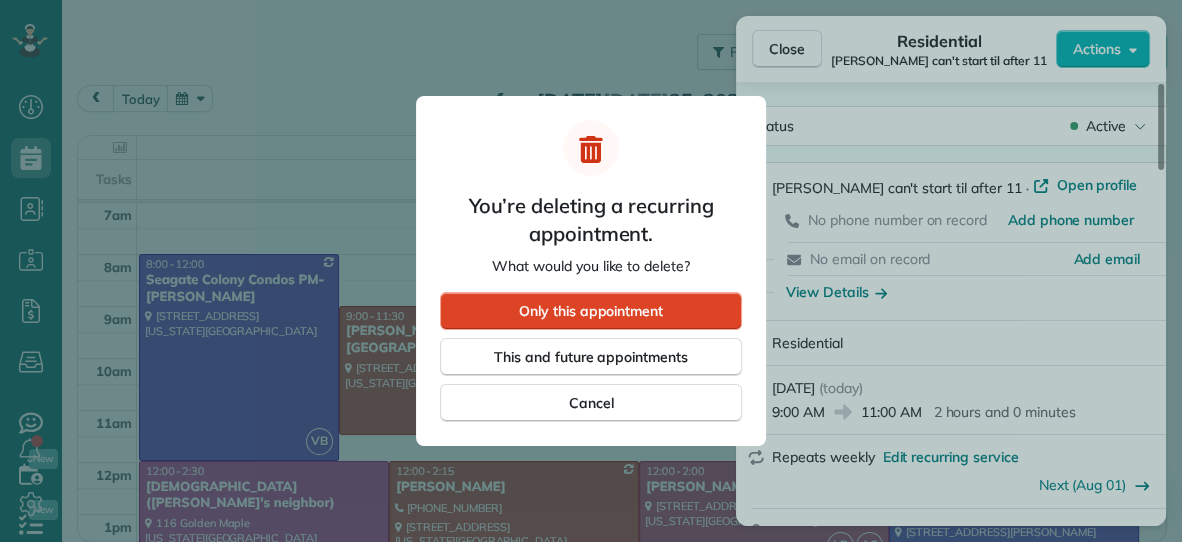 click on "Only this appointment" at bounding box center [591, 311] 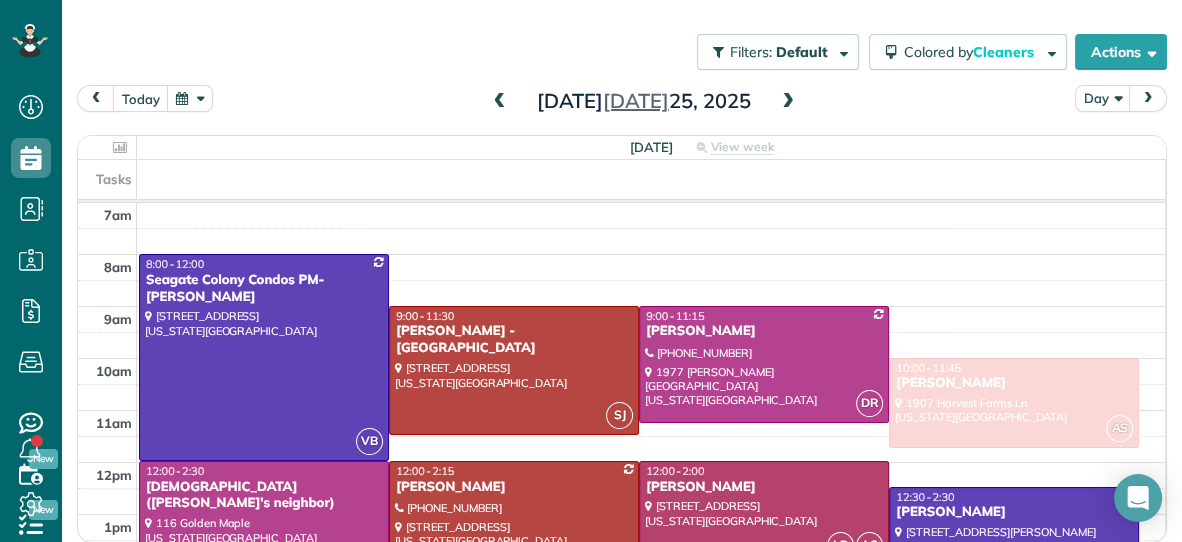 click on "[PERSON_NAME]" at bounding box center [1014, 512] 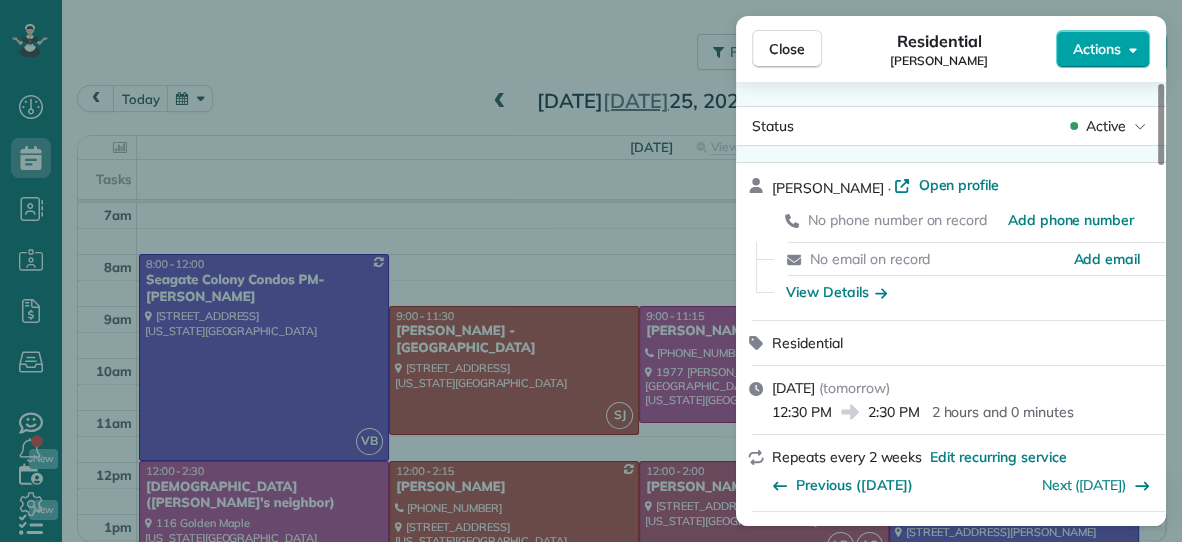 click on "Actions" at bounding box center (1097, 49) 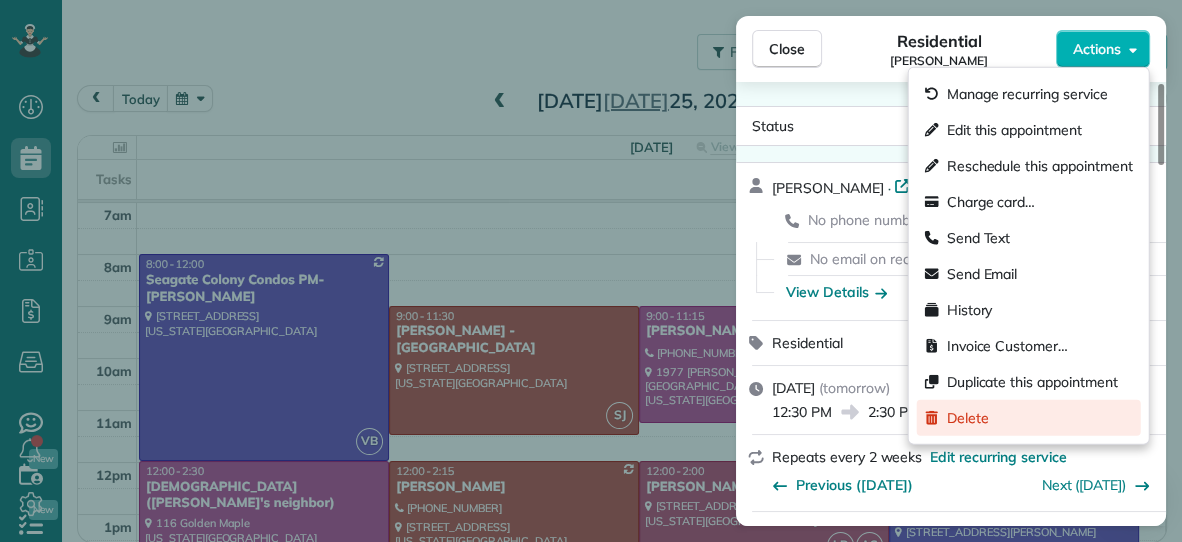click on "Delete" at bounding box center (968, 418) 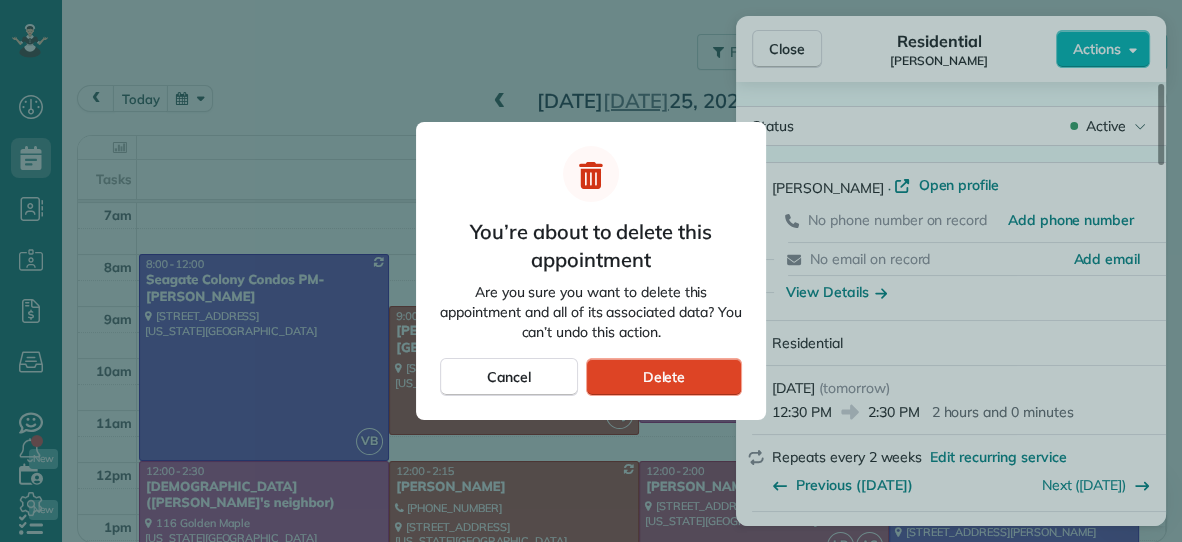 click on "Delete" at bounding box center (664, 377) 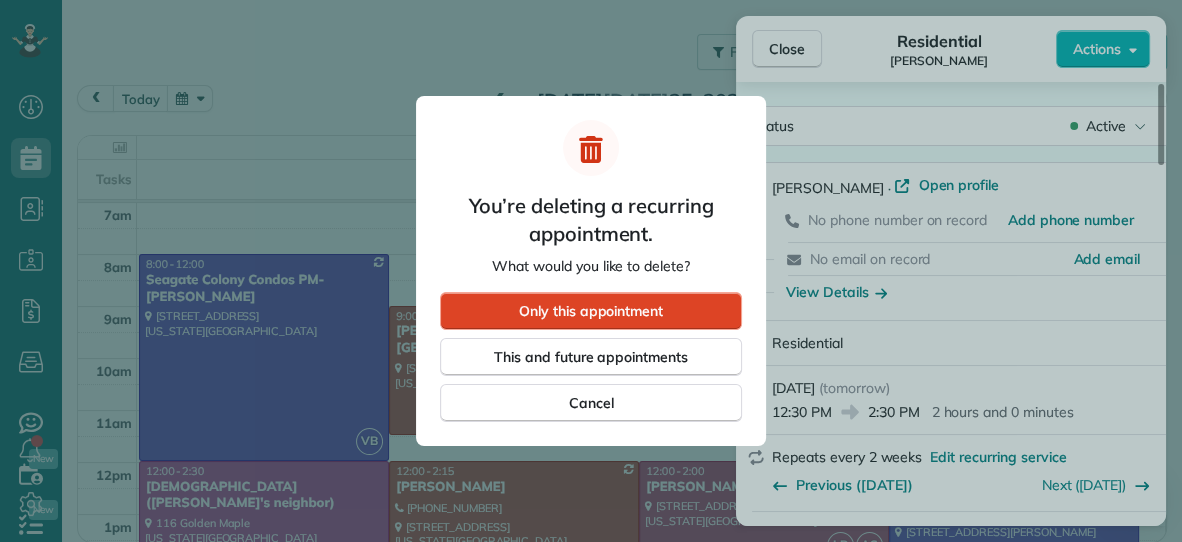 click on "Only this appointment" at bounding box center (591, 311) 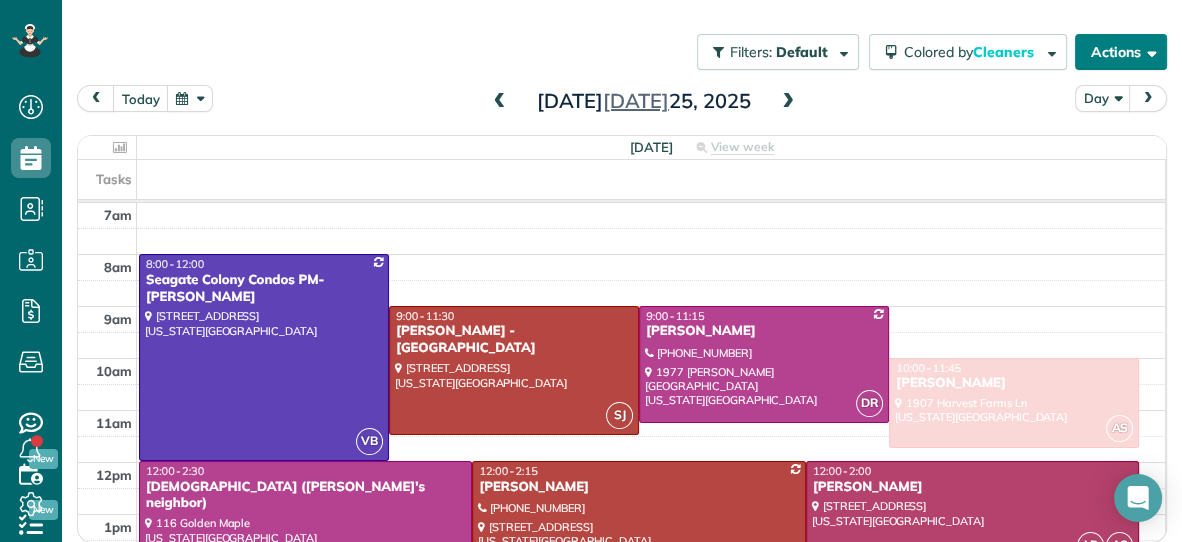 click on "Actions" at bounding box center (1121, 52) 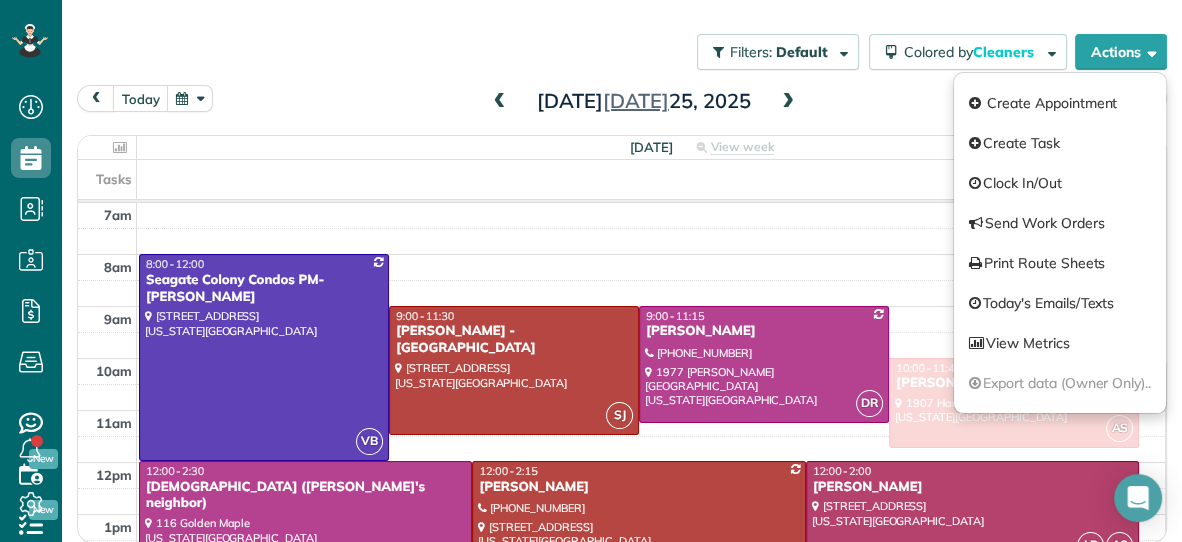 click on "[DATE]   Day [DATE]" at bounding box center (622, 103) 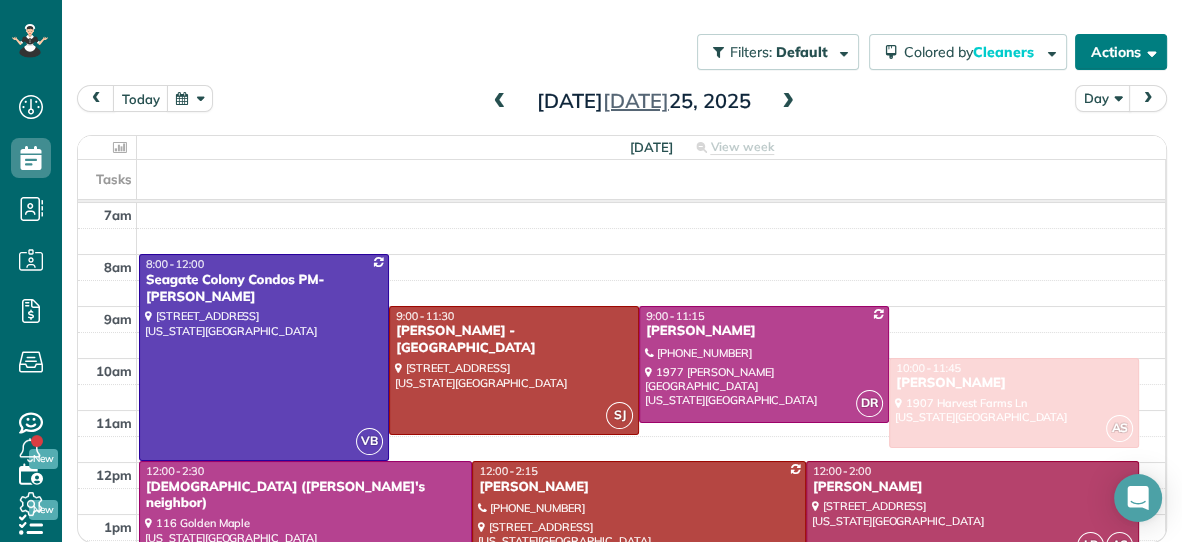 click on "Actions" at bounding box center [1121, 52] 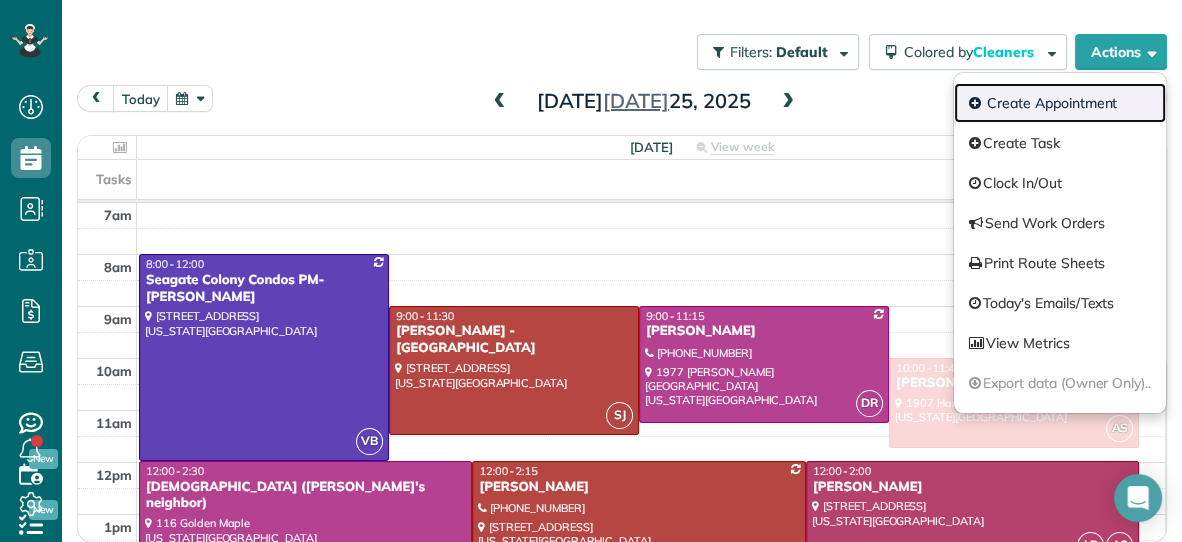 click on "Create Appointment" at bounding box center [1060, 103] 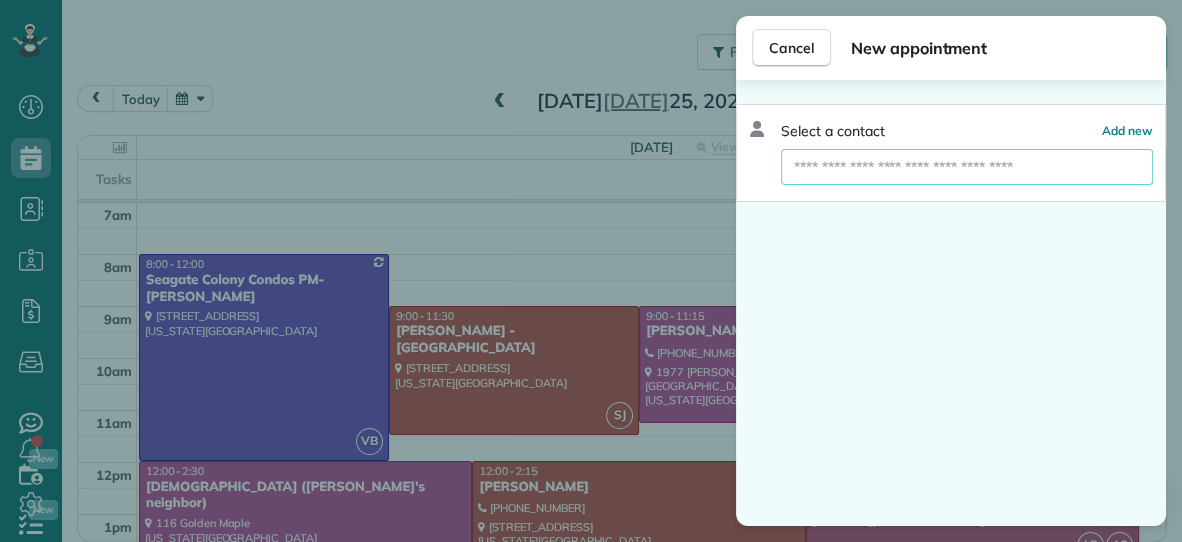 click at bounding box center (967, 167) 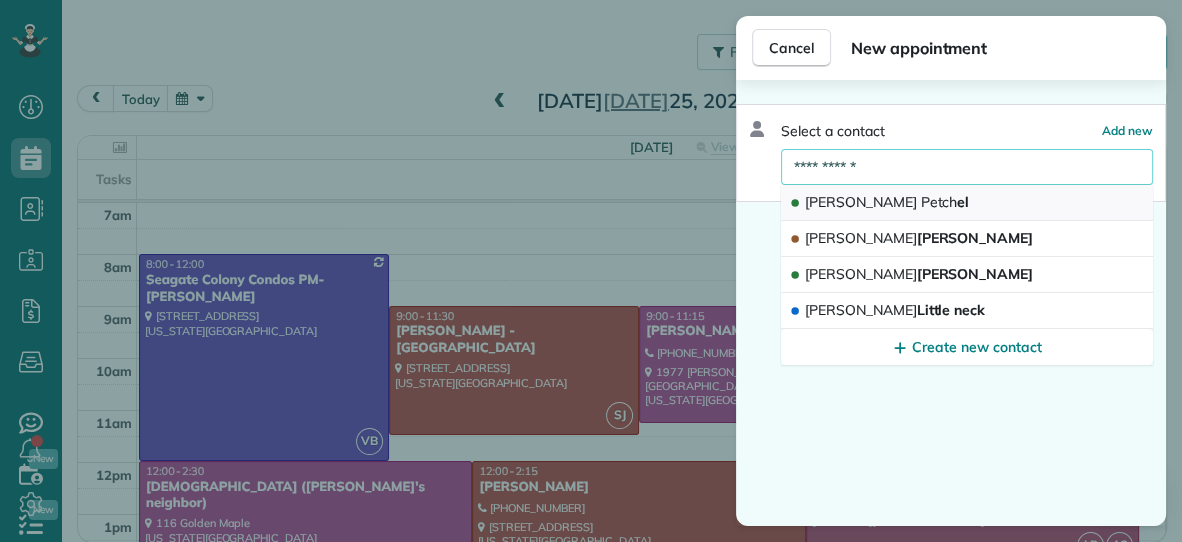type on "**********" 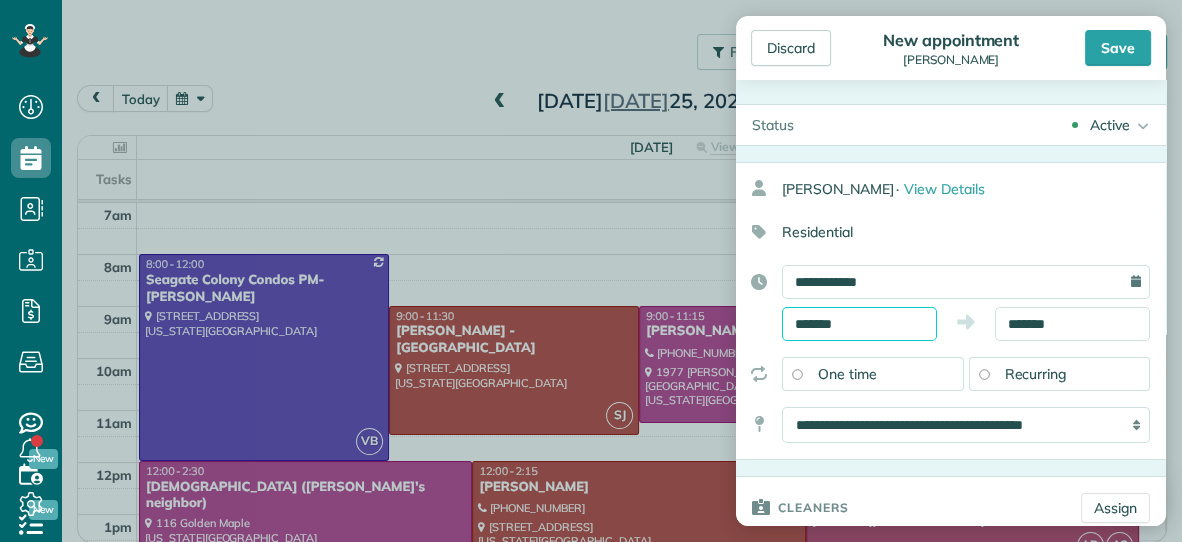 click on "*******" at bounding box center [859, 324] 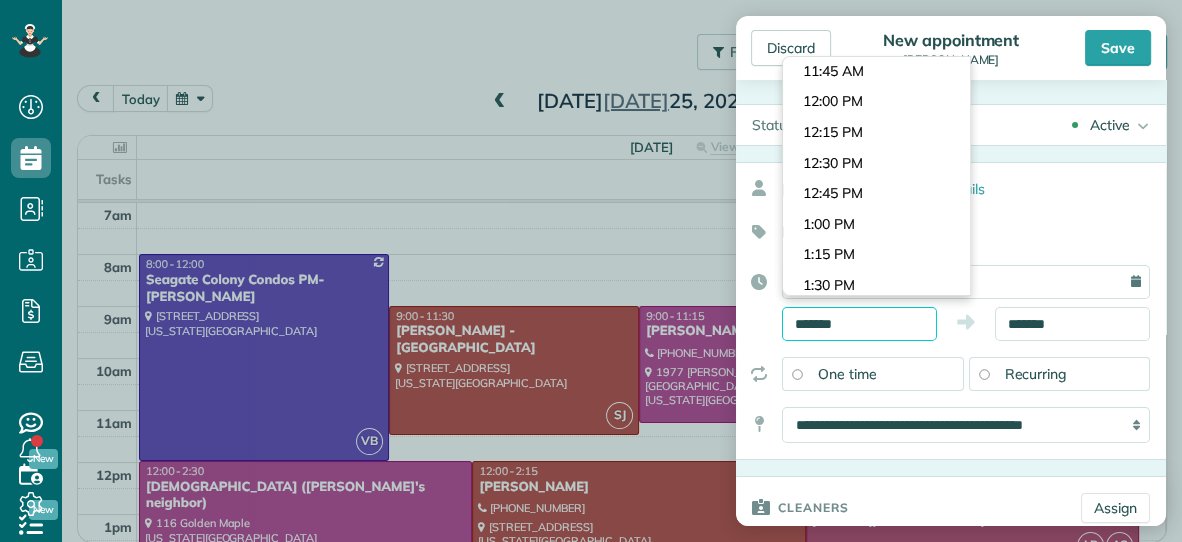scroll, scrollTop: 1404, scrollLeft: 0, axis: vertical 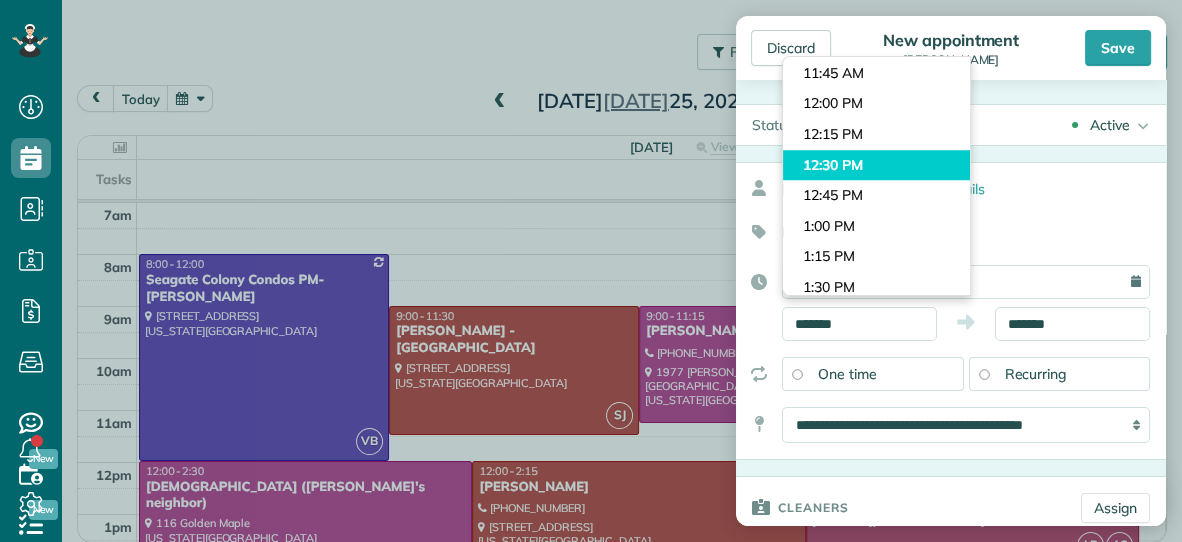 click on "Dashboard
Scheduling
Calendar View
List View
Dispatch View - Weekly scheduling (Beta)" at bounding box center (591, 271) 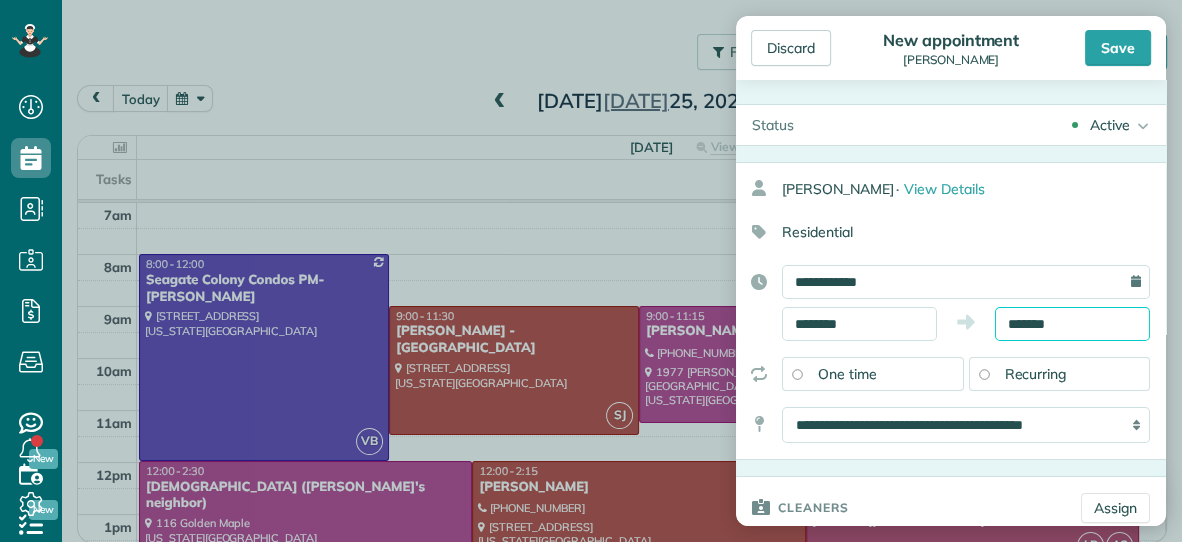 click on "*******" at bounding box center [1072, 324] 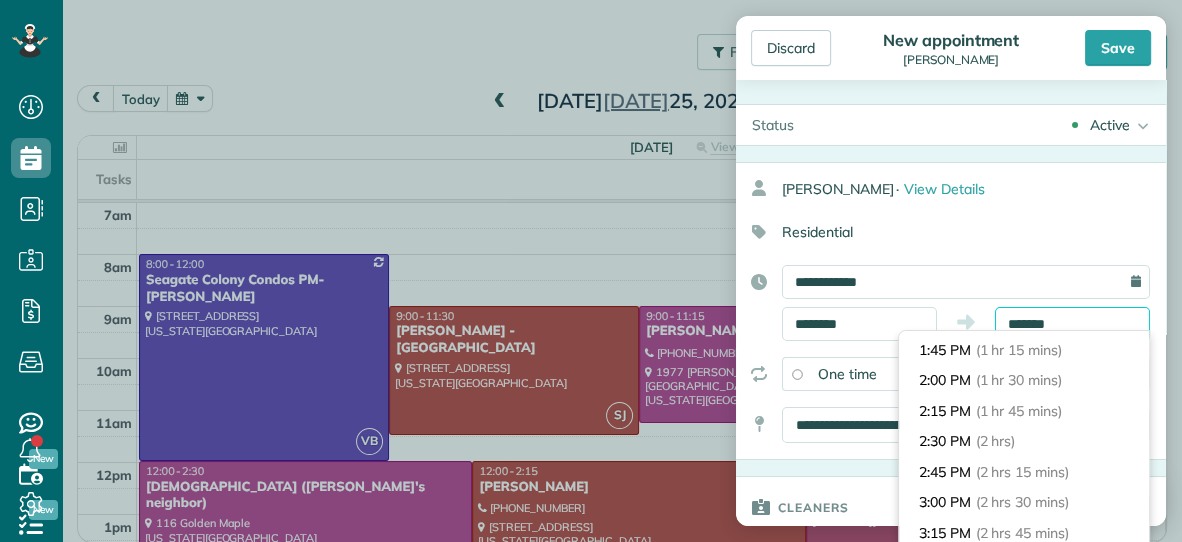 scroll, scrollTop: 144, scrollLeft: 0, axis: vertical 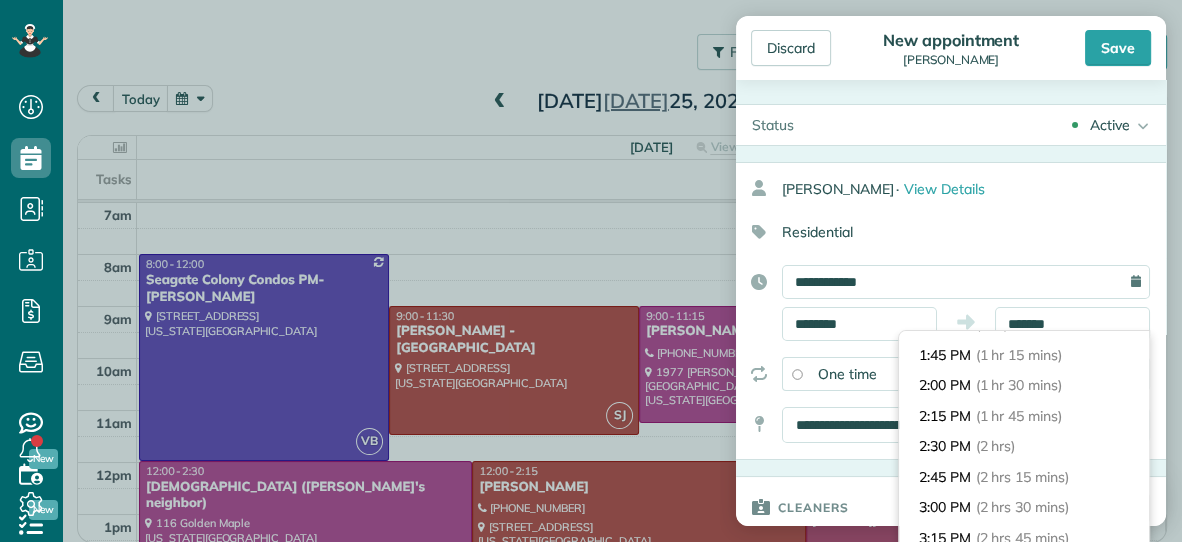 click on "2:30 PM  (2 hrs)" at bounding box center [1024, 446] 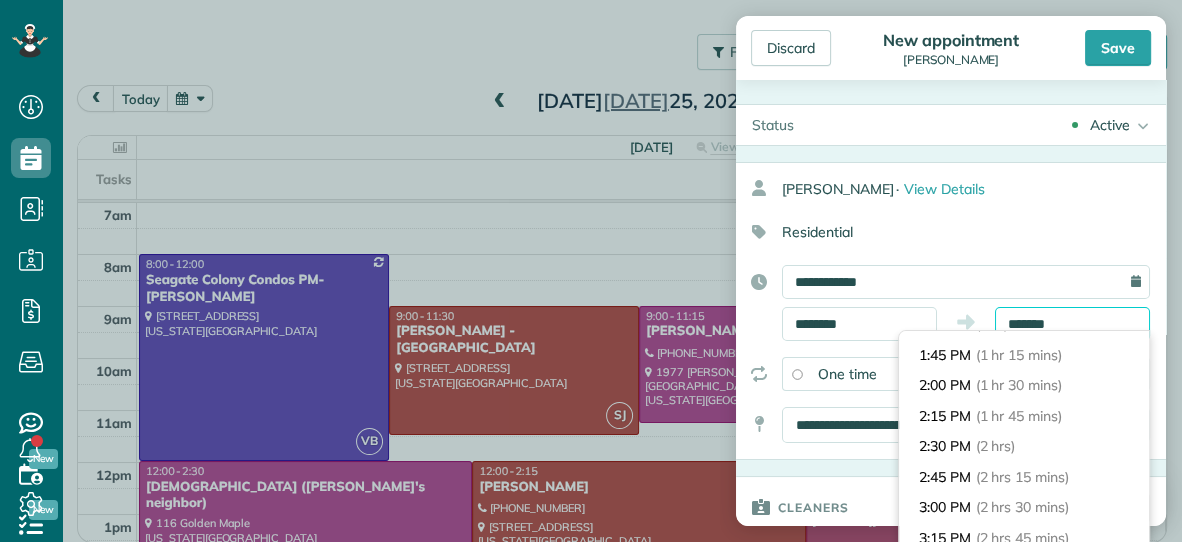 type on "*******" 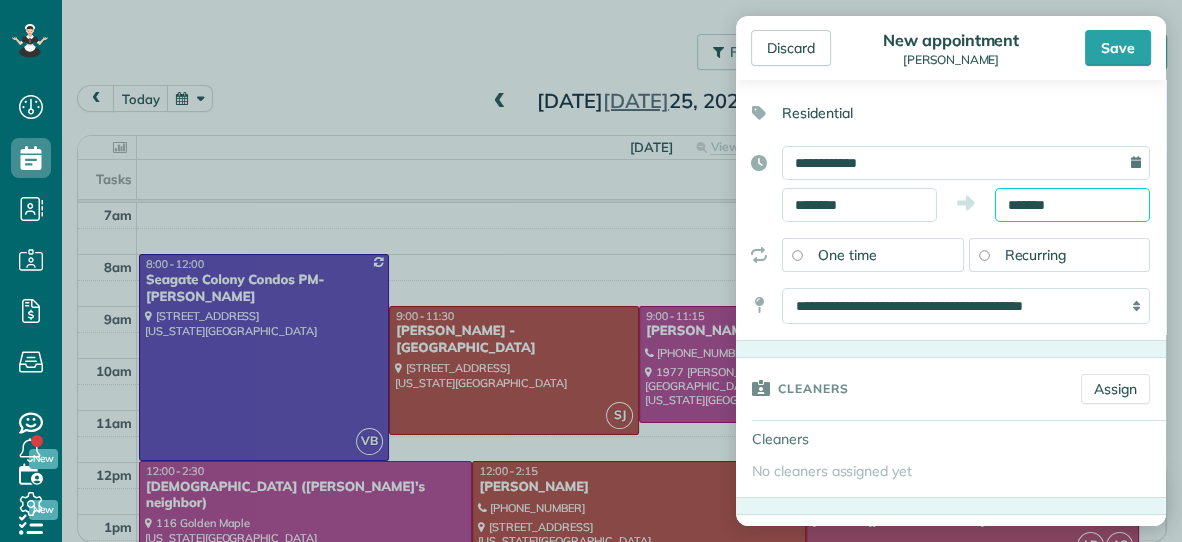 scroll, scrollTop: 121, scrollLeft: 0, axis: vertical 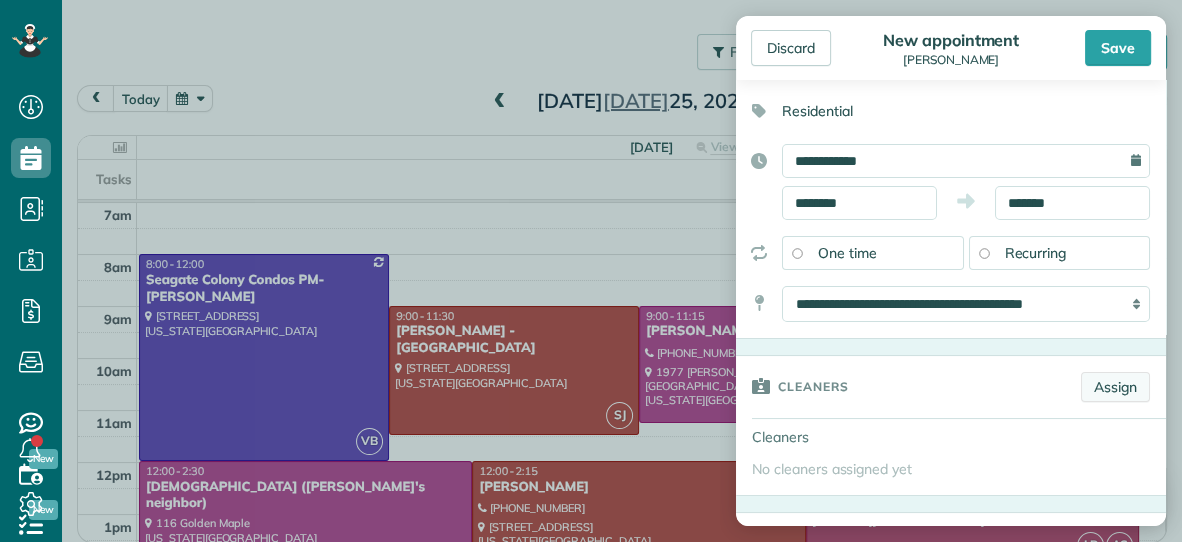 click on "Assign" at bounding box center (1115, 387) 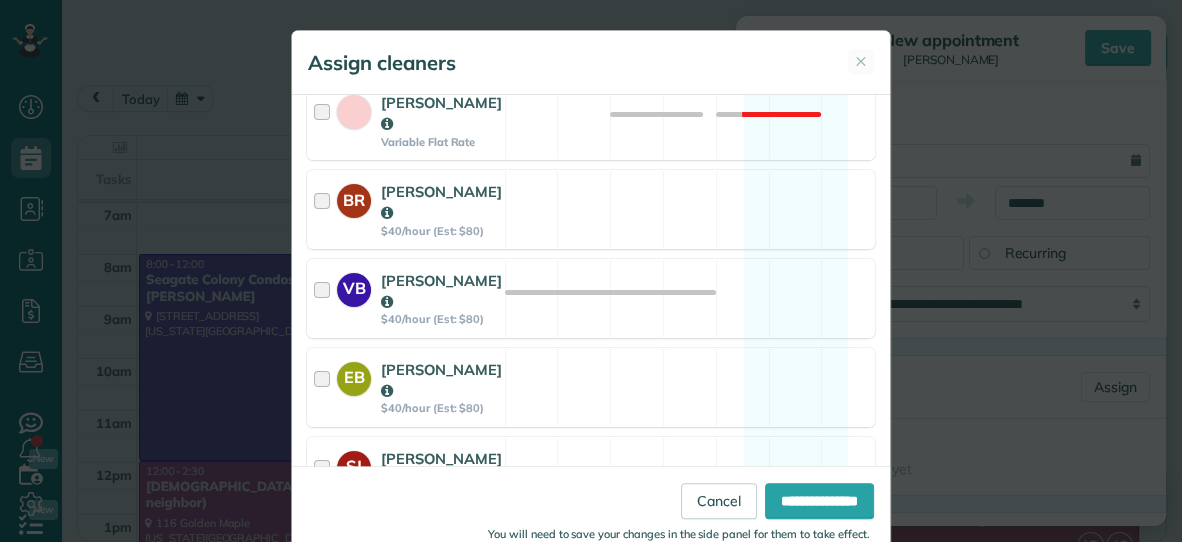 scroll, scrollTop: 372, scrollLeft: 0, axis: vertical 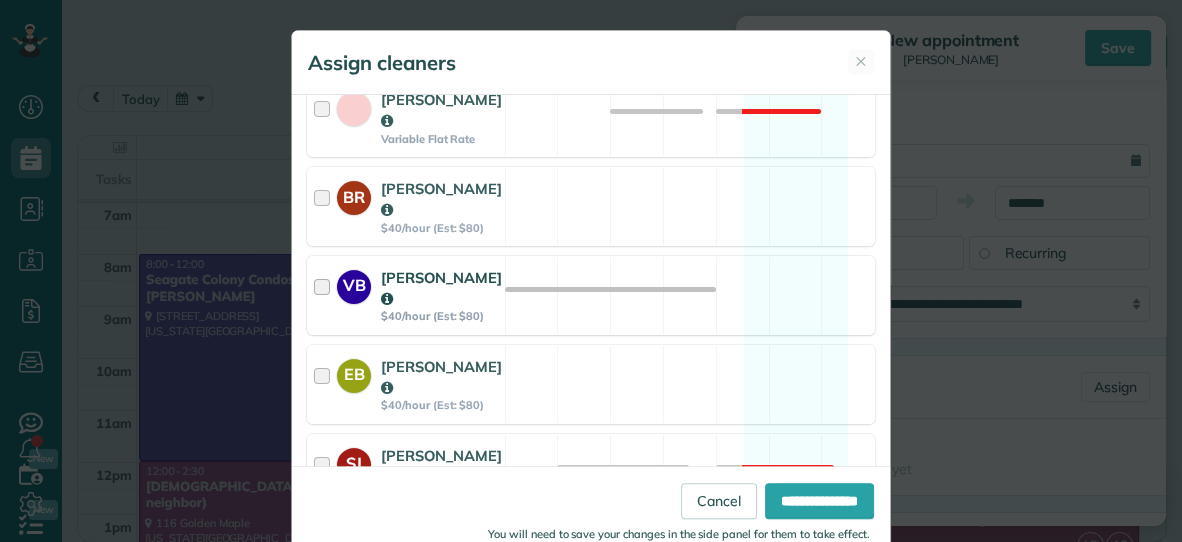 click on "VB
[PERSON_NAME]
$40/hour (Est: $80)
Available" at bounding box center [591, 295] 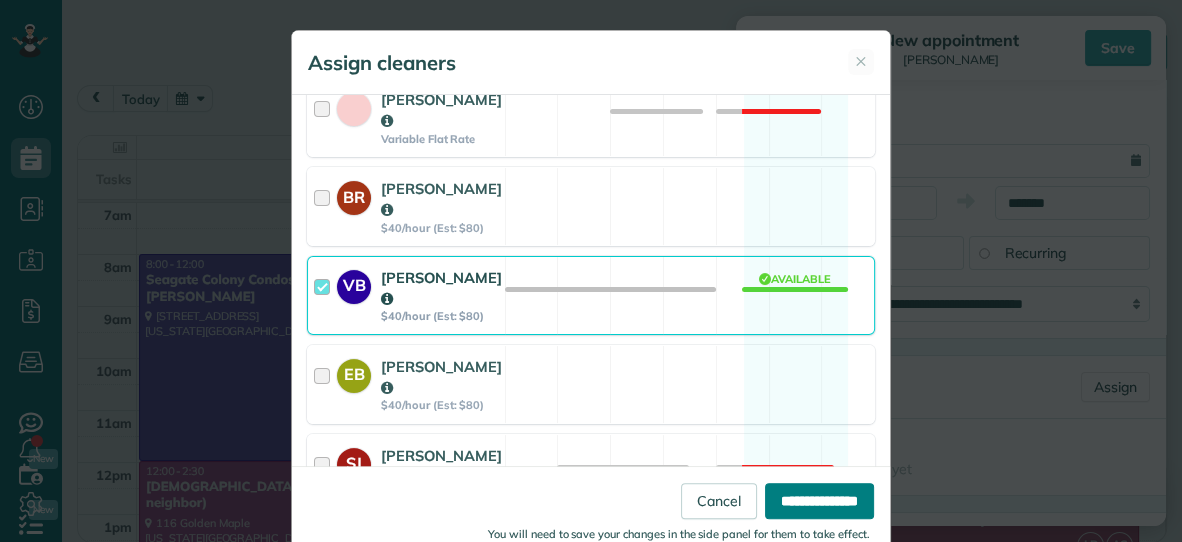 click on "**********" at bounding box center [819, 501] 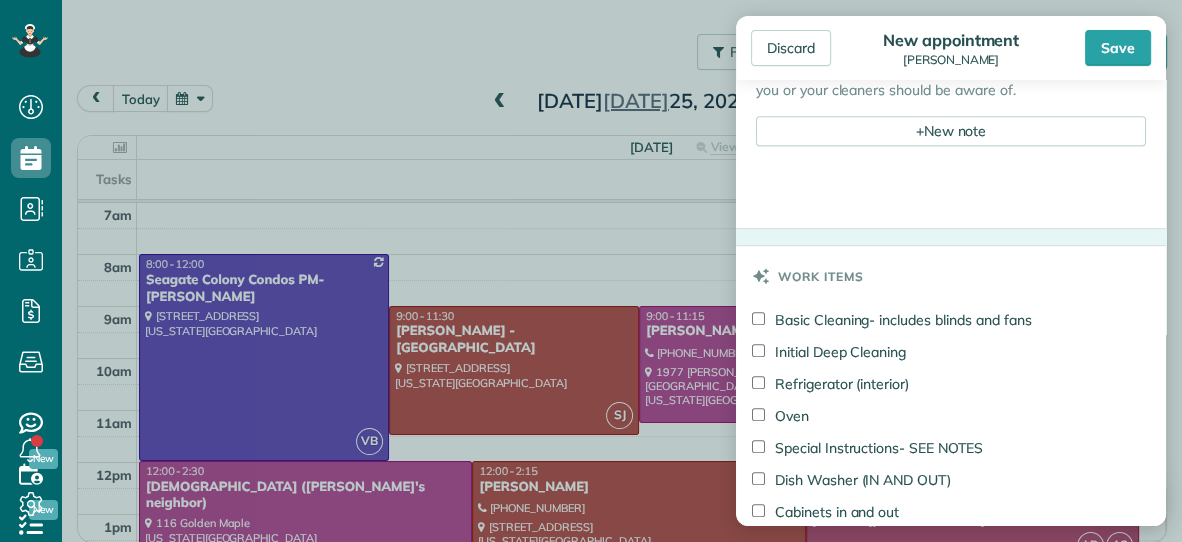 scroll, scrollTop: 865, scrollLeft: 0, axis: vertical 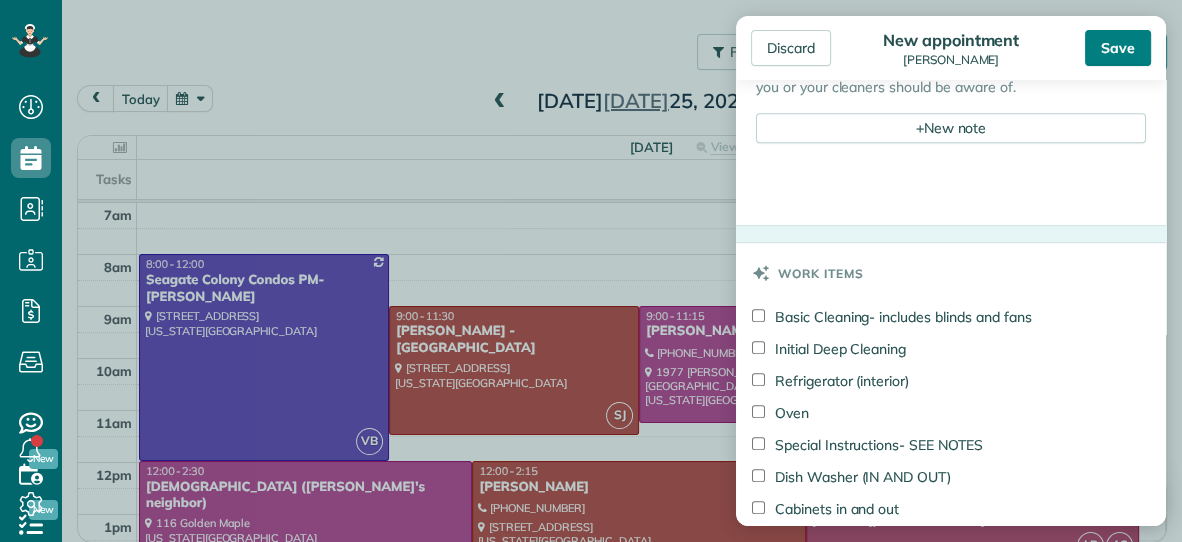 click on "Save" at bounding box center (1118, 48) 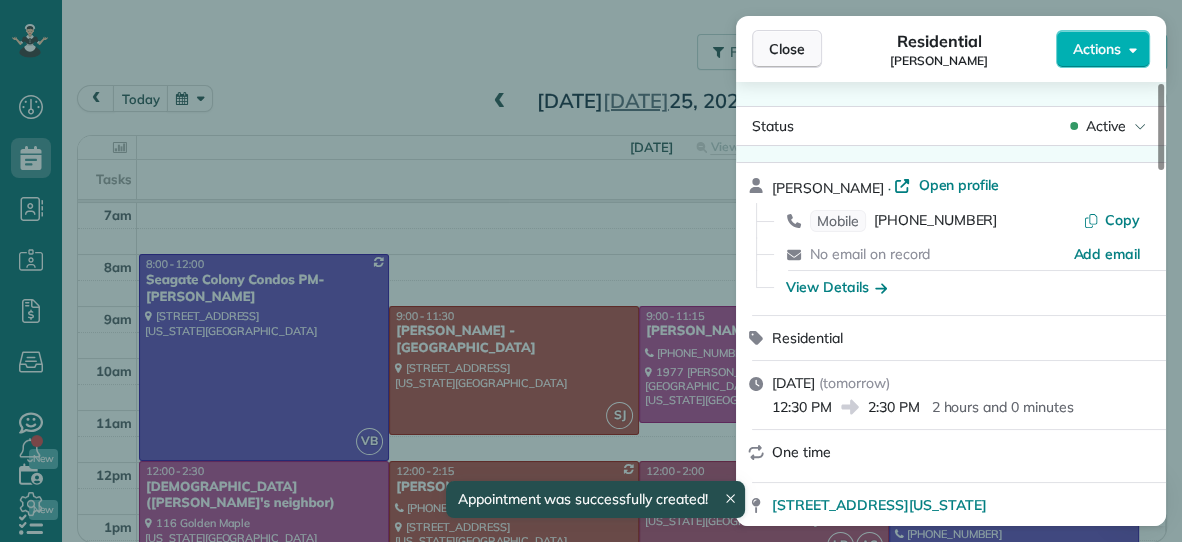 click on "Close" at bounding box center (787, 49) 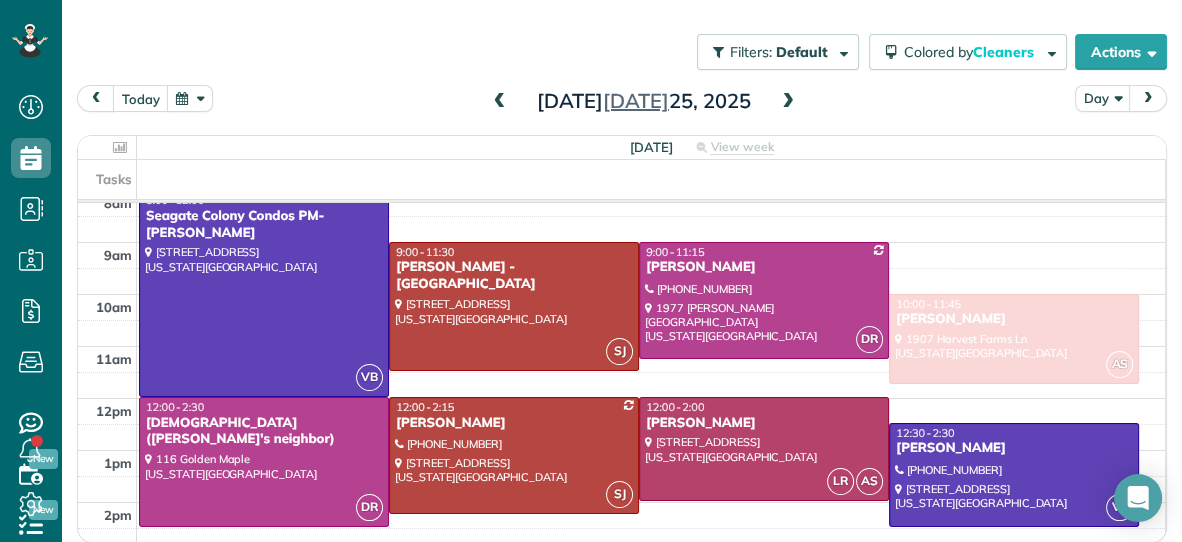 scroll, scrollTop: 70, scrollLeft: 0, axis: vertical 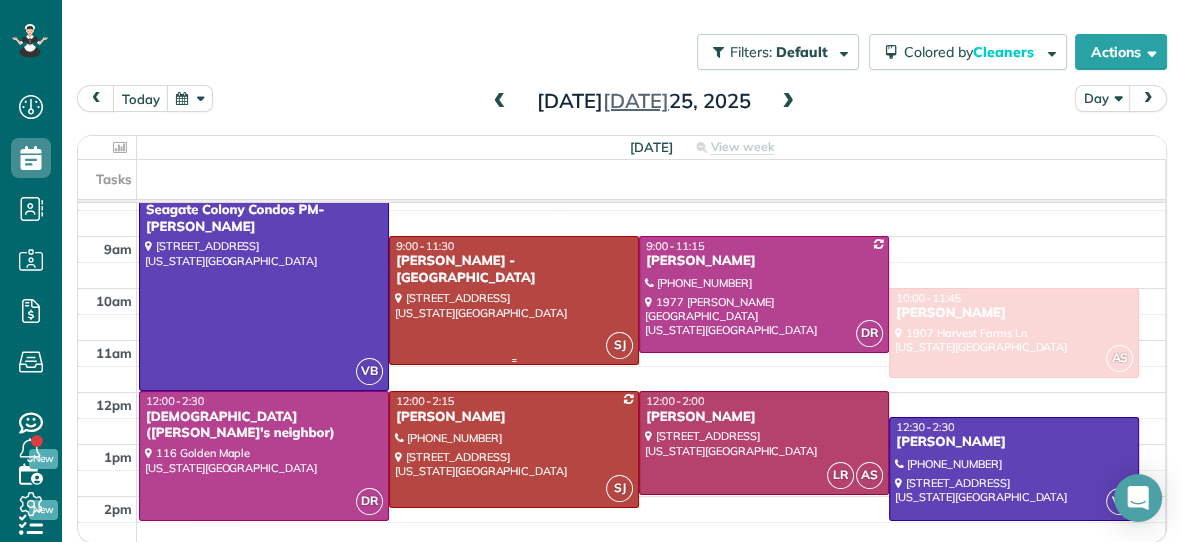click at bounding box center [514, 300] 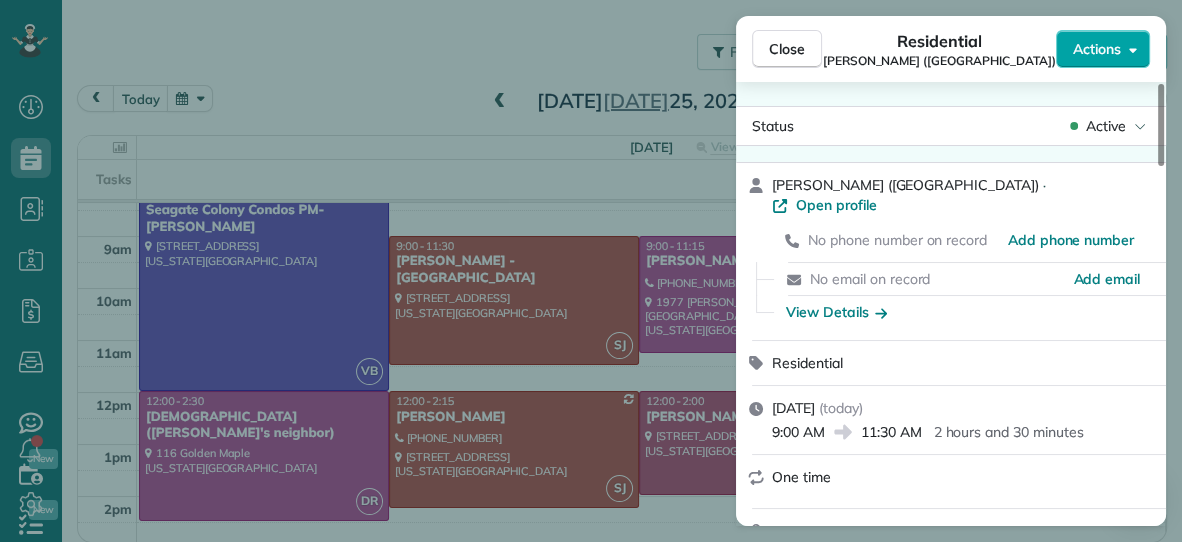 click on "Actions" at bounding box center [1097, 49] 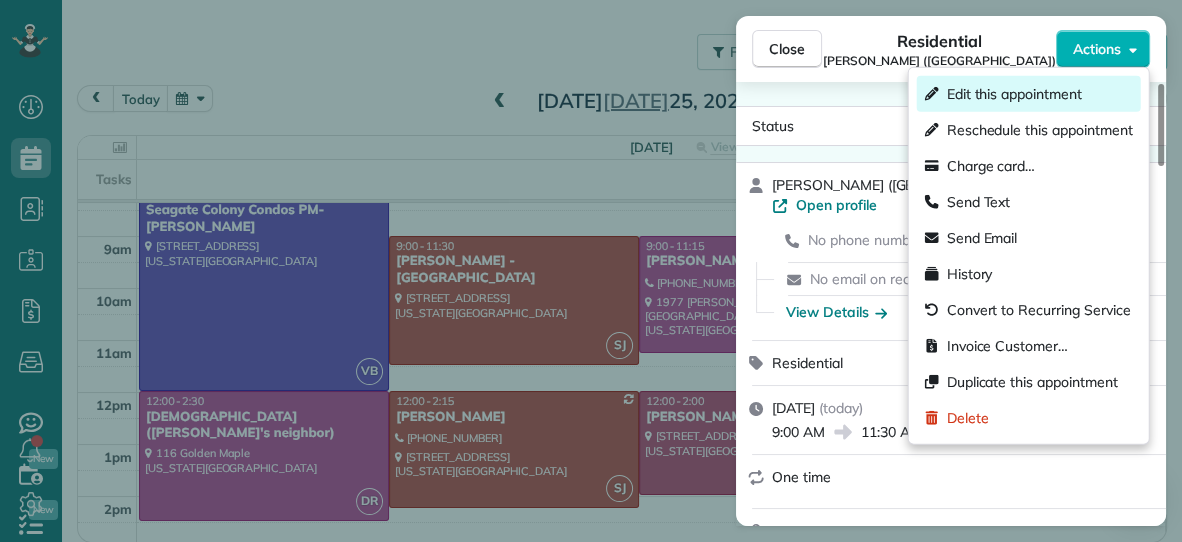 click on "Edit this appointment" at bounding box center [1014, 94] 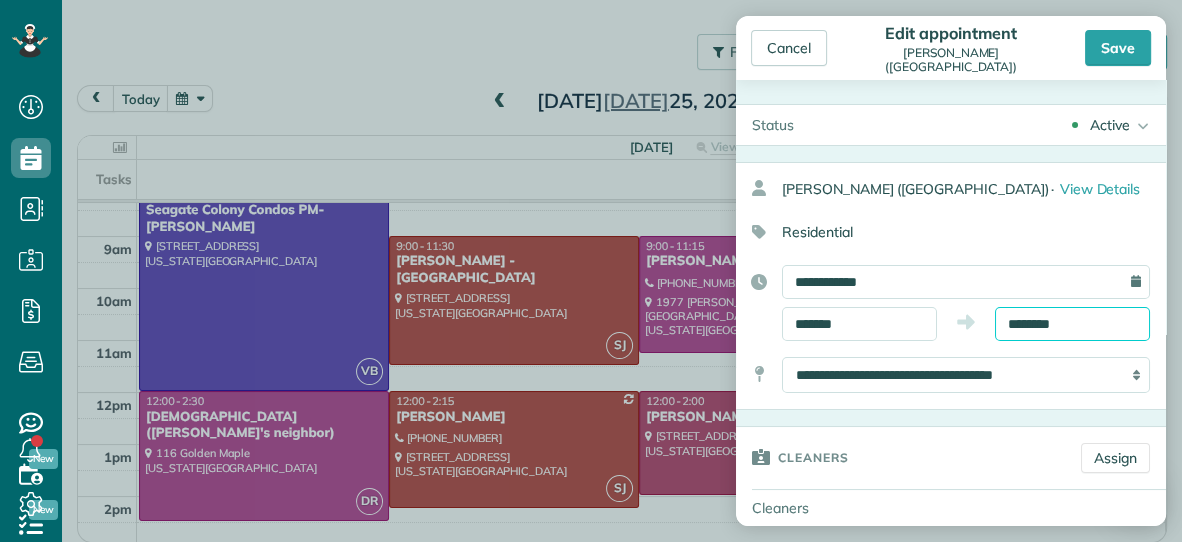 click on "********" at bounding box center [1072, 324] 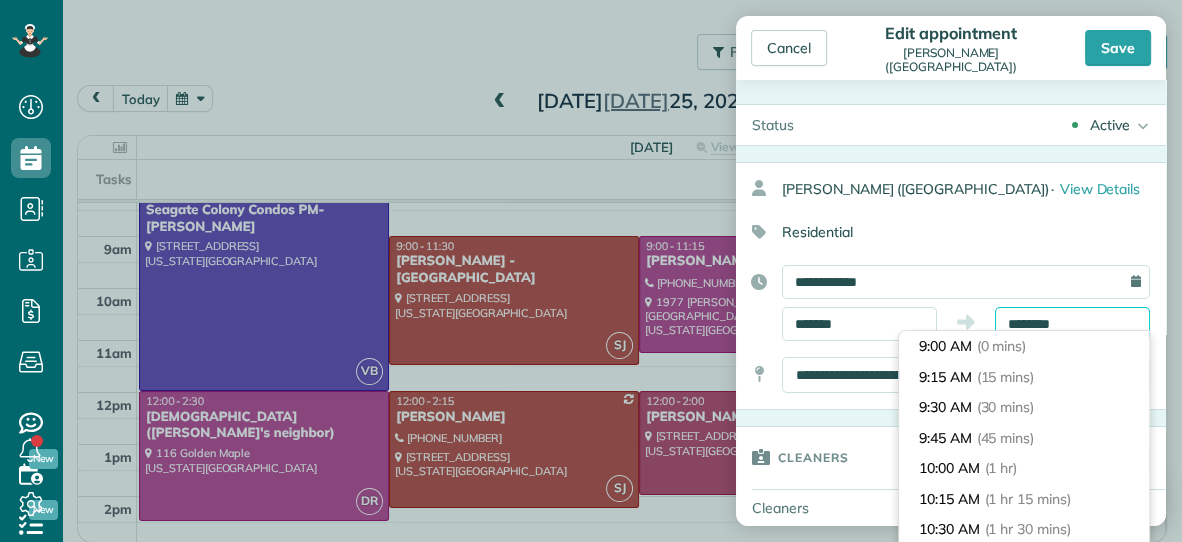 scroll, scrollTop: 274, scrollLeft: 0, axis: vertical 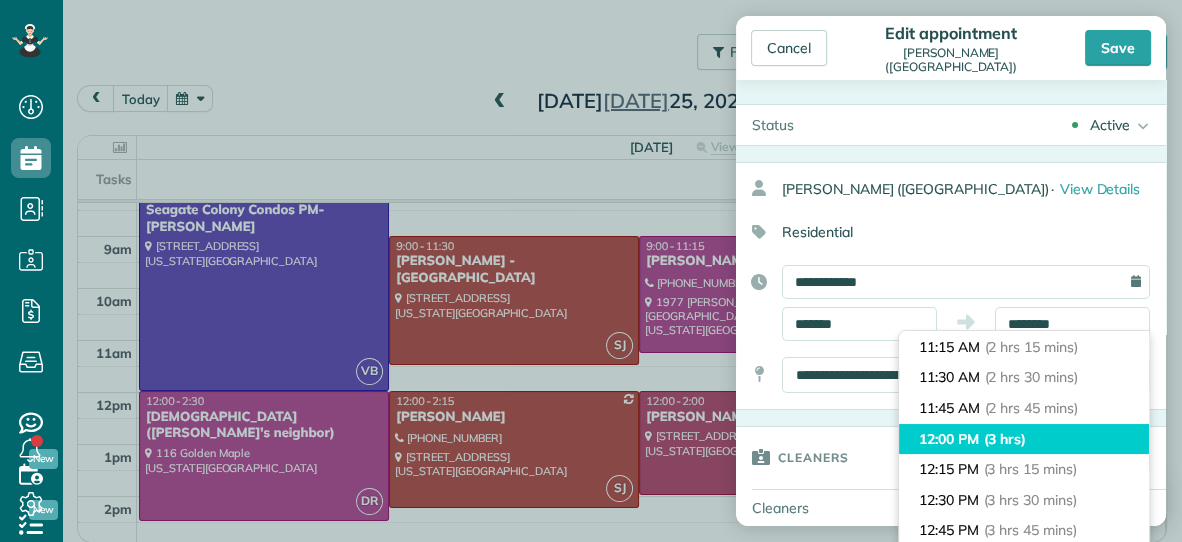 click on "(3 hrs)" at bounding box center (1005, 439) 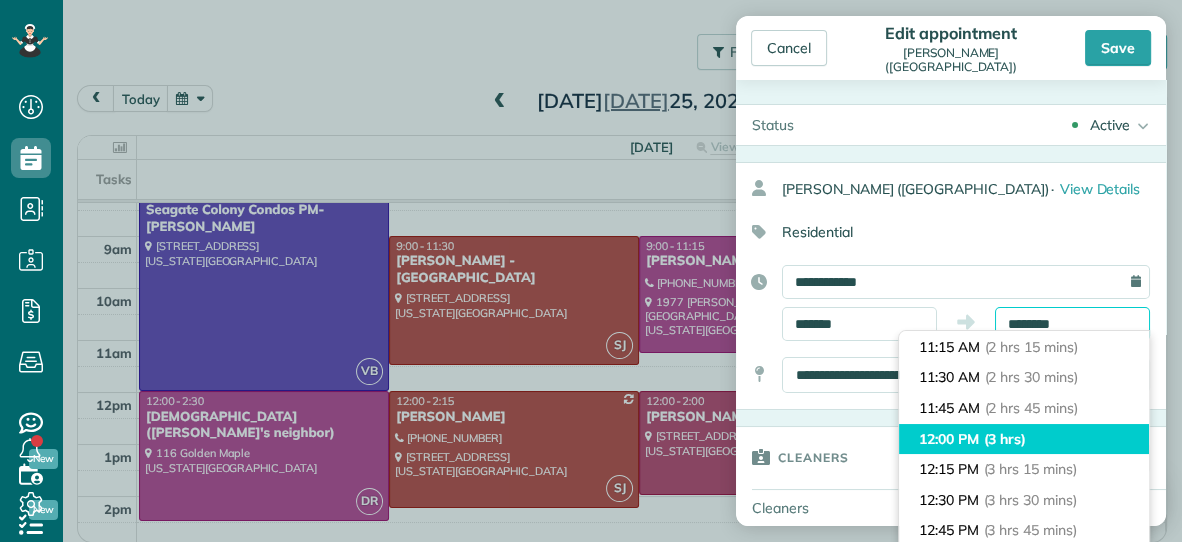 type on "********" 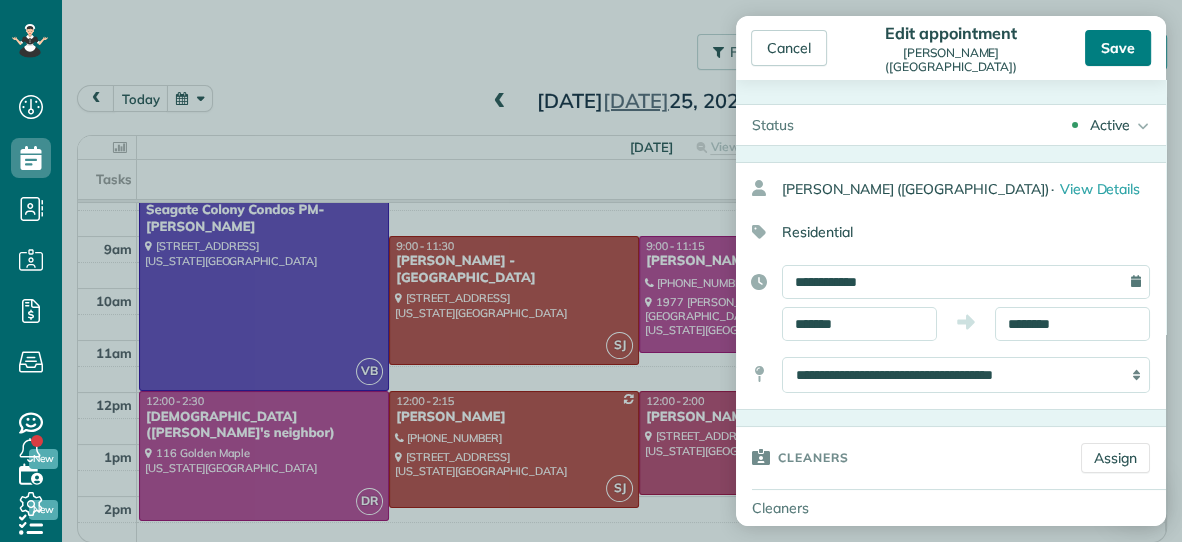 click on "Save" at bounding box center [1118, 48] 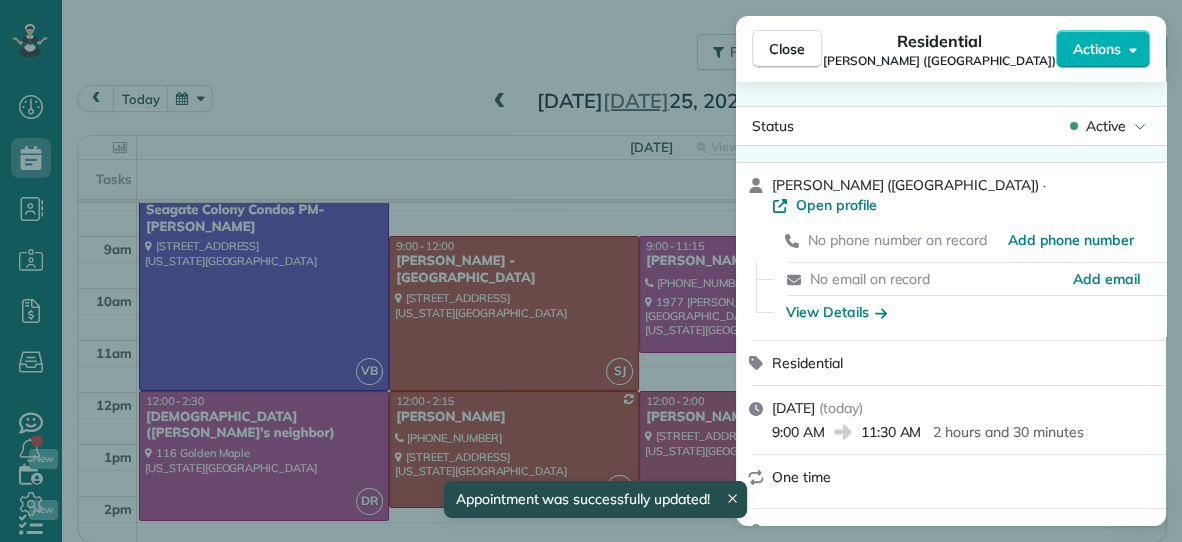 scroll, scrollTop: 69, scrollLeft: 0, axis: vertical 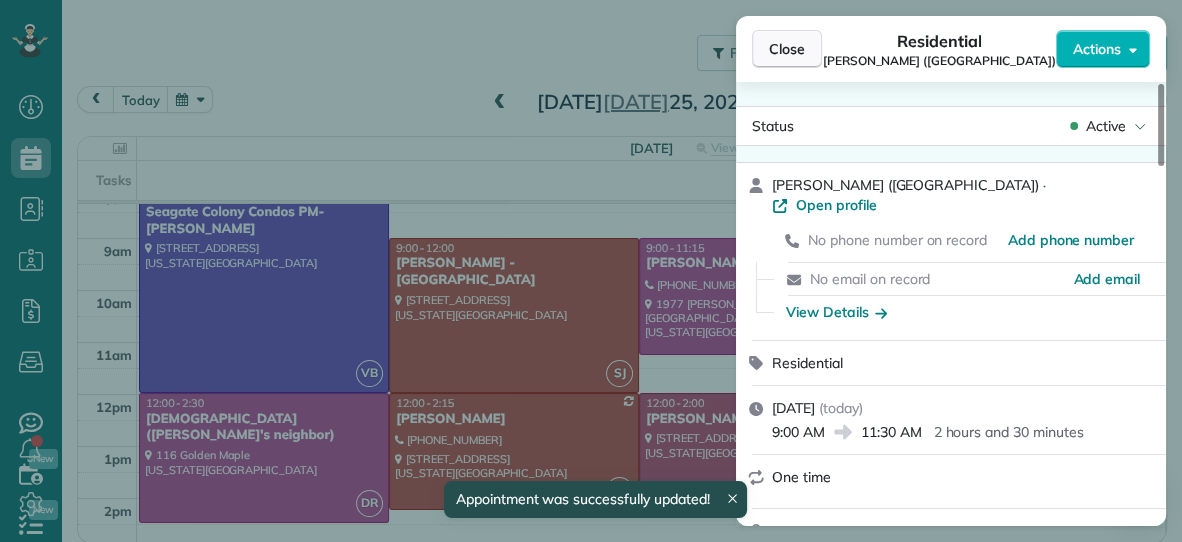 click on "Close" at bounding box center (787, 49) 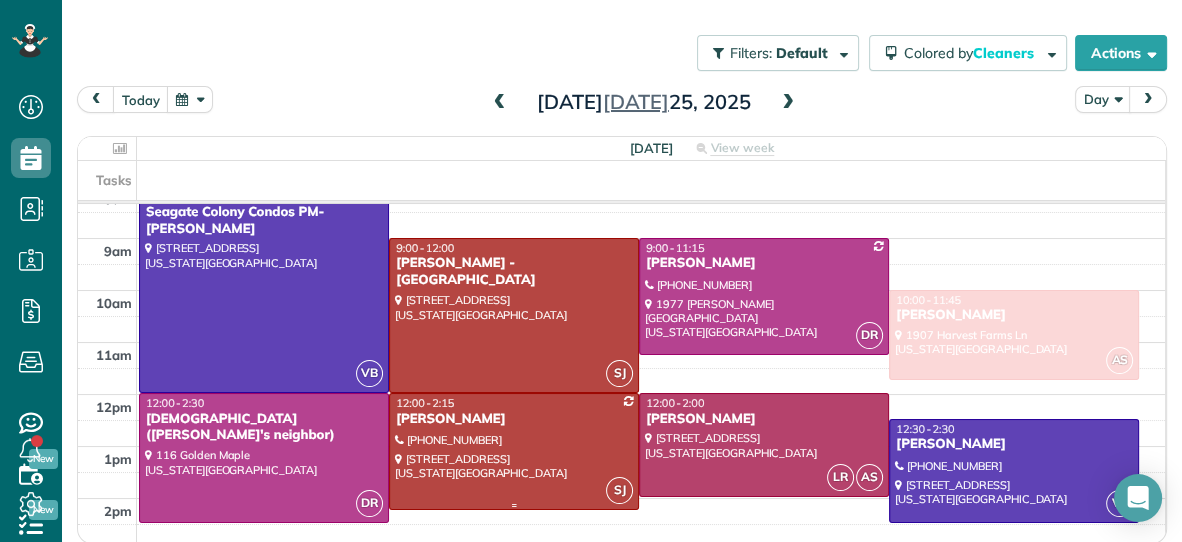 click at bounding box center (514, 451) 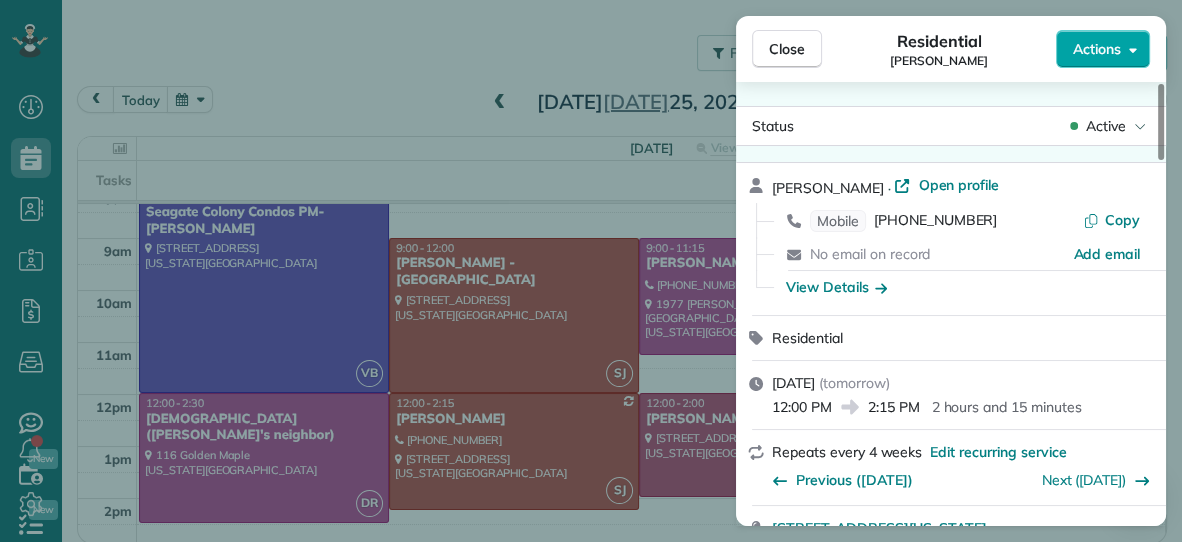 click on "Actions" at bounding box center [1097, 49] 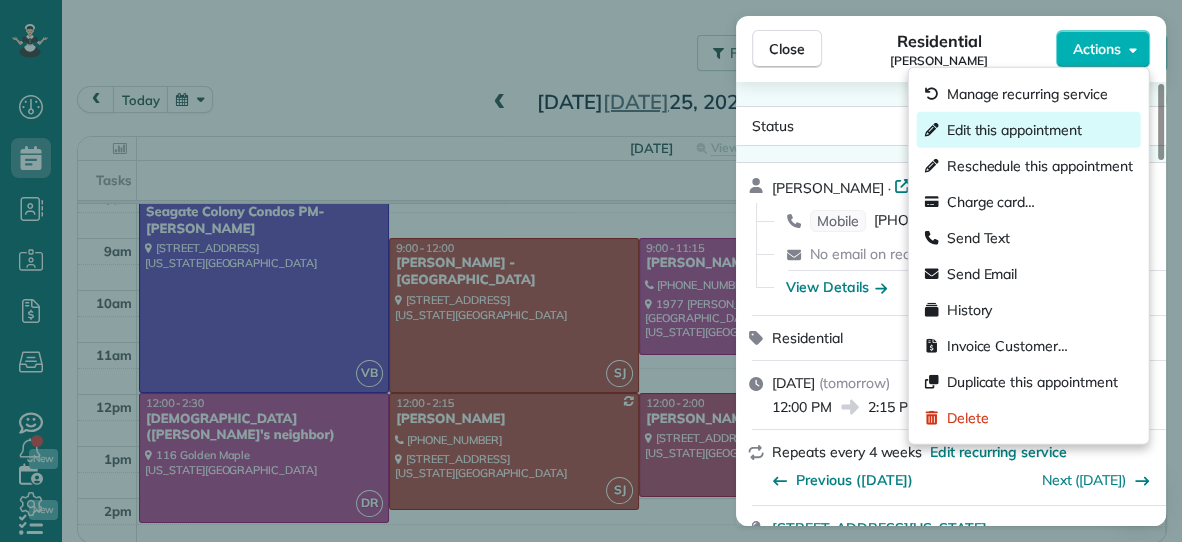 click on "Edit this appointment" at bounding box center [1014, 130] 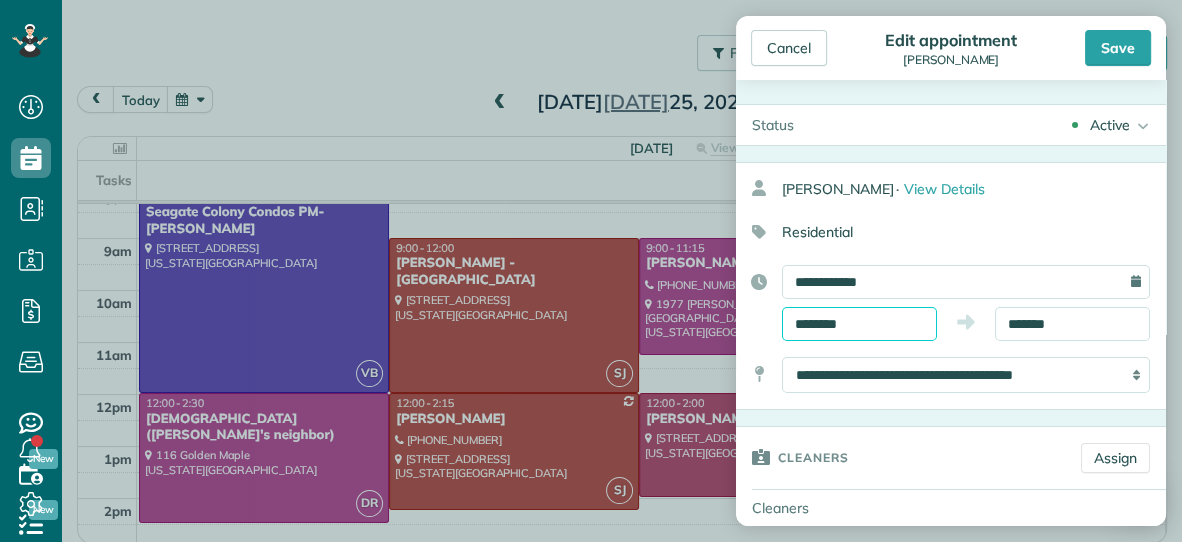 click on "********" at bounding box center (859, 324) 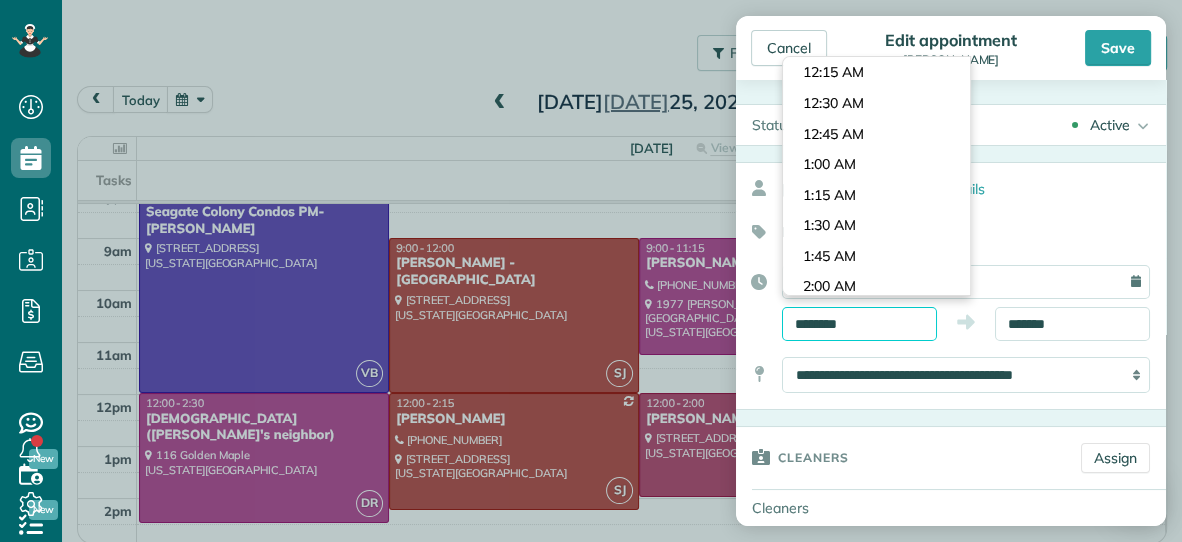 scroll, scrollTop: 1403, scrollLeft: 0, axis: vertical 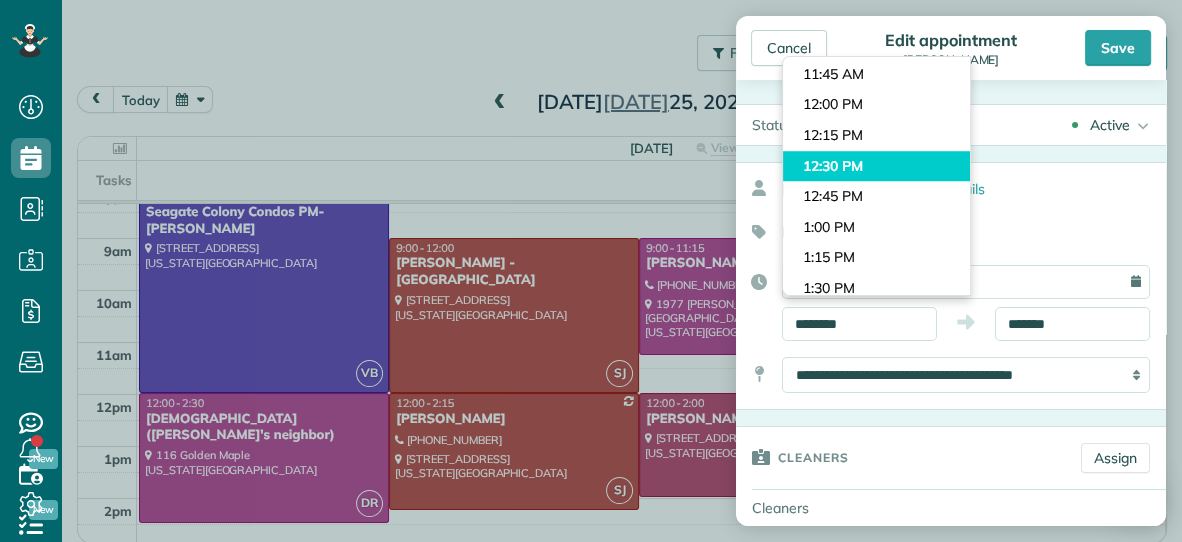 click on "Dashboard
Scheduling
Calendar View
List View
Dispatch View - Weekly scheduling (Beta)" at bounding box center (591, 271) 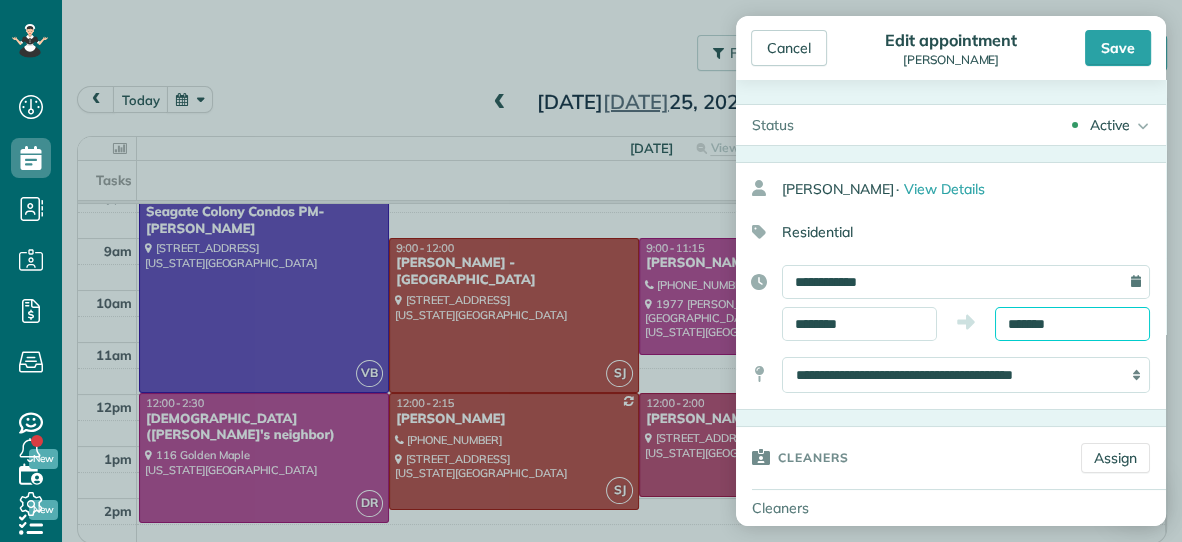 click on "*******" at bounding box center (1072, 324) 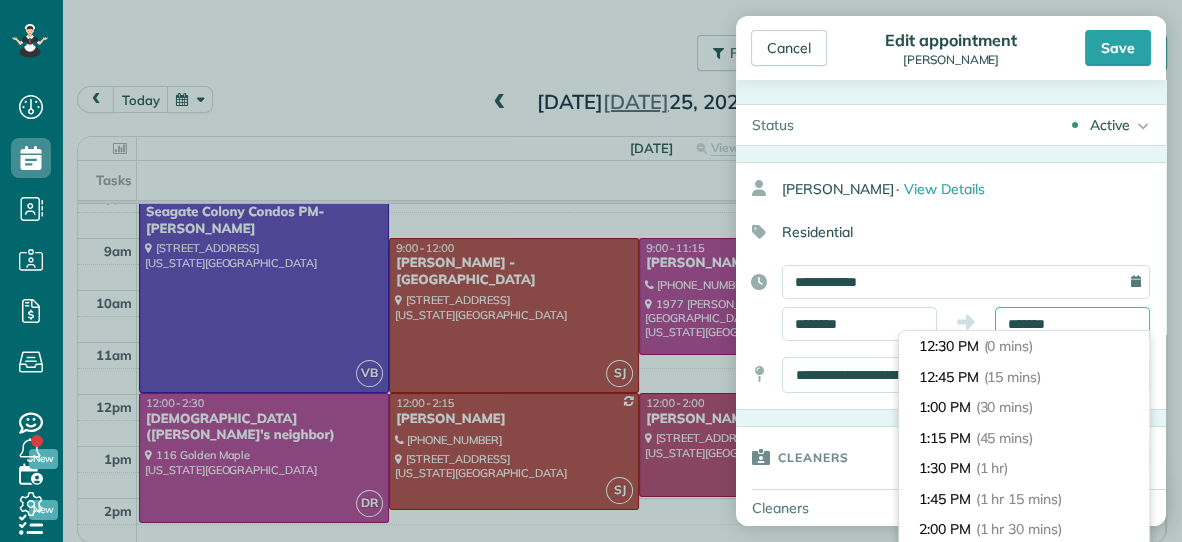 scroll, scrollTop: 182, scrollLeft: 0, axis: vertical 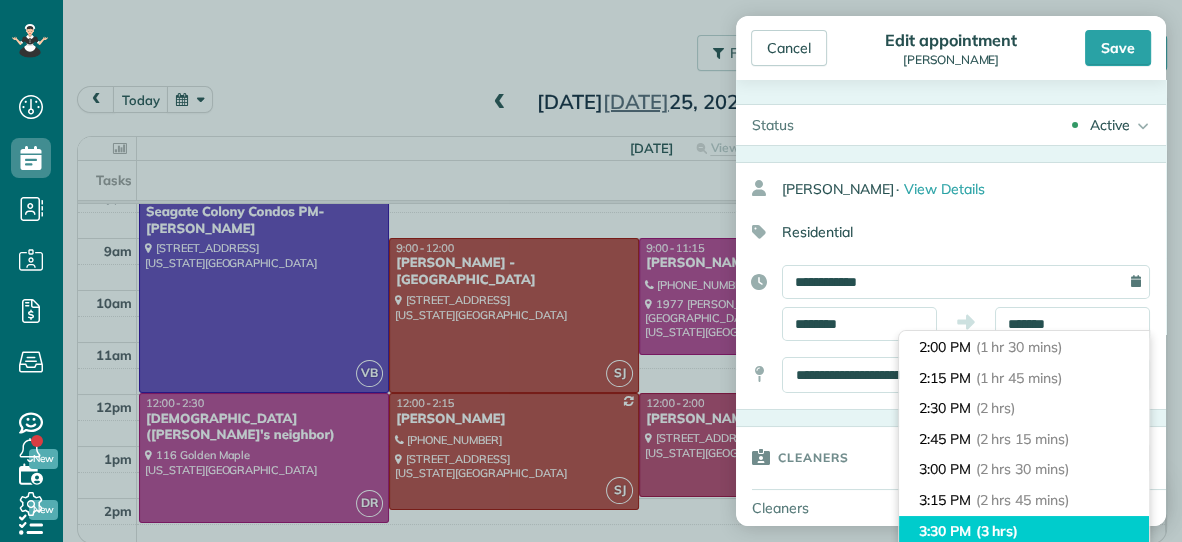 click on "3:30 PM  (3 hrs)" at bounding box center (1024, 531) 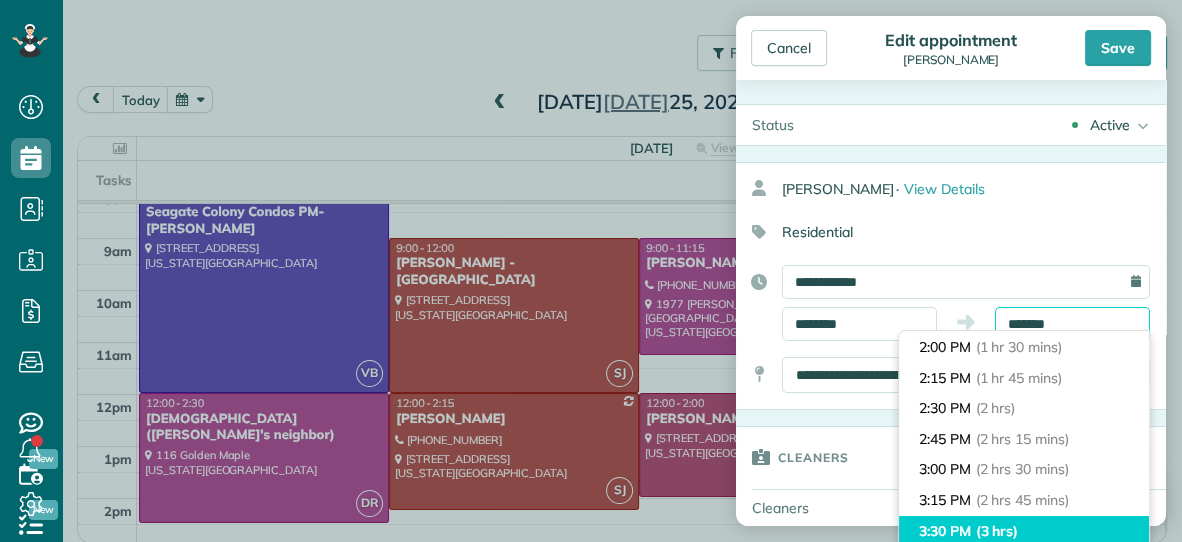 type on "*******" 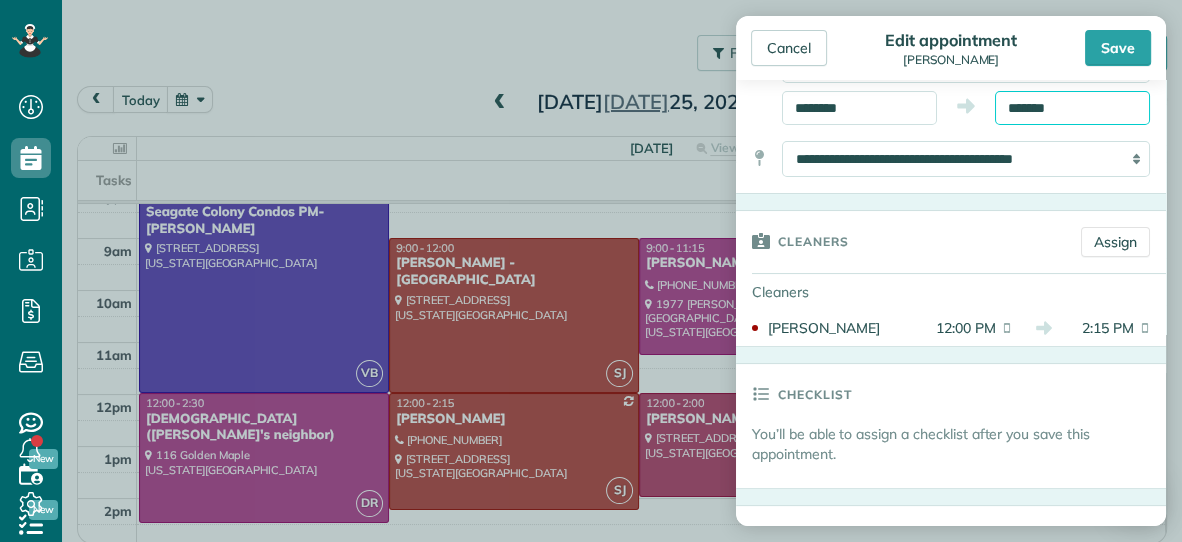 scroll, scrollTop: 228, scrollLeft: 0, axis: vertical 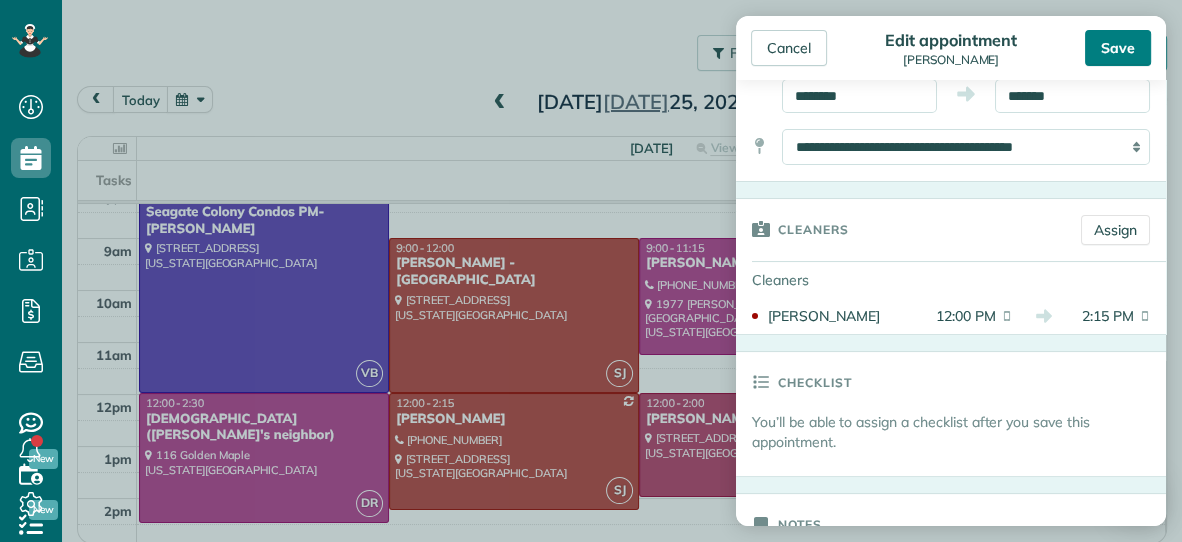 click on "Save" at bounding box center [1118, 48] 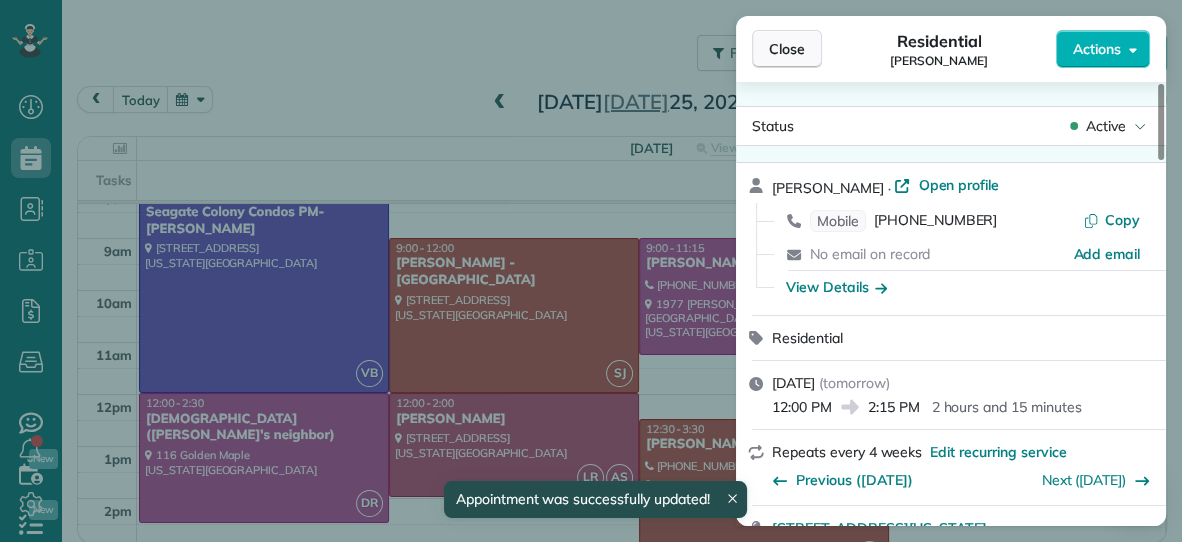 click on "Close" at bounding box center (787, 49) 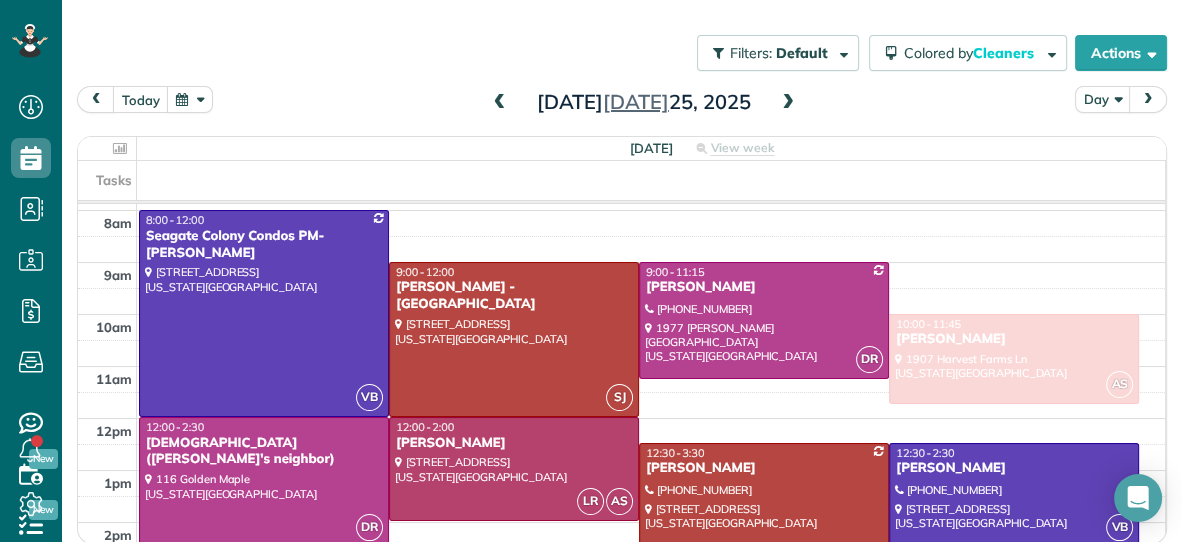 scroll, scrollTop: 0, scrollLeft: 0, axis: both 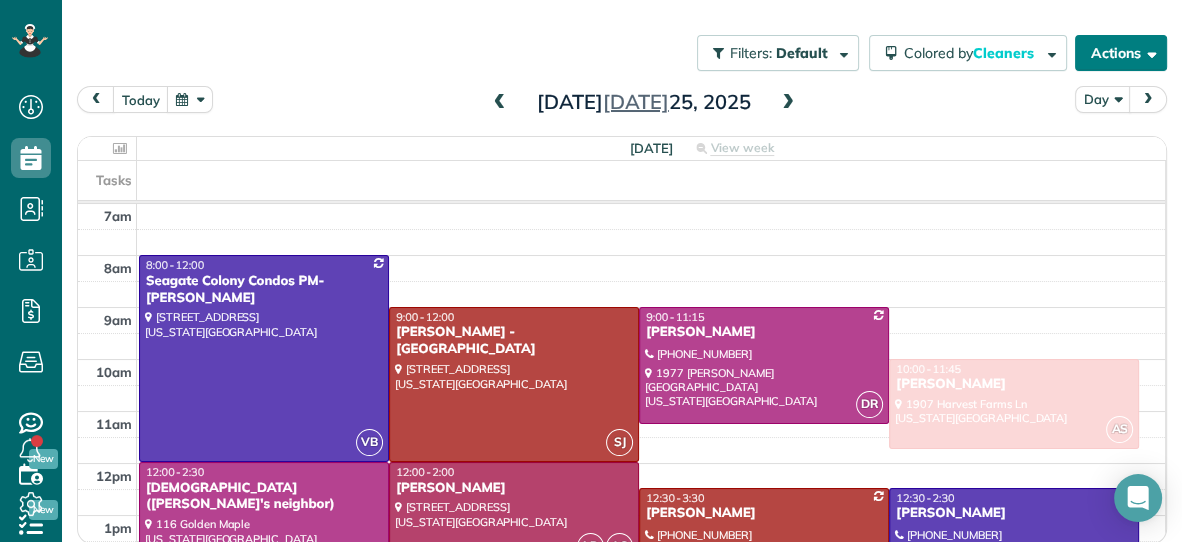 click on "Actions" at bounding box center [1121, 53] 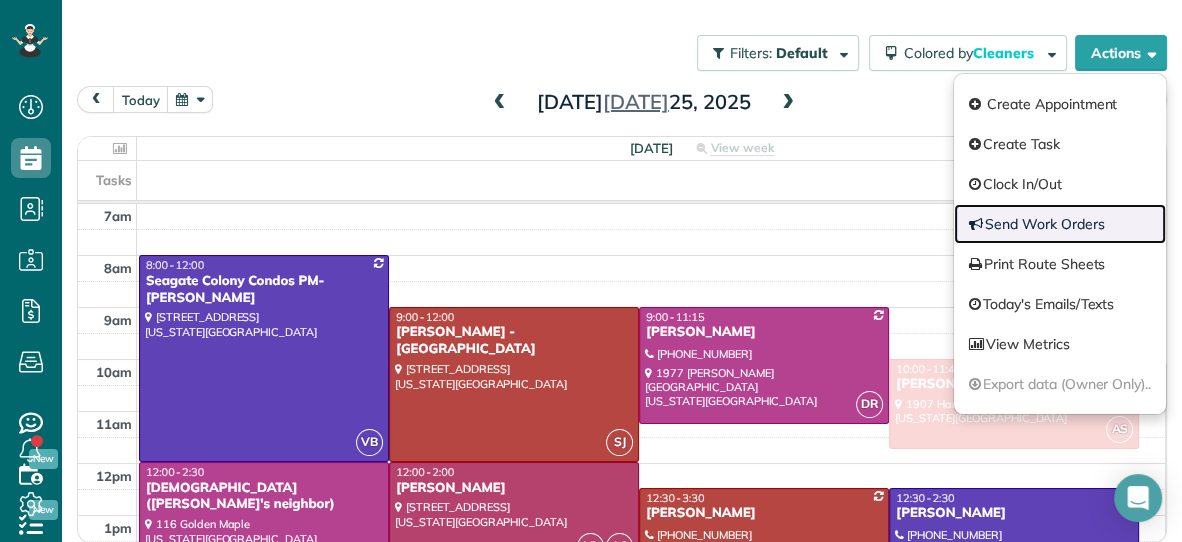 click on "Send Work Orders" at bounding box center (1060, 224) 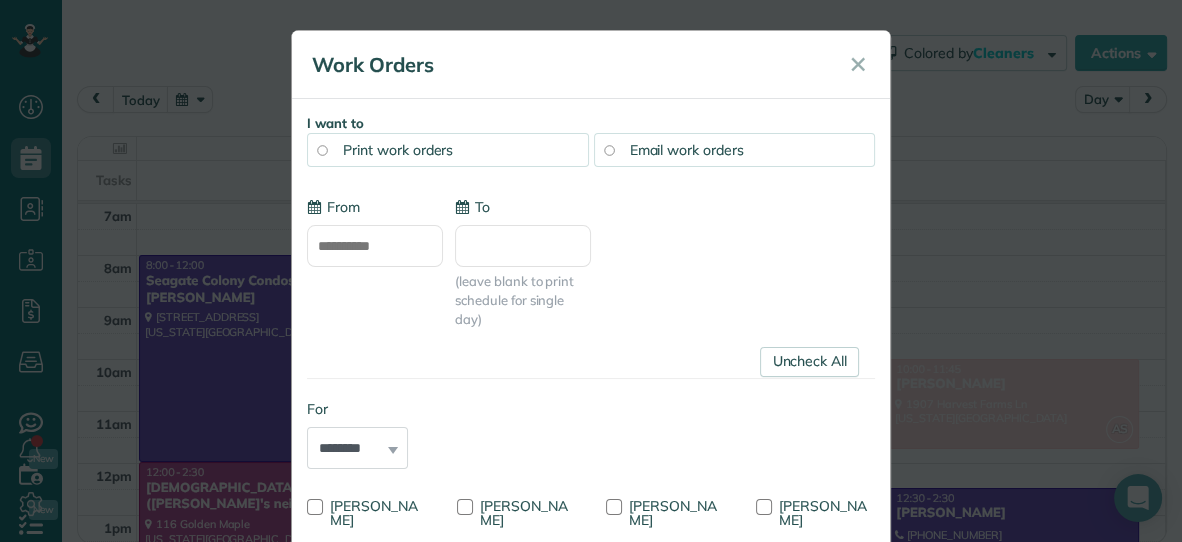 type on "**********" 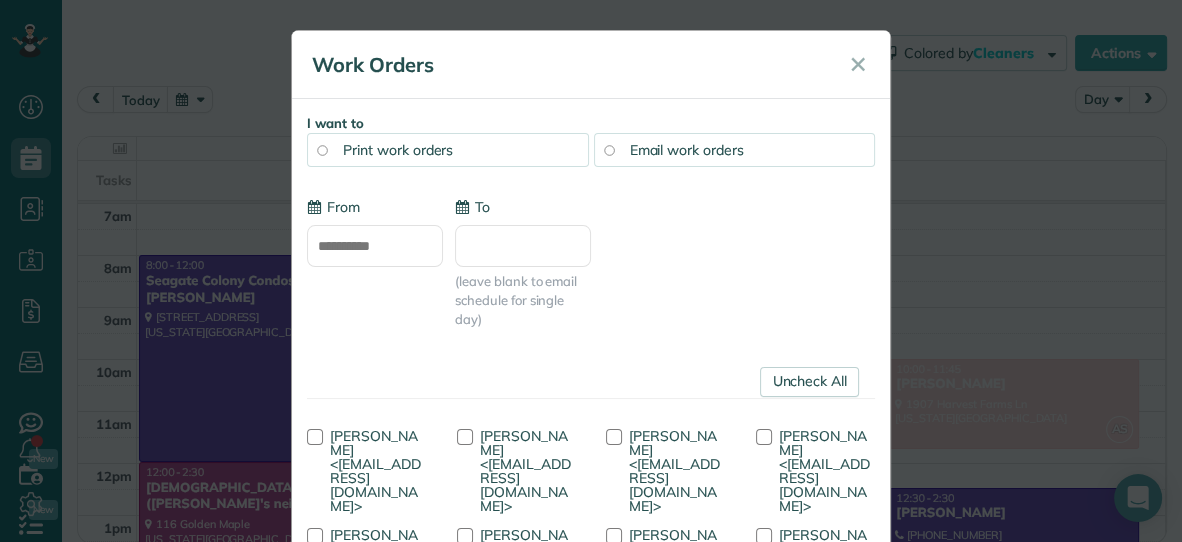 click on "To" at bounding box center [523, 246] 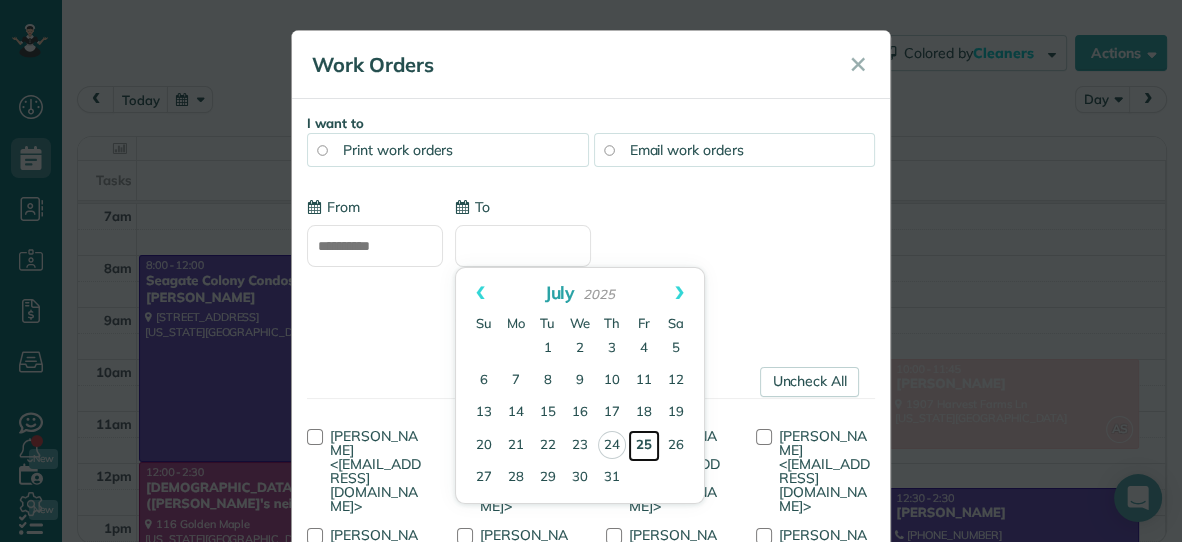 click on "25" at bounding box center (644, 446) 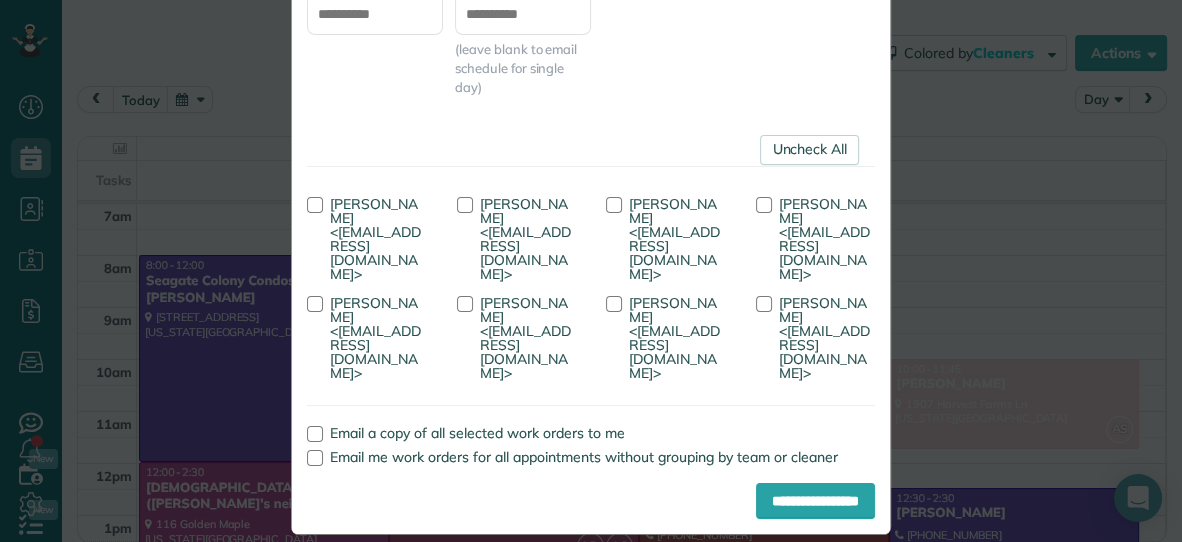 scroll, scrollTop: 255, scrollLeft: 0, axis: vertical 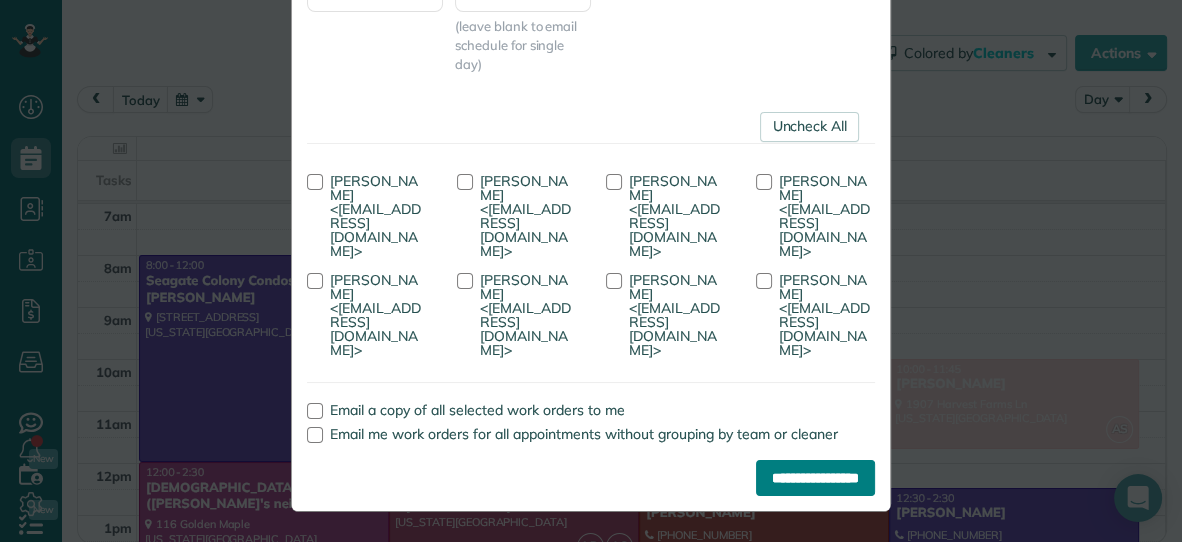 click on "**********" at bounding box center (815, 478) 